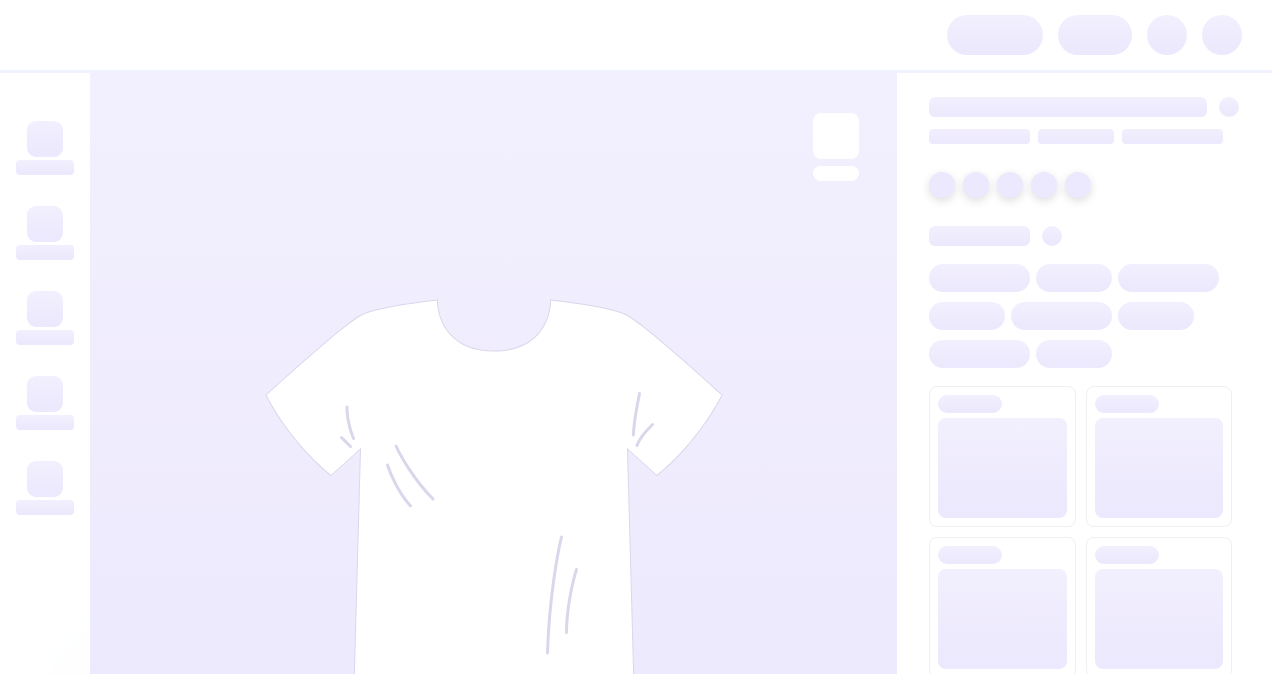 scroll, scrollTop: 0, scrollLeft: 0, axis: both 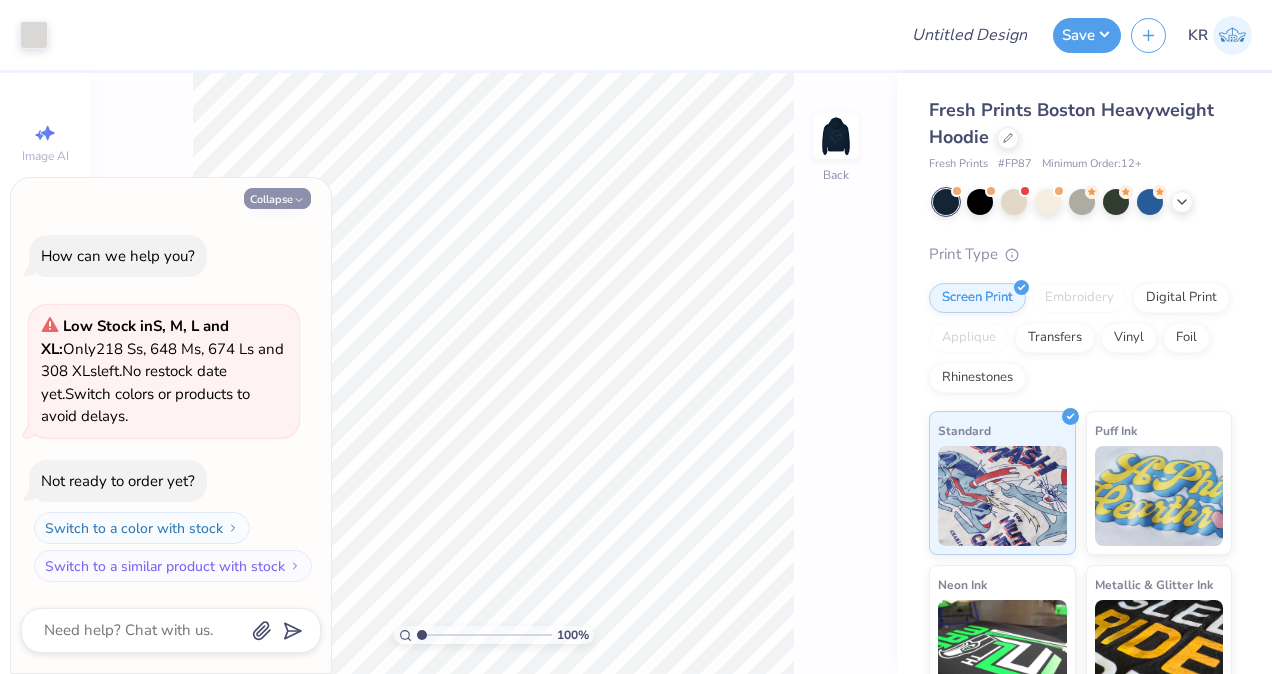 click on "Collapse" at bounding box center (277, 198) 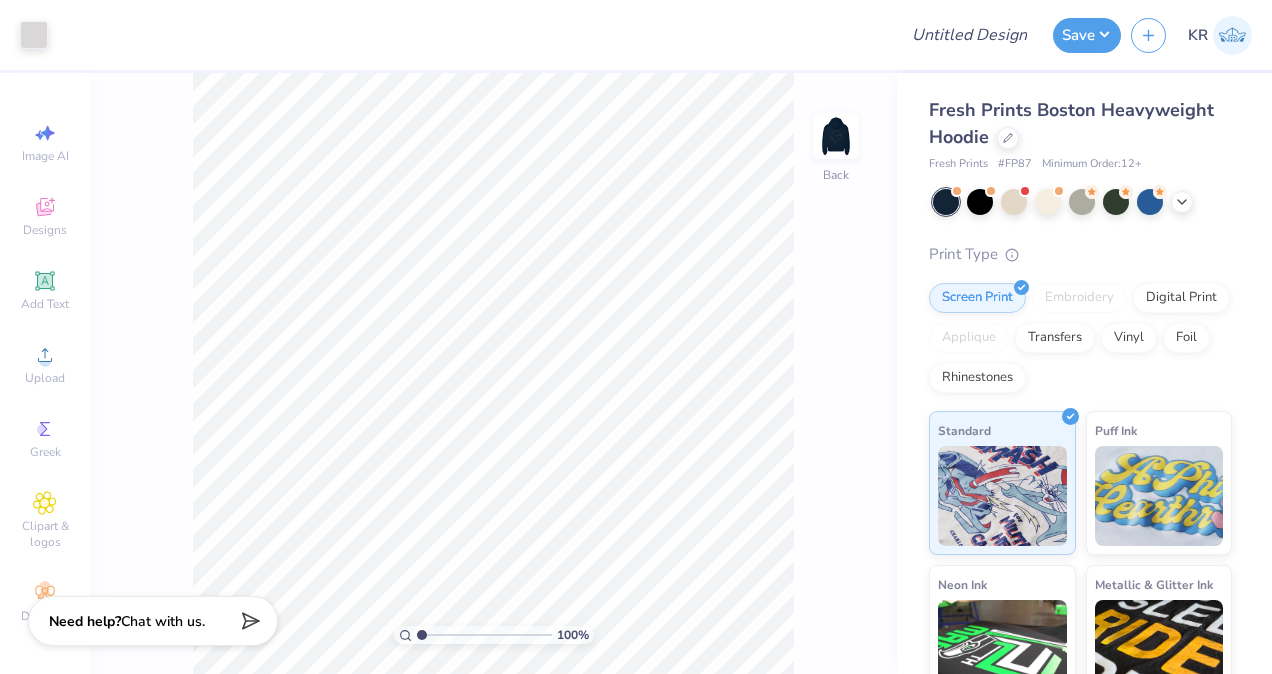 type on "1.00274399742181" 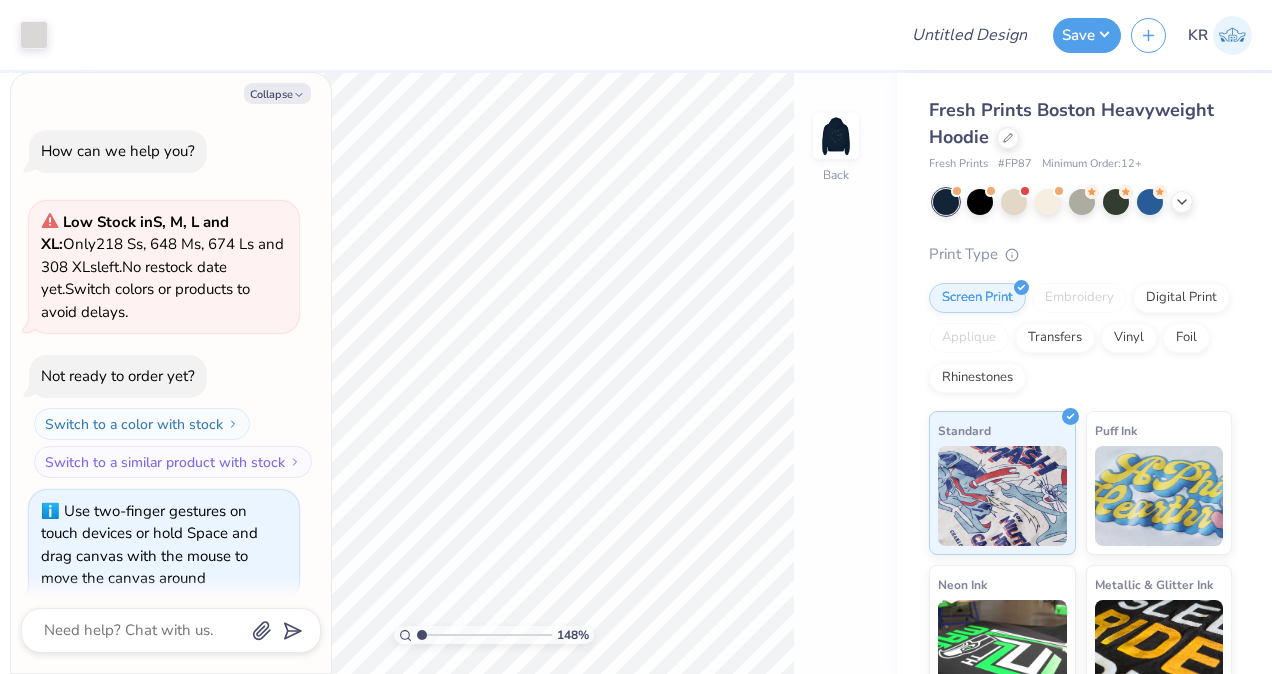 type on "1.48478049367747" 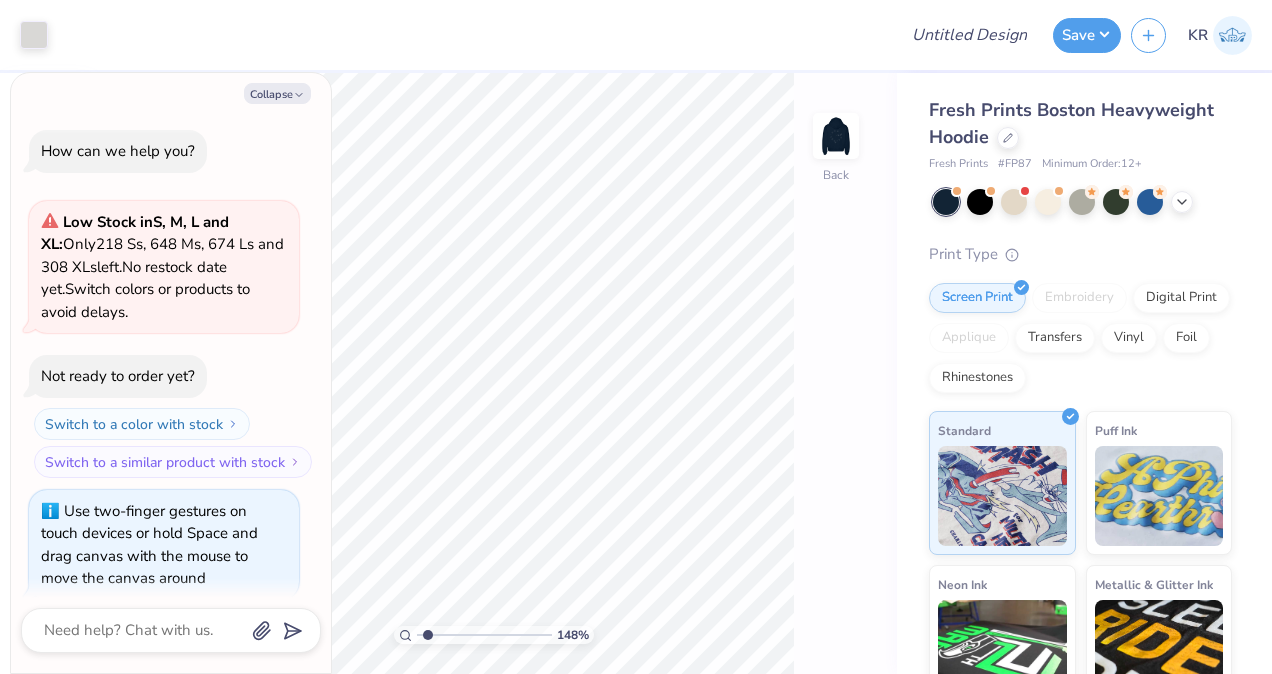 type on "1.75833309275126" 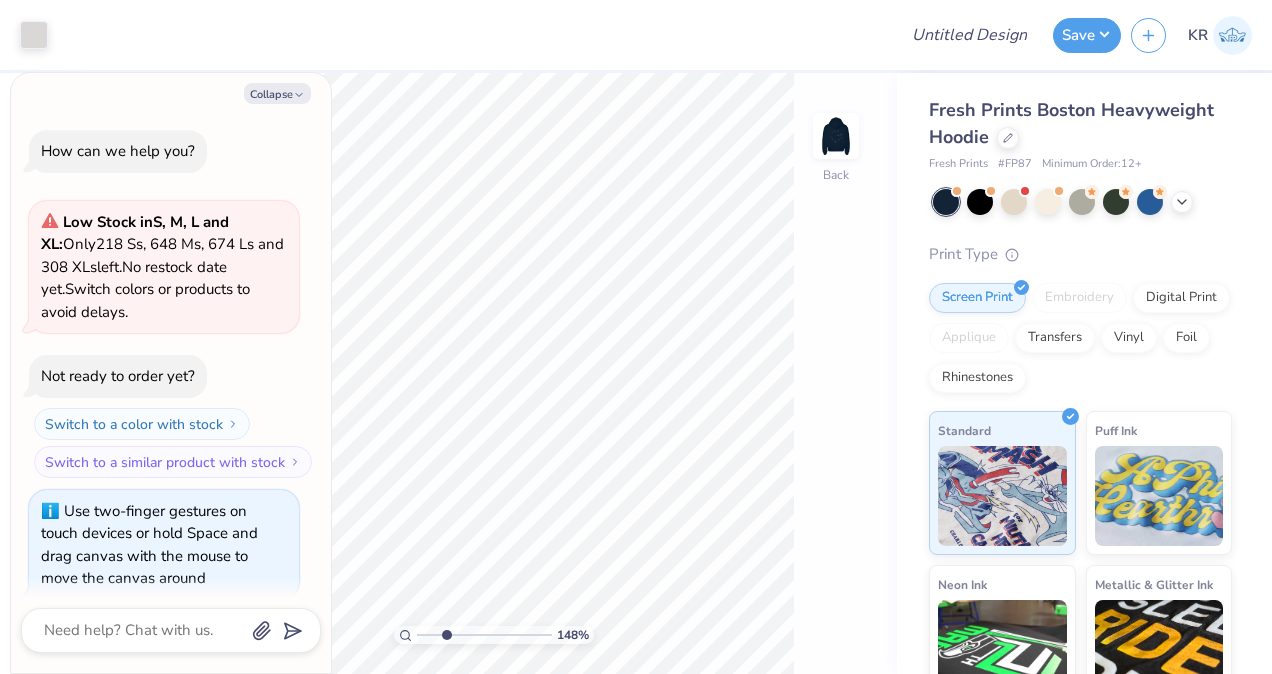scroll, scrollTop: 16, scrollLeft: 0, axis: vertical 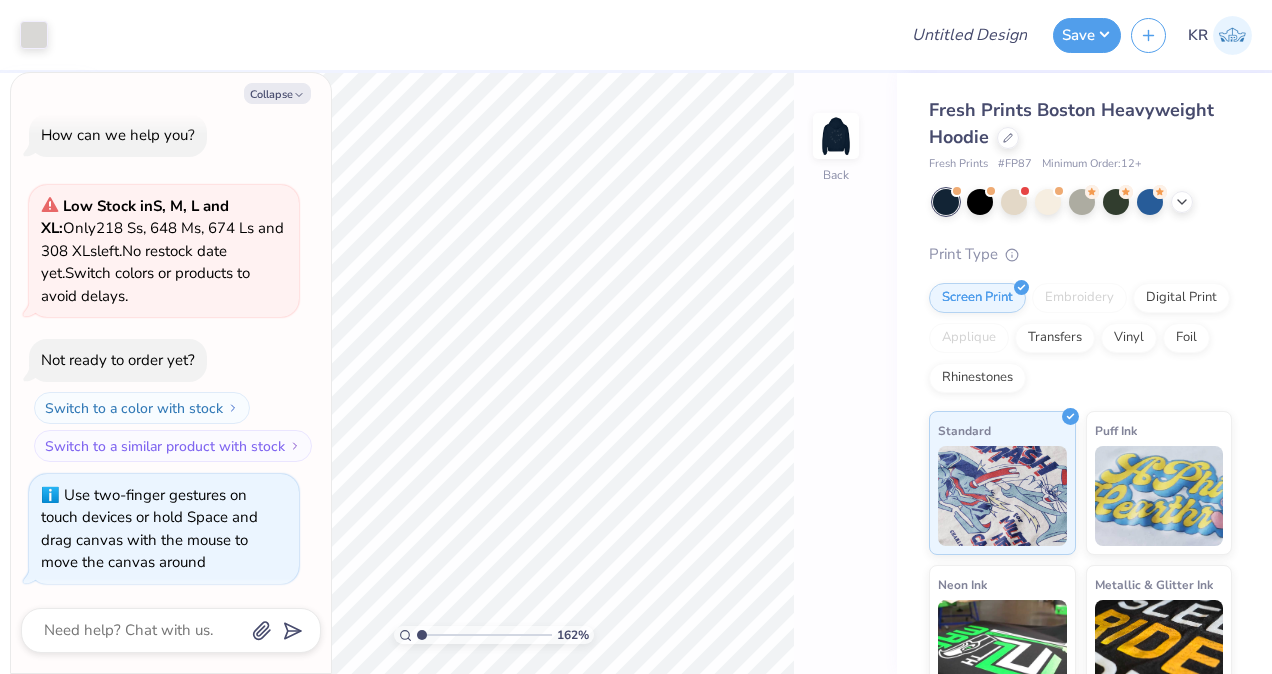 type on "1" 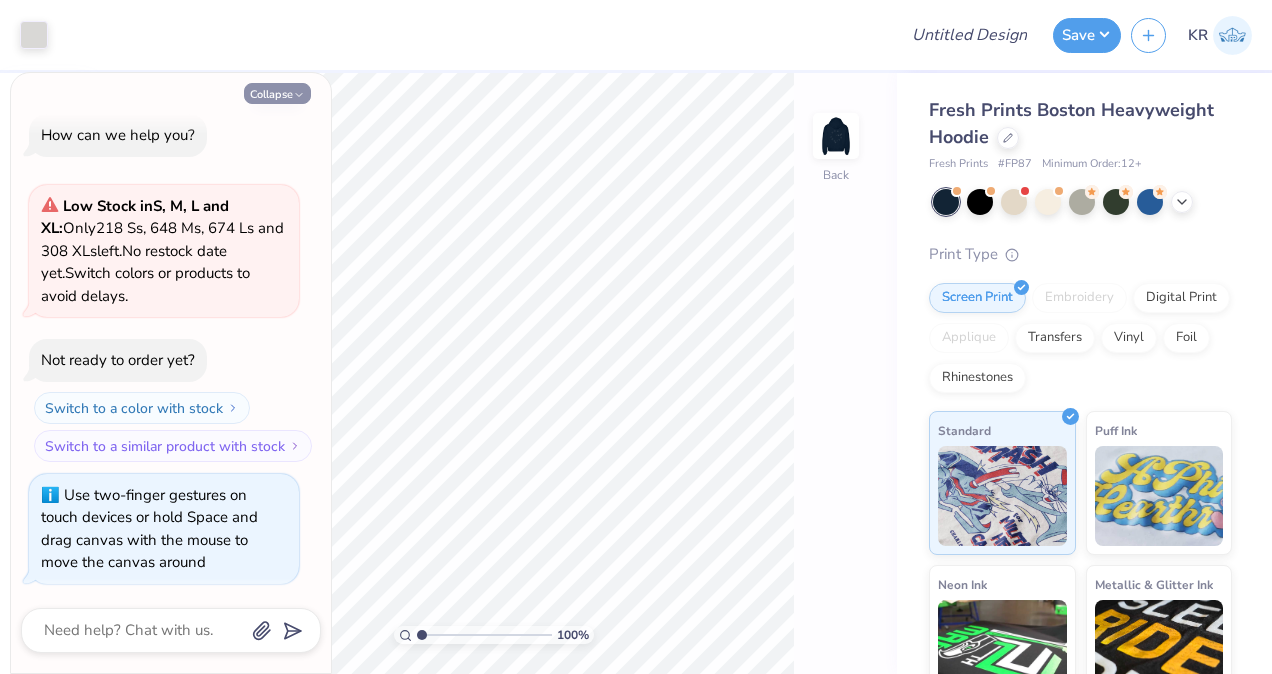 click 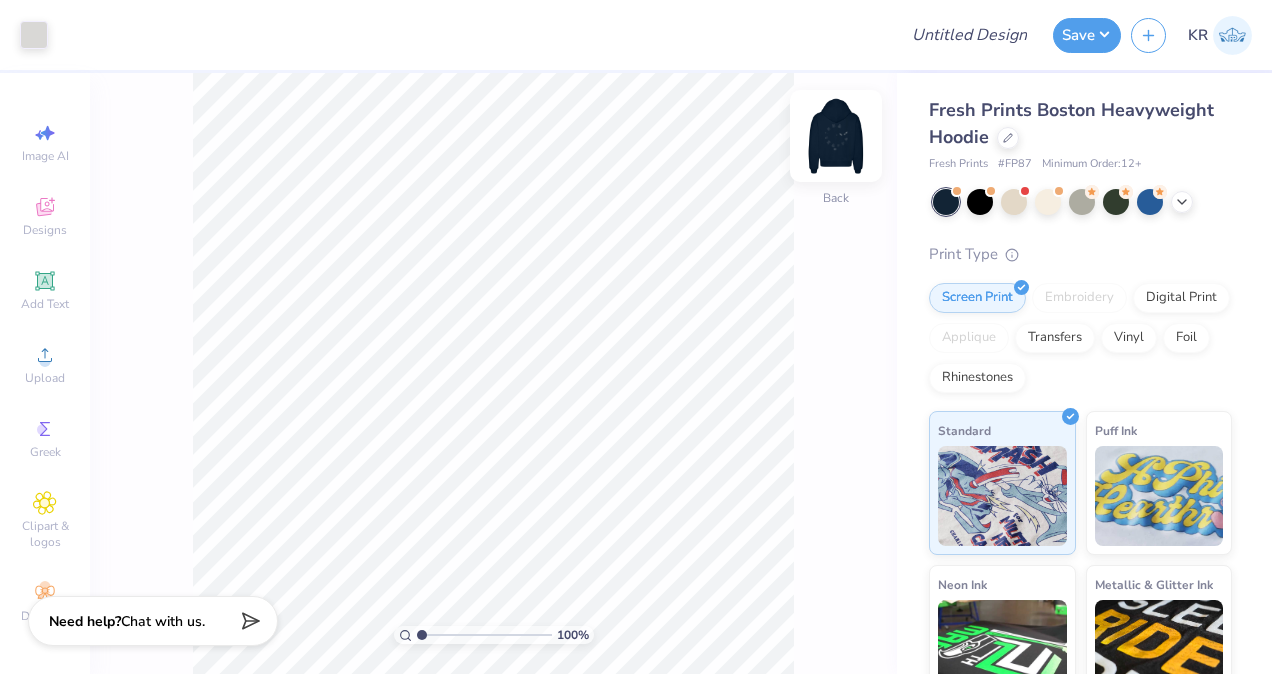 click at bounding box center [836, 136] 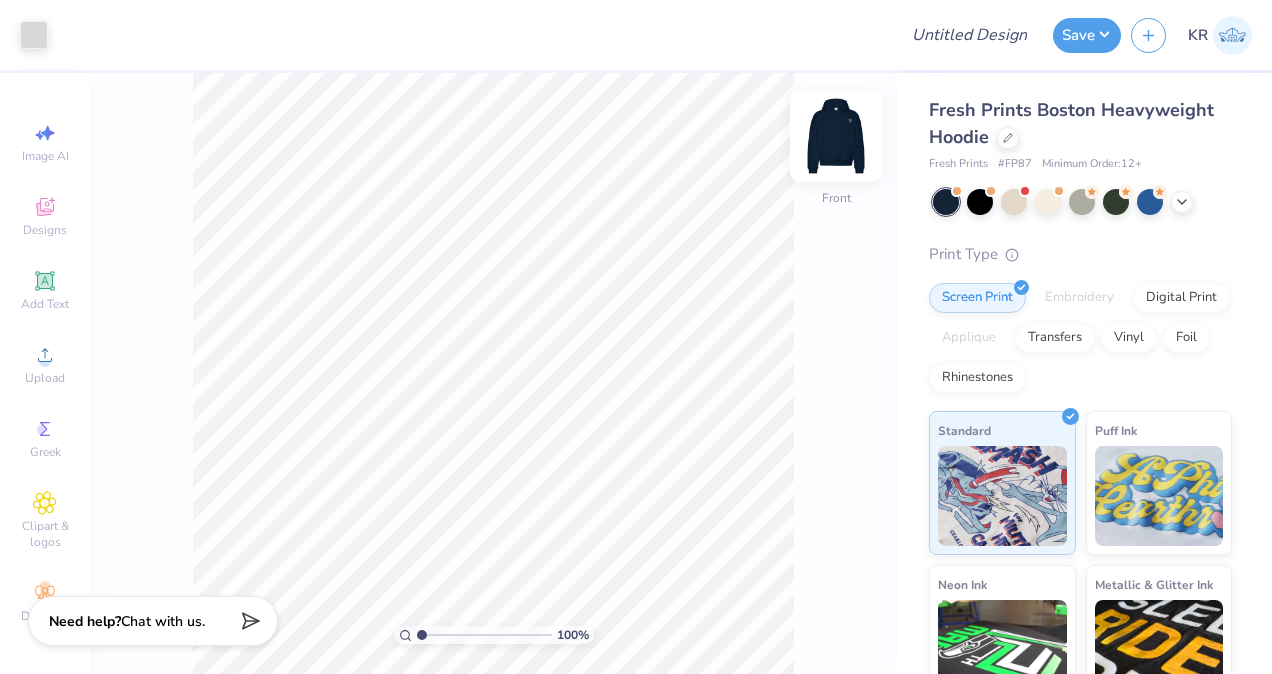 click at bounding box center (836, 136) 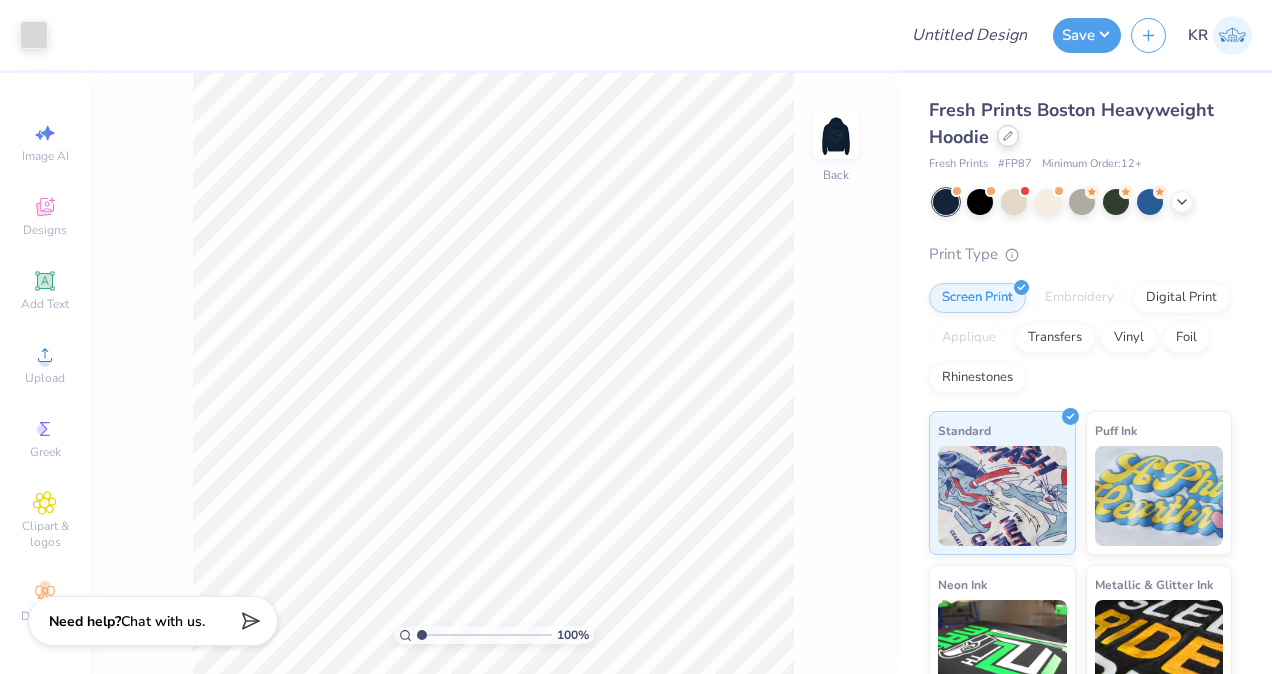 click on "Fresh Prints Boston Heavyweight Hoodie" at bounding box center (1080, 124) 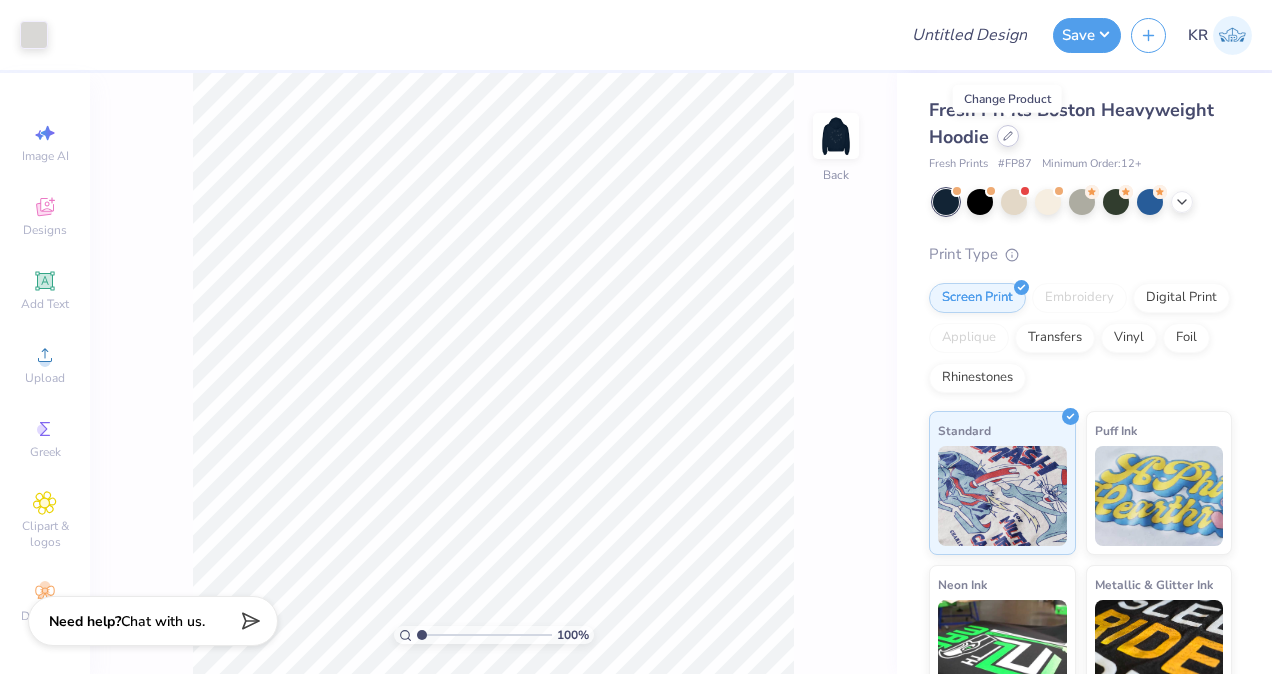click 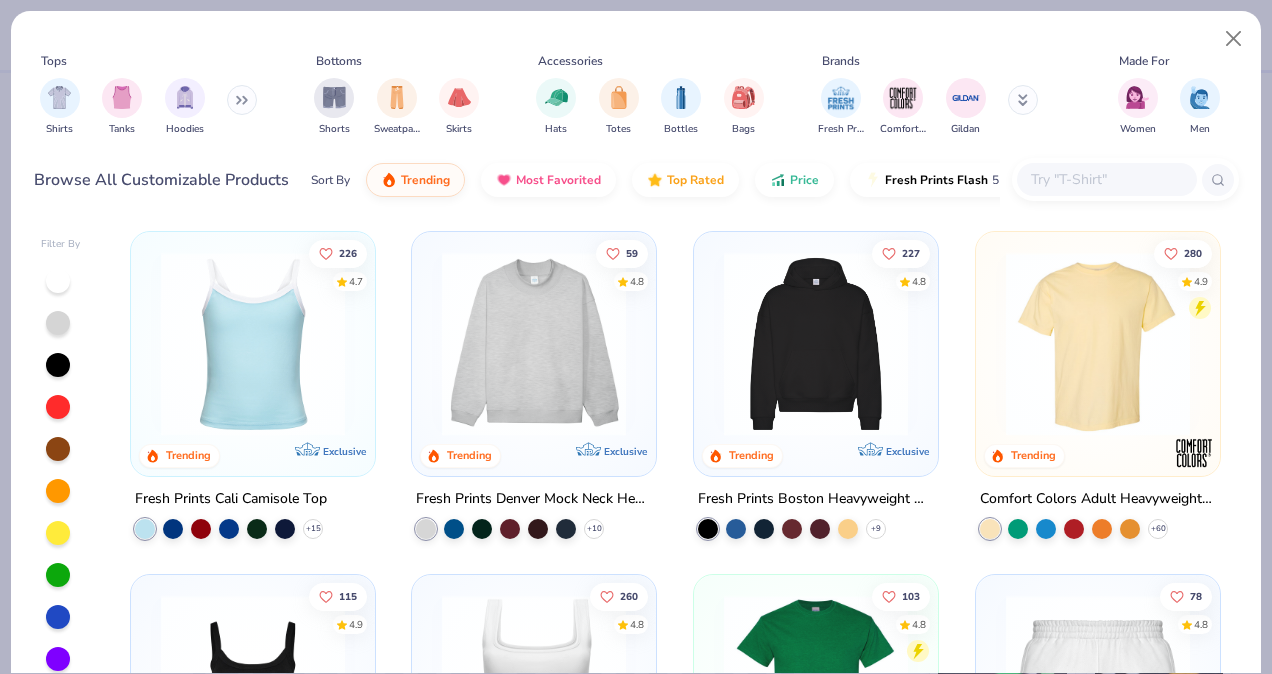click at bounding box center (534, 344) 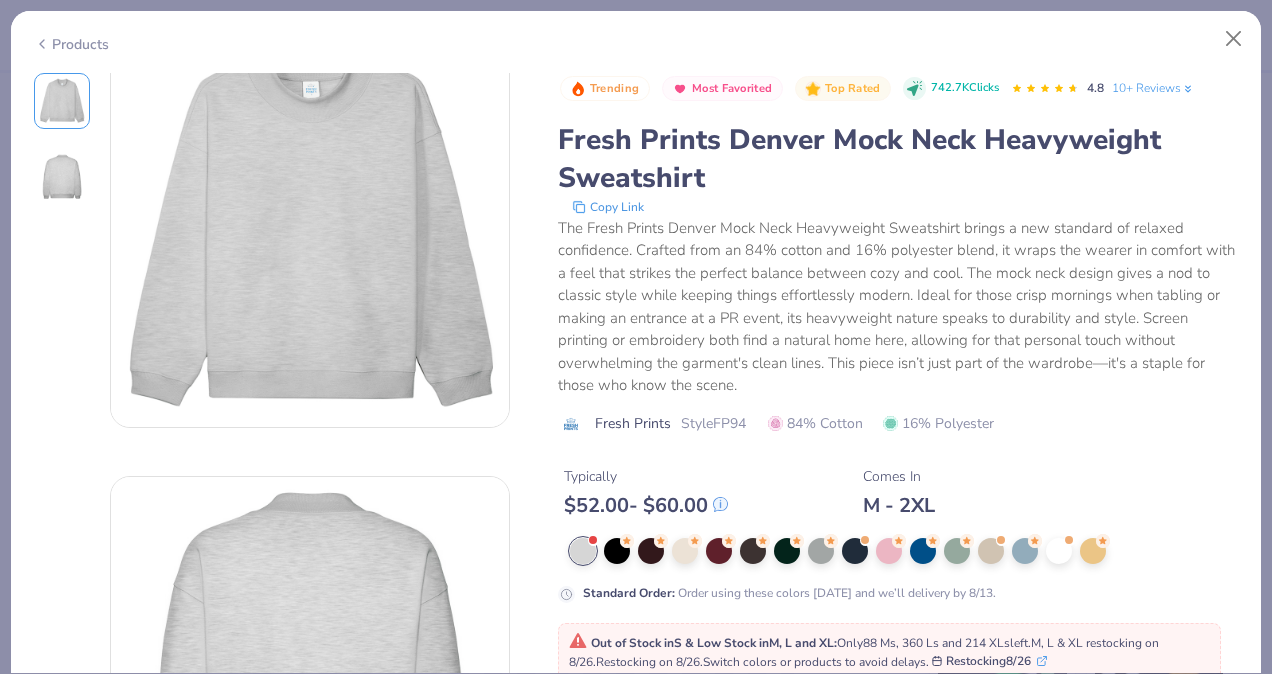 scroll, scrollTop: 46, scrollLeft: 0, axis: vertical 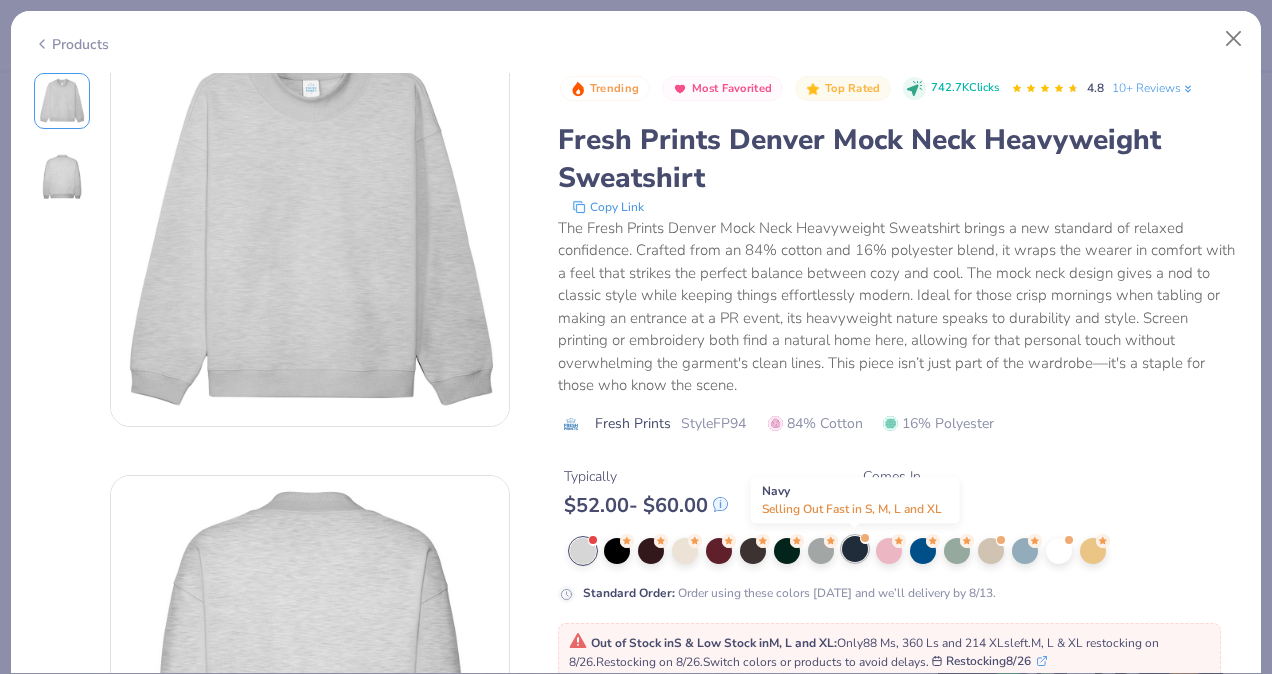 click at bounding box center [855, 549] 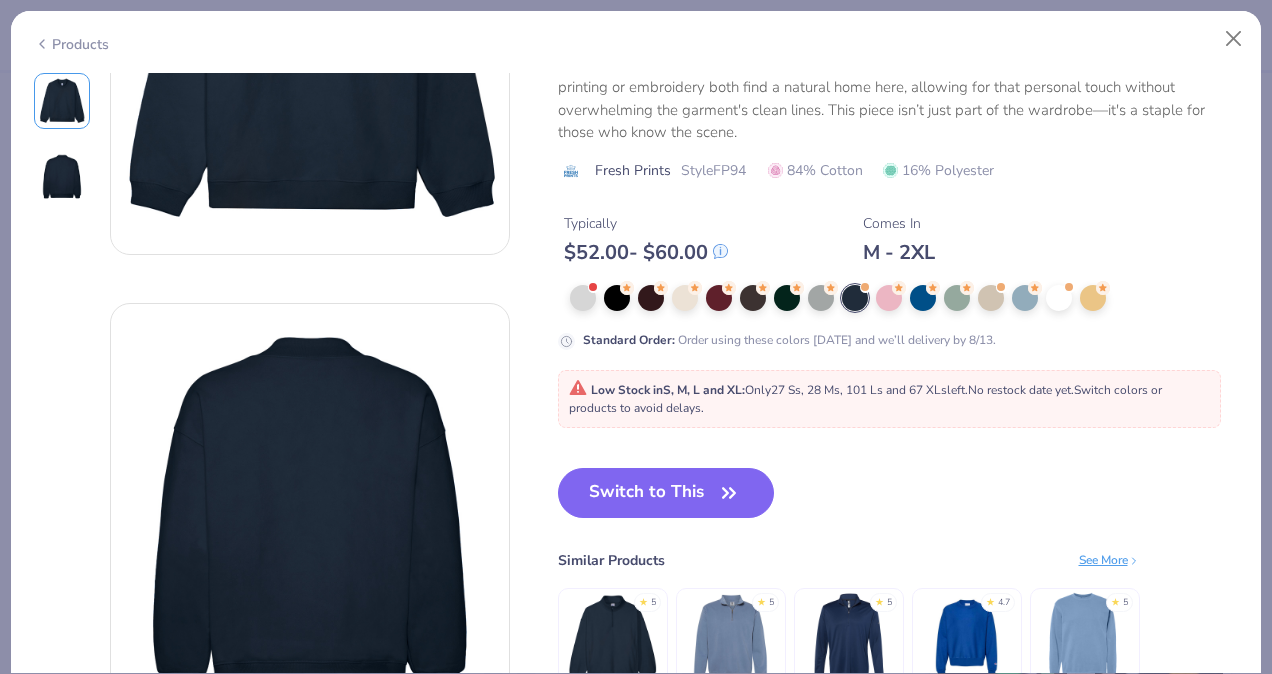 scroll, scrollTop: 256, scrollLeft: 0, axis: vertical 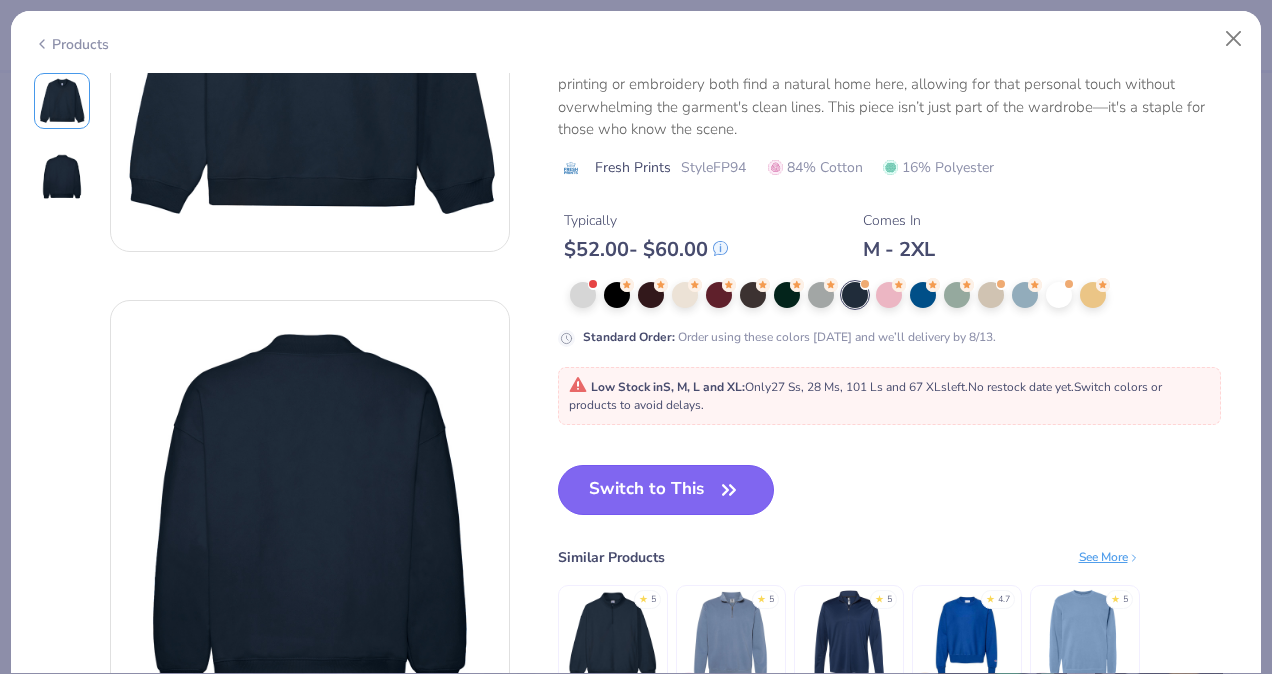 click on "Switch to This" at bounding box center [666, 490] 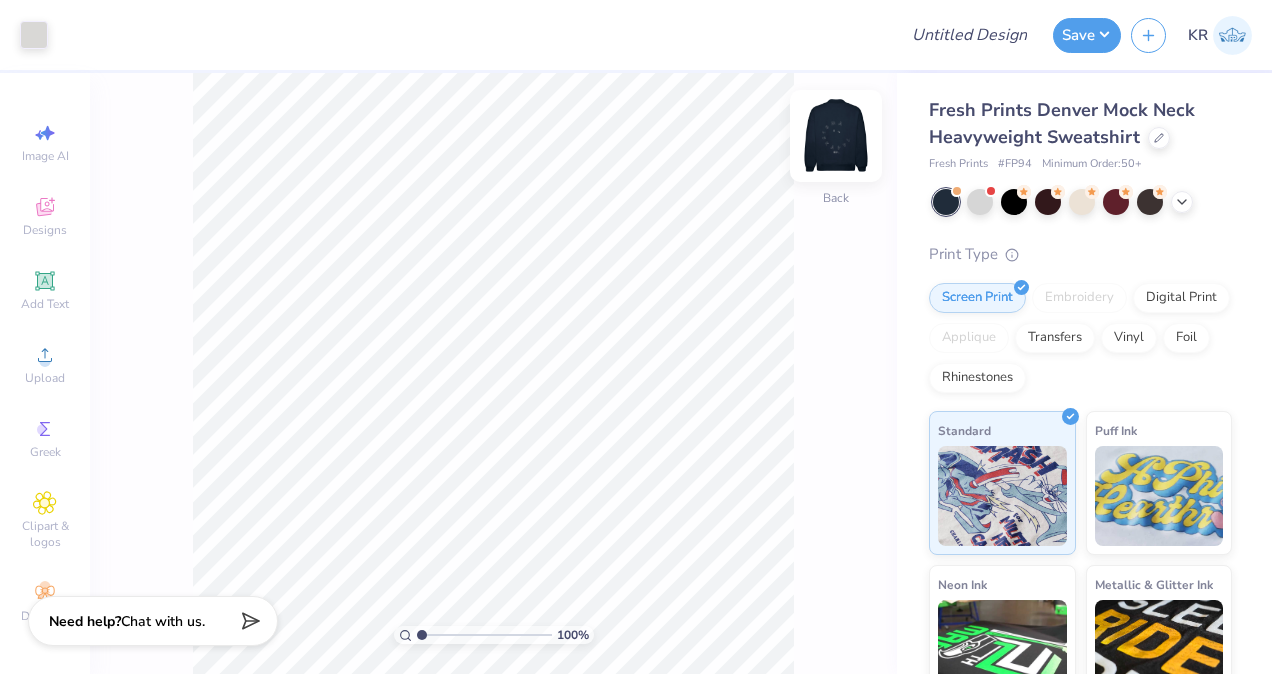 click at bounding box center [836, 136] 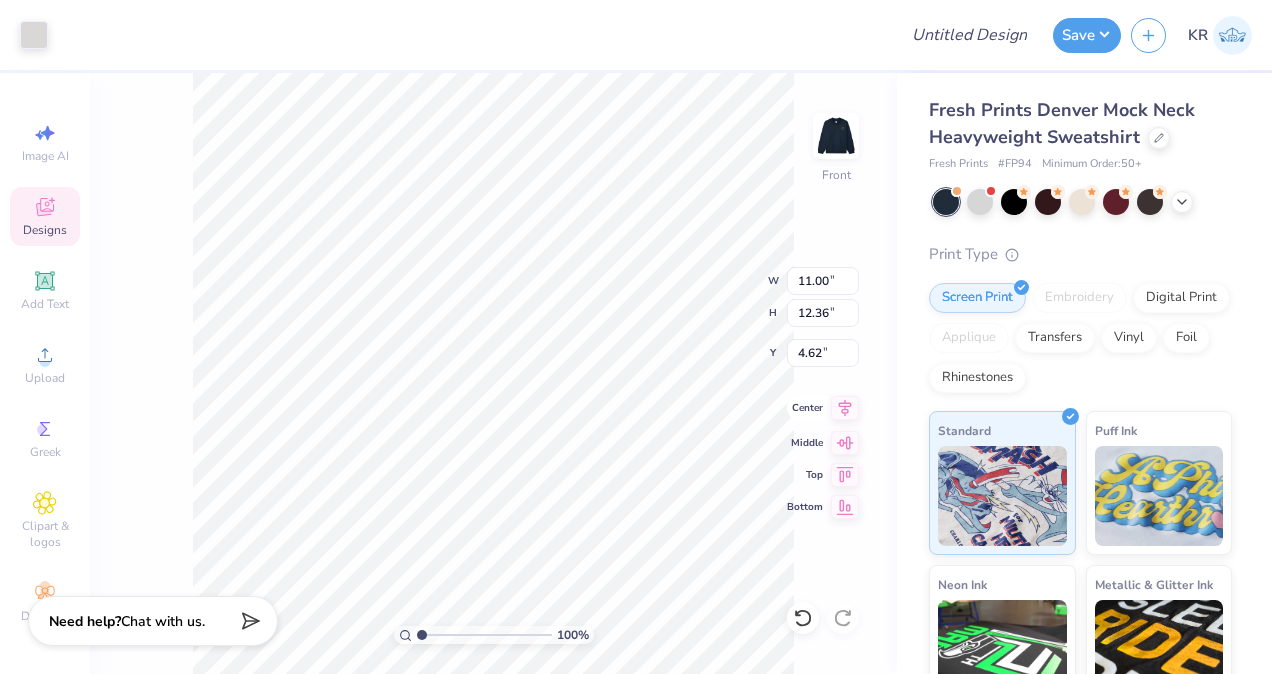 click 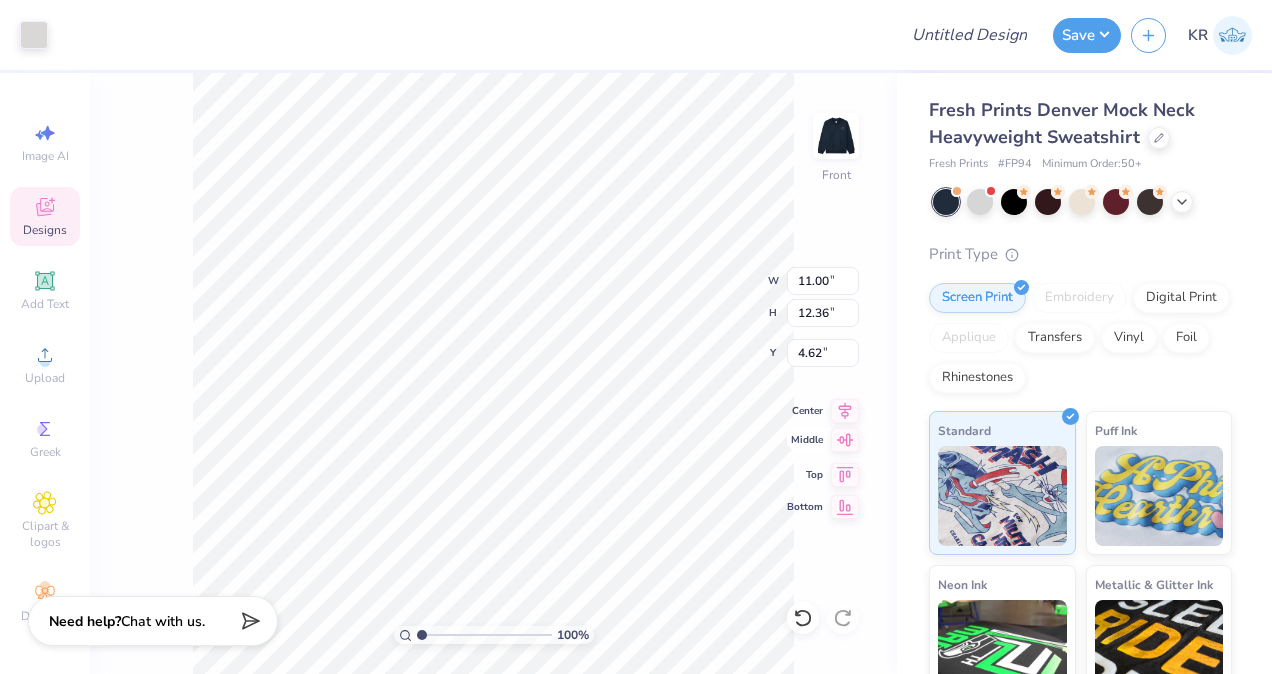 click 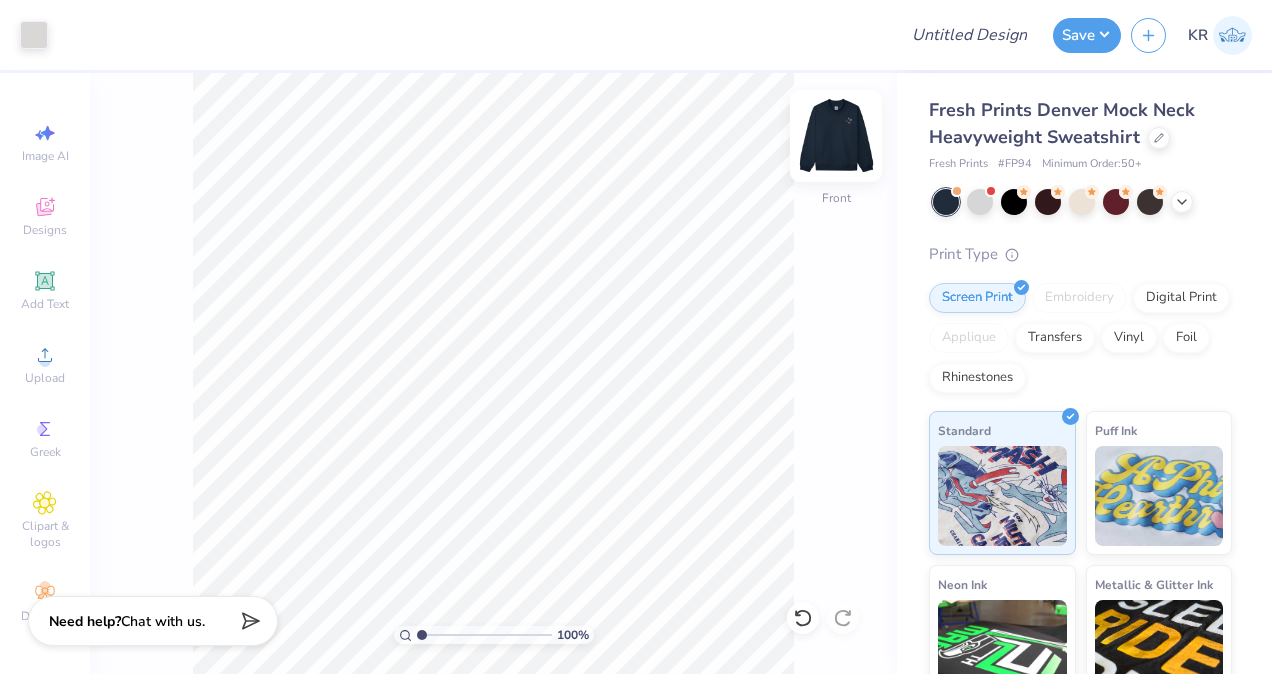 click at bounding box center (836, 136) 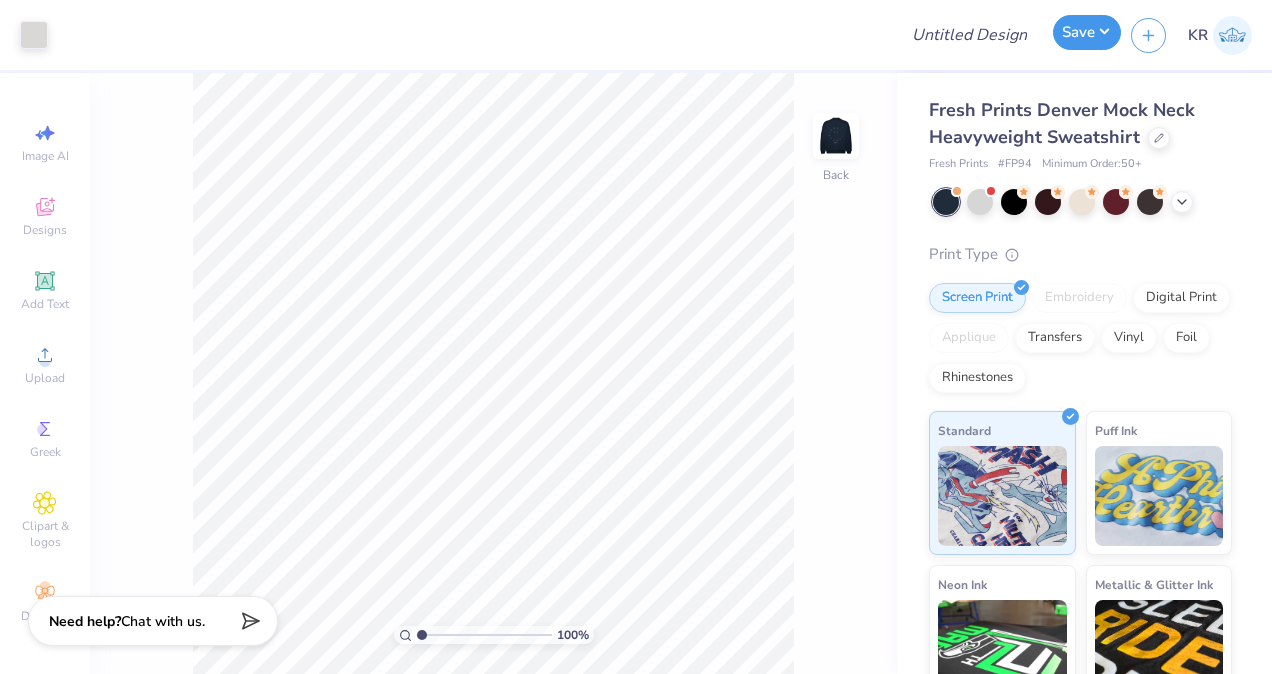click on "Save" at bounding box center (1087, 32) 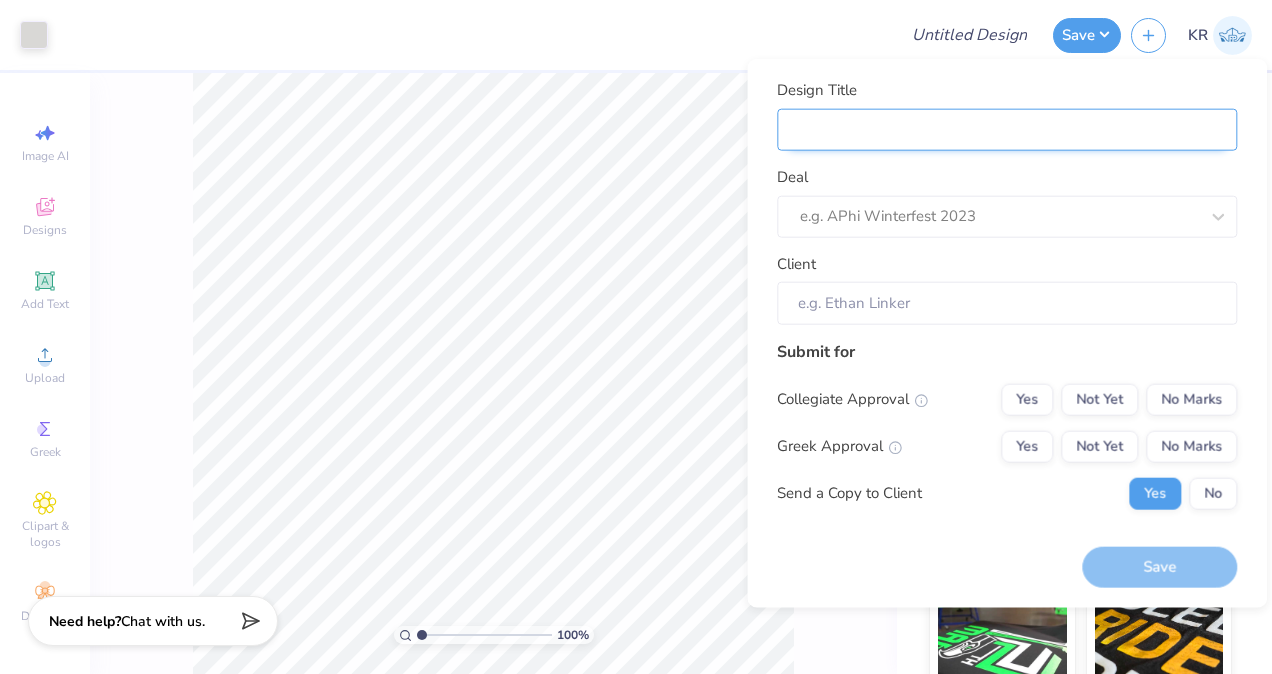 click on "Design Title" at bounding box center [1007, 129] 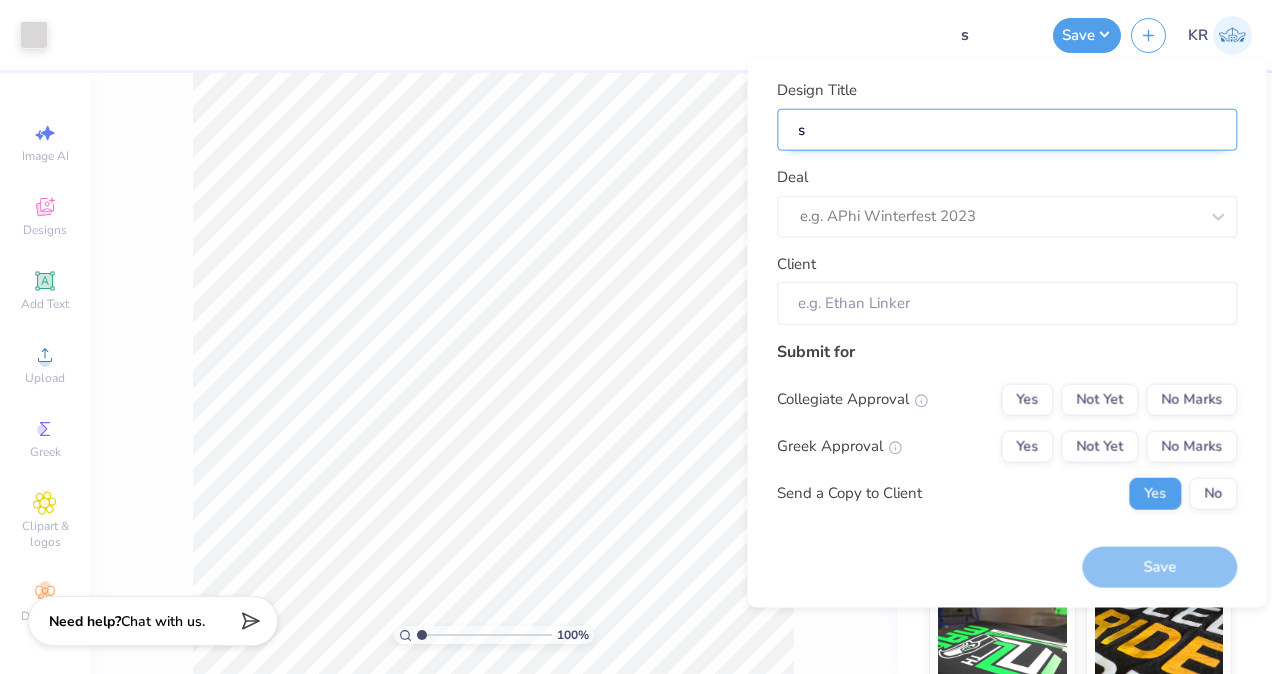 type on "sk" 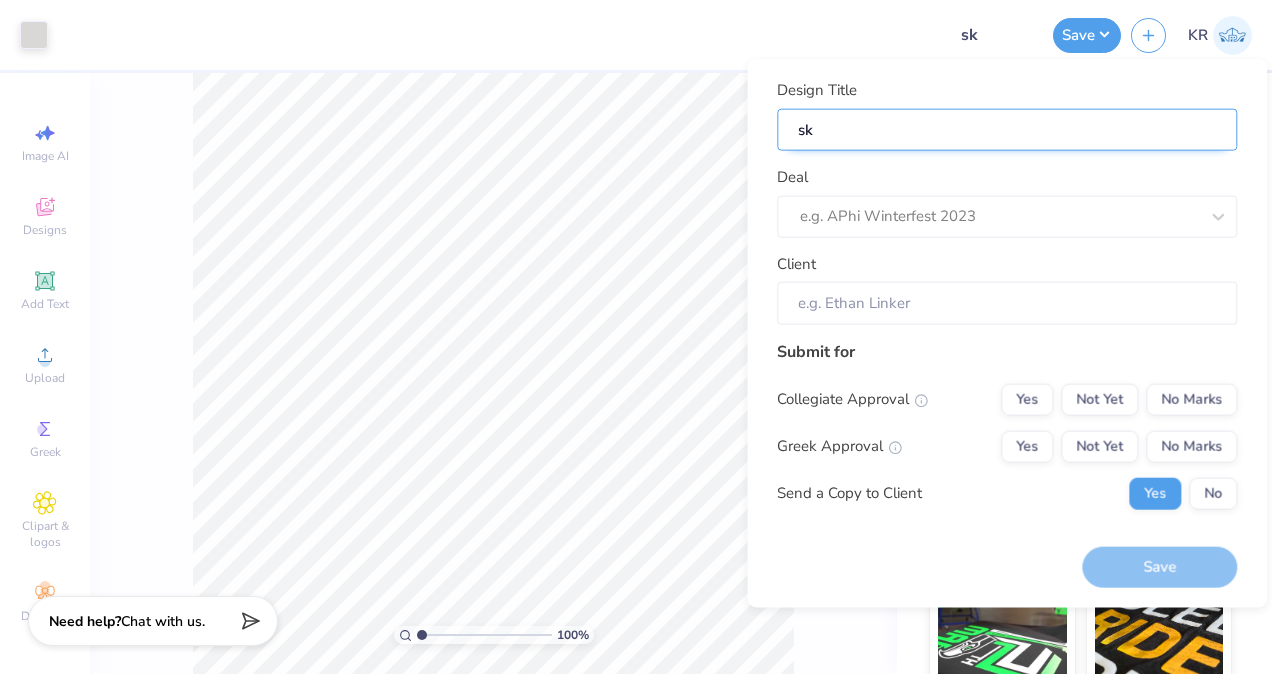 type on "sk" 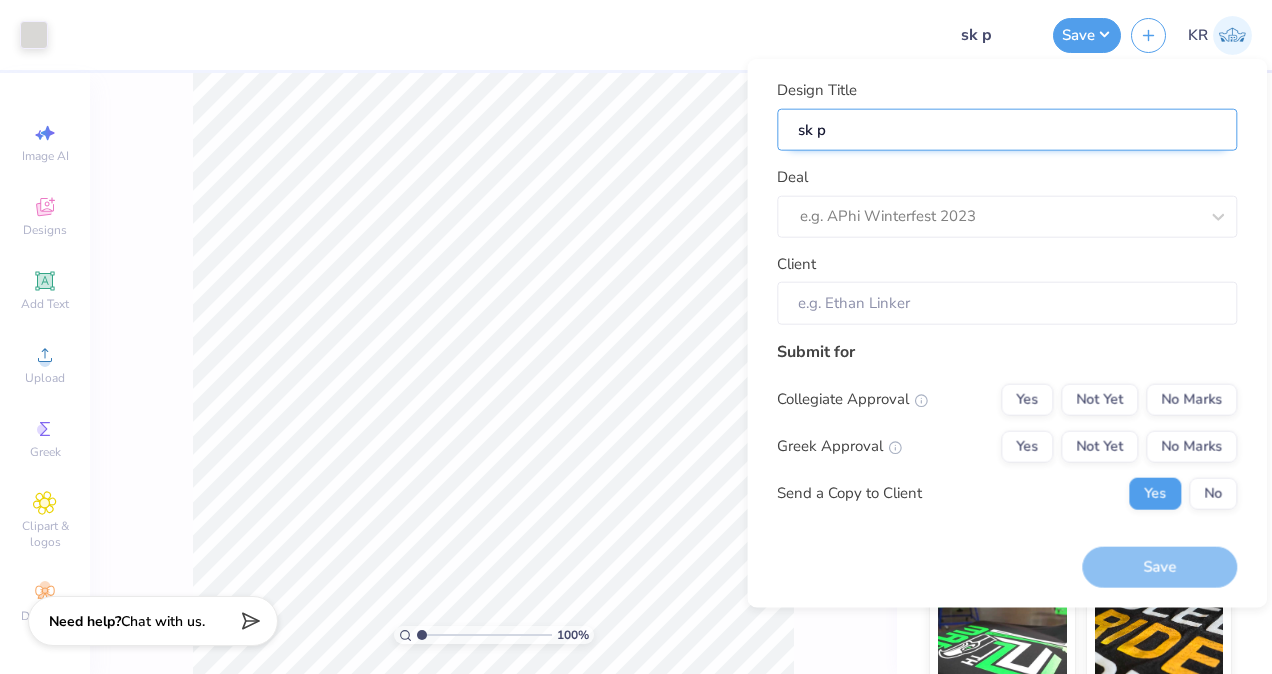 type on "sk pr" 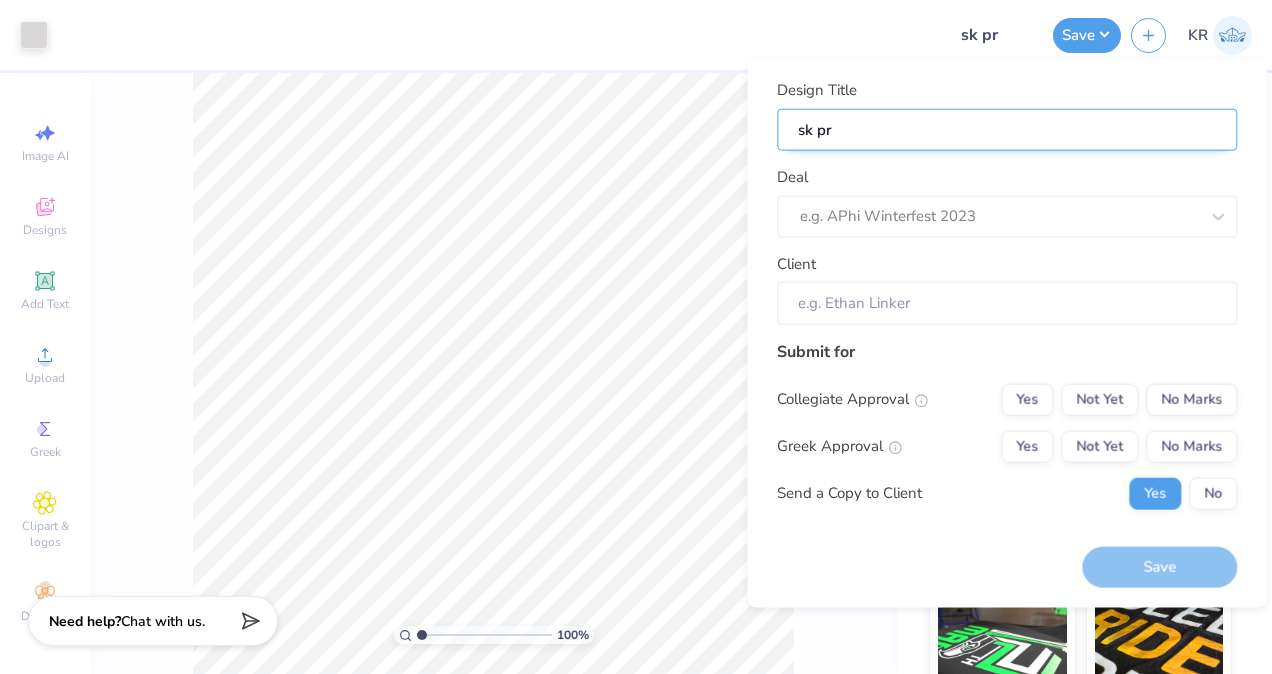 type on "sk pr" 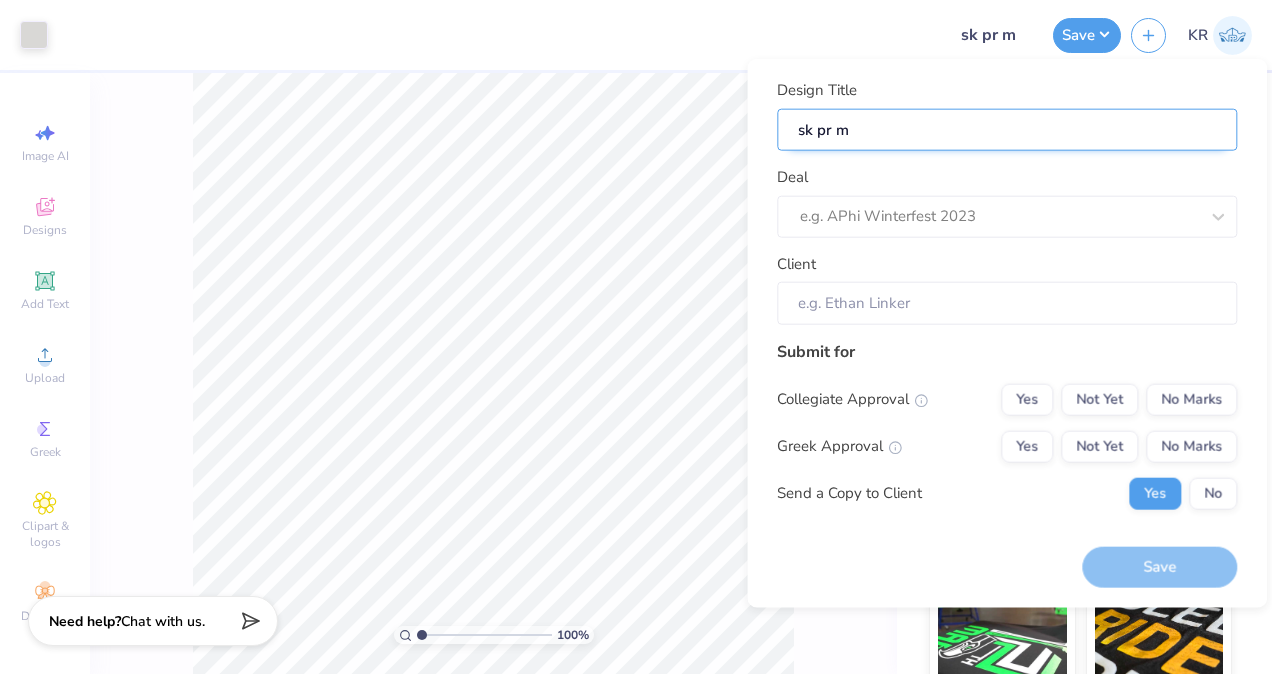 type on "sk pr mo" 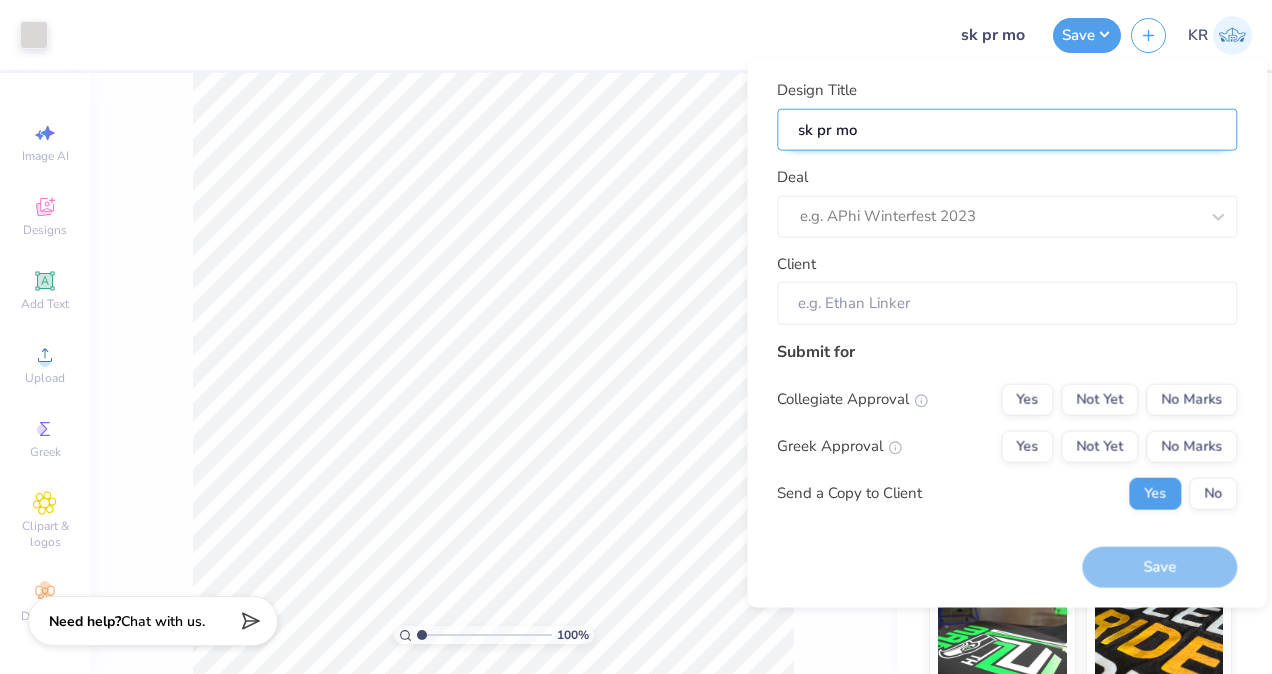 type on "sk pr moc" 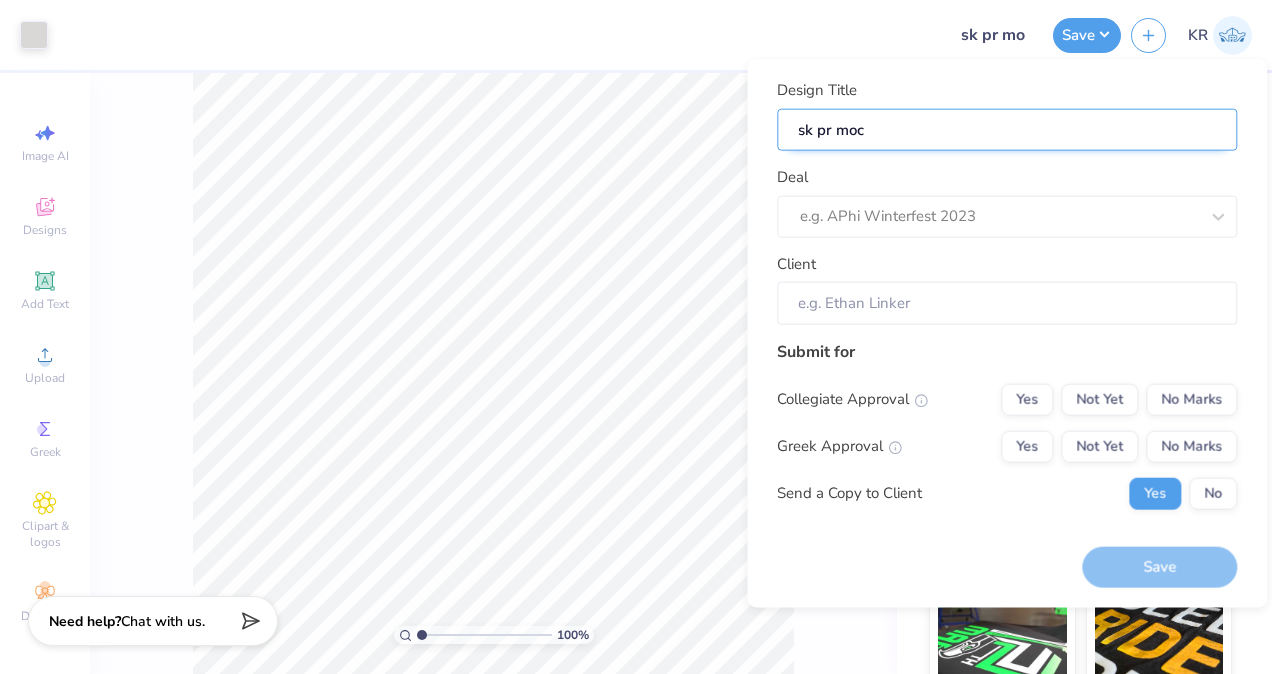 type on "sk pr moc" 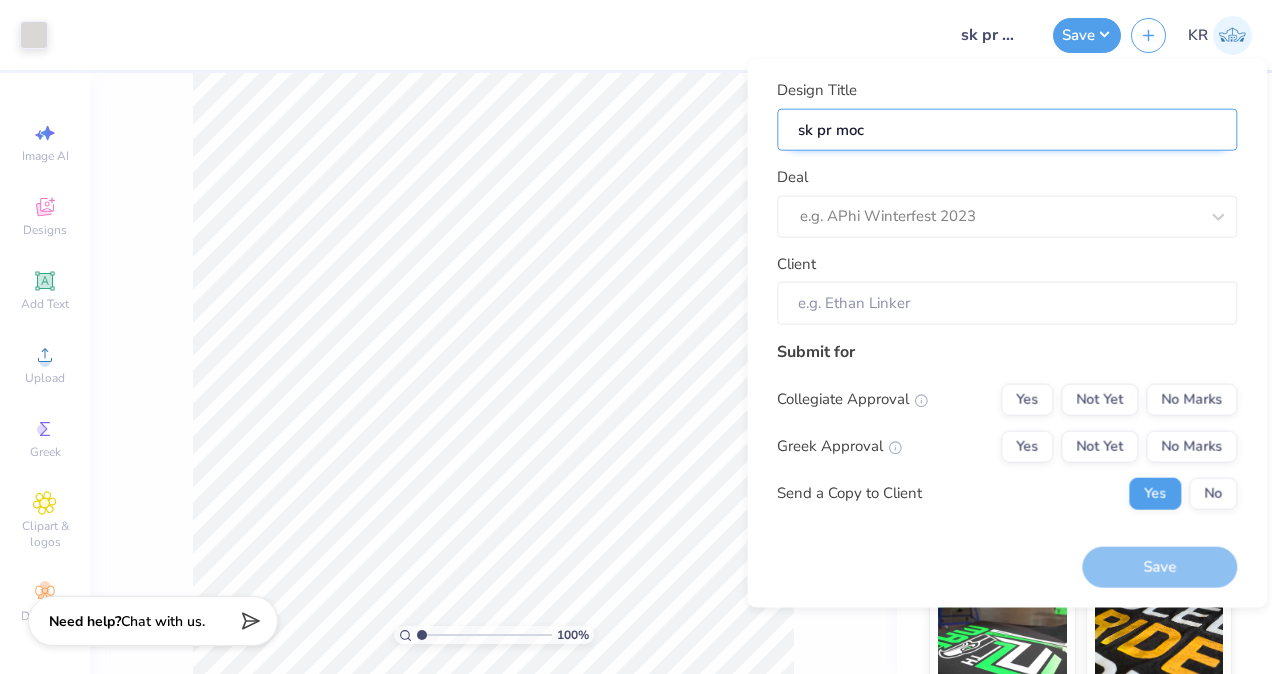 type on "sk pr mock" 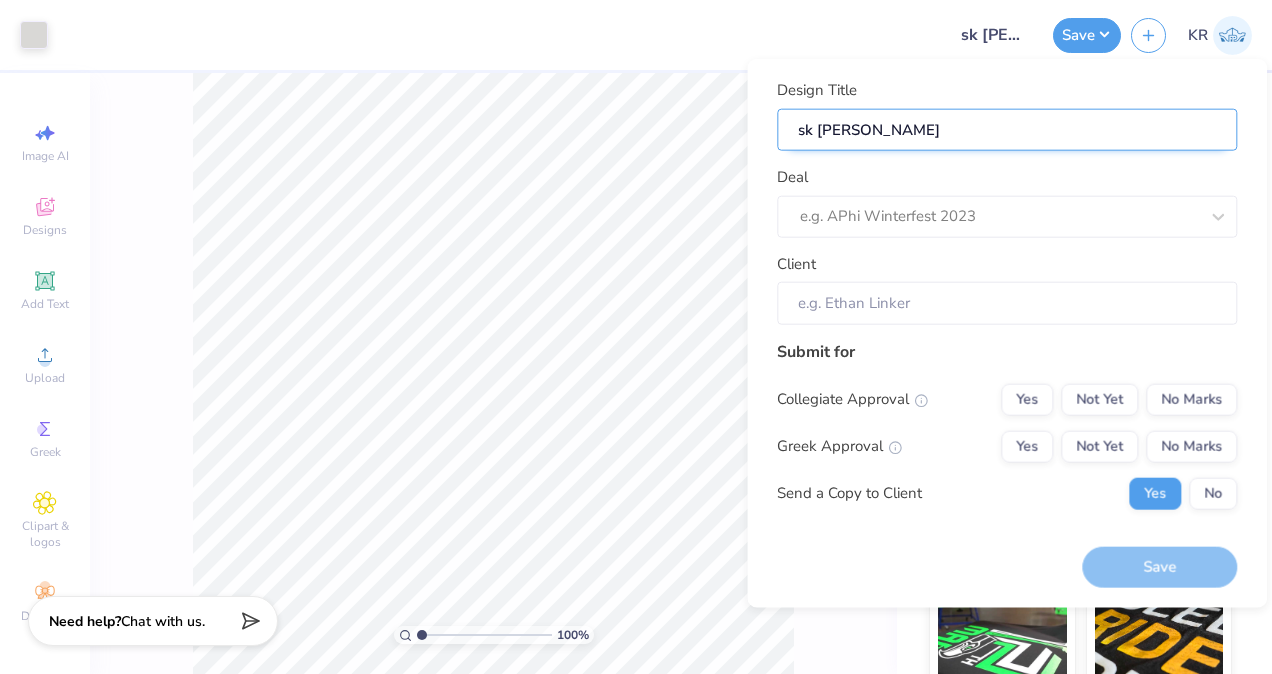 type on "sk pr mock" 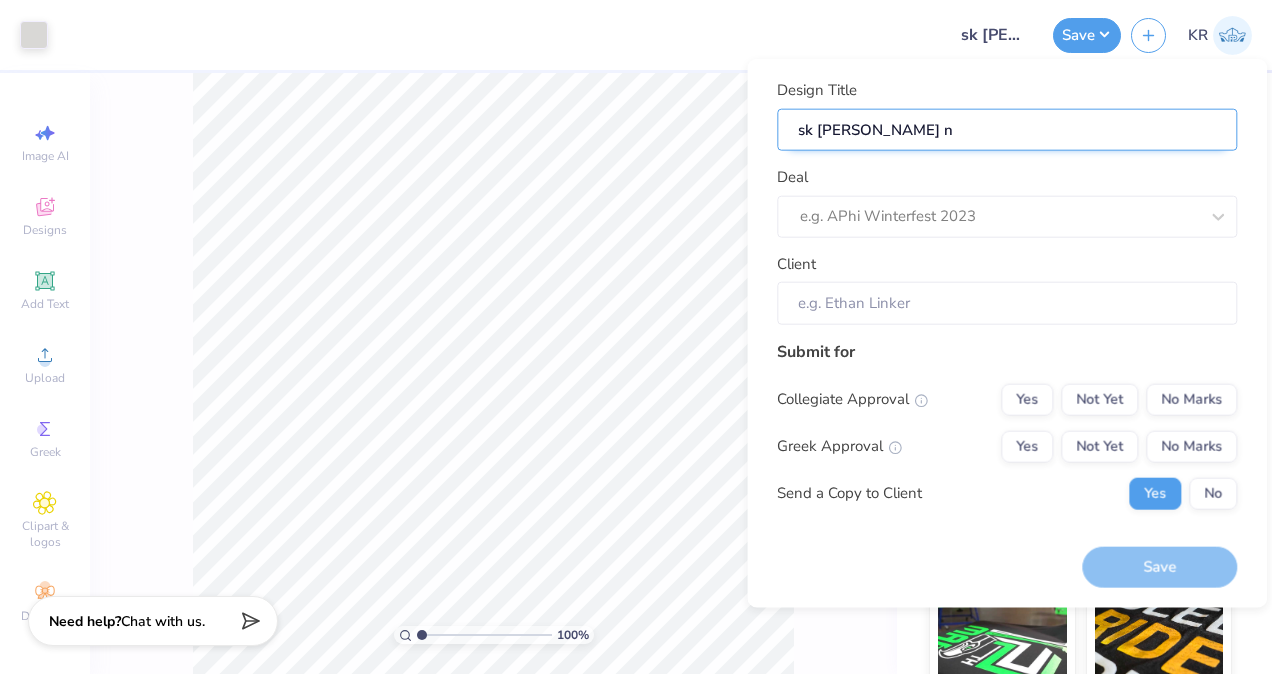 type on "sk pr mock ne" 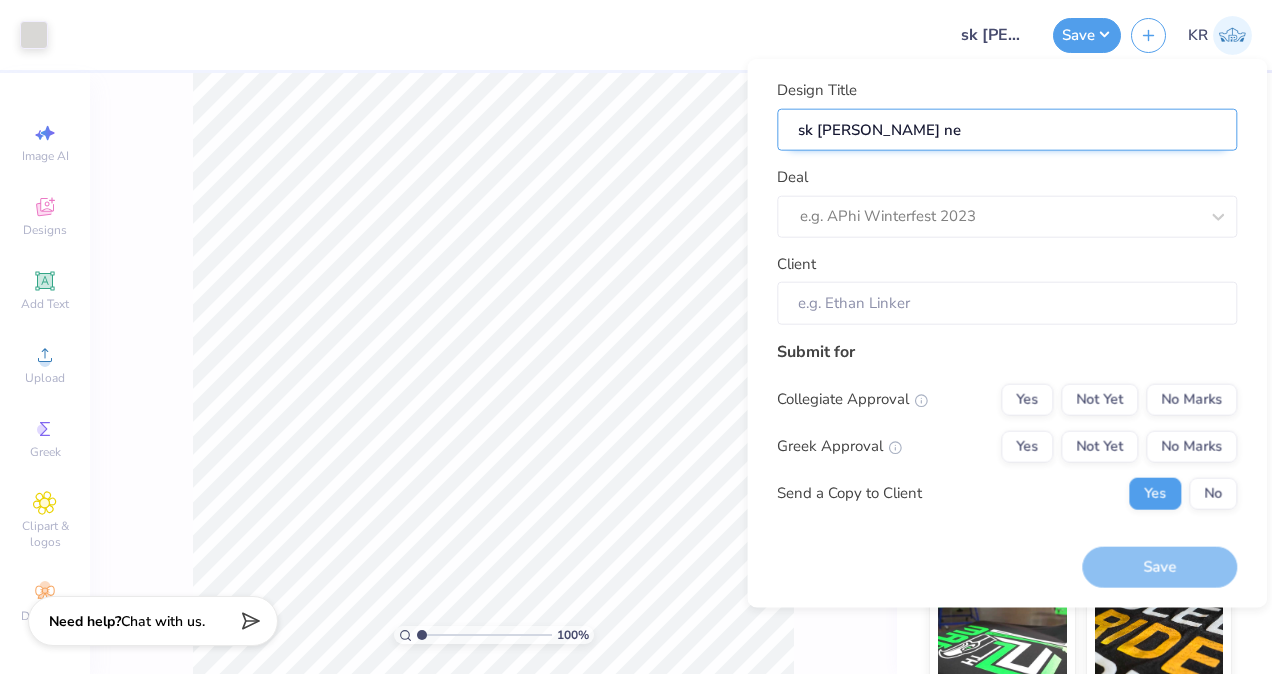 type on "sk pr mock nec" 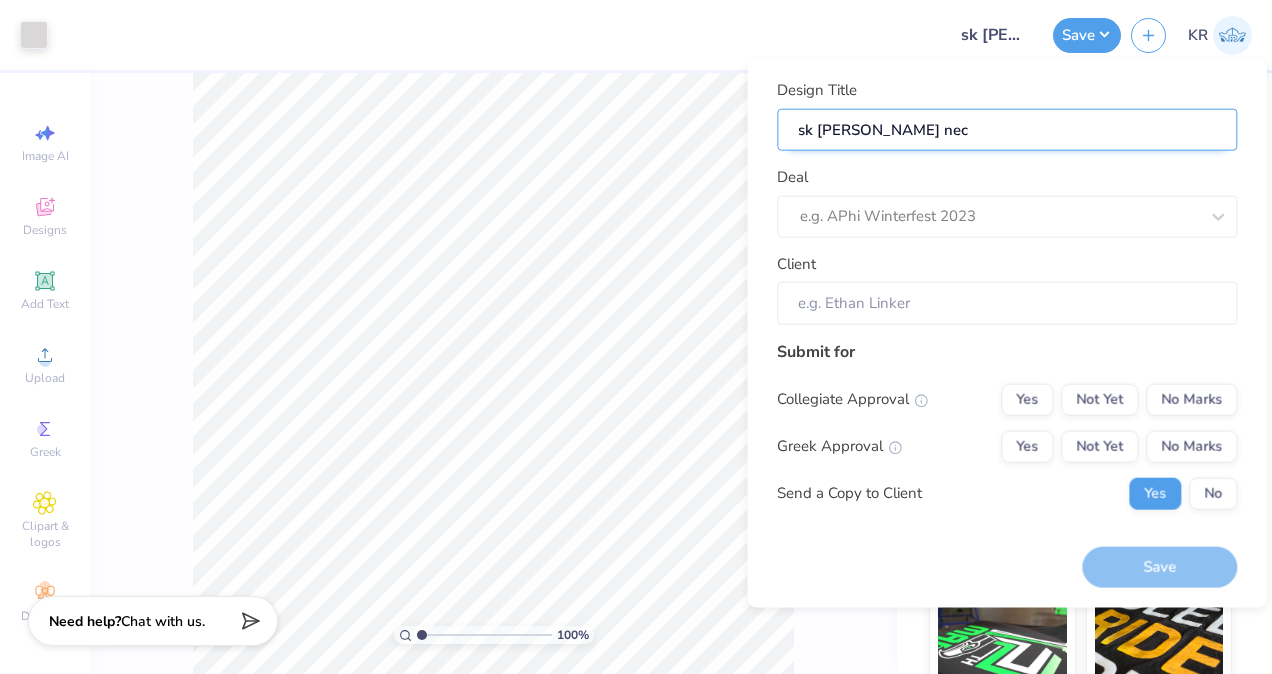 type on "sk pr mock neck" 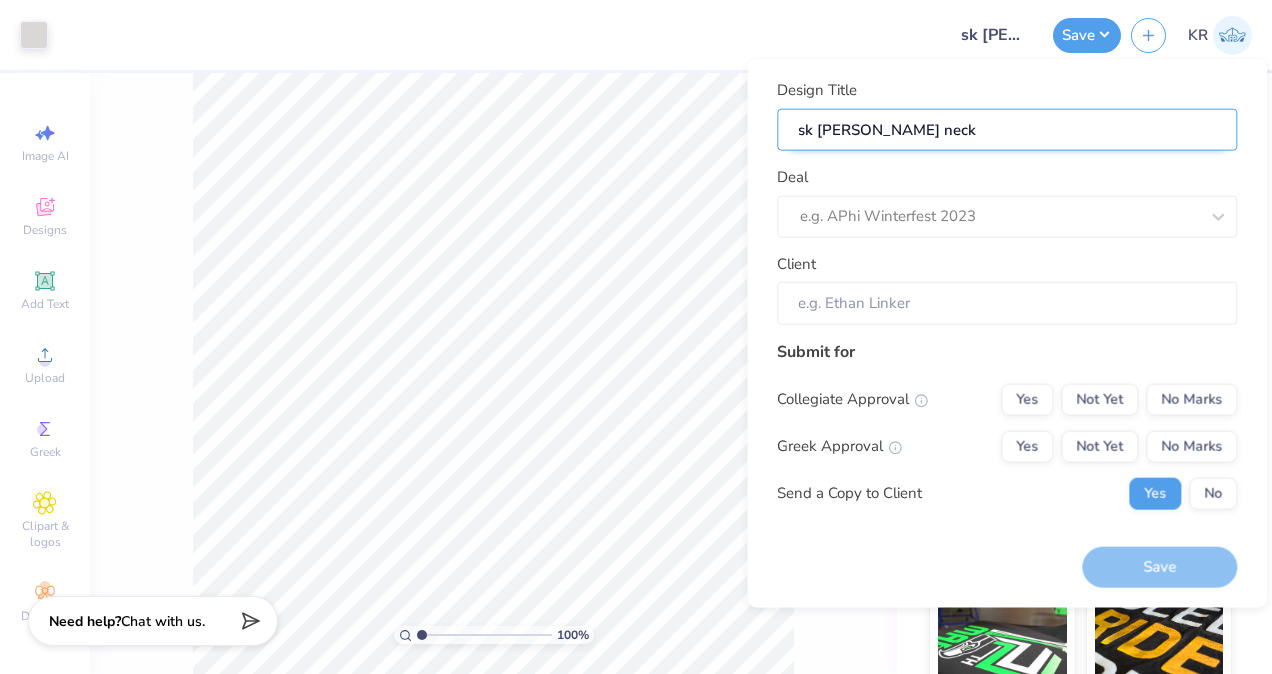 type on "sk pr mock neck" 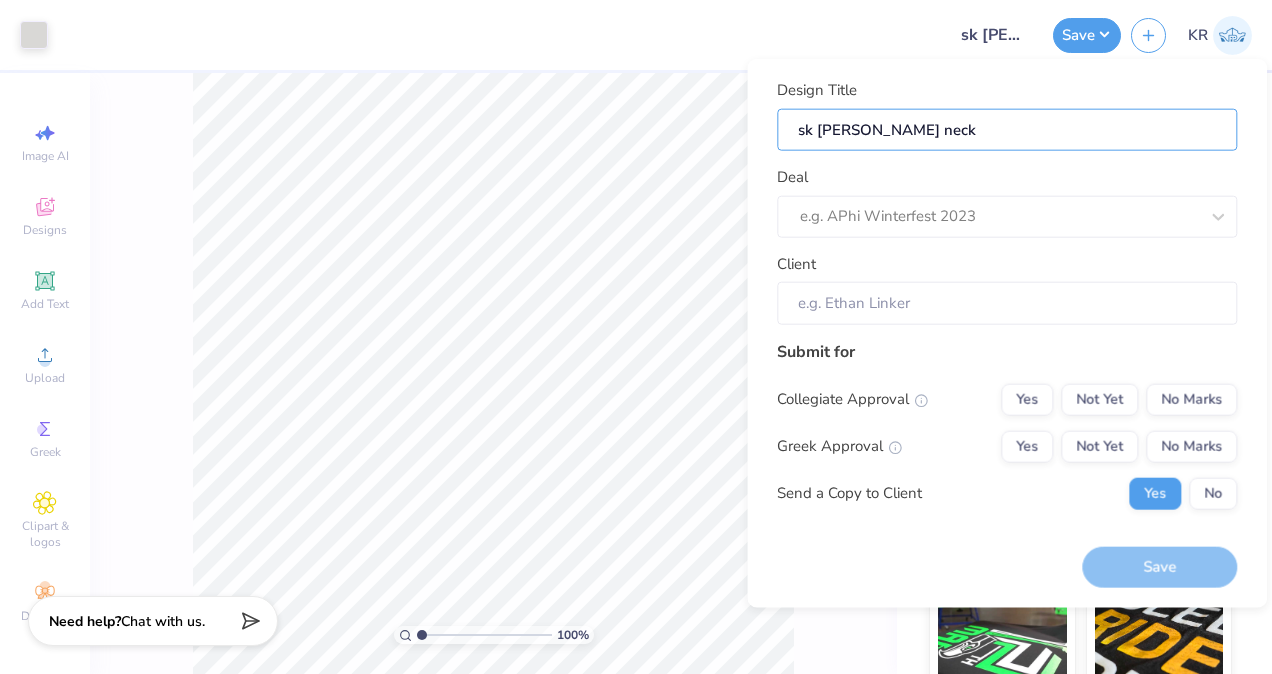 type on "sk pr mock neck" 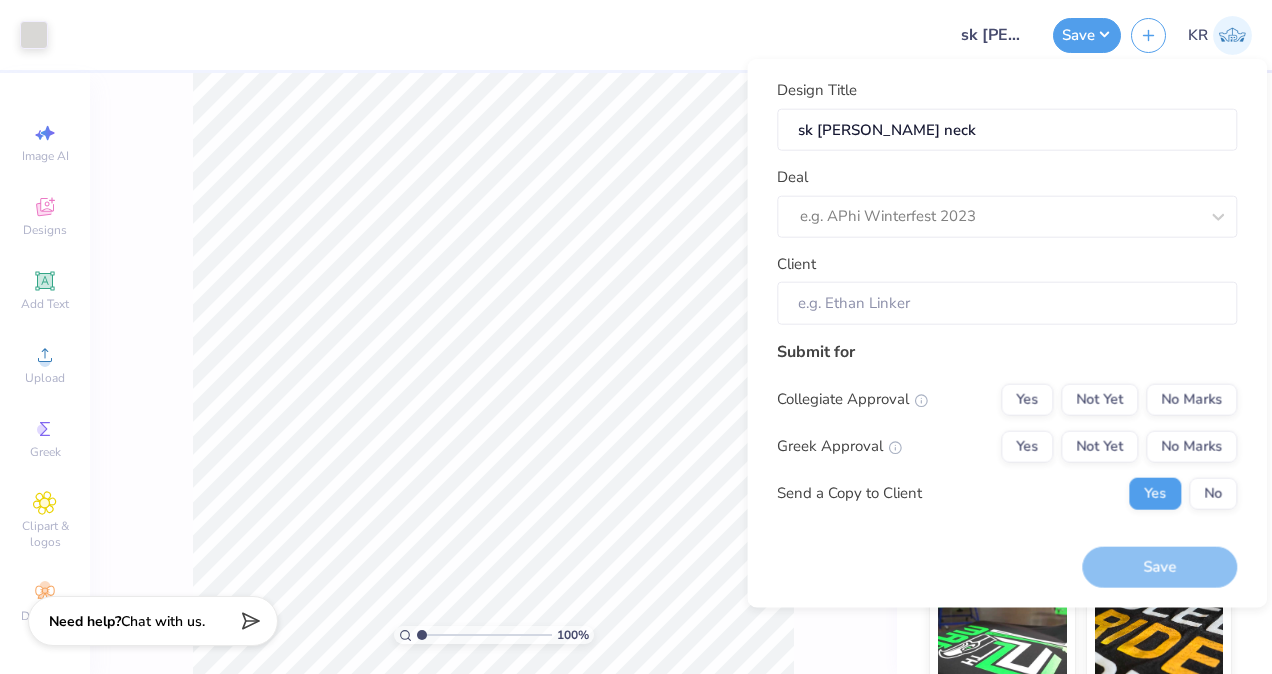 click on "Client" at bounding box center (1007, 288) 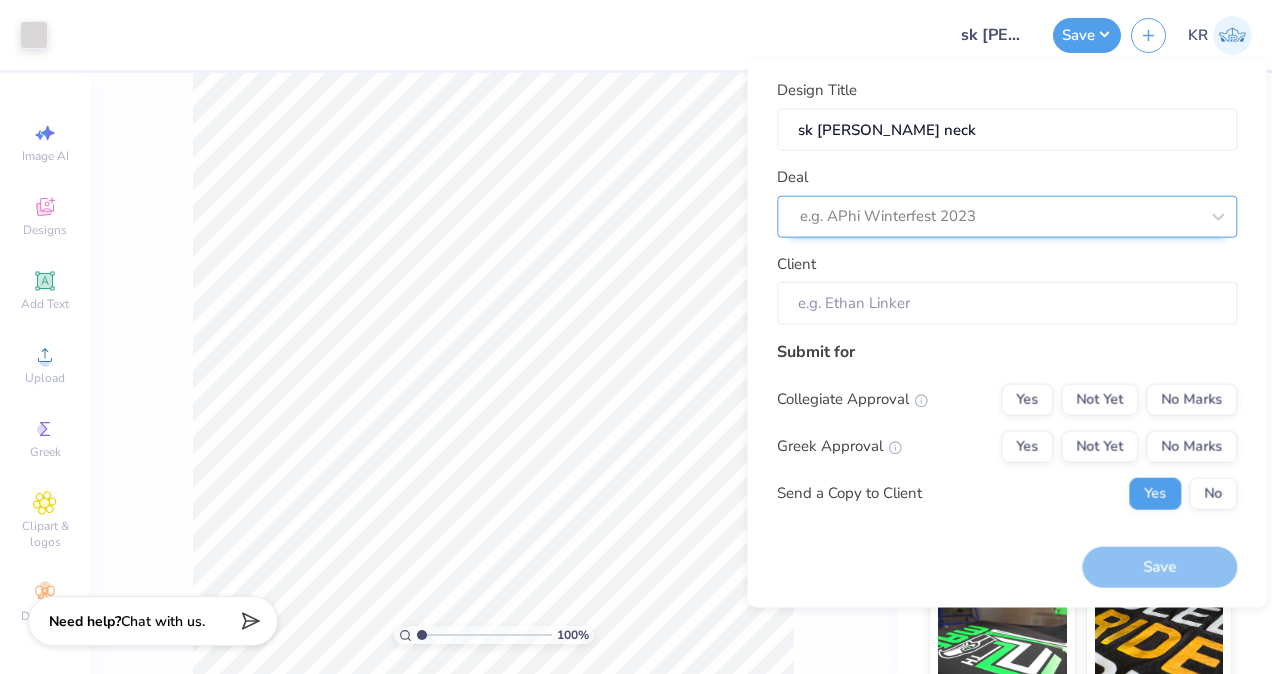 click at bounding box center (999, 216) 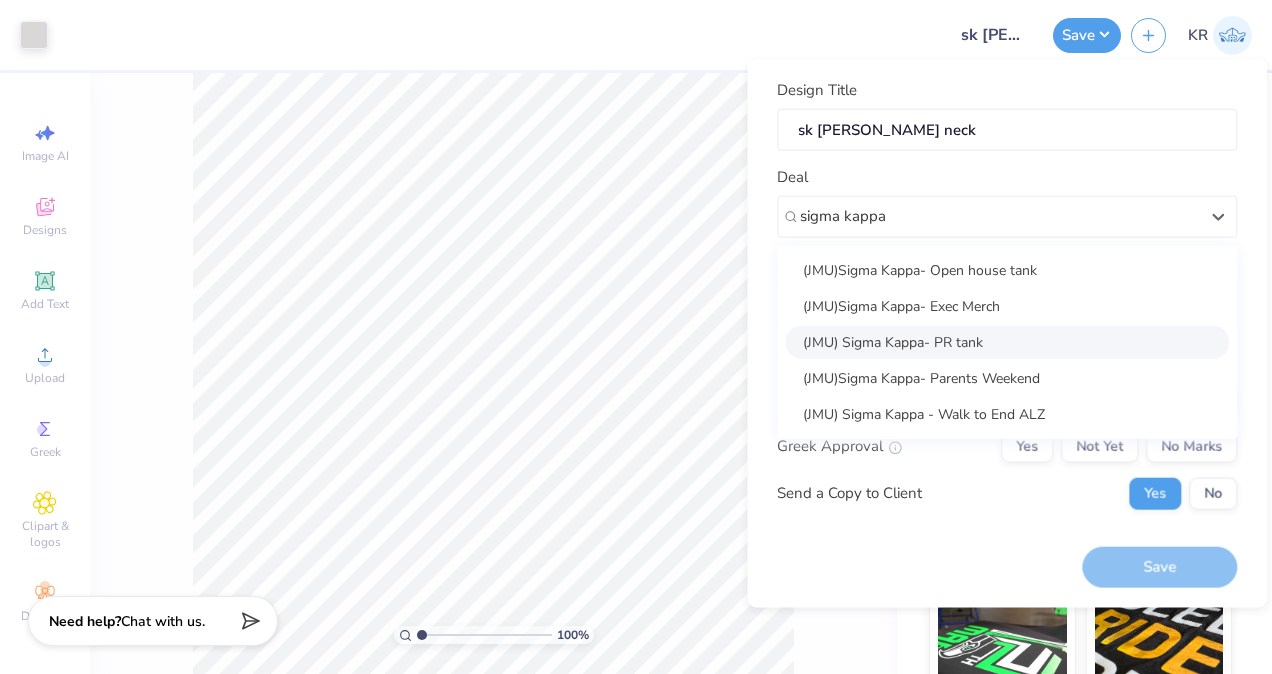click on "(JMU) Sigma Kappa- PR tank" at bounding box center (1007, 341) 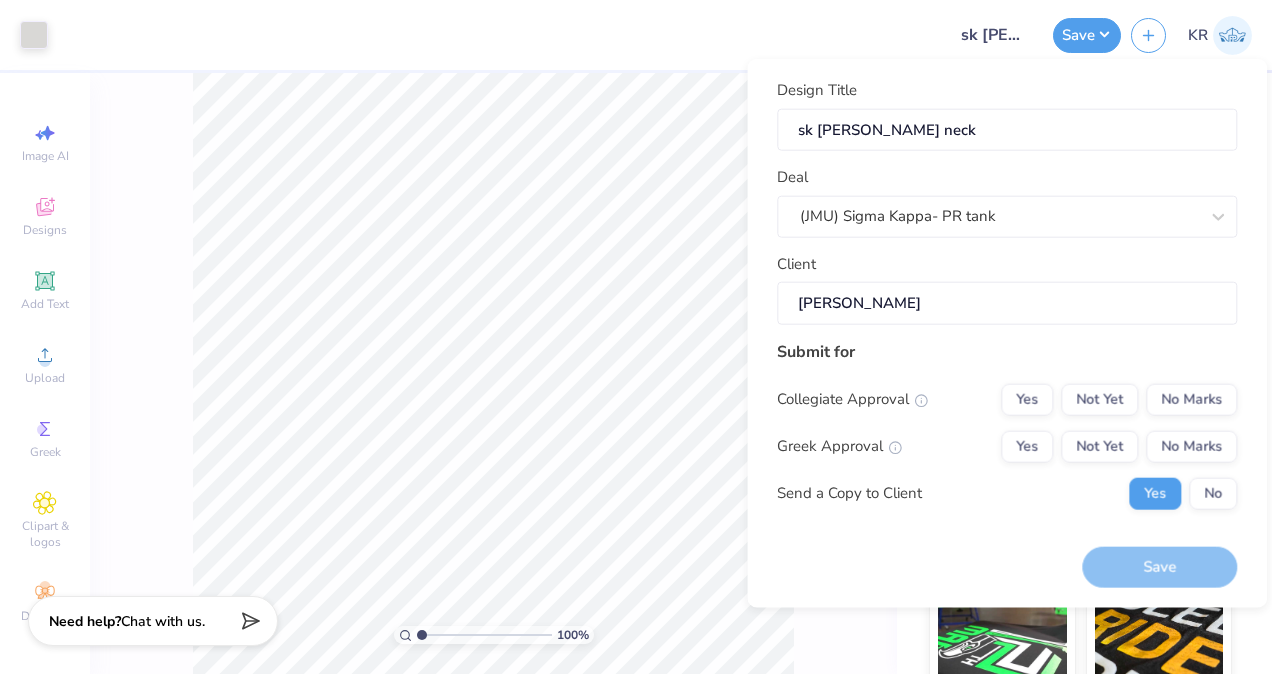type 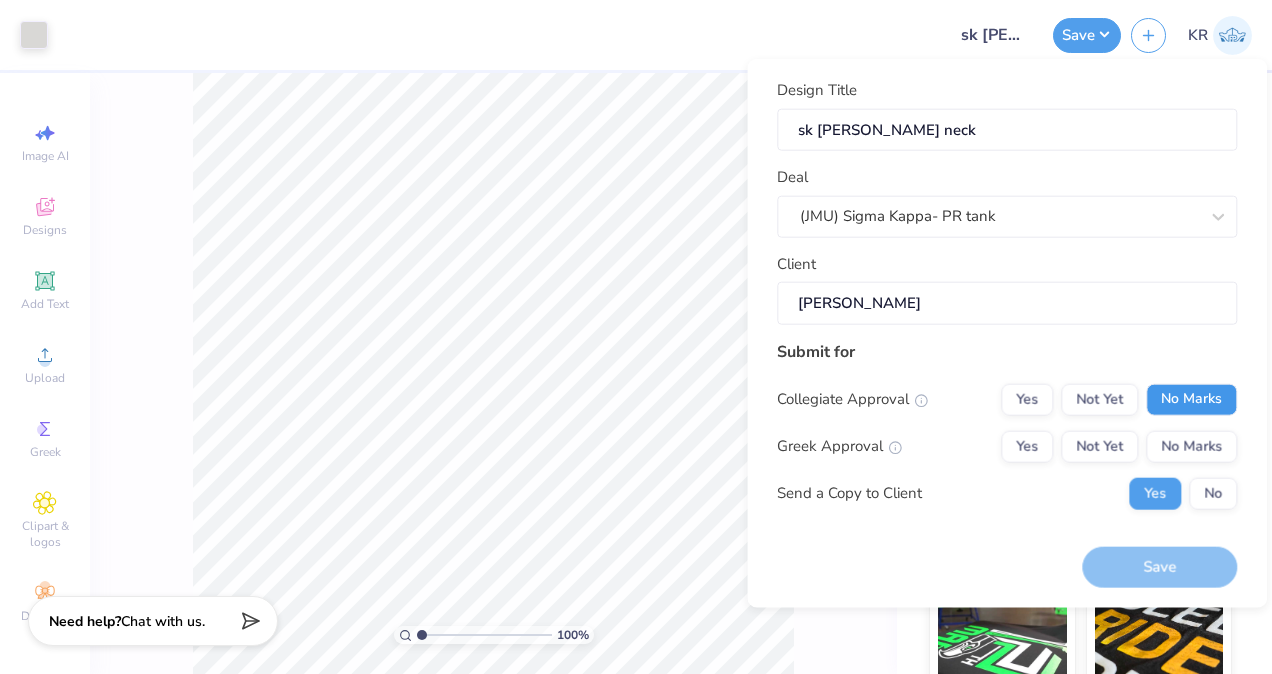 click on "No Marks" at bounding box center (1191, 399) 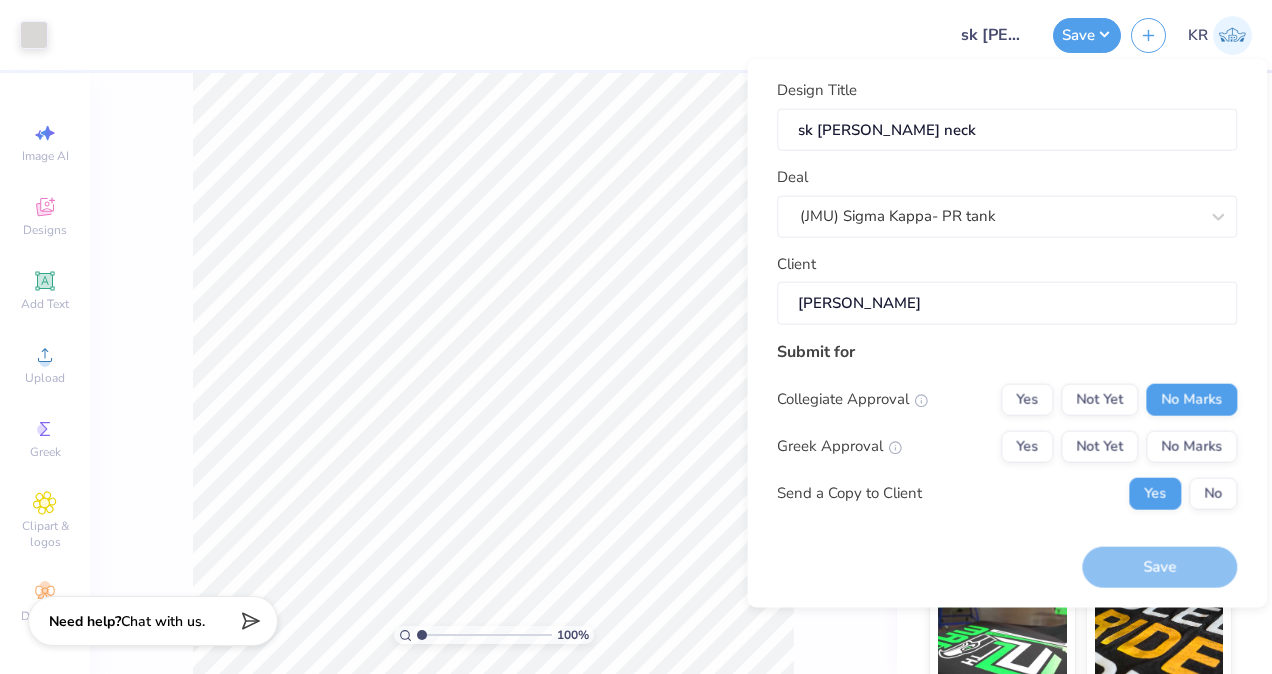drag, startPoint x: 1034, startPoint y: 444, endPoint x: 1240, endPoint y: 506, distance: 215.12787 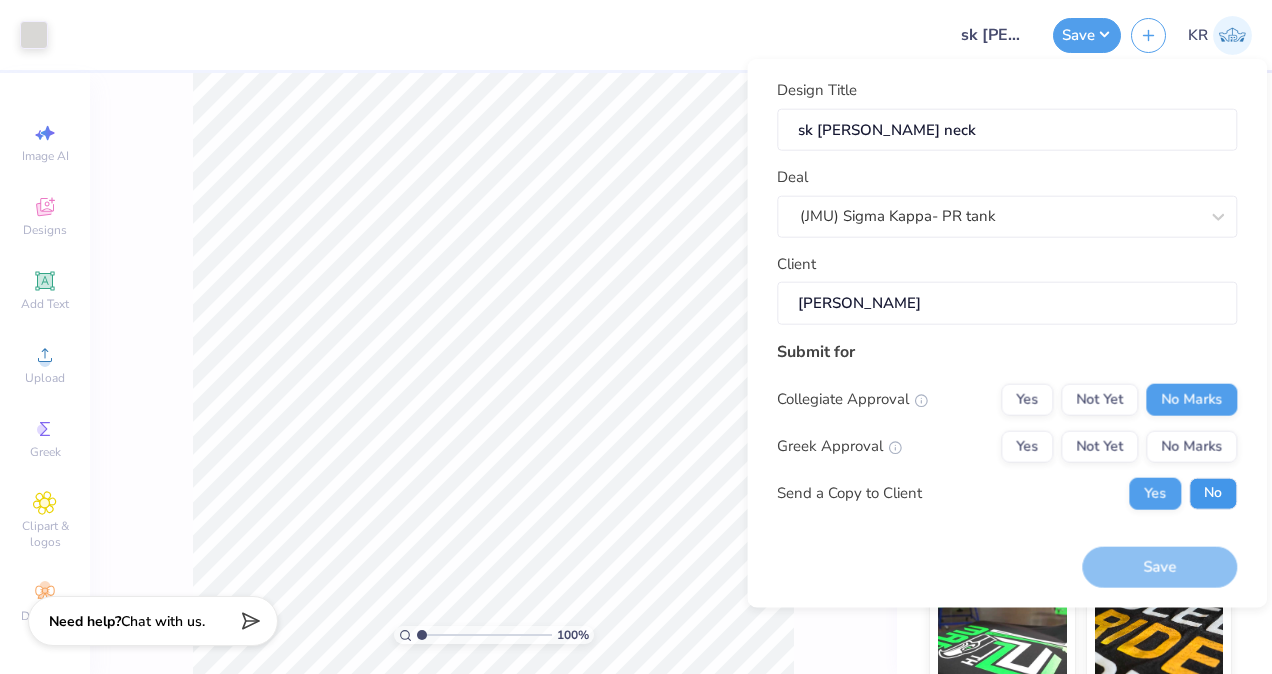 click on "No" at bounding box center [1213, 493] 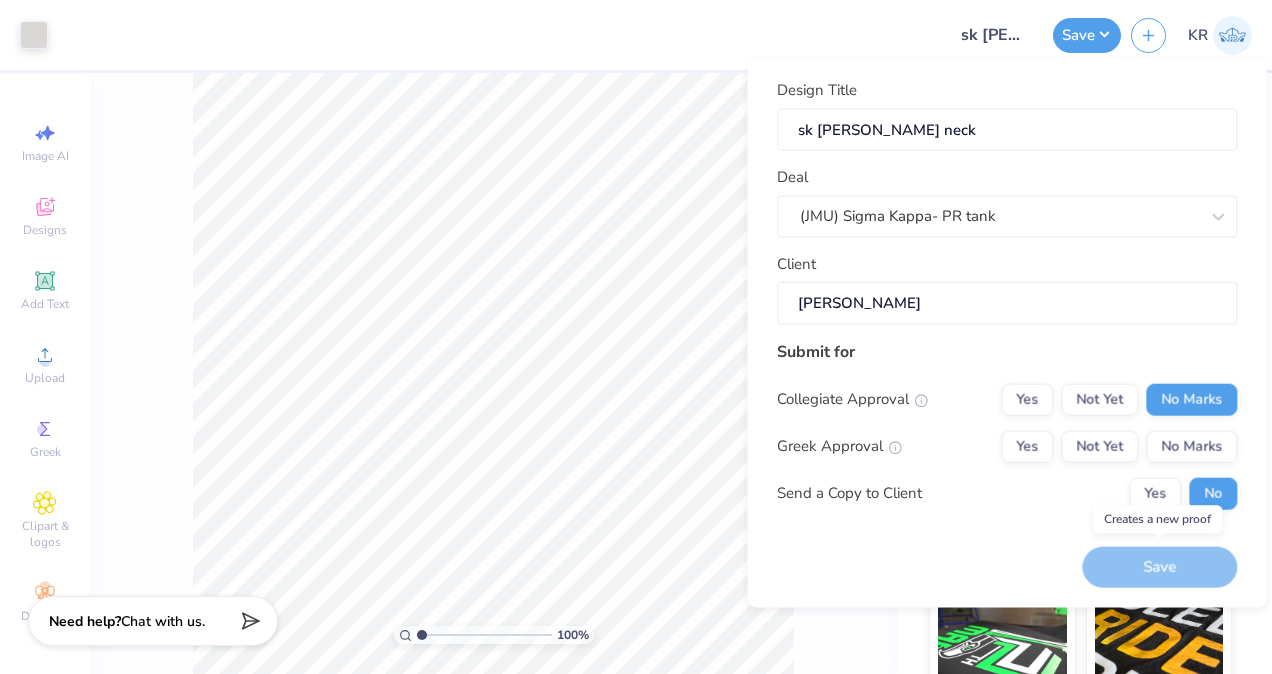 drag, startPoint x: 1180, startPoint y: 562, endPoint x: 1123, endPoint y: 563, distance: 57.00877 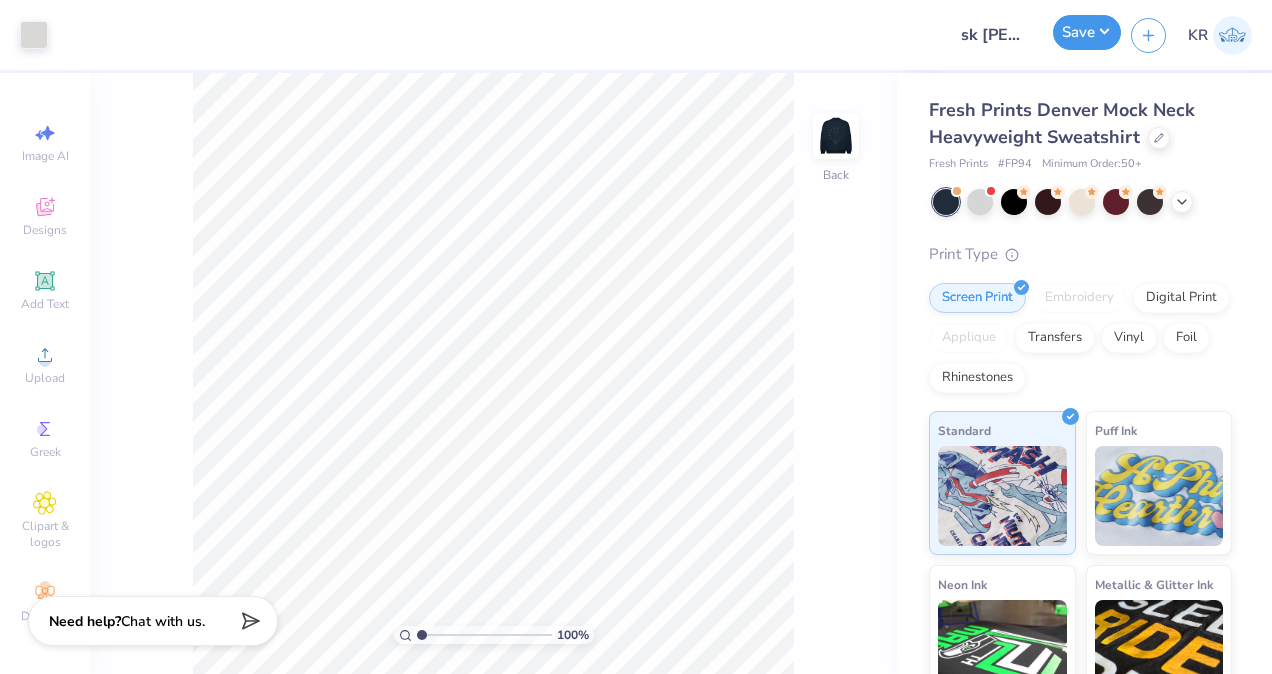 click on "Save" at bounding box center [1087, 32] 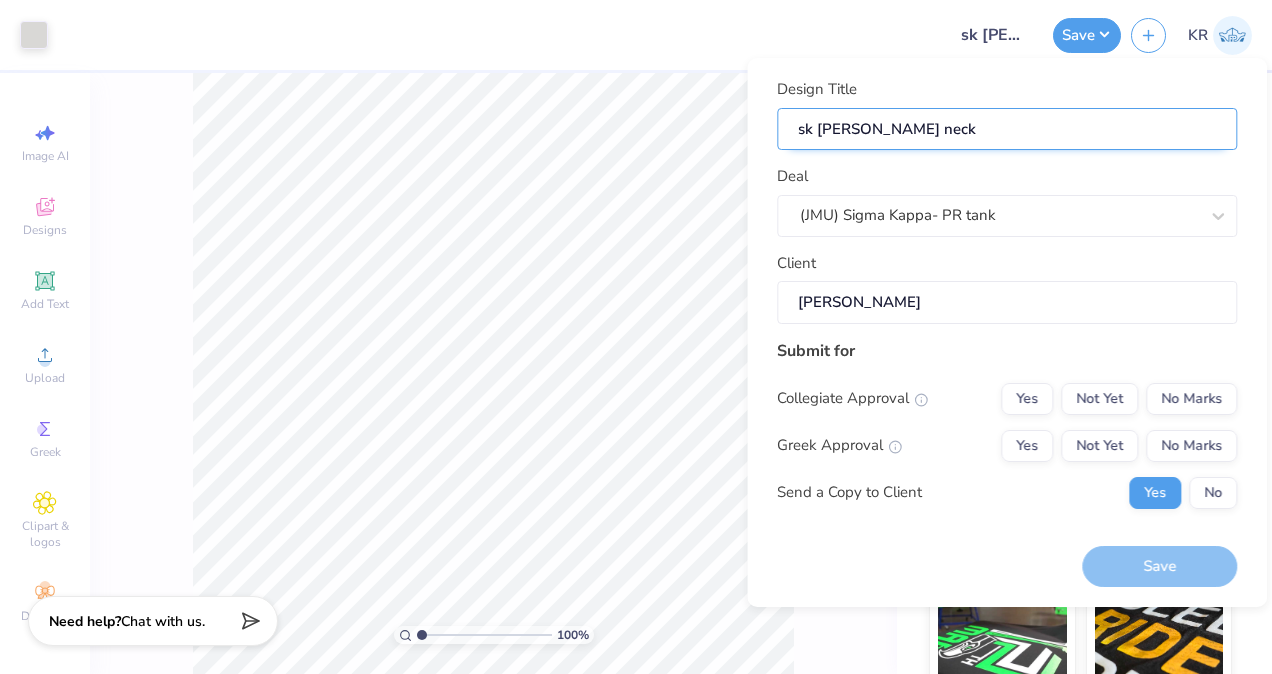 click on "sk pr mock neck" at bounding box center [1007, 129] 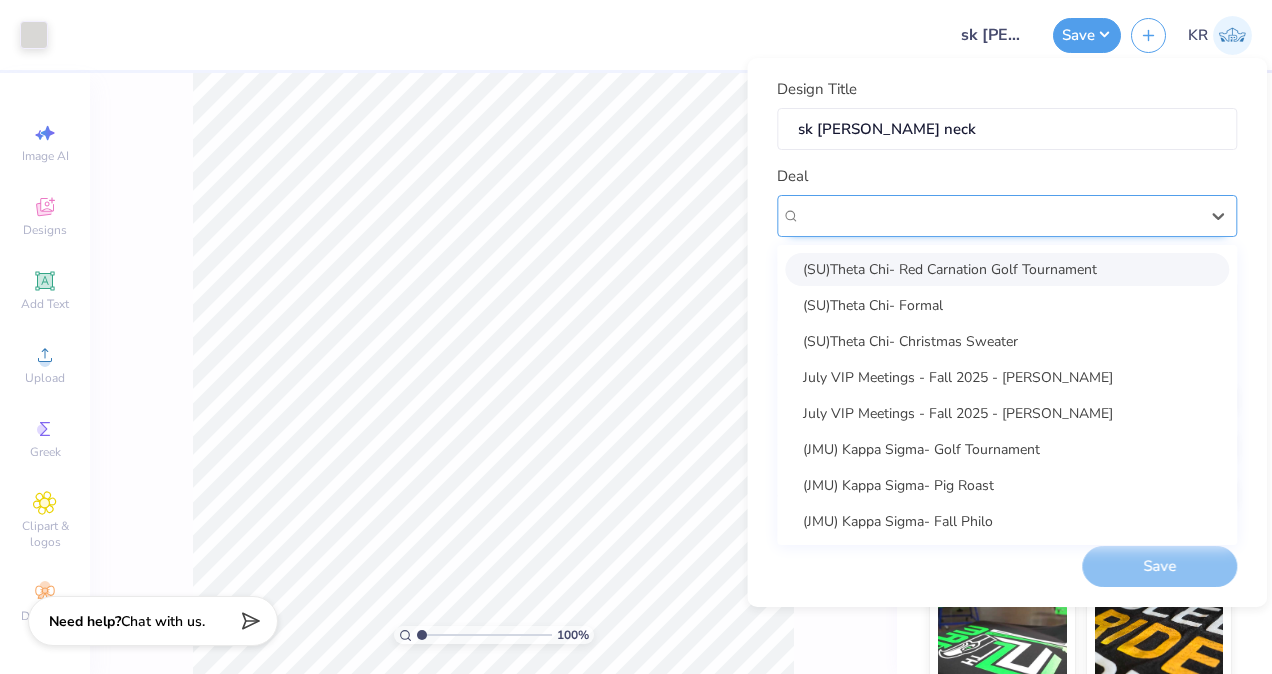 click at bounding box center (999, 215) 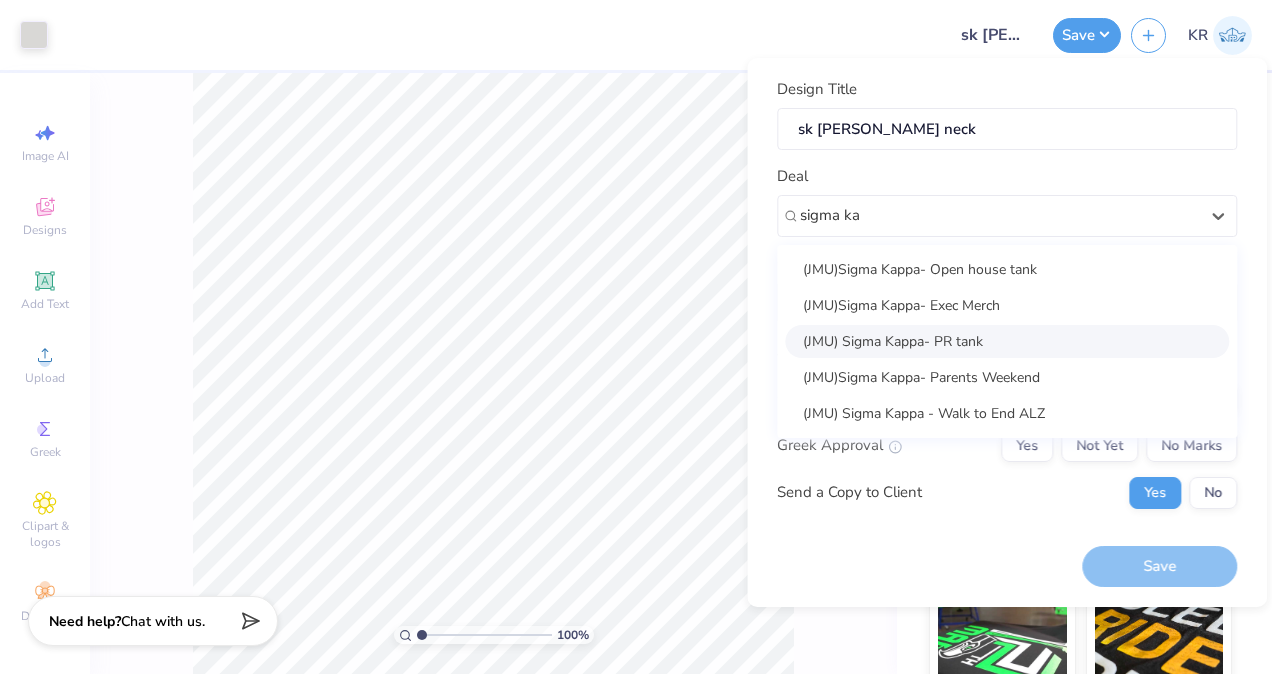 type on "sigma ka" 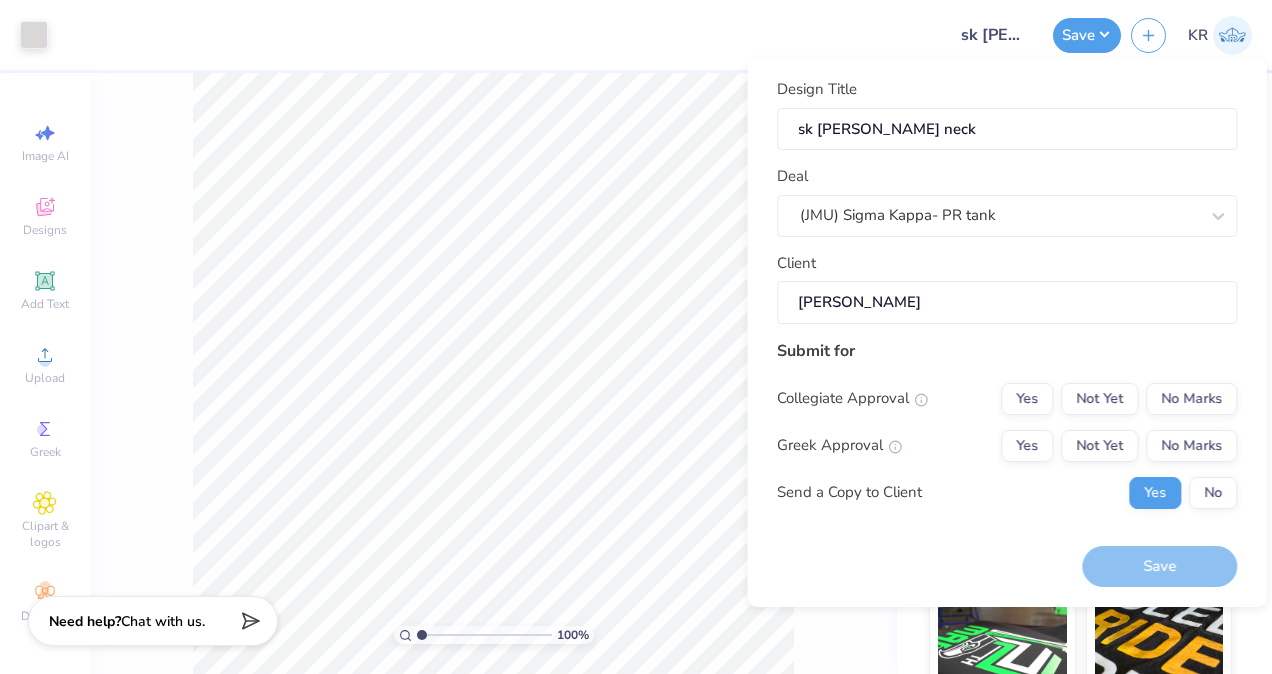drag, startPoint x: 979, startPoint y: 334, endPoint x: 1038, endPoint y: 312, distance: 62.968246 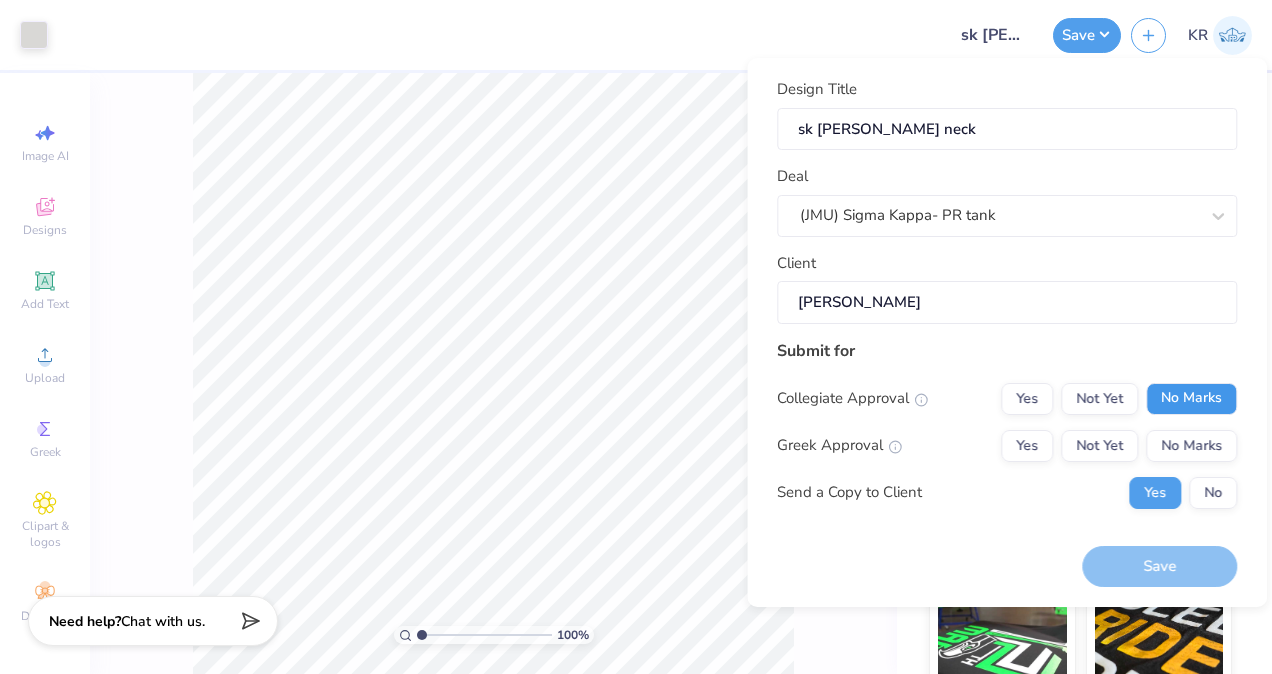 click on "No Marks" at bounding box center (1191, 399) 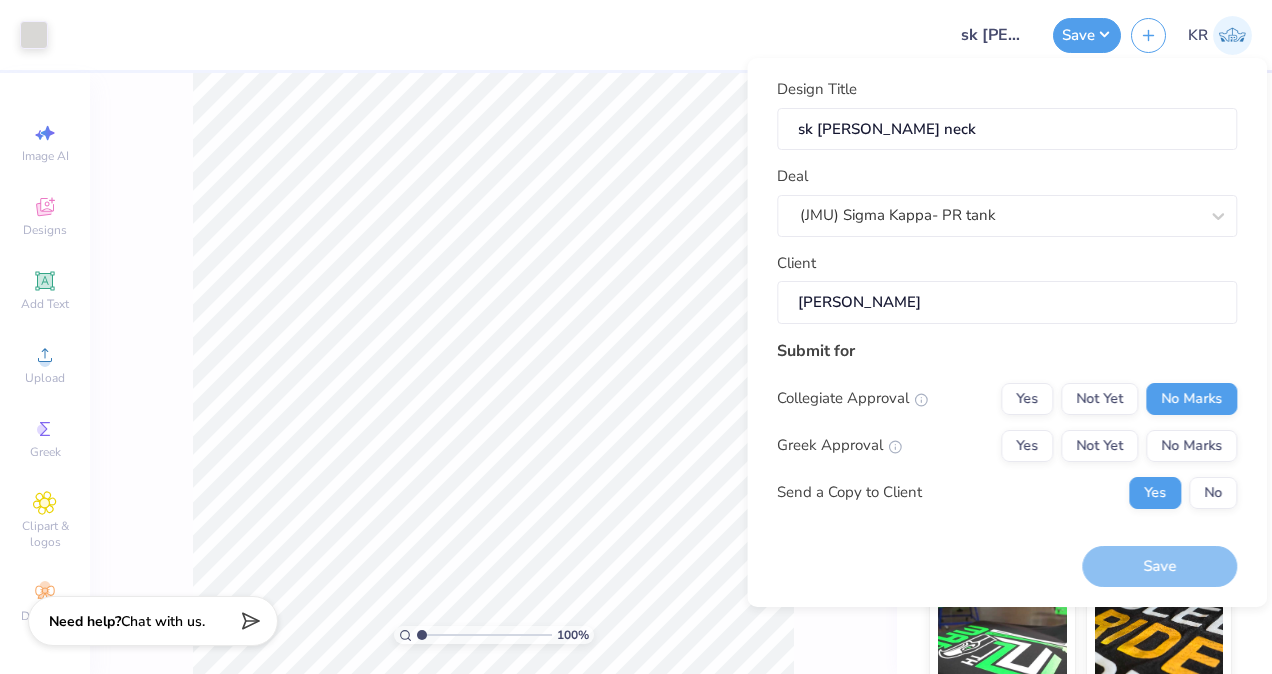 click on "Greek Approval Yes Not Yet No Marks" at bounding box center (1007, 446) 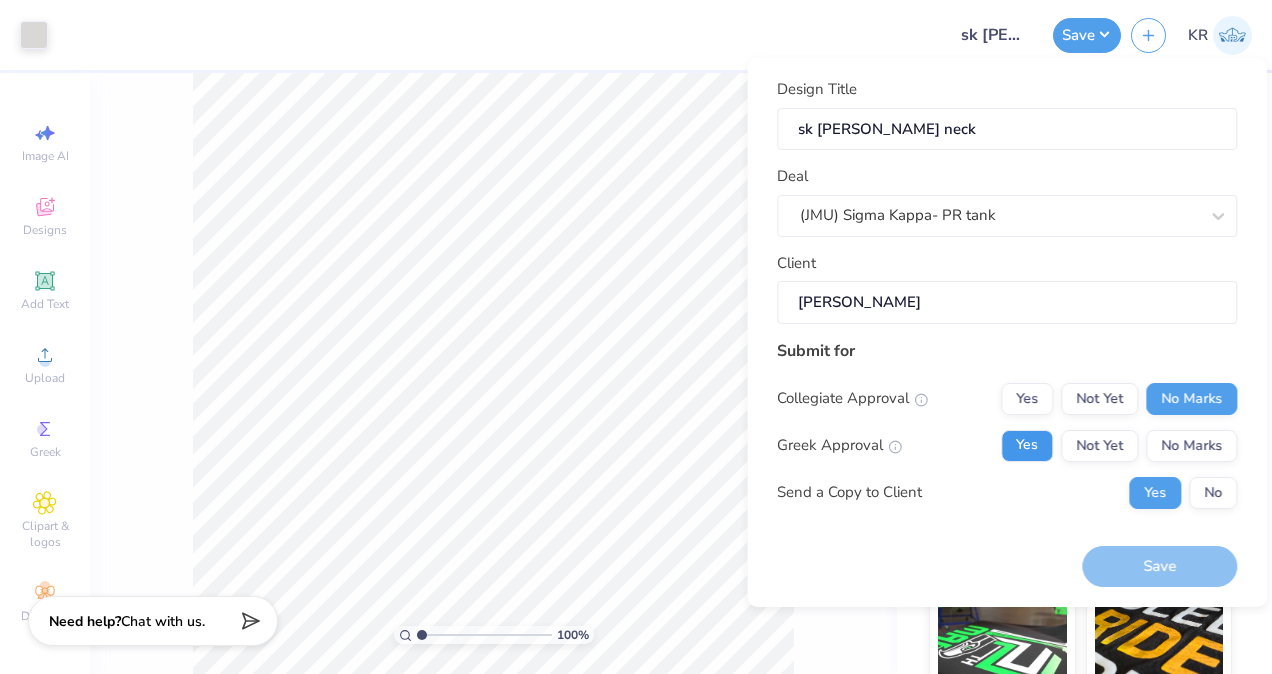 click on "Yes" at bounding box center [1027, 446] 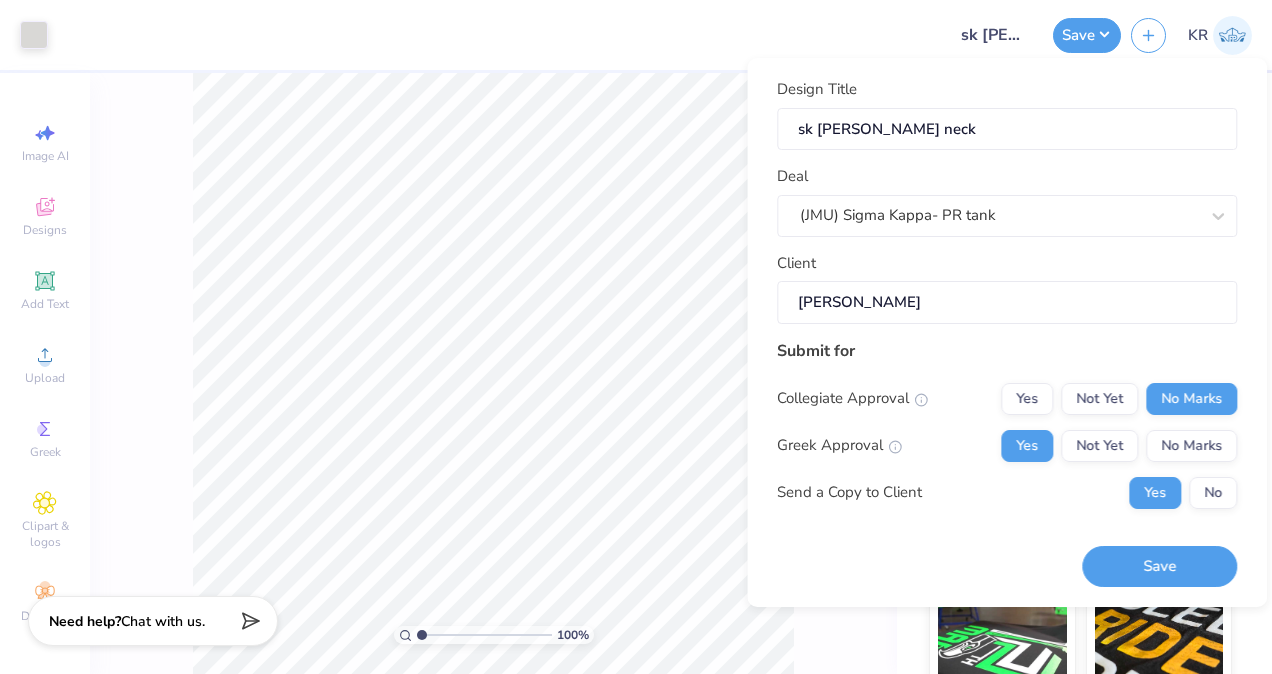 click on "Save" at bounding box center (1159, 555) 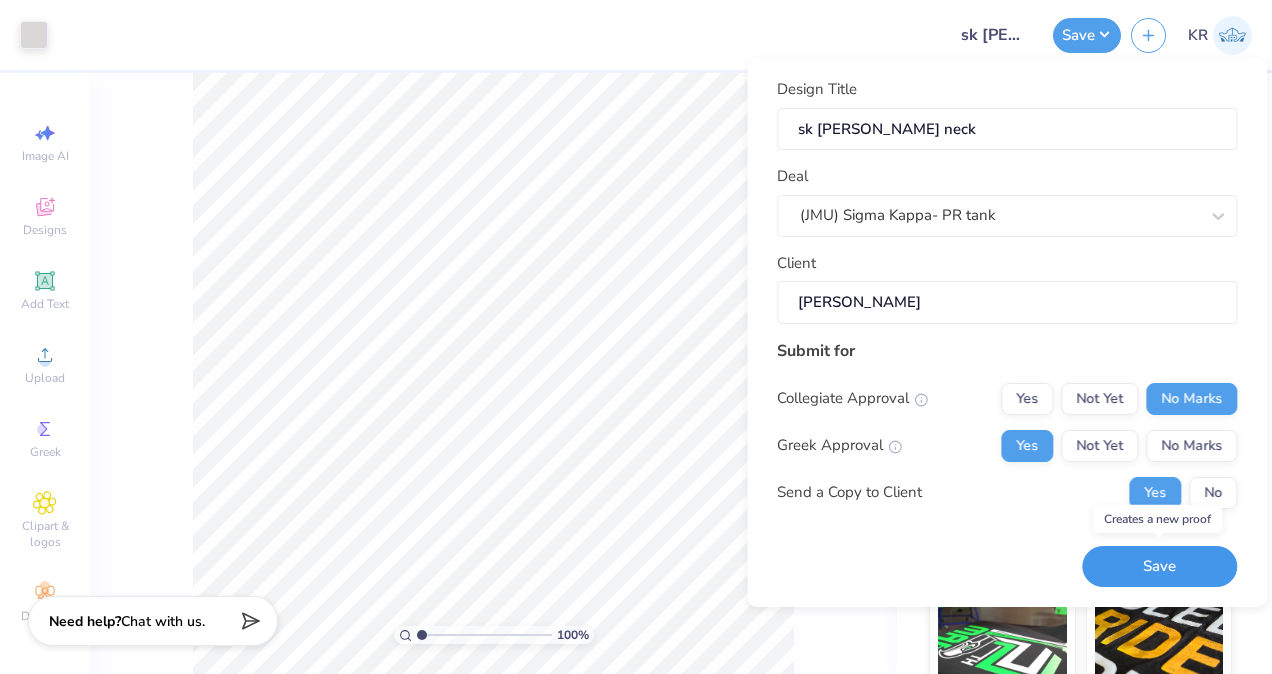 click on "Save" at bounding box center (1159, 566) 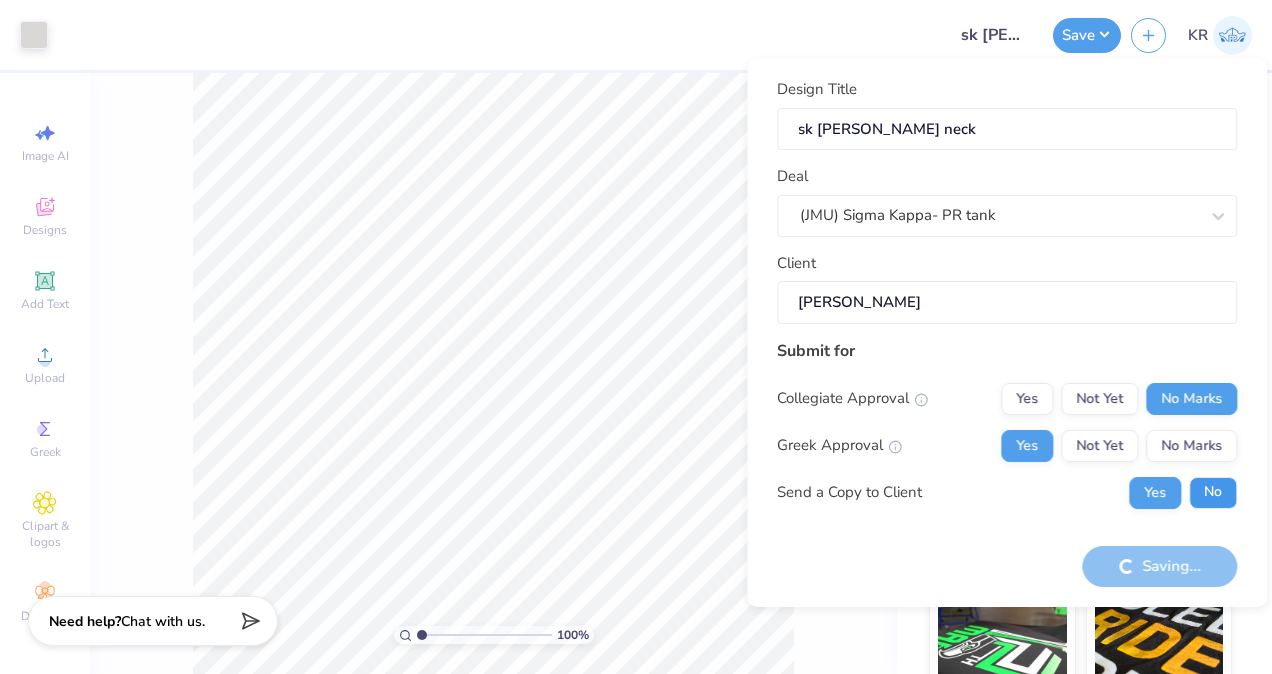 click on "No" at bounding box center [1213, 493] 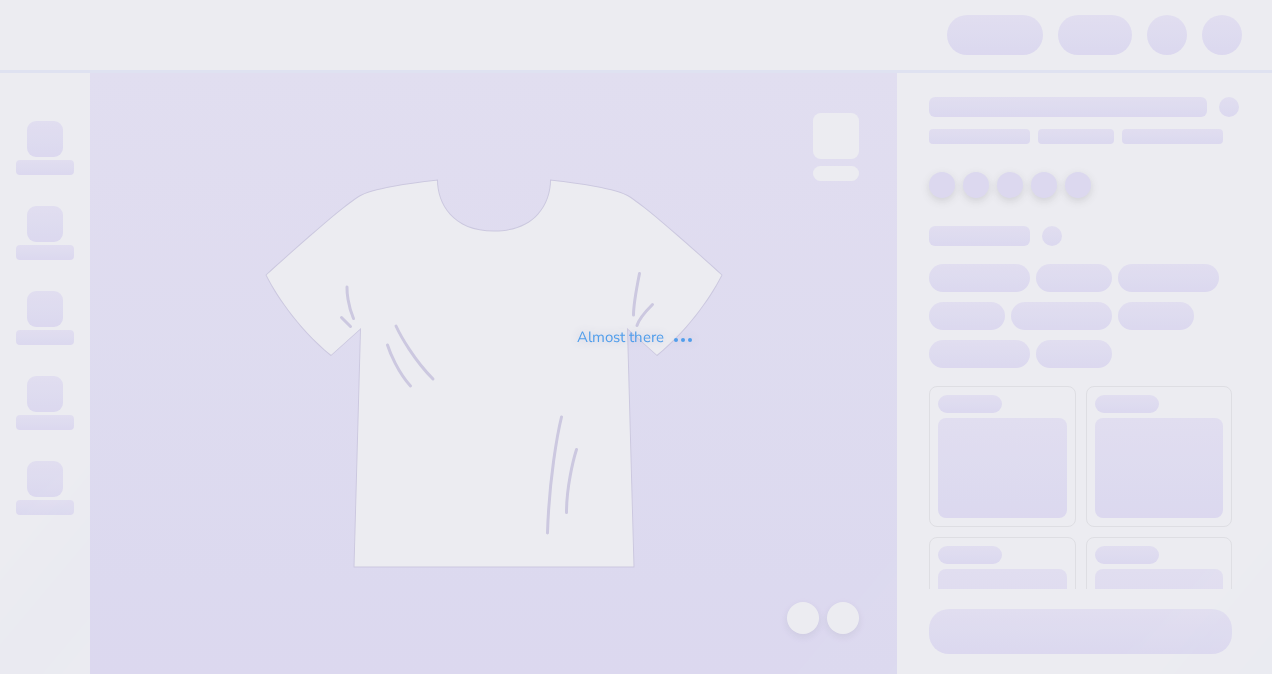 scroll, scrollTop: 0, scrollLeft: 0, axis: both 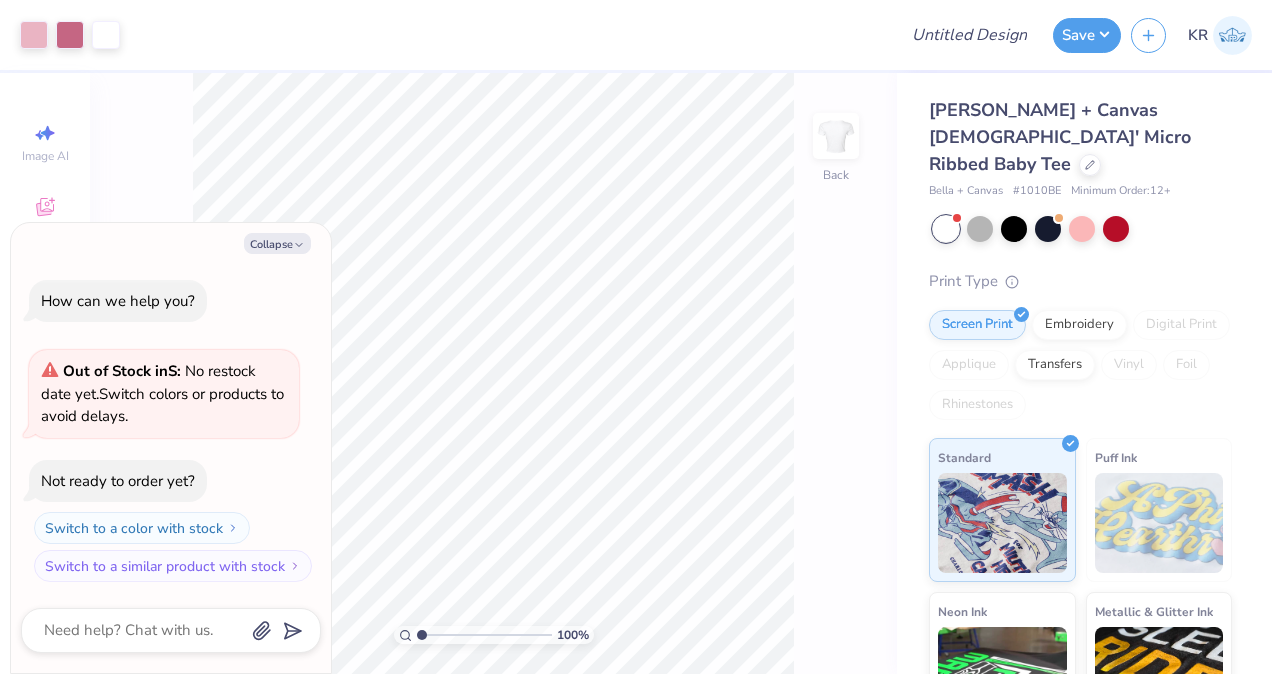 click on "Collapse How can we help you? Out of Stock in  S :   No restock date yet.  Switch colors or products to avoid delays. Not ready to order yet? Switch to a color with stock Switch to a similar product with stock" at bounding box center (171, 448) 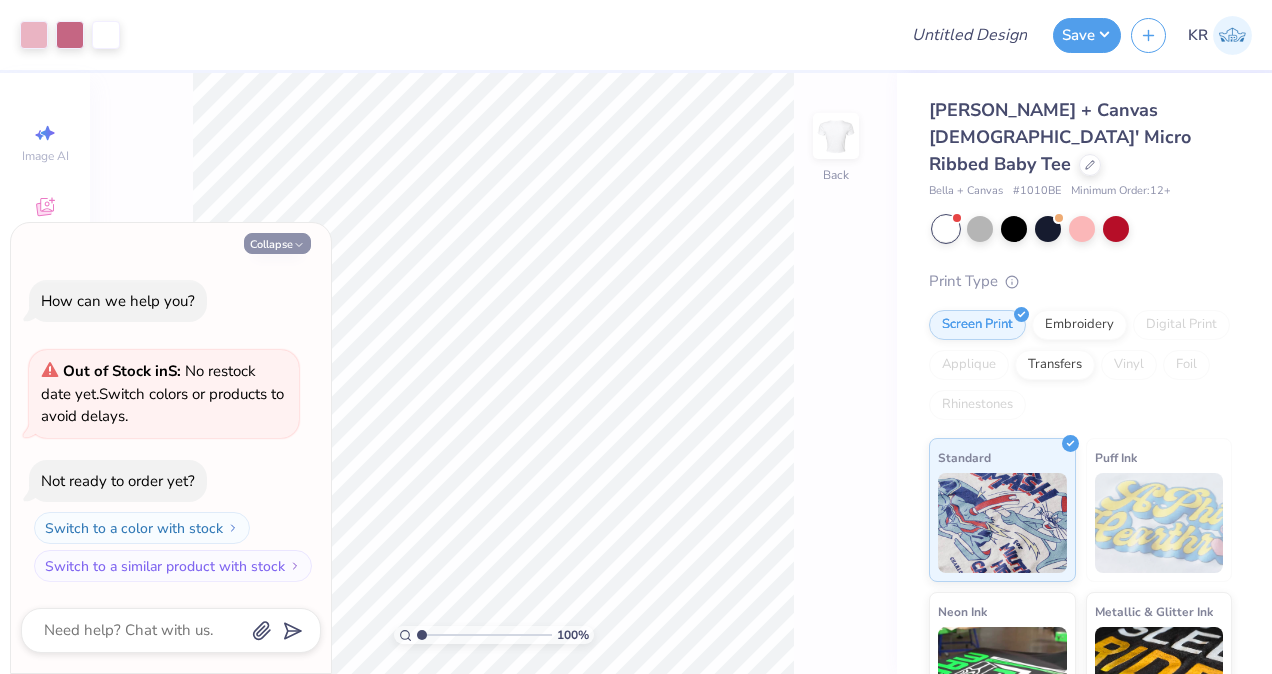 click on "Collapse" at bounding box center [277, 243] 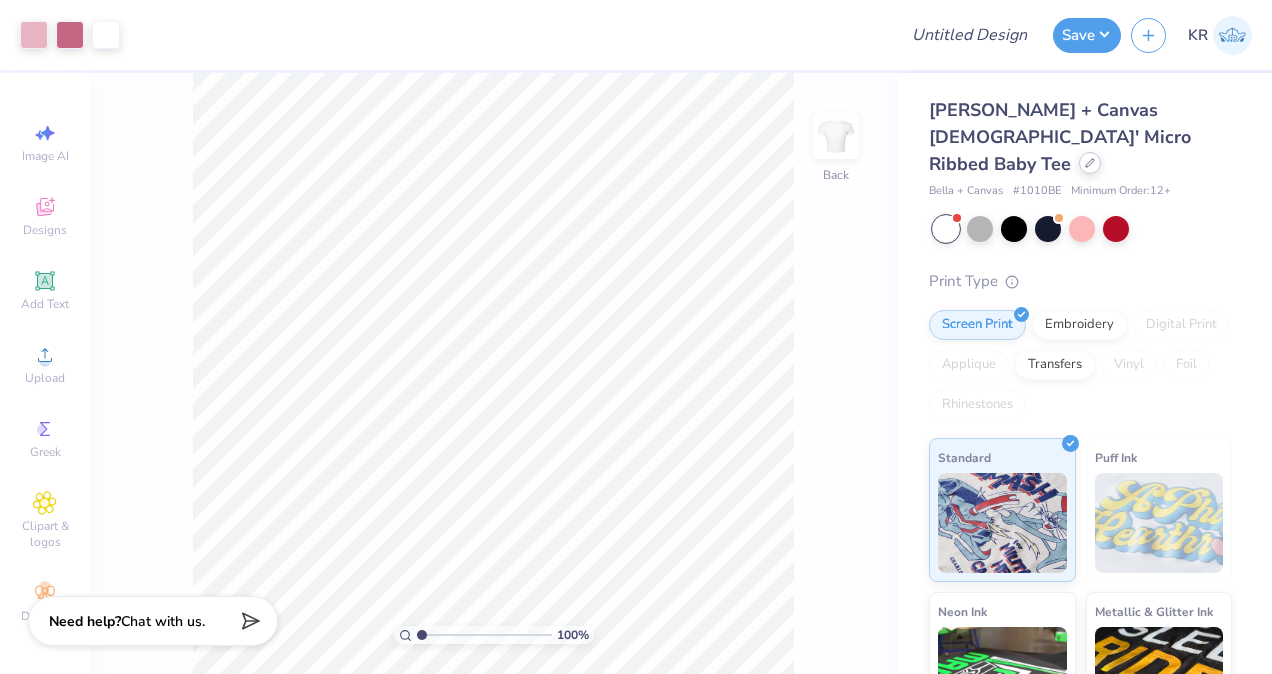 click at bounding box center (1090, 163) 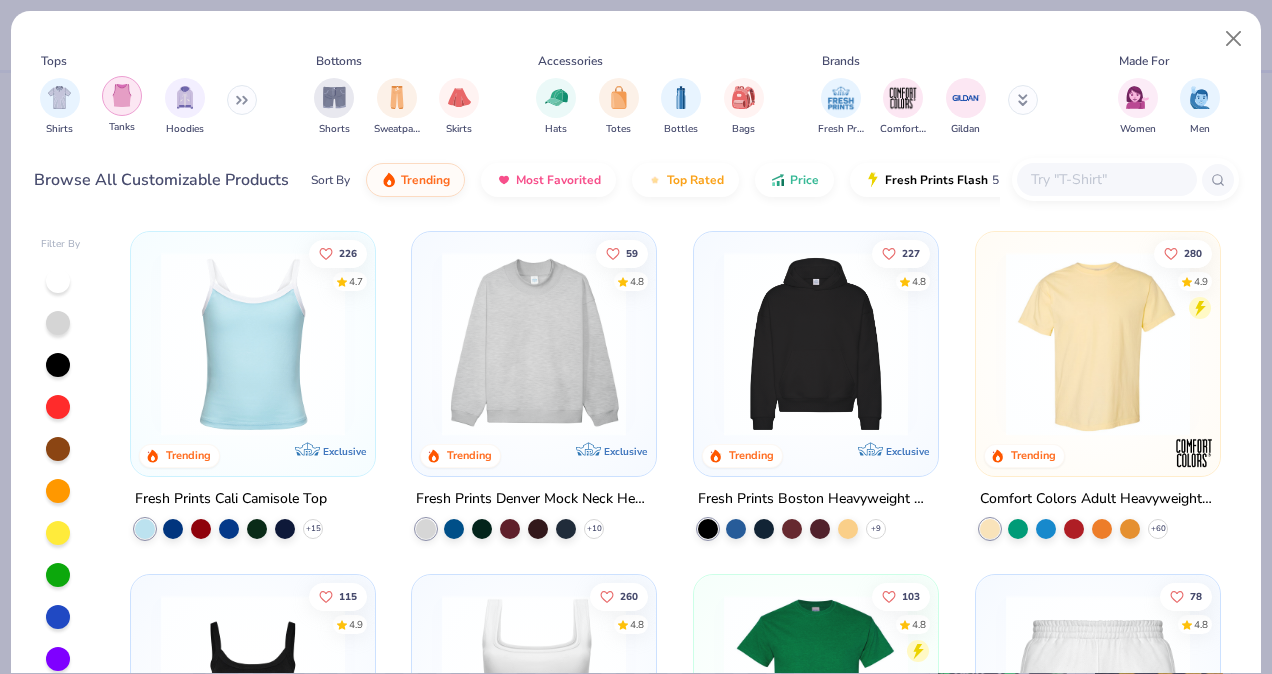 click at bounding box center (122, 96) 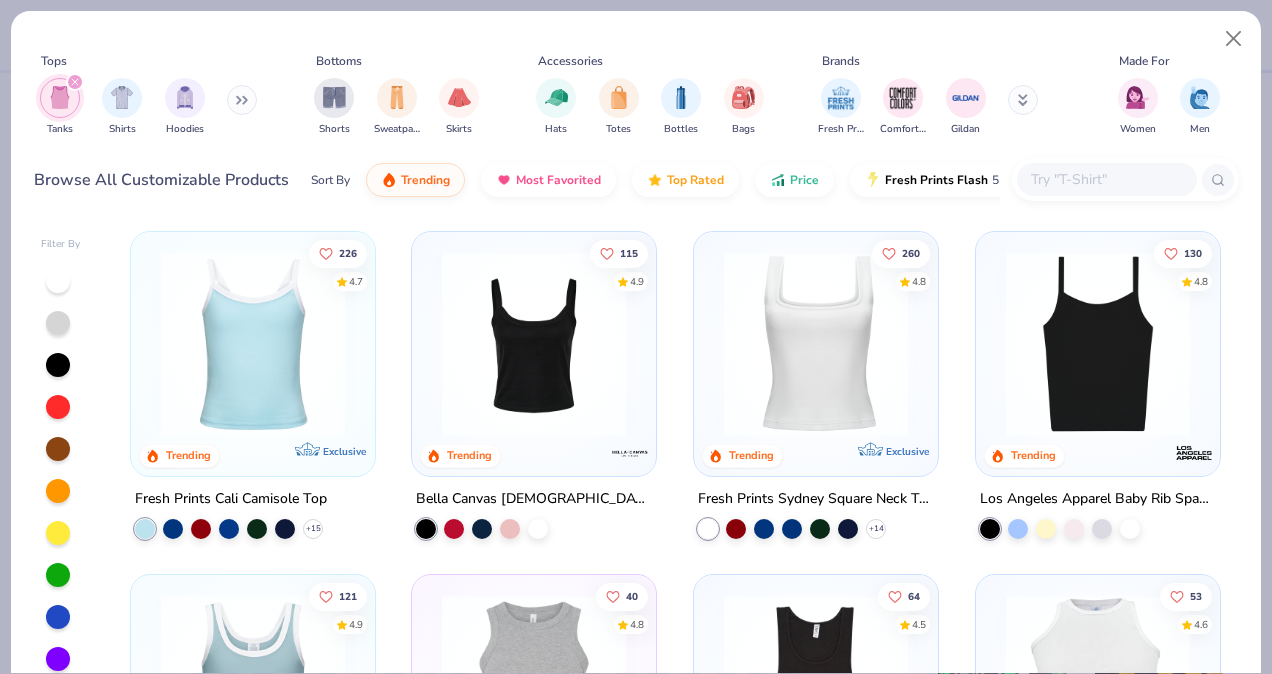 click at bounding box center [253, 344] 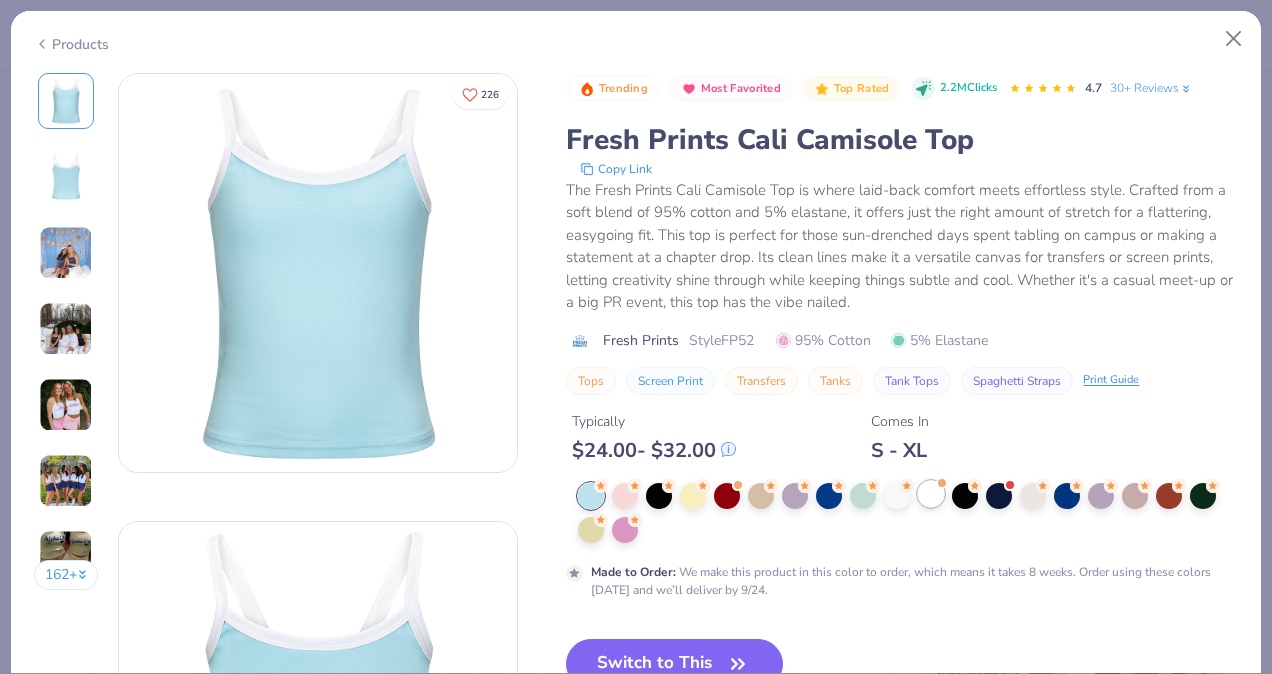 click at bounding box center (931, 494) 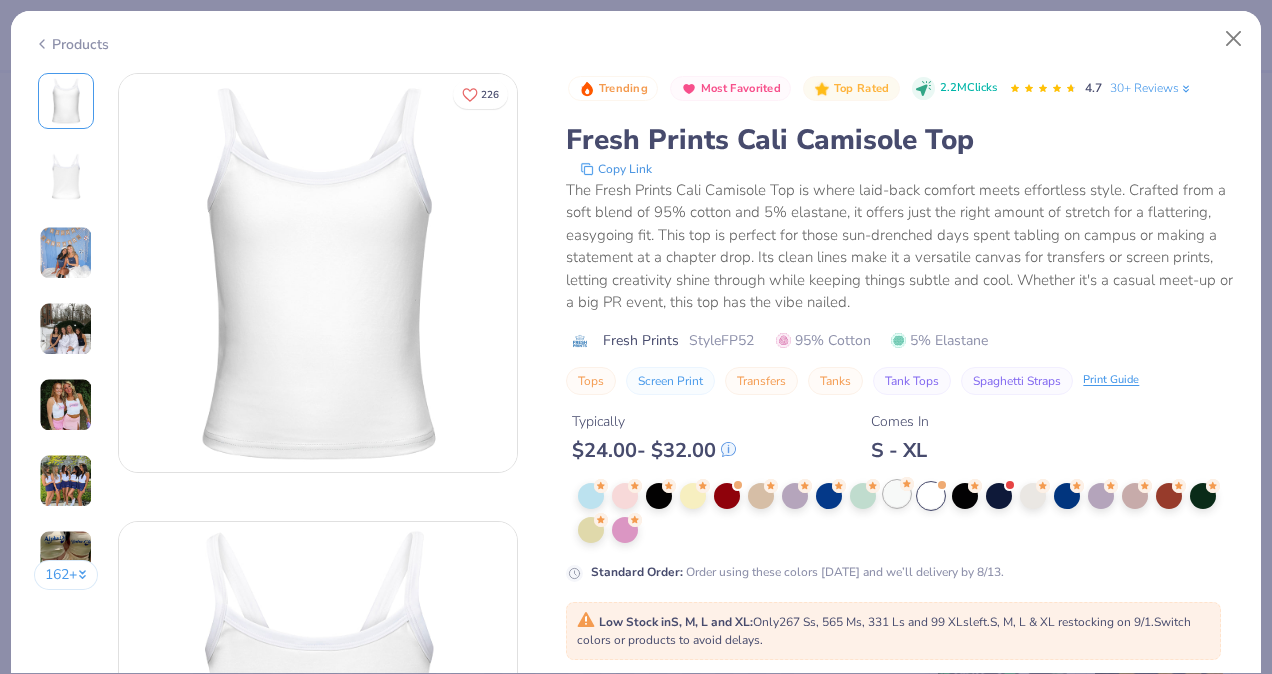 click at bounding box center [897, 494] 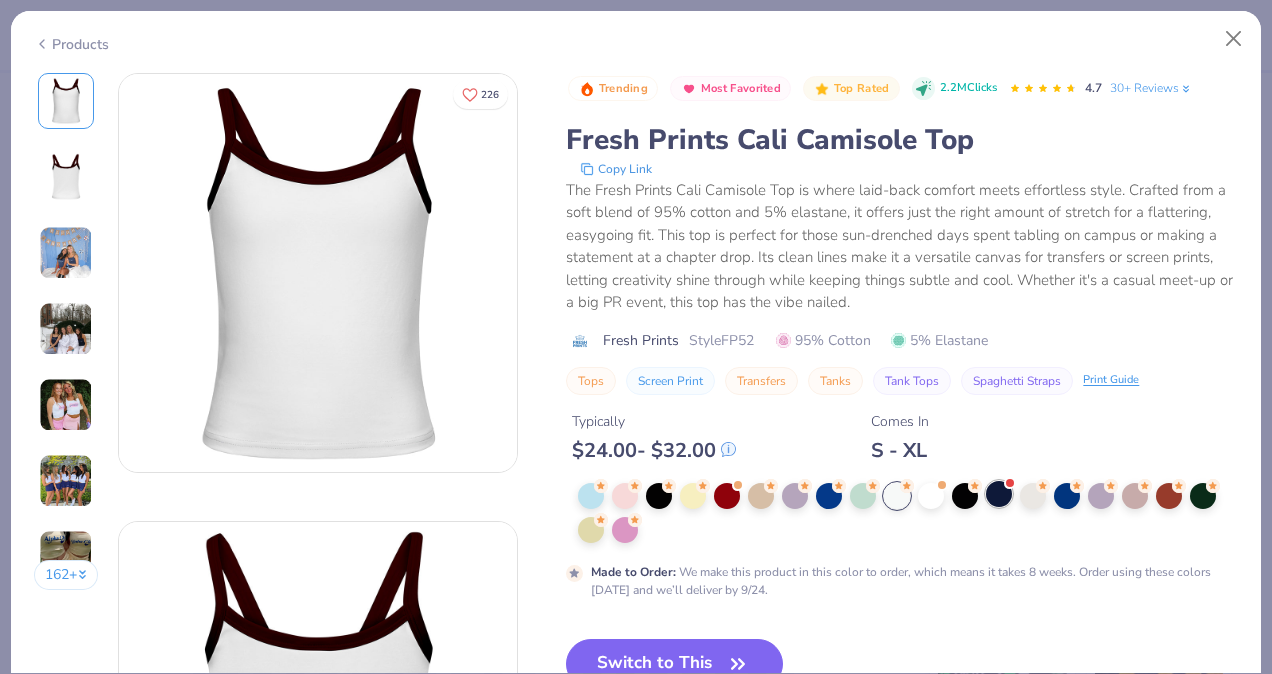 click at bounding box center [999, 494] 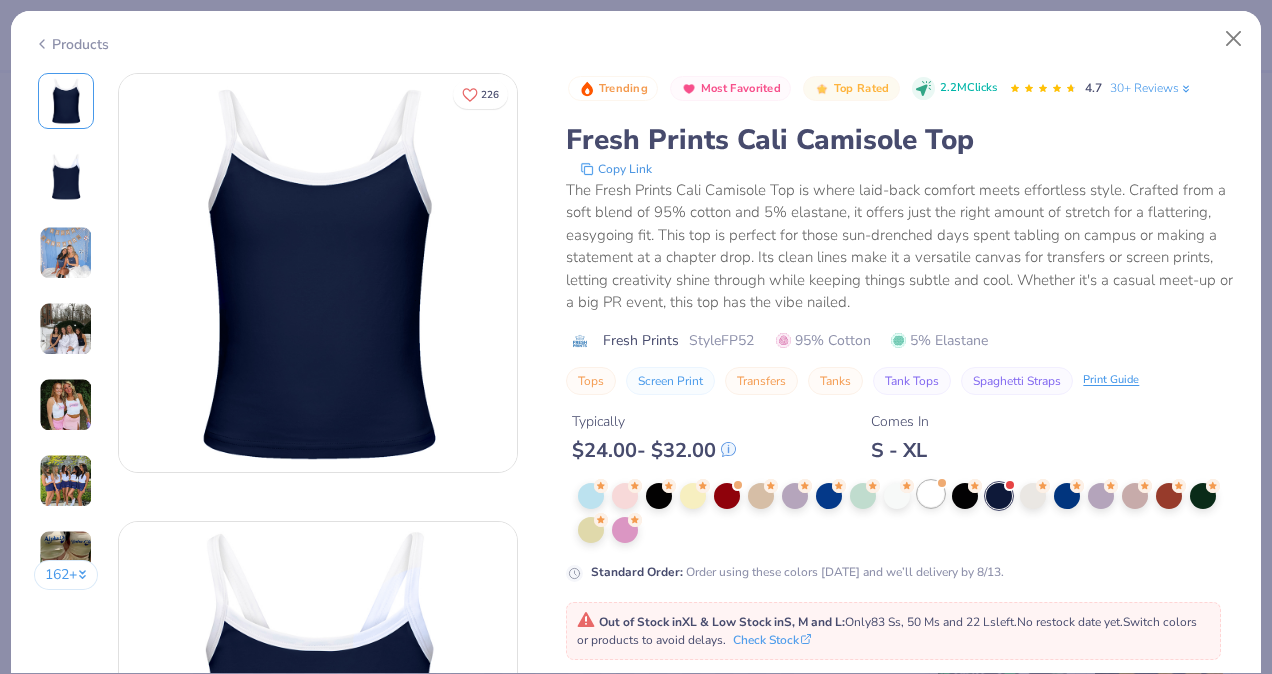 click at bounding box center [931, 494] 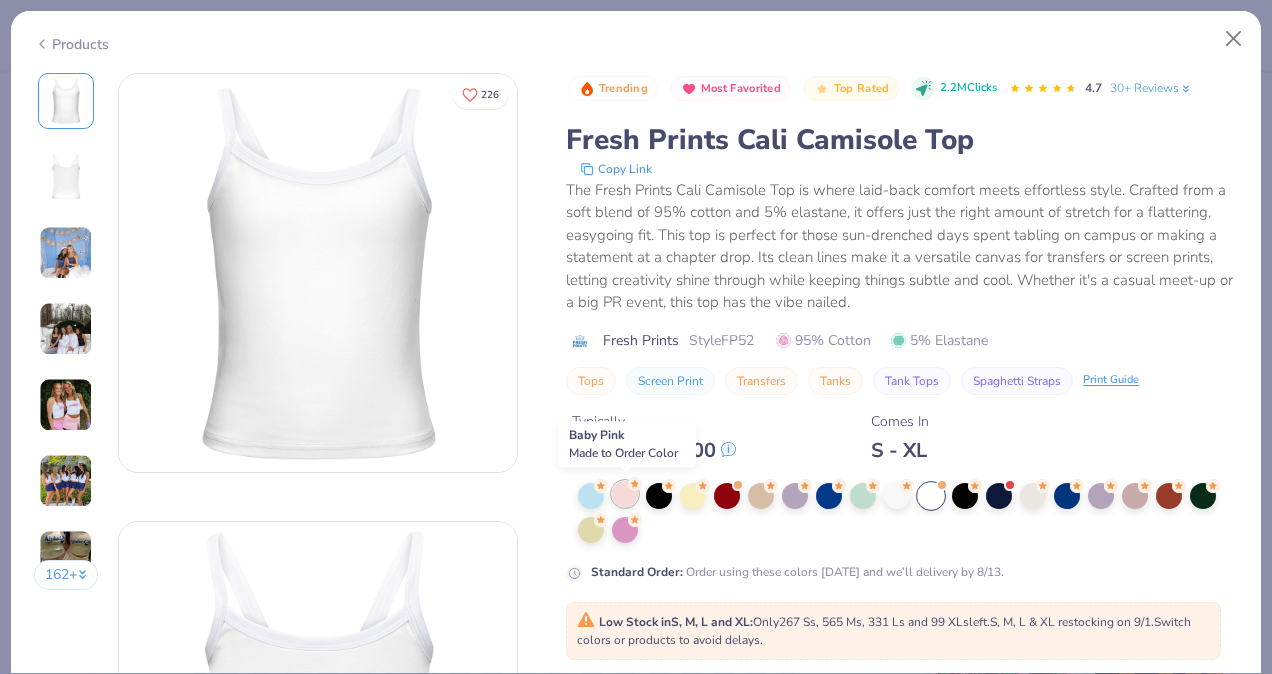 click at bounding box center [625, 494] 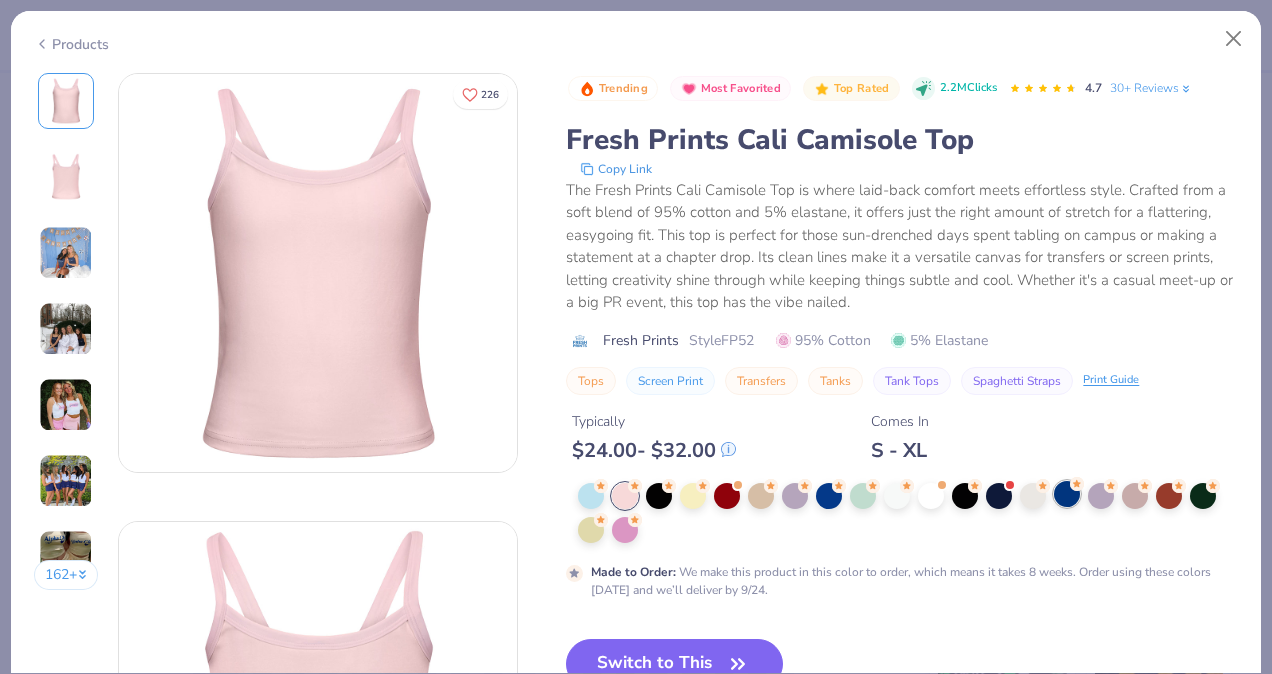 click at bounding box center (1067, 494) 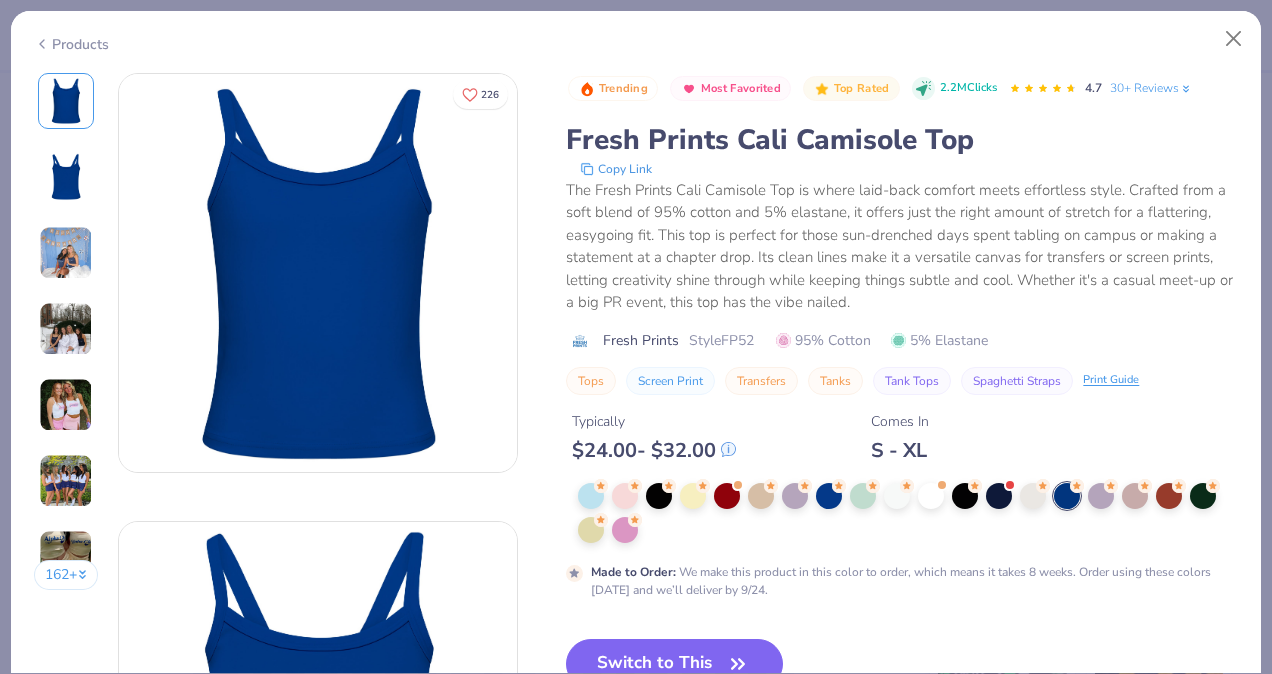 click at bounding box center (908, 513) 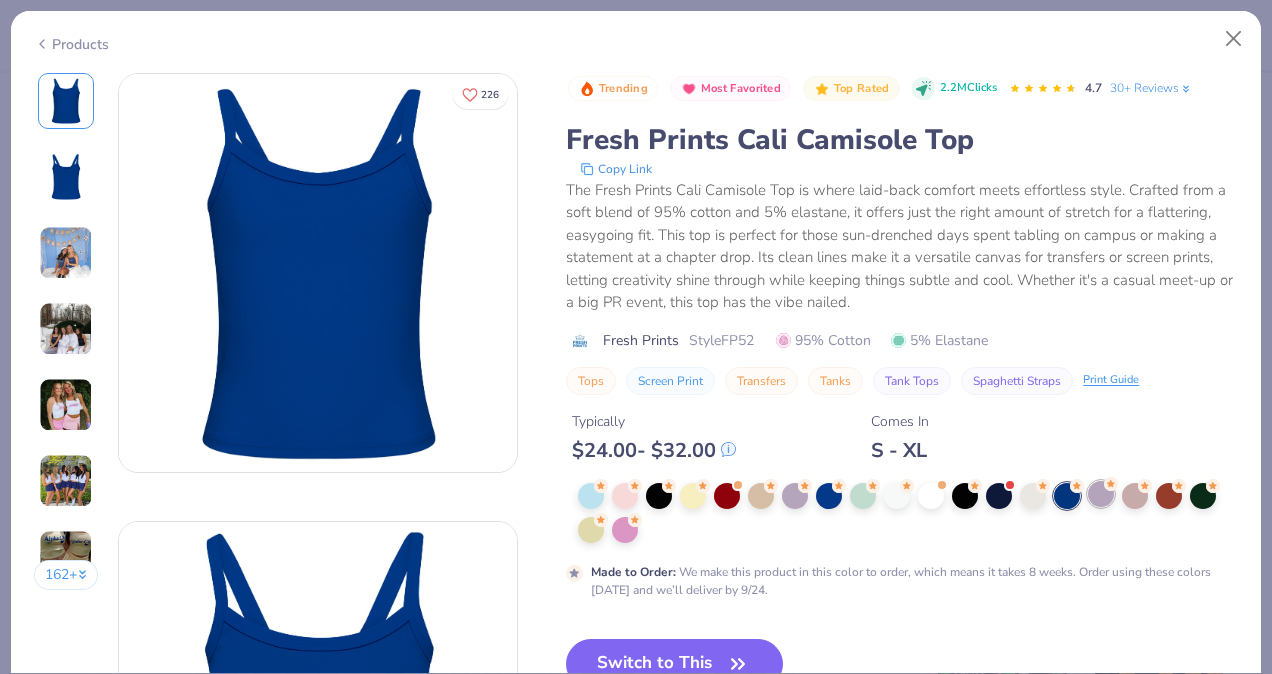 click at bounding box center [1101, 494] 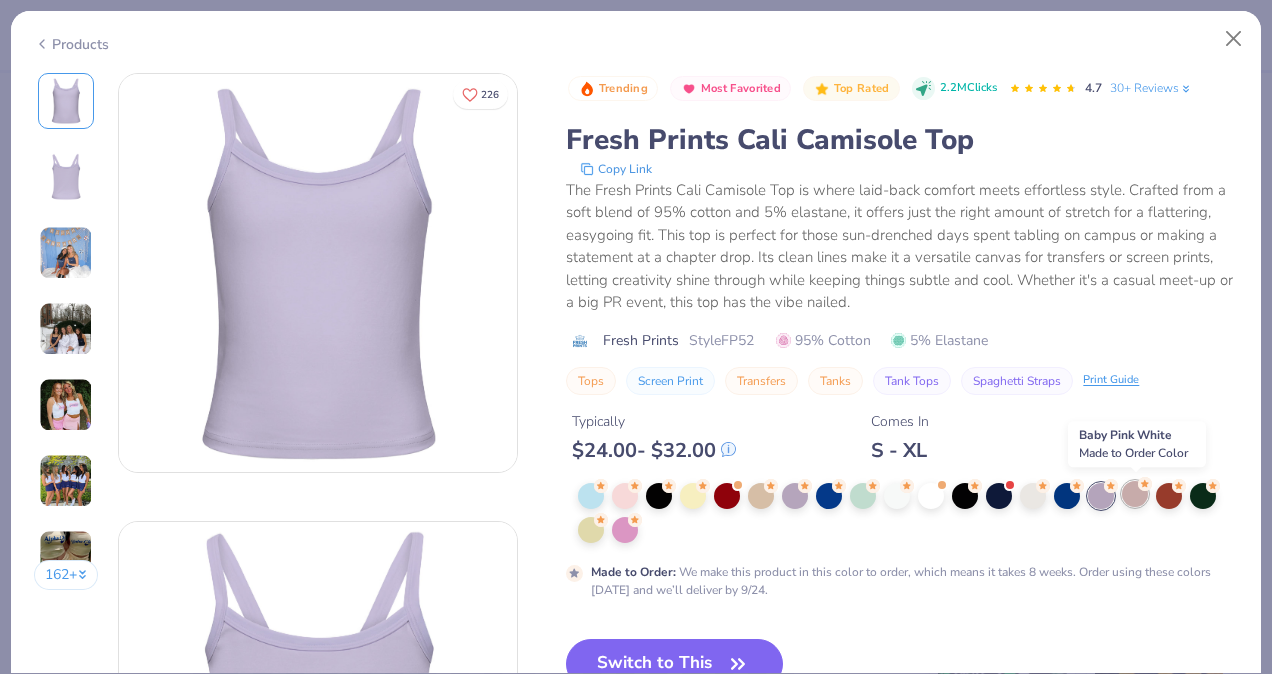 click at bounding box center (1135, 494) 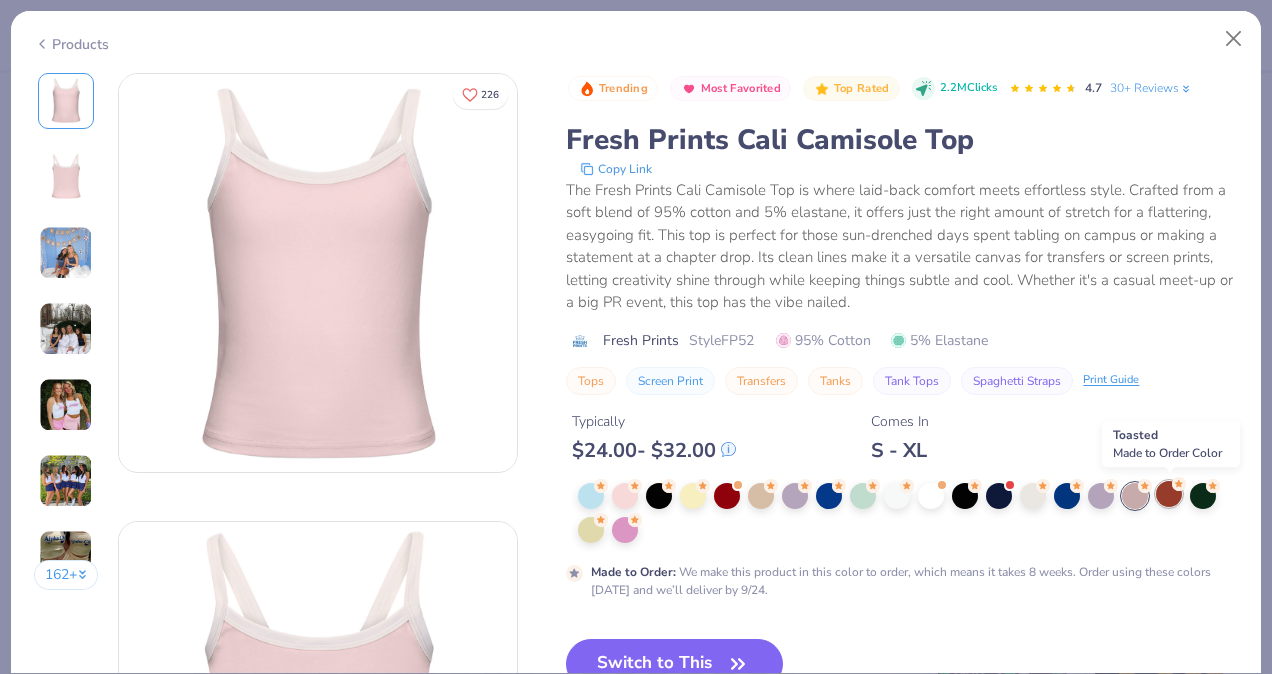 click at bounding box center [1169, 494] 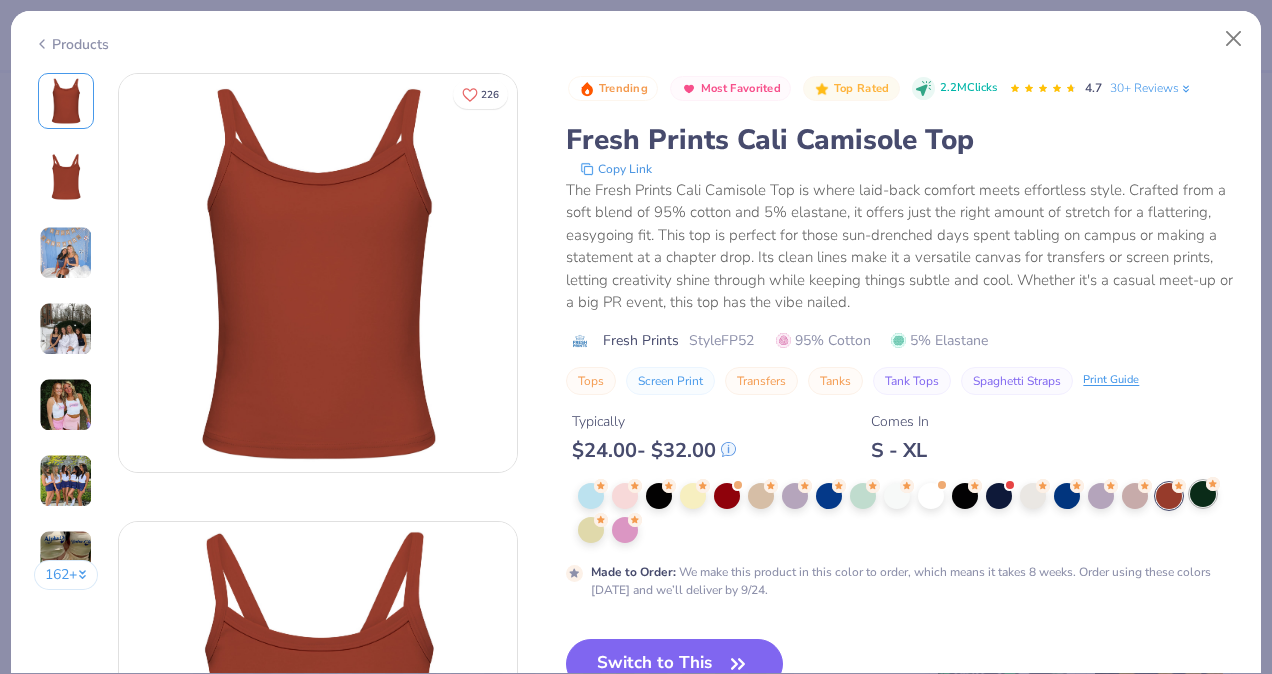 click at bounding box center [1203, 494] 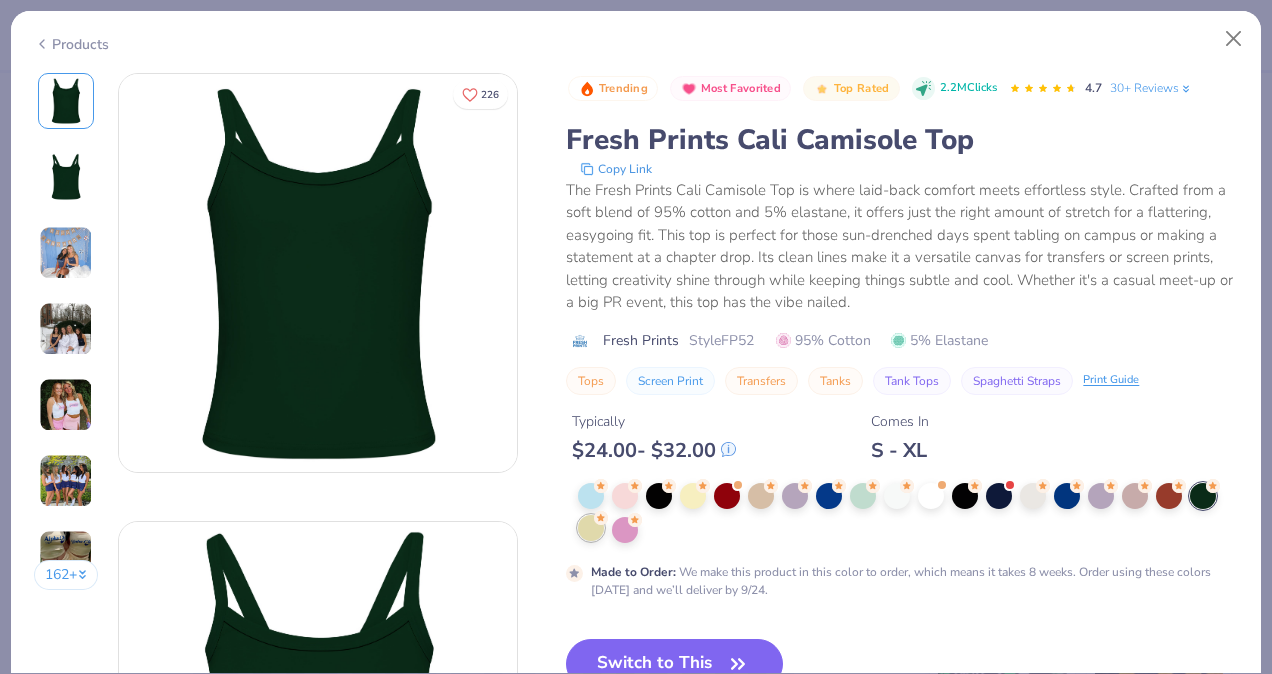 click at bounding box center (591, 528) 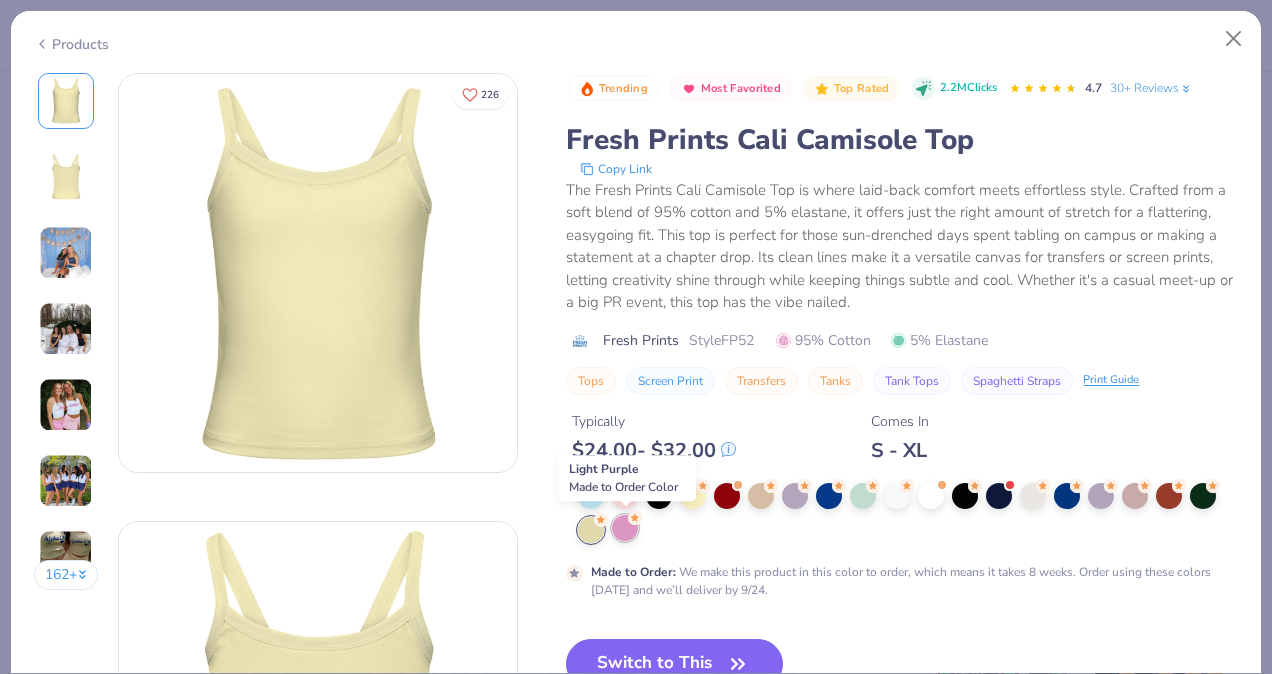 click at bounding box center [625, 528] 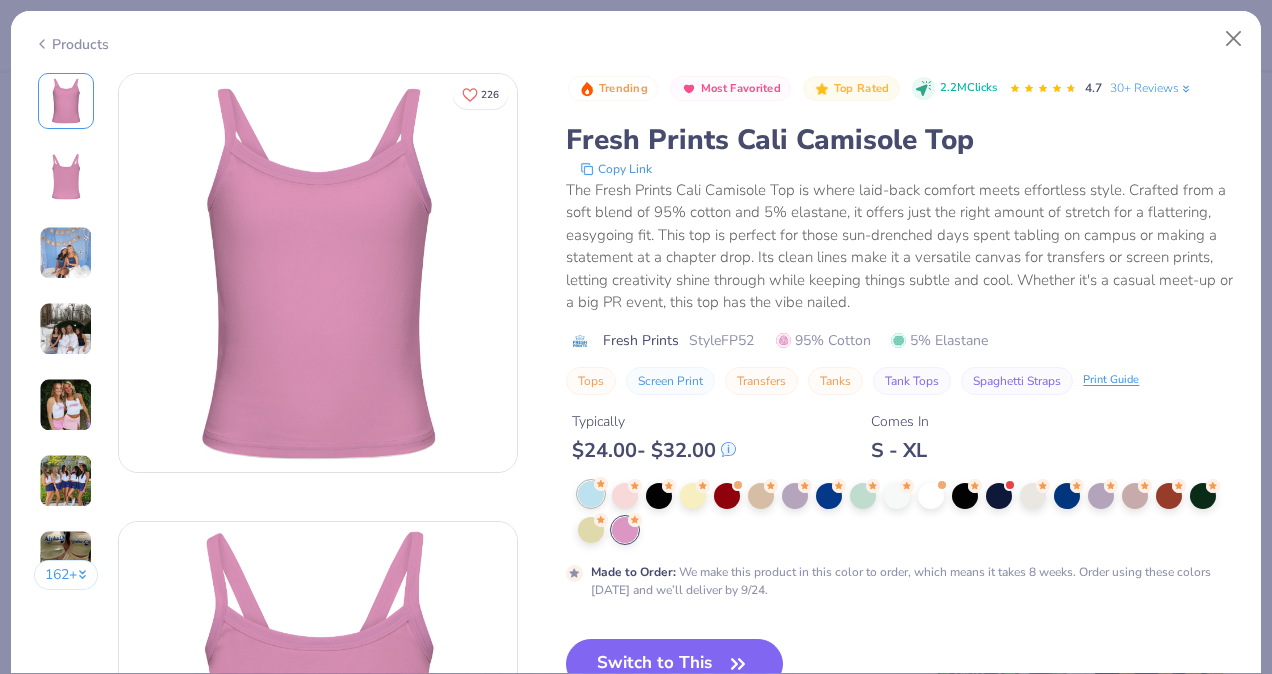 click at bounding box center [591, 494] 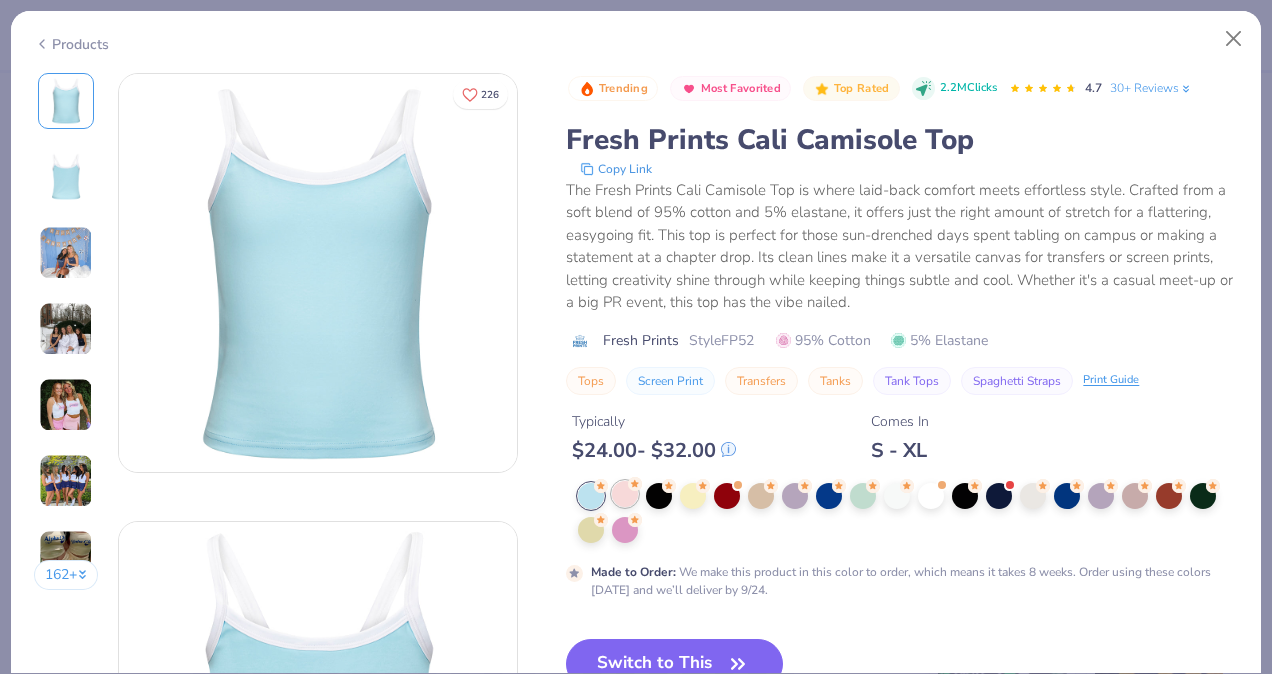 click at bounding box center (625, 494) 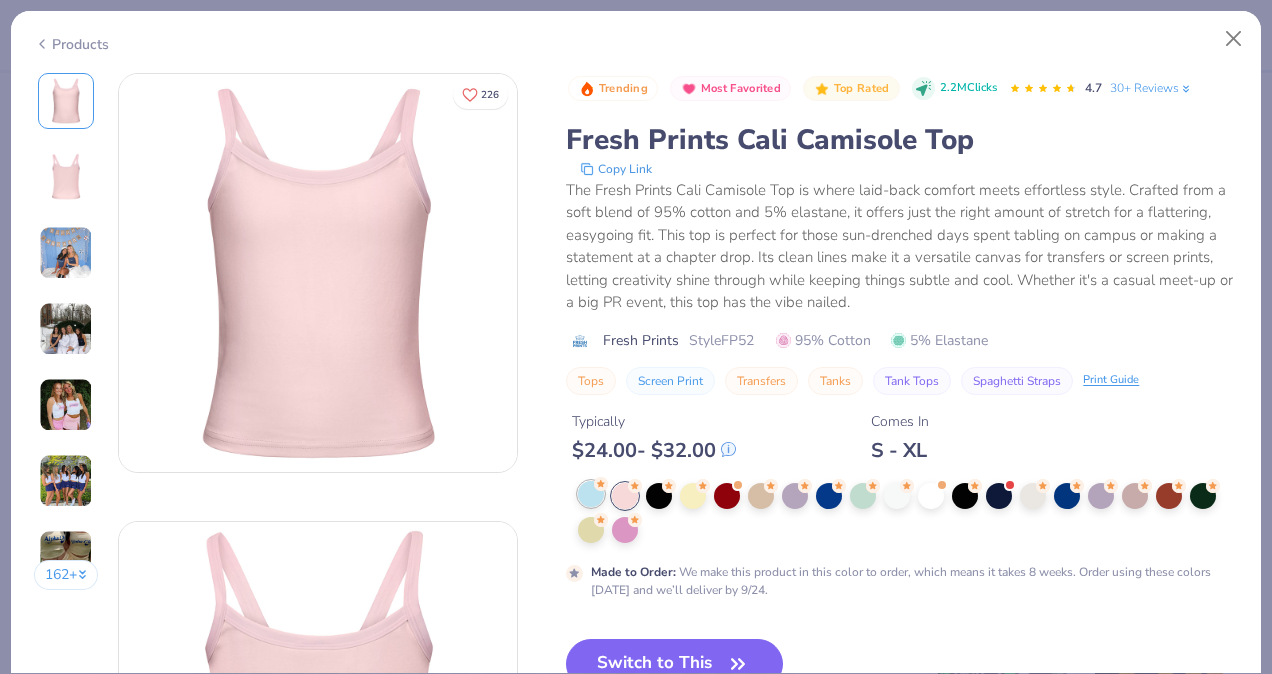 click 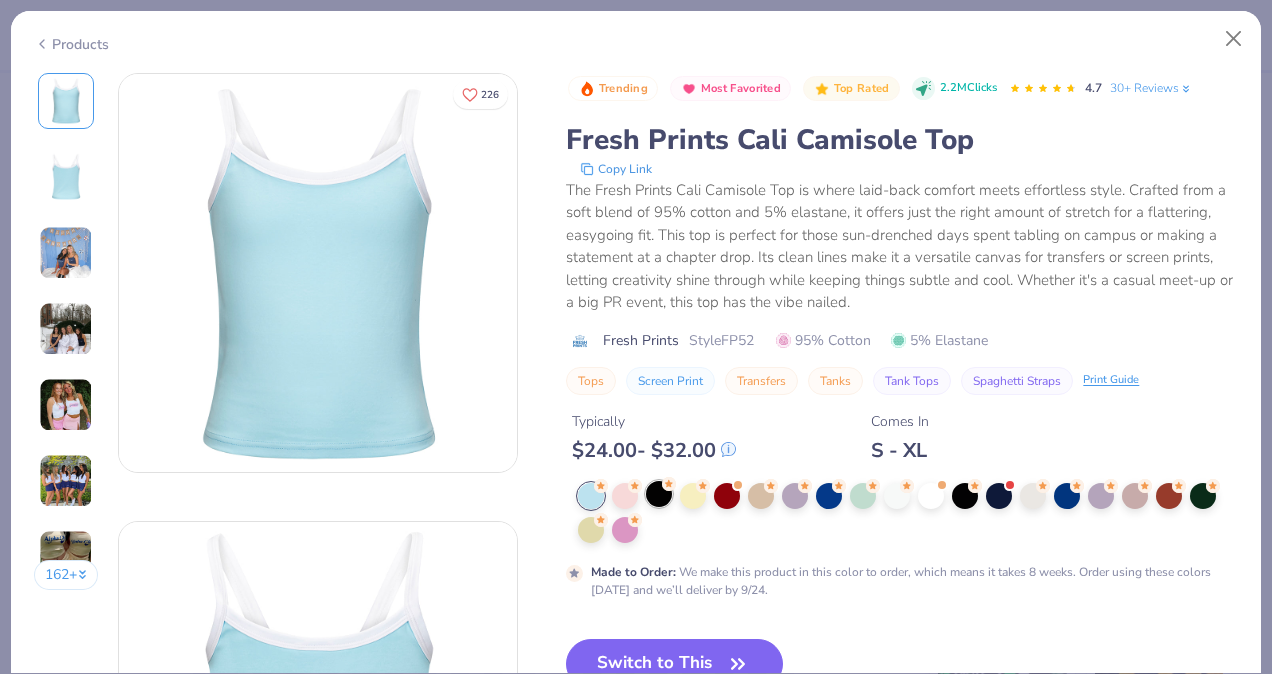 click at bounding box center (659, 494) 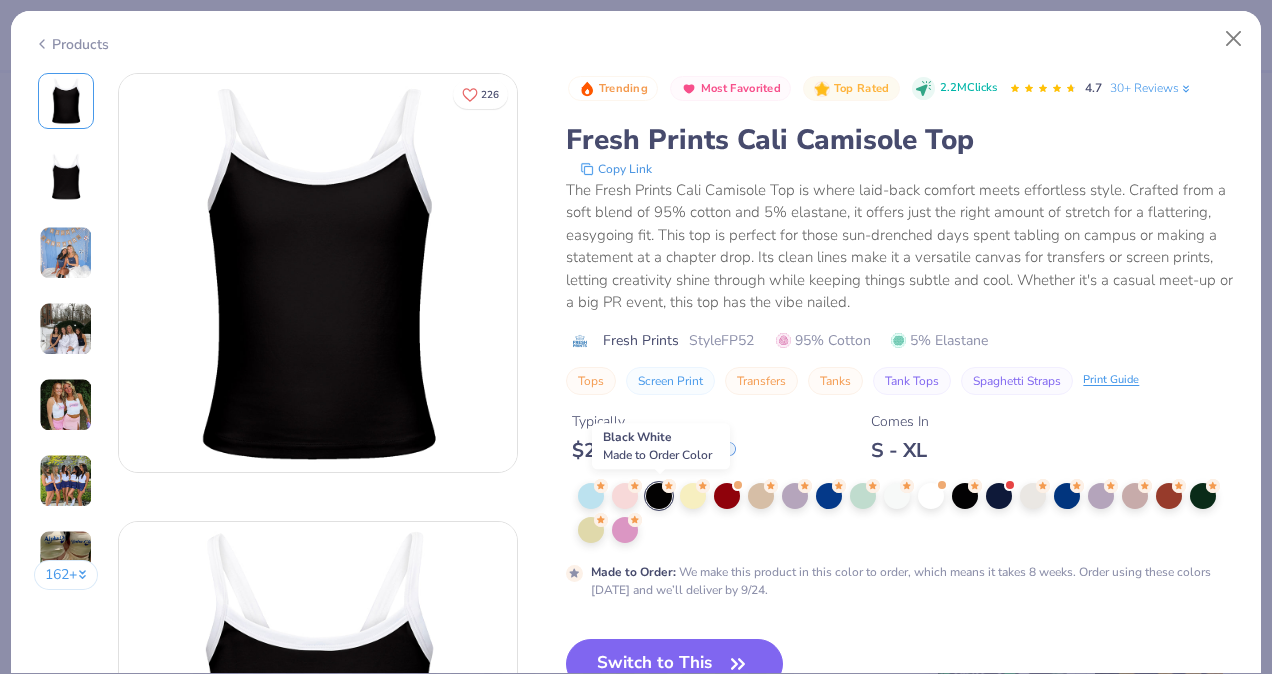 click at bounding box center (659, 496) 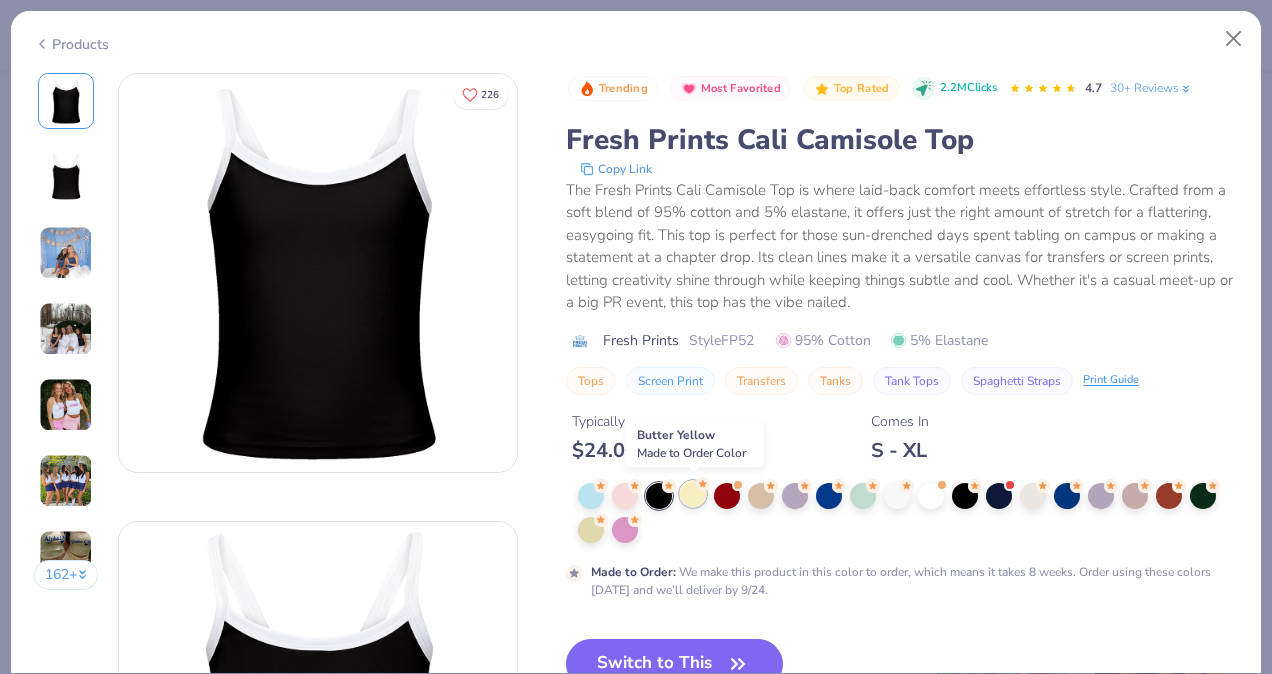 click at bounding box center [693, 494] 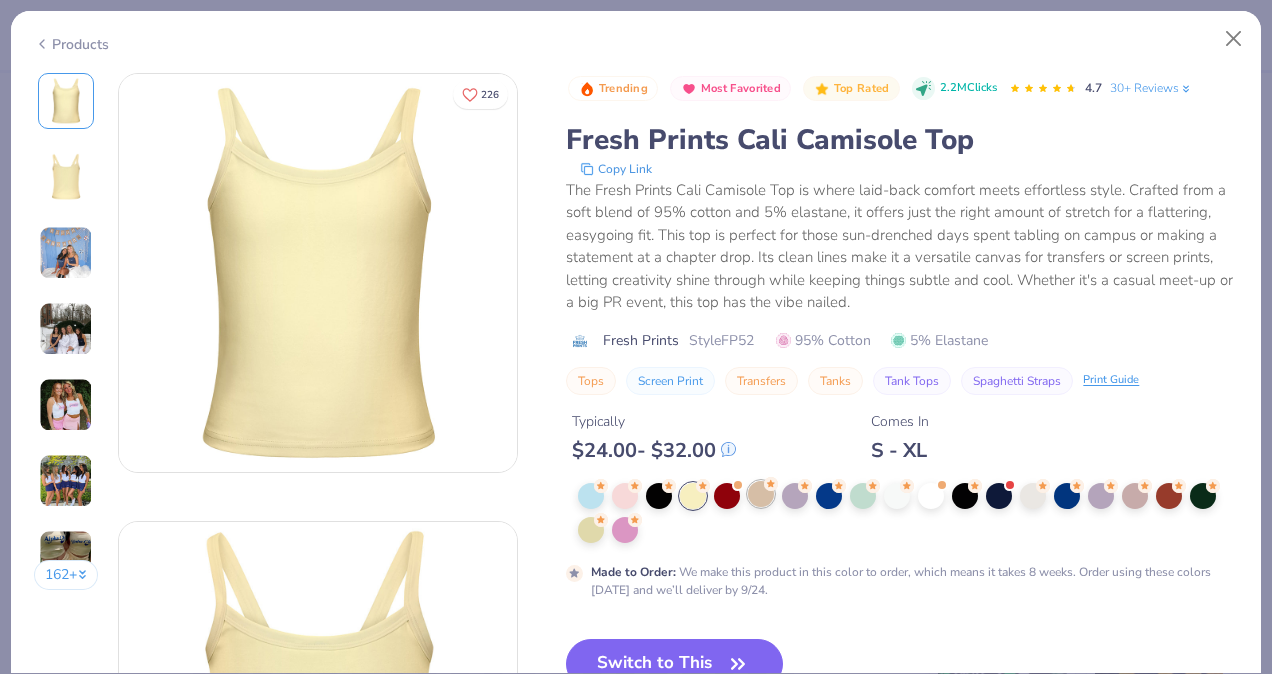click at bounding box center [761, 494] 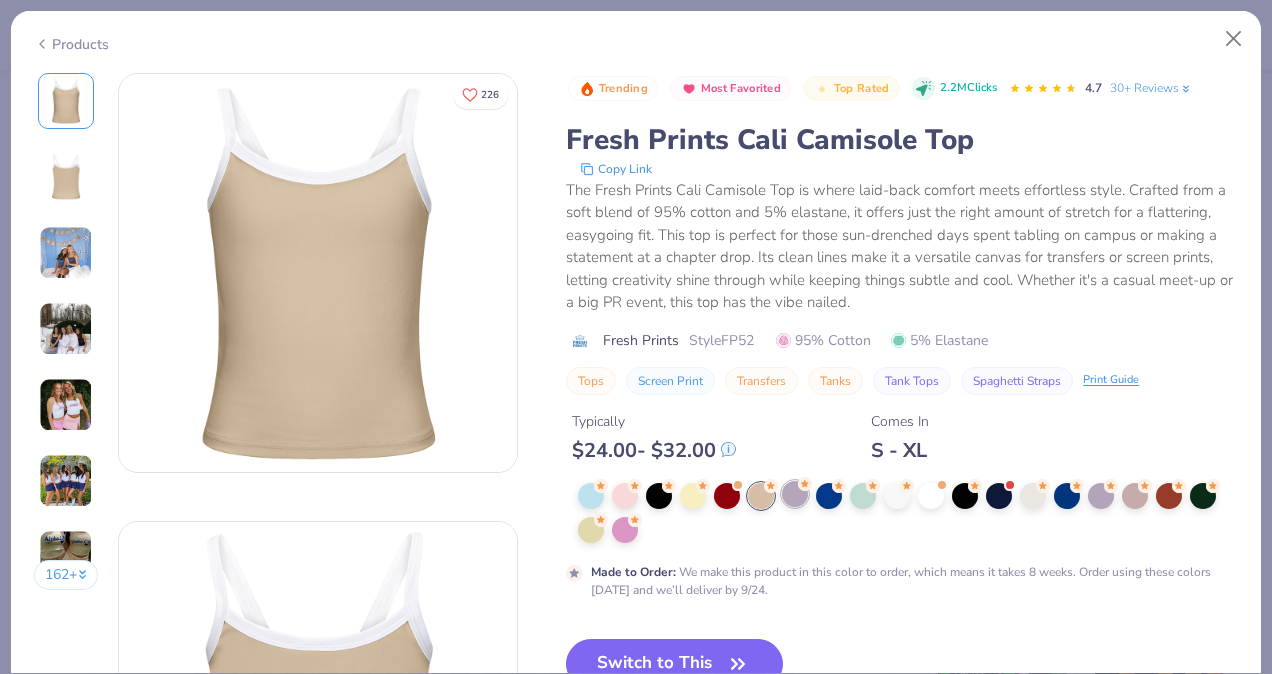 click at bounding box center (795, 494) 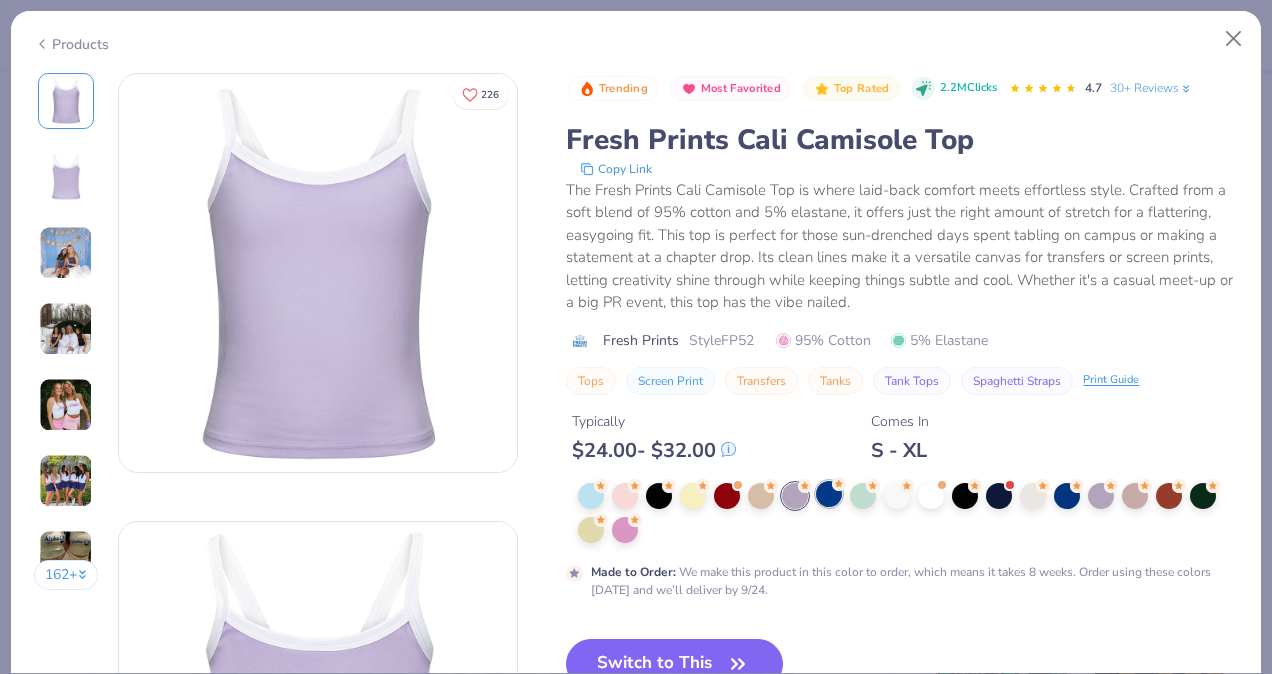 click at bounding box center (829, 494) 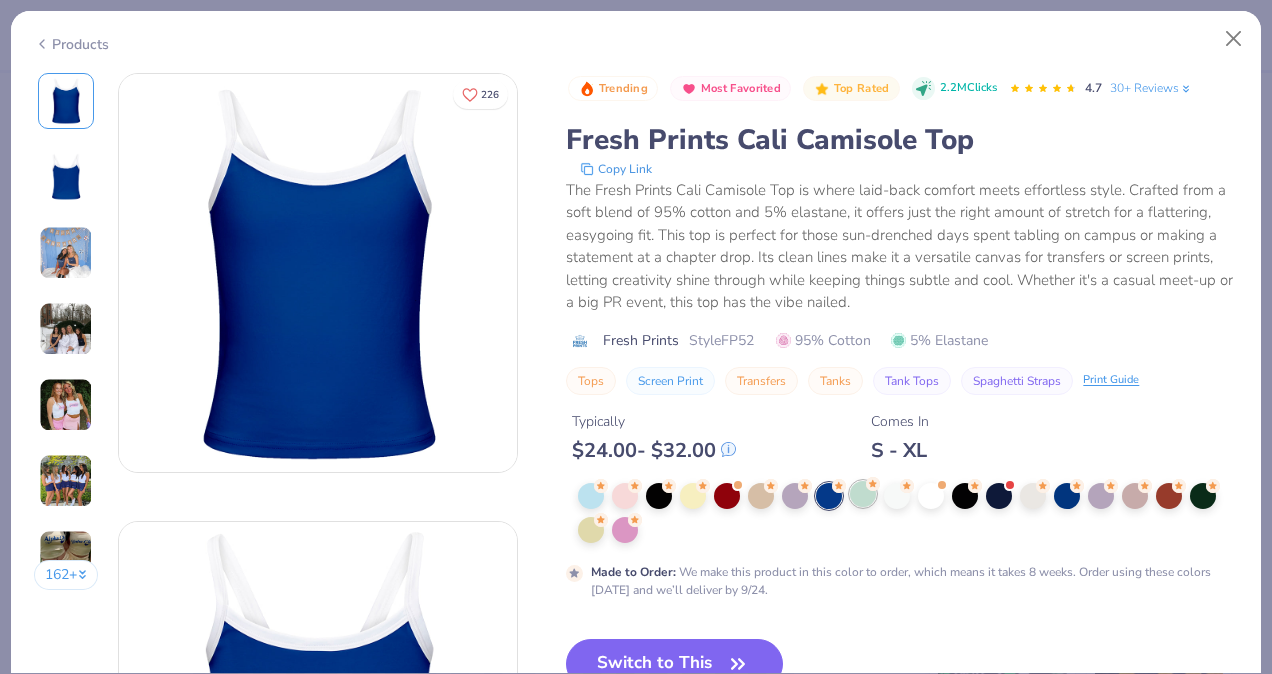 click at bounding box center [863, 494] 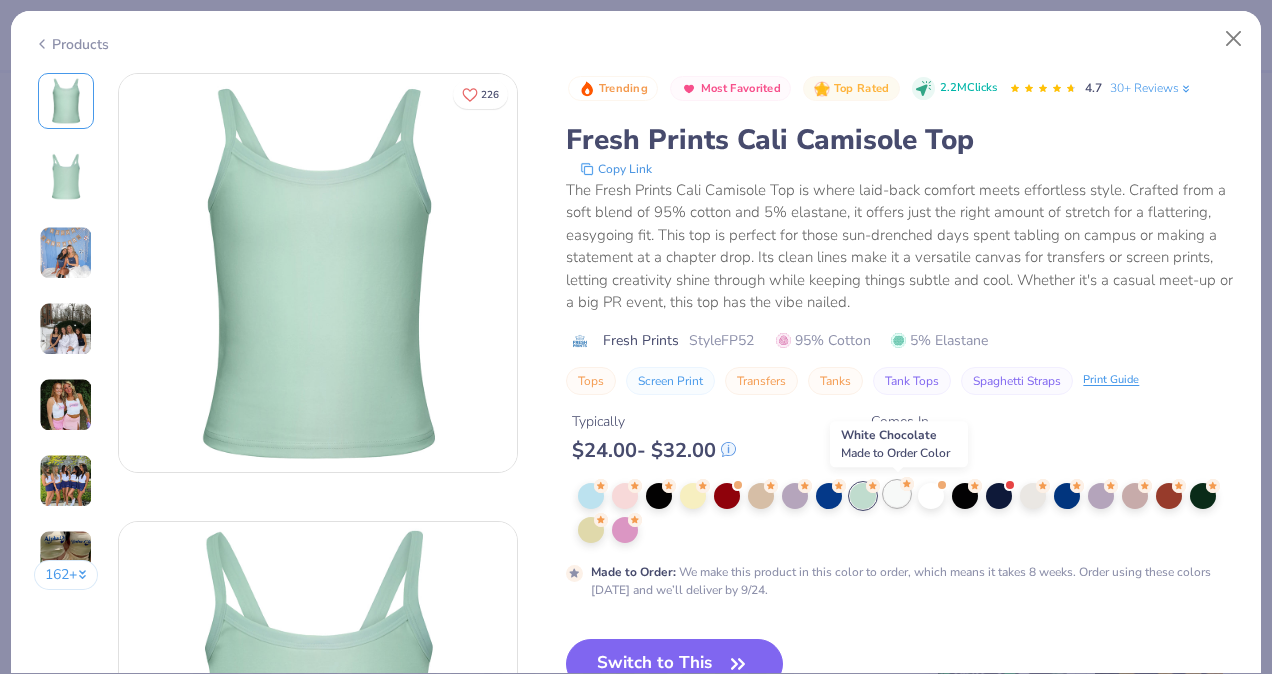 click at bounding box center [897, 494] 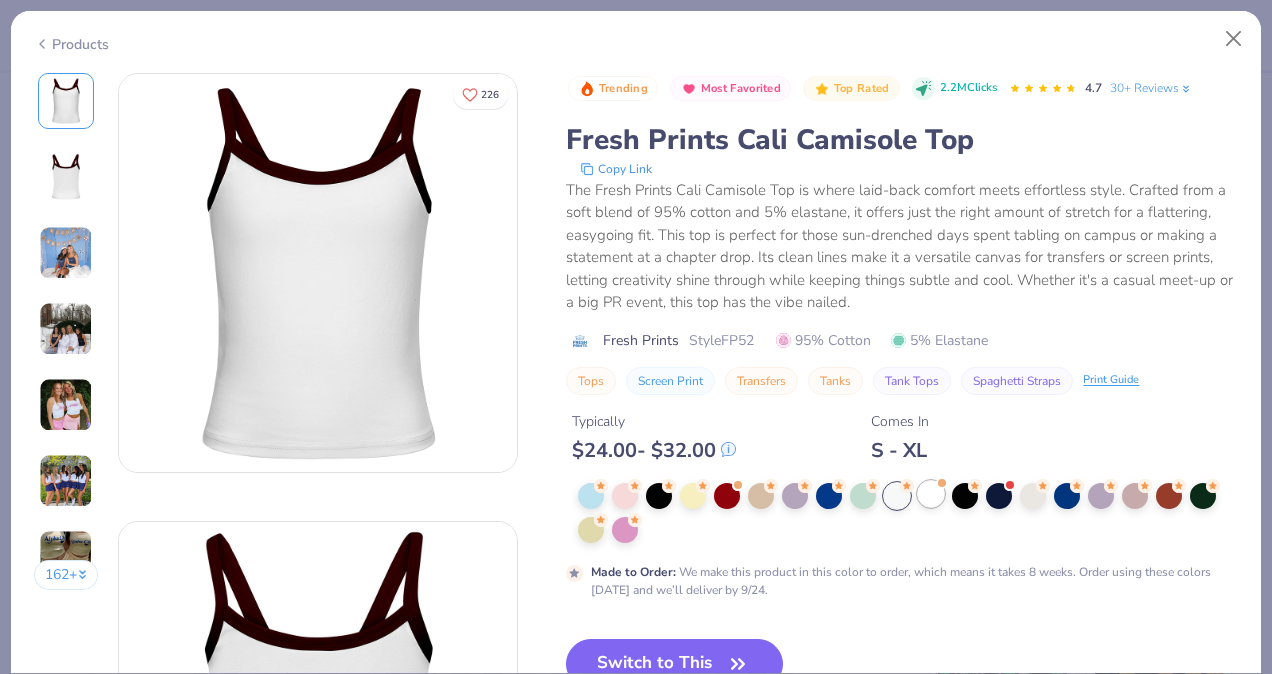 click at bounding box center [931, 494] 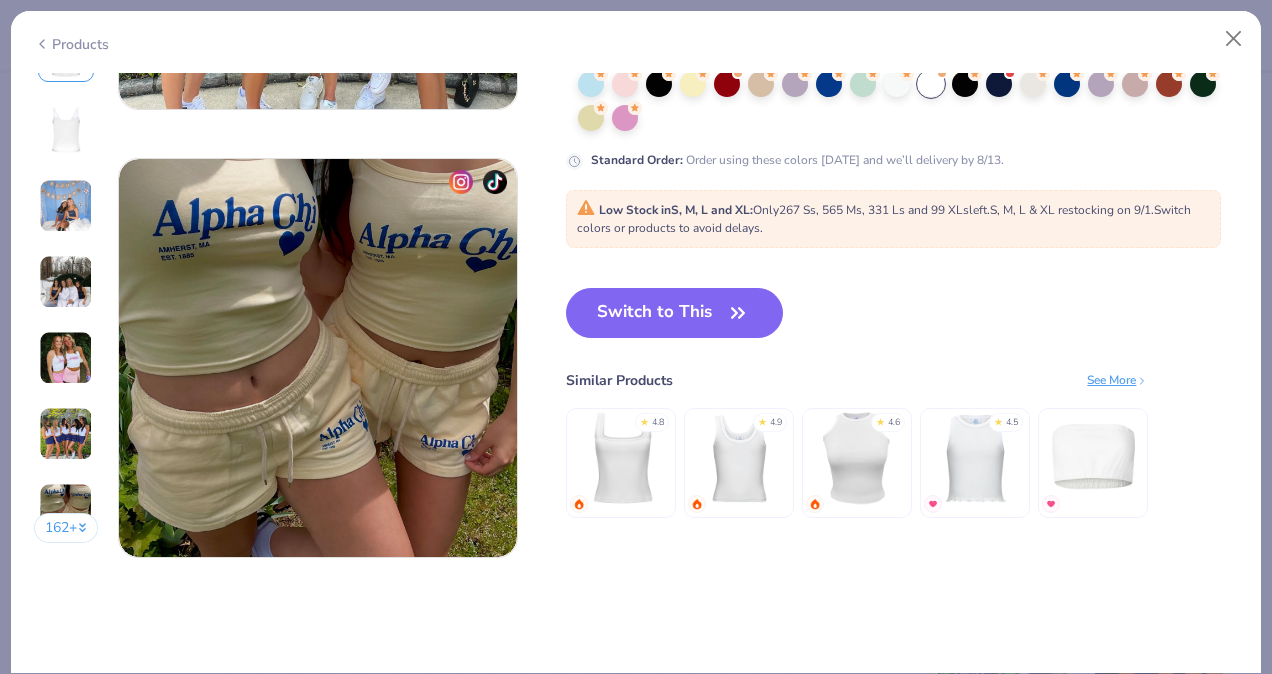 scroll, scrollTop: 2606, scrollLeft: 0, axis: vertical 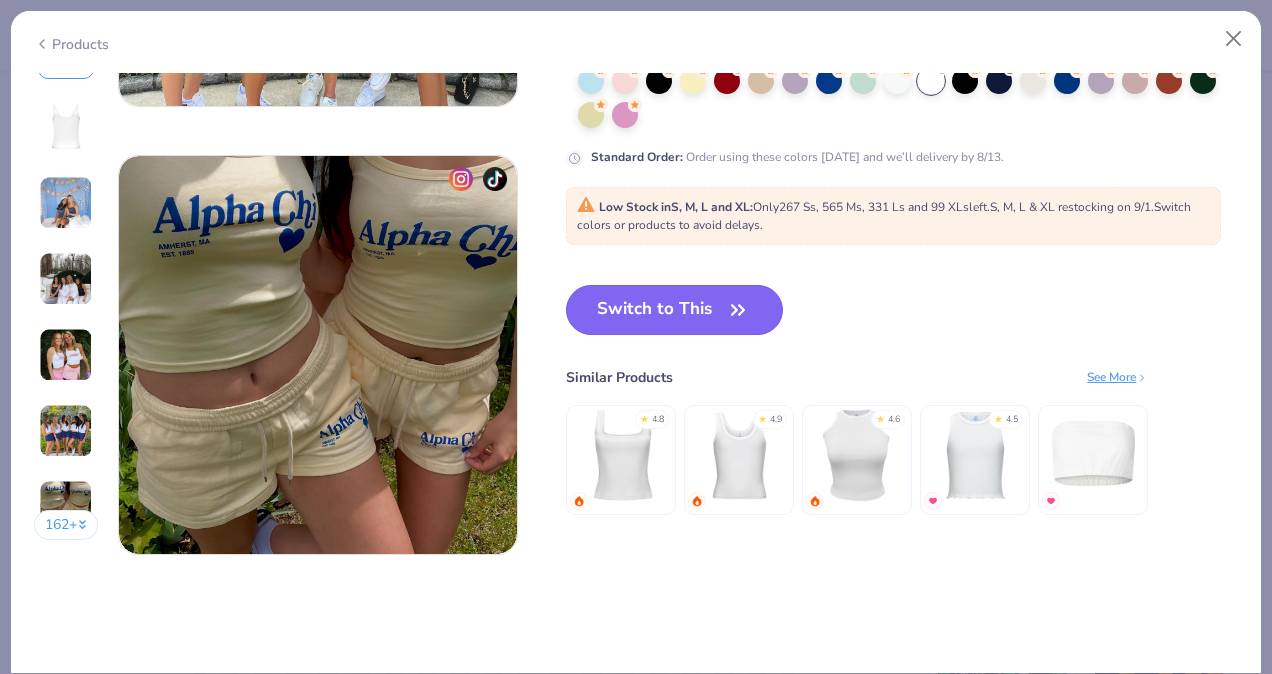 click on "Switch to This" at bounding box center [674, 310] 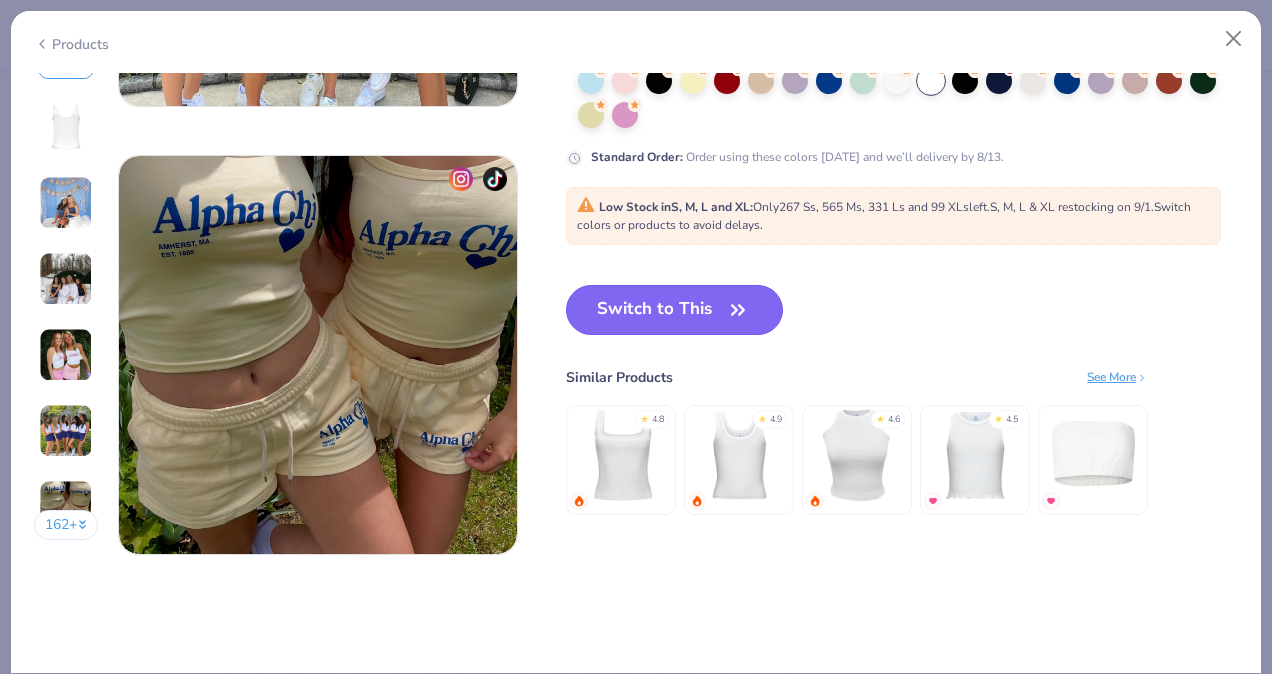 click on "Switch to This" at bounding box center [674, 310] 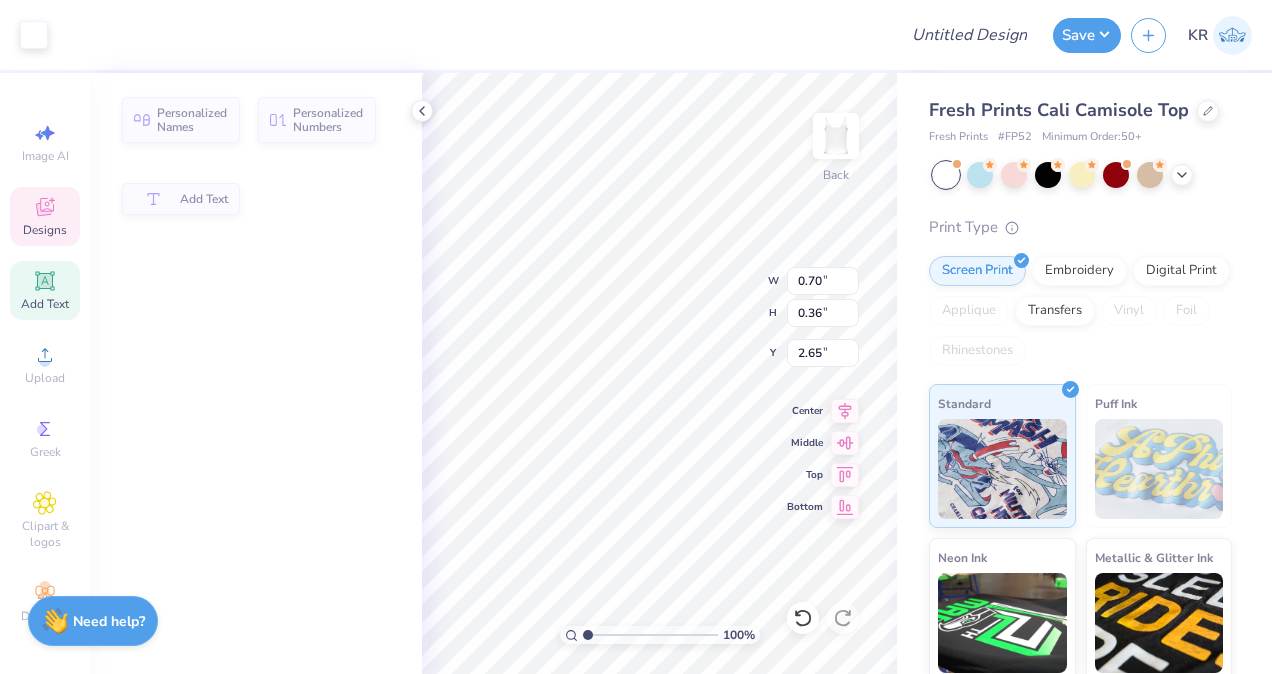 type on "0.70" 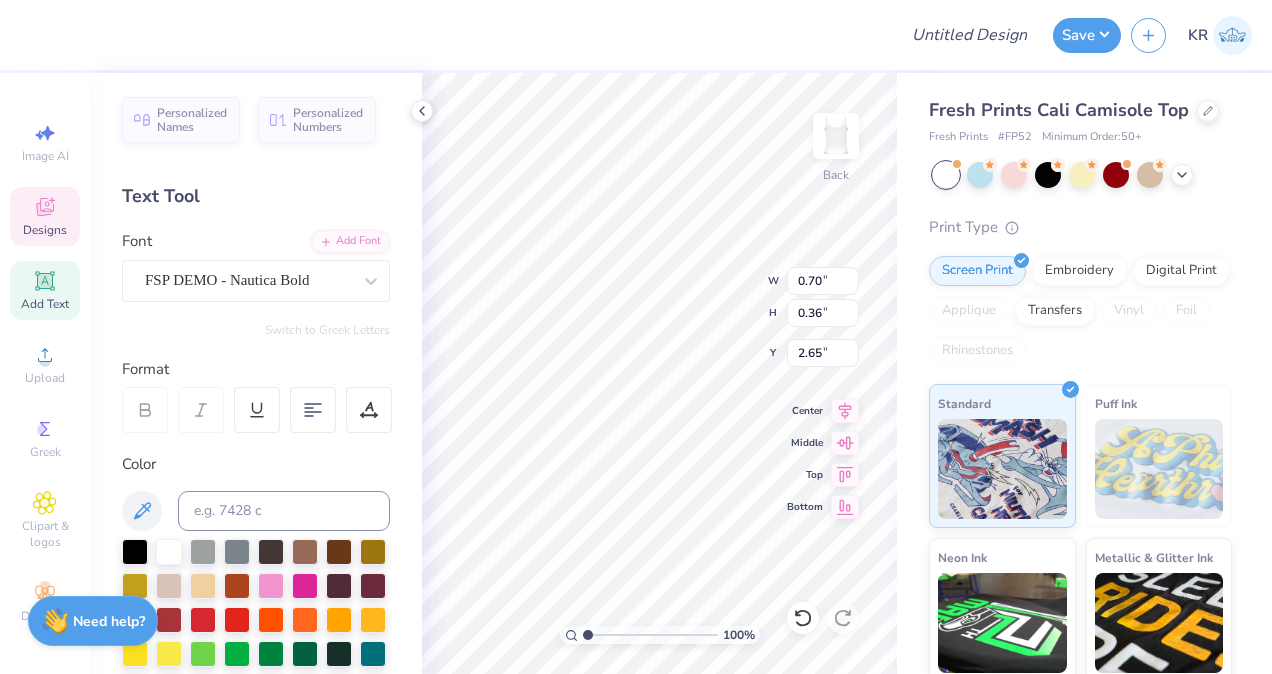 scroll, scrollTop: 16, scrollLeft: 2, axis: both 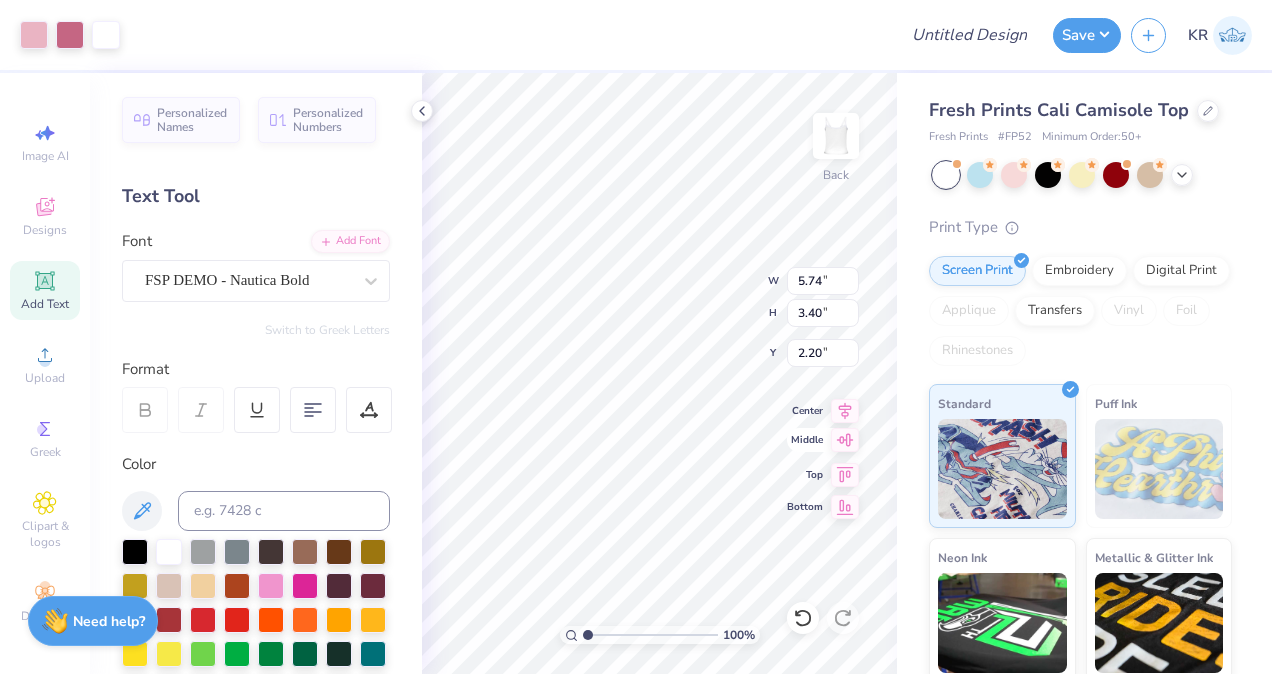 type on "2.20" 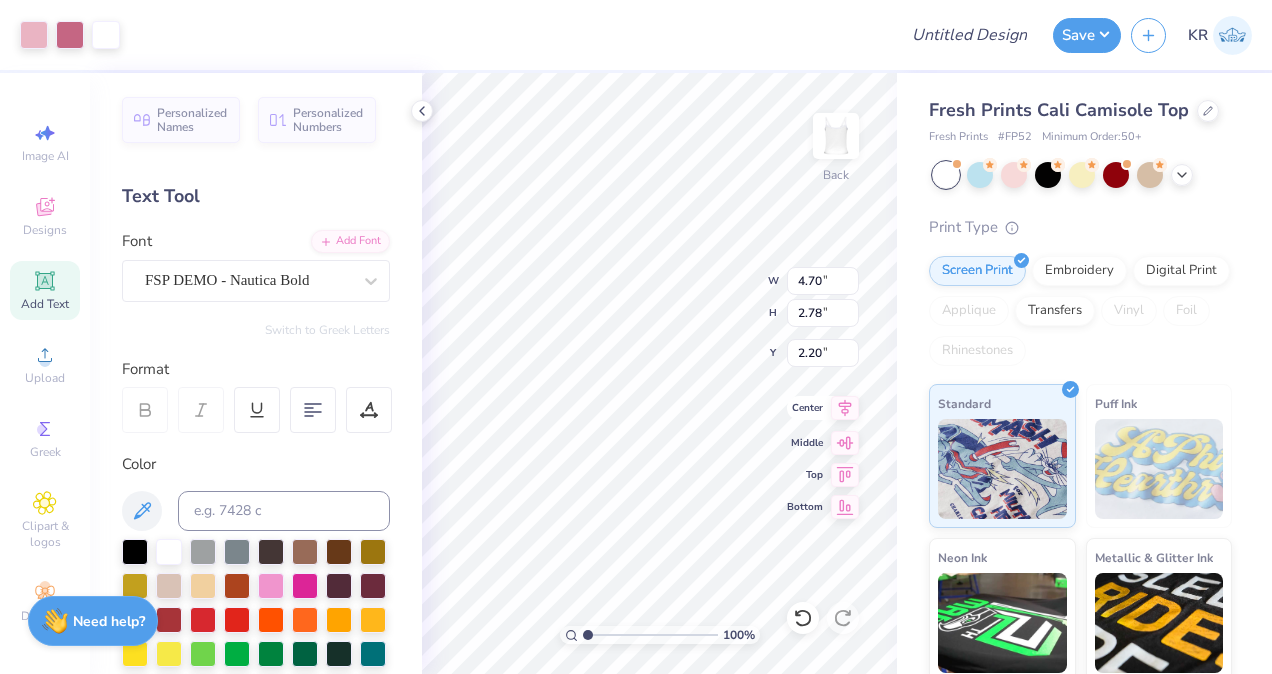 type on "4.70" 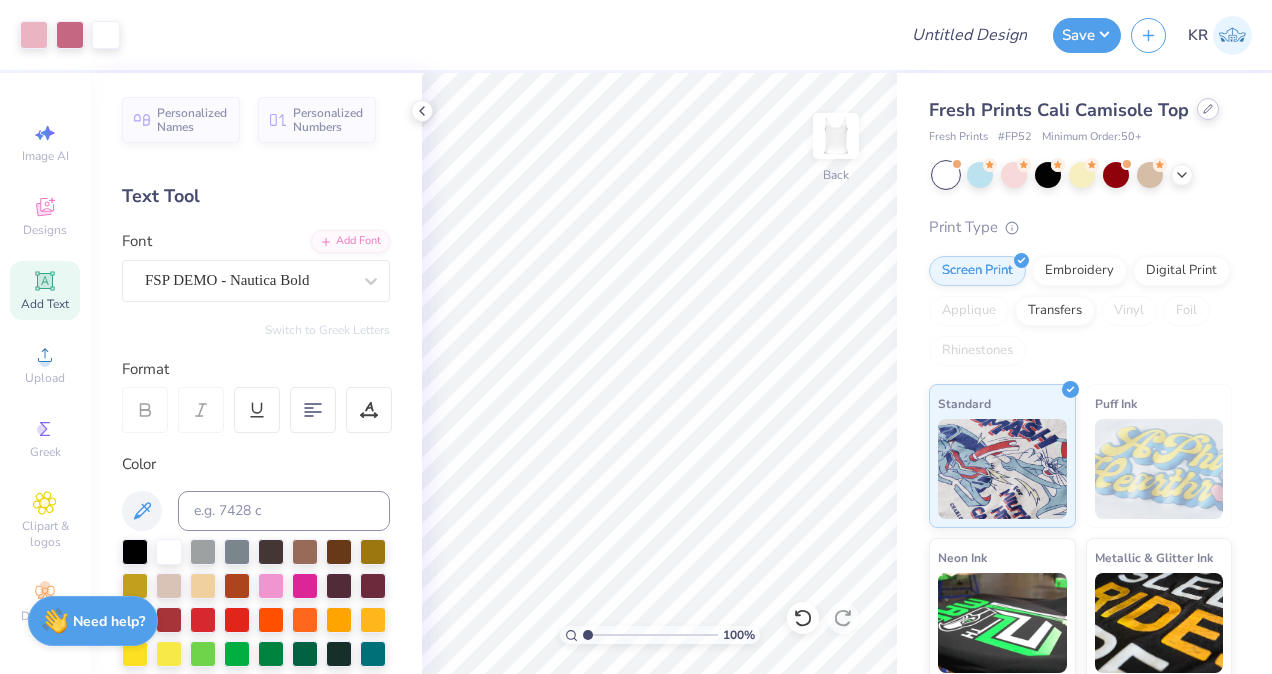 click 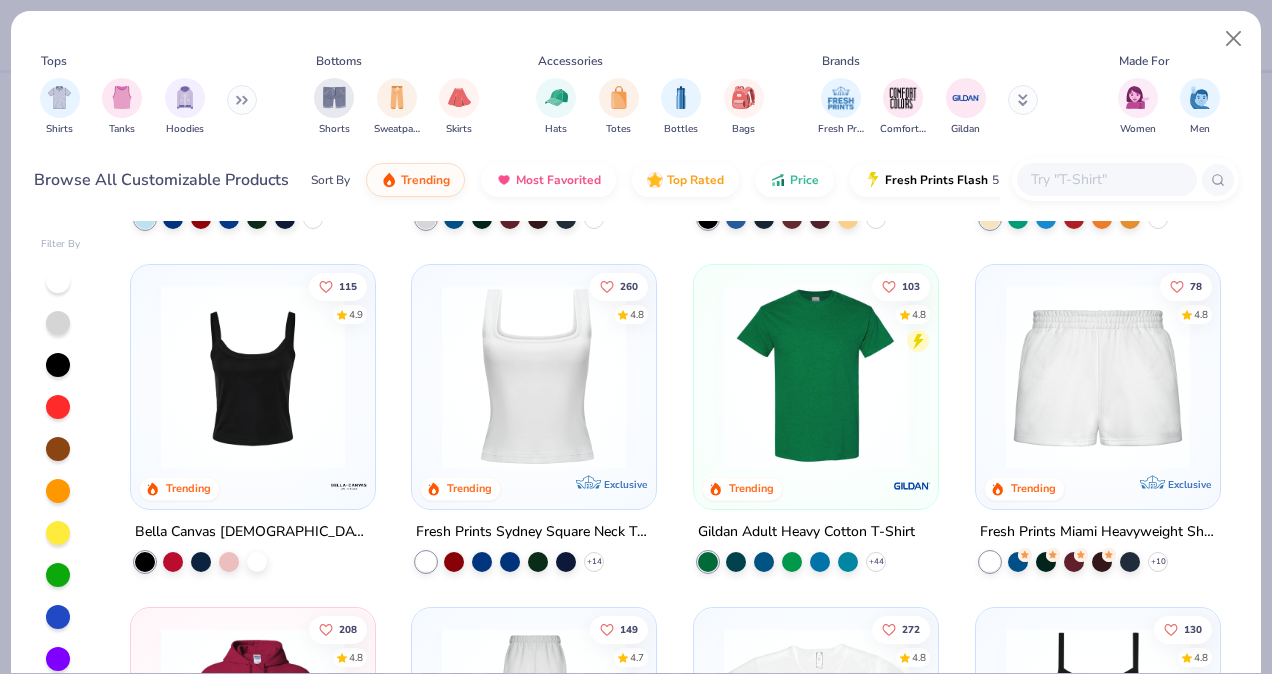 scroll, scrollTop: 311, scrollLeft: 0, axis: vertical 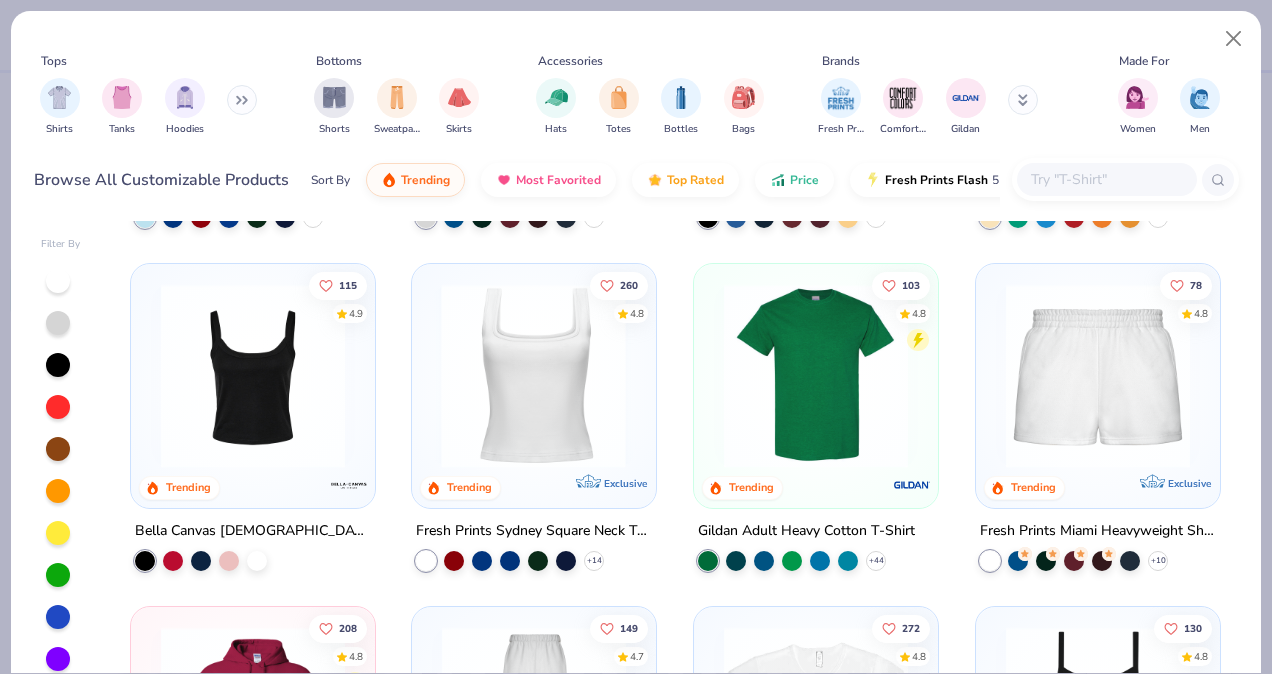 click at bounding box center [253, 376] 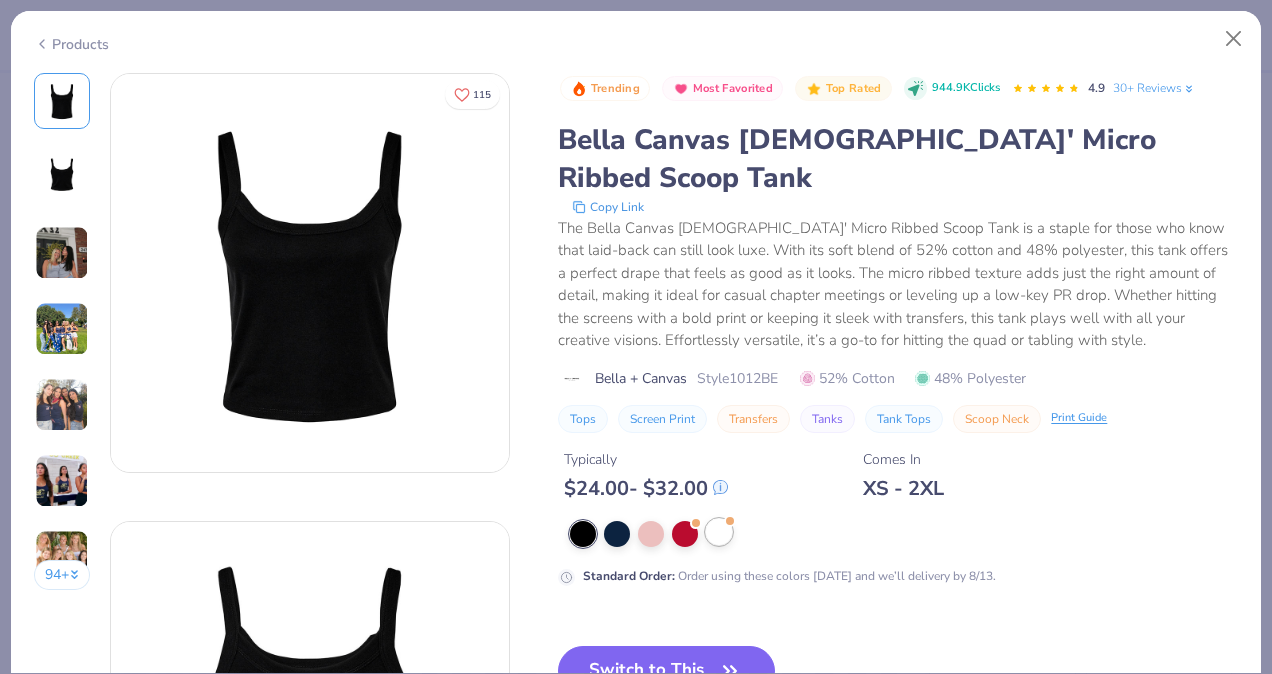 click at bounding box center [719, 532] 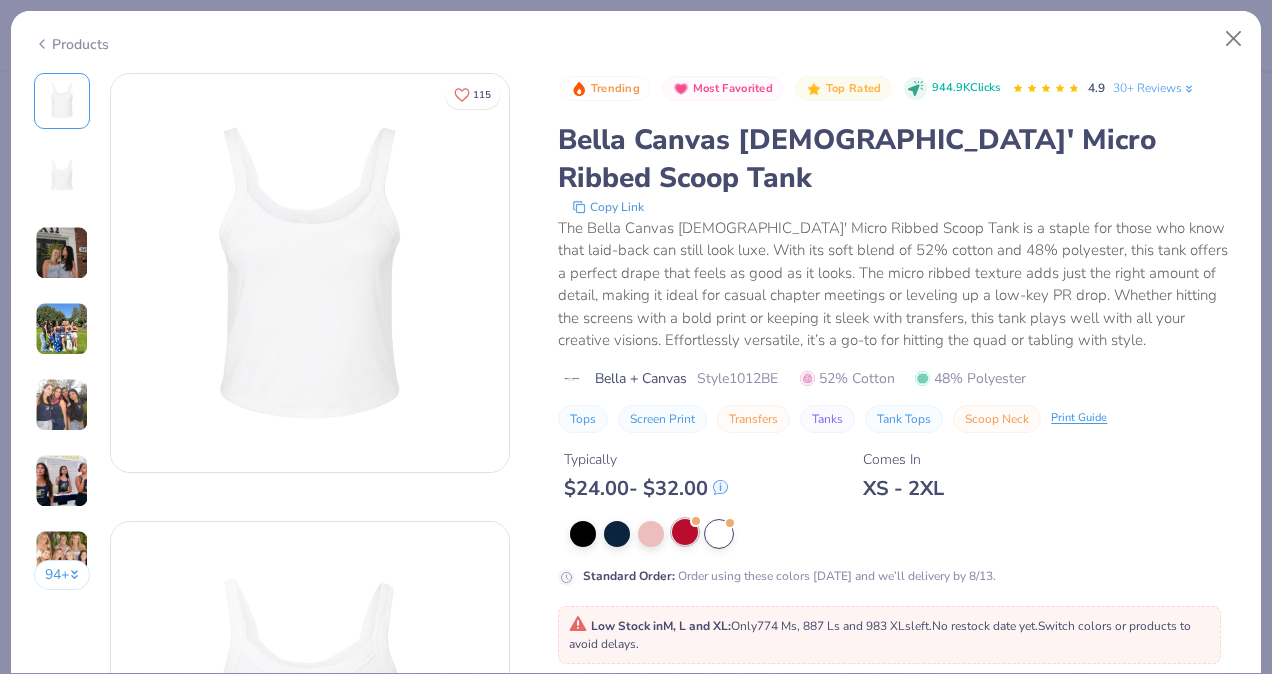 click at bounding box center (685, 532) 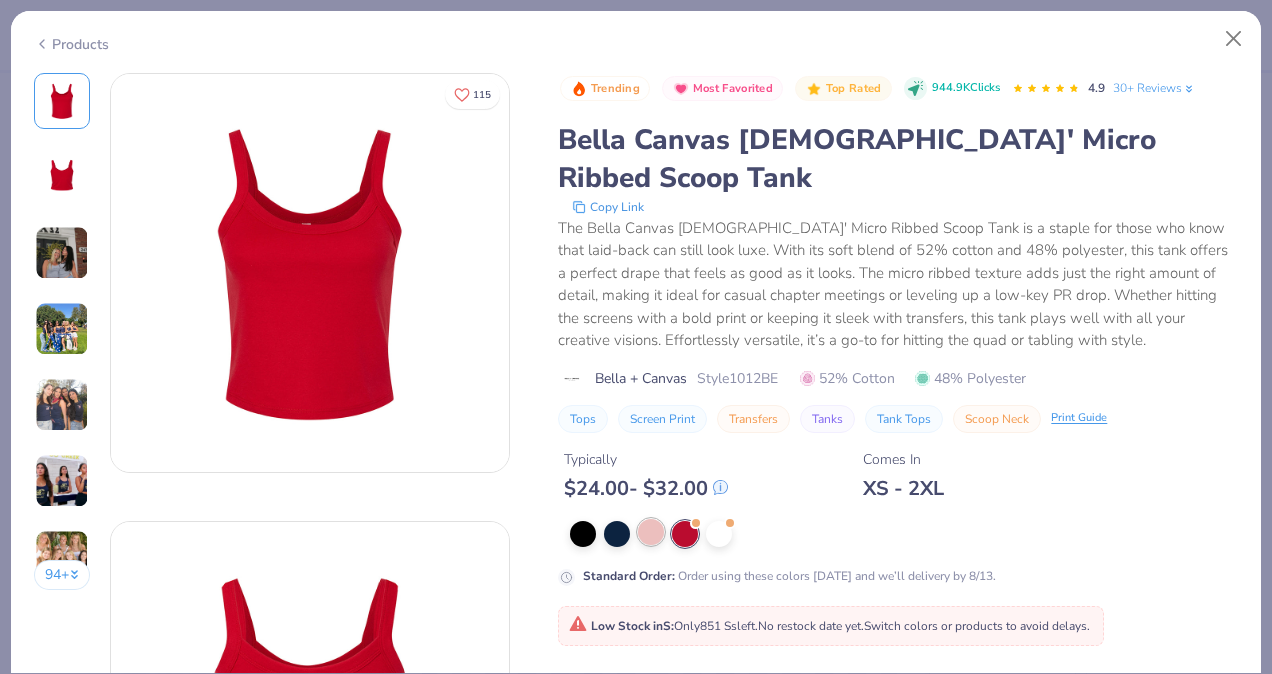 click at bounding box center [651, 532] 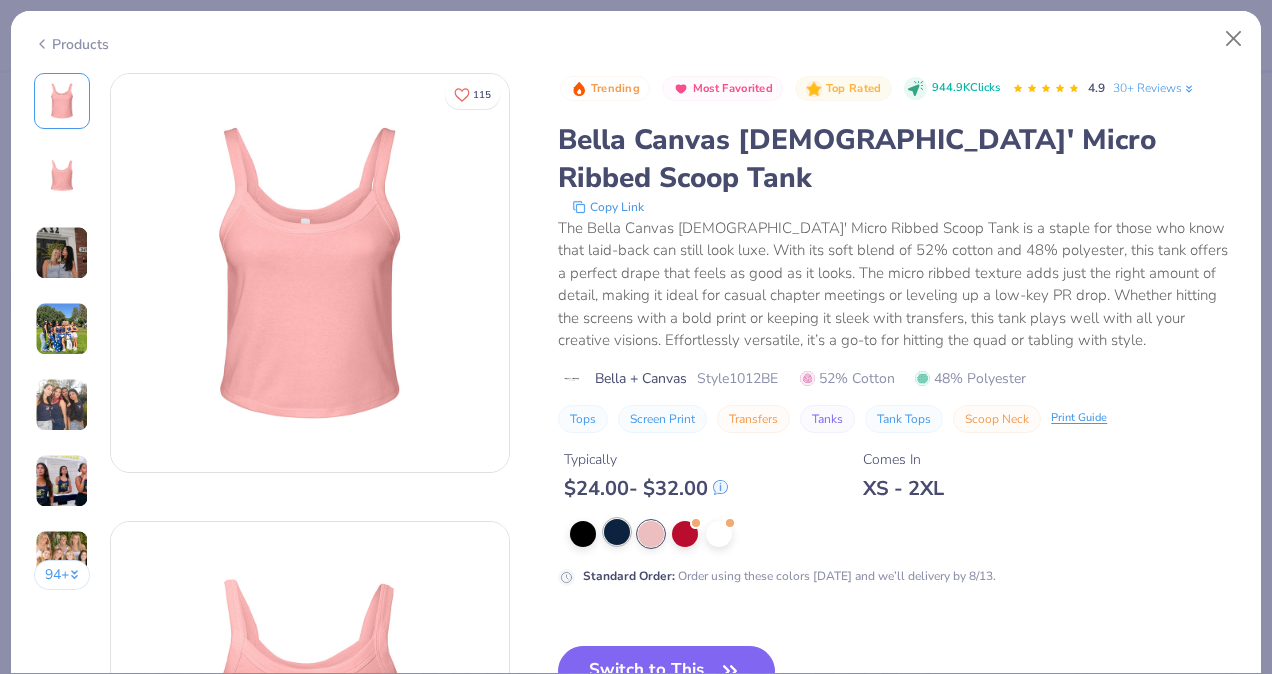 click at bounding box center (617, 532) 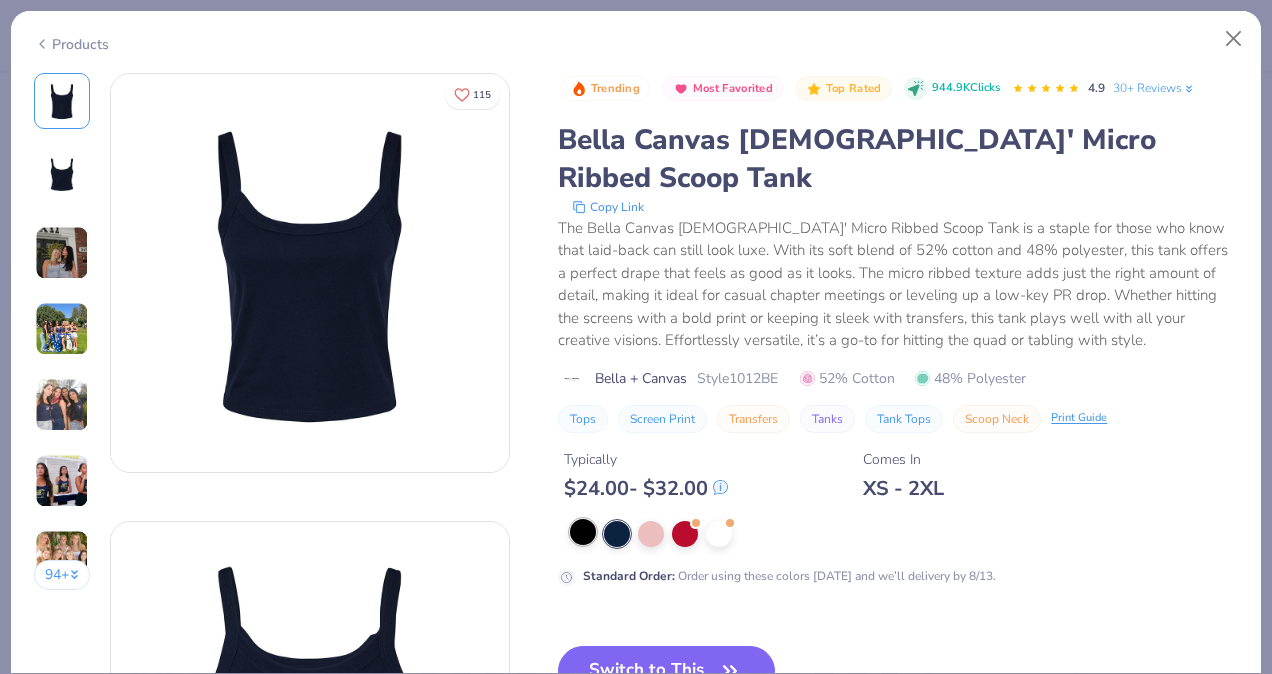 click at bounding box center (583, 532) 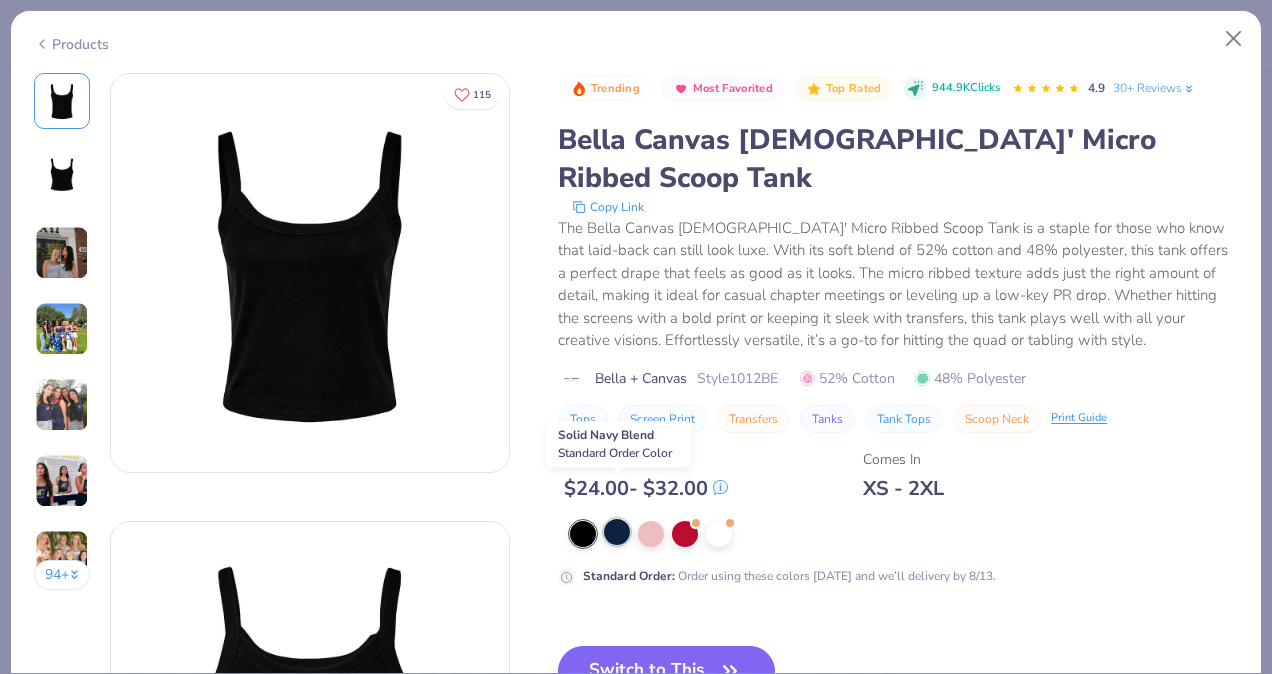 click at bounding box center (617, 532) 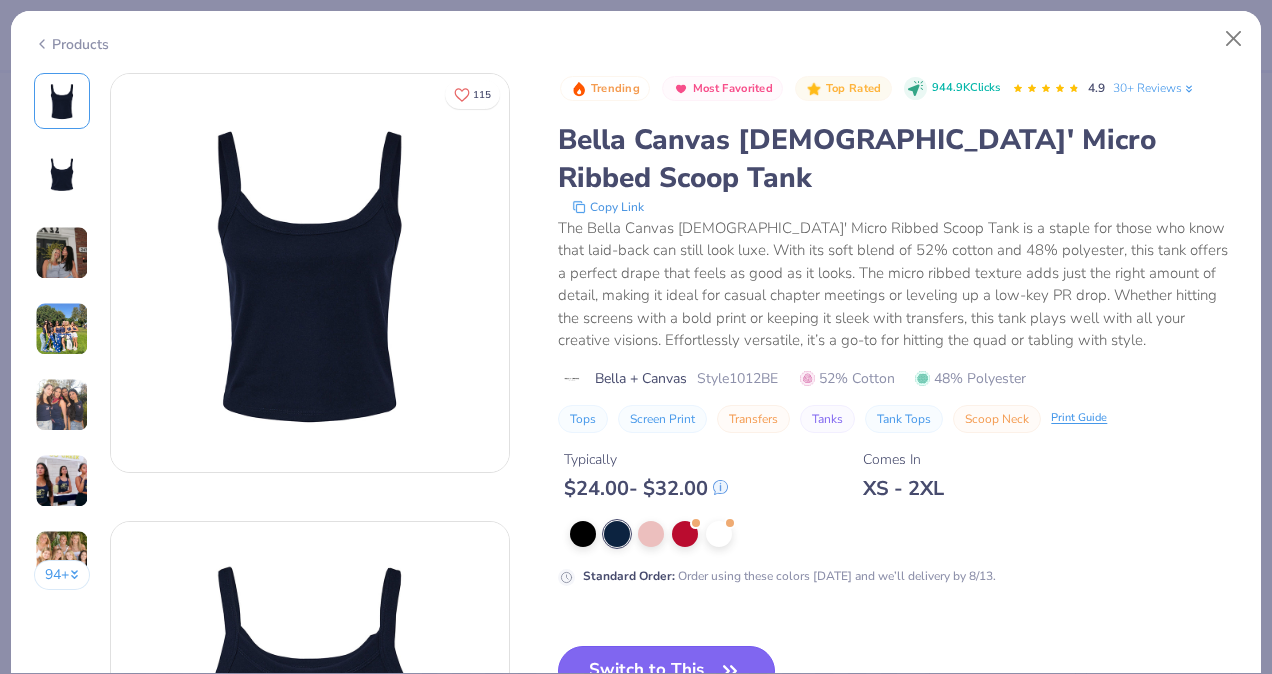 click on "Switch to This" at bounding box center [666, 671] 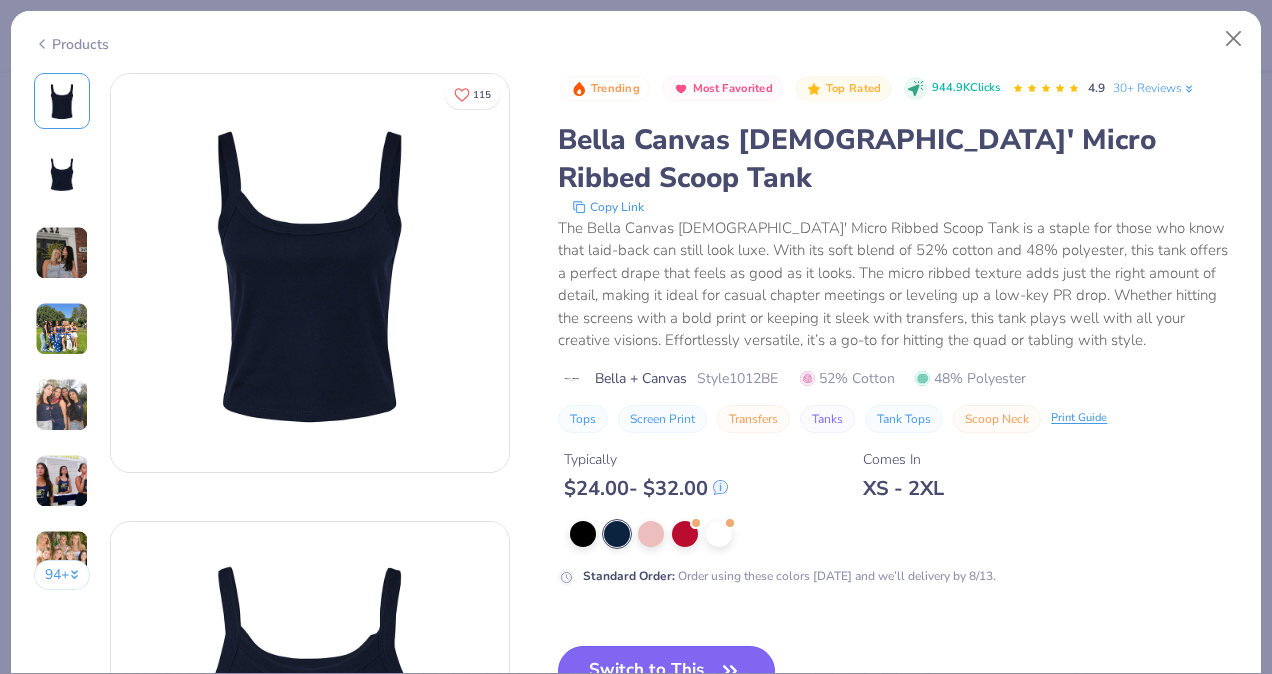 click on "Switch to This" at bounding box center [666, 671] 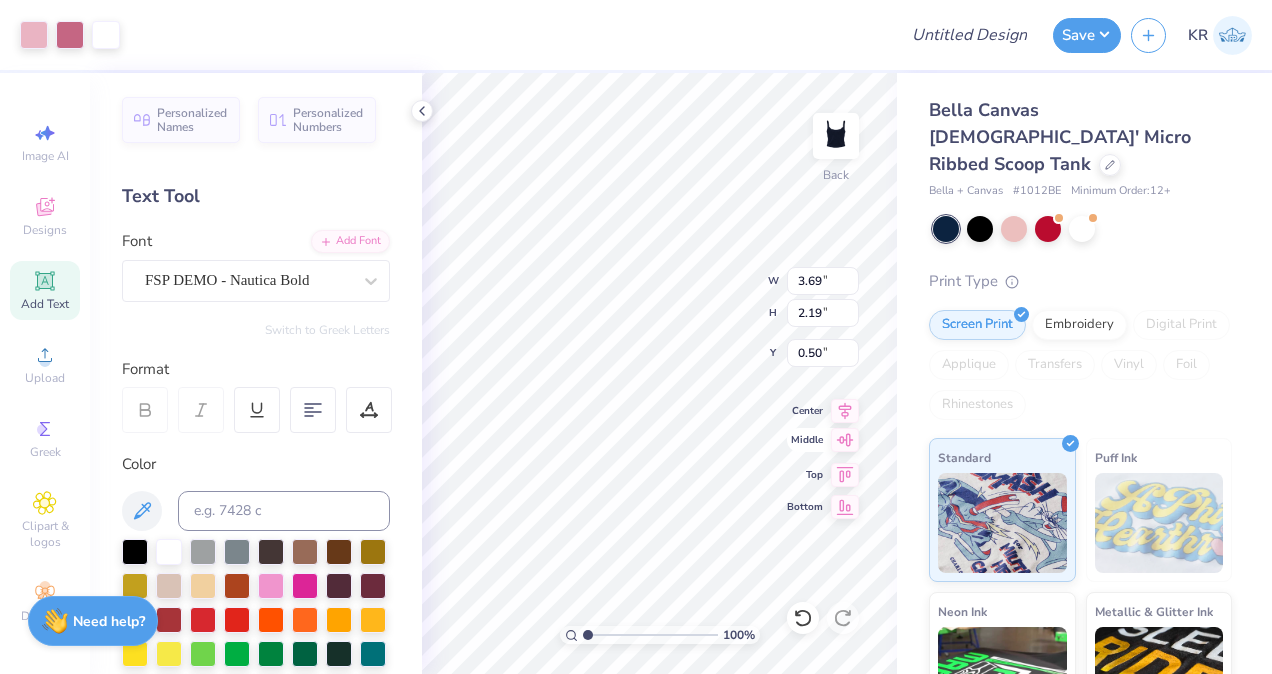 type on "3.69" 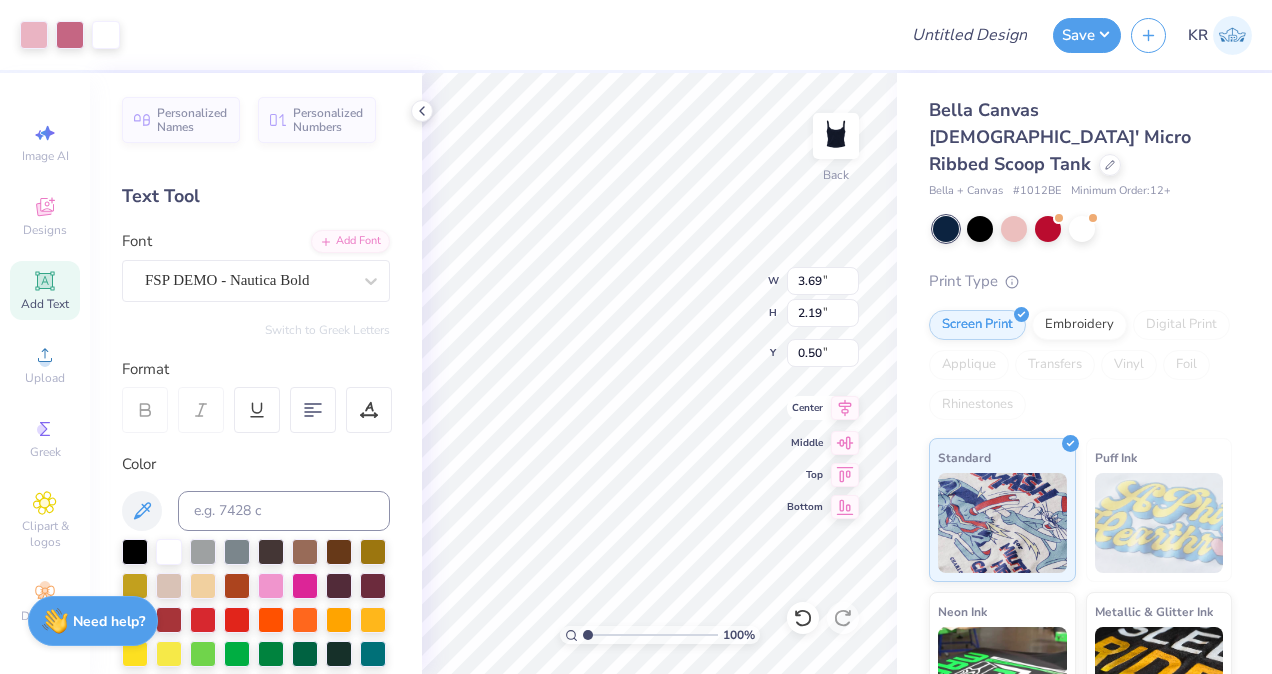 click 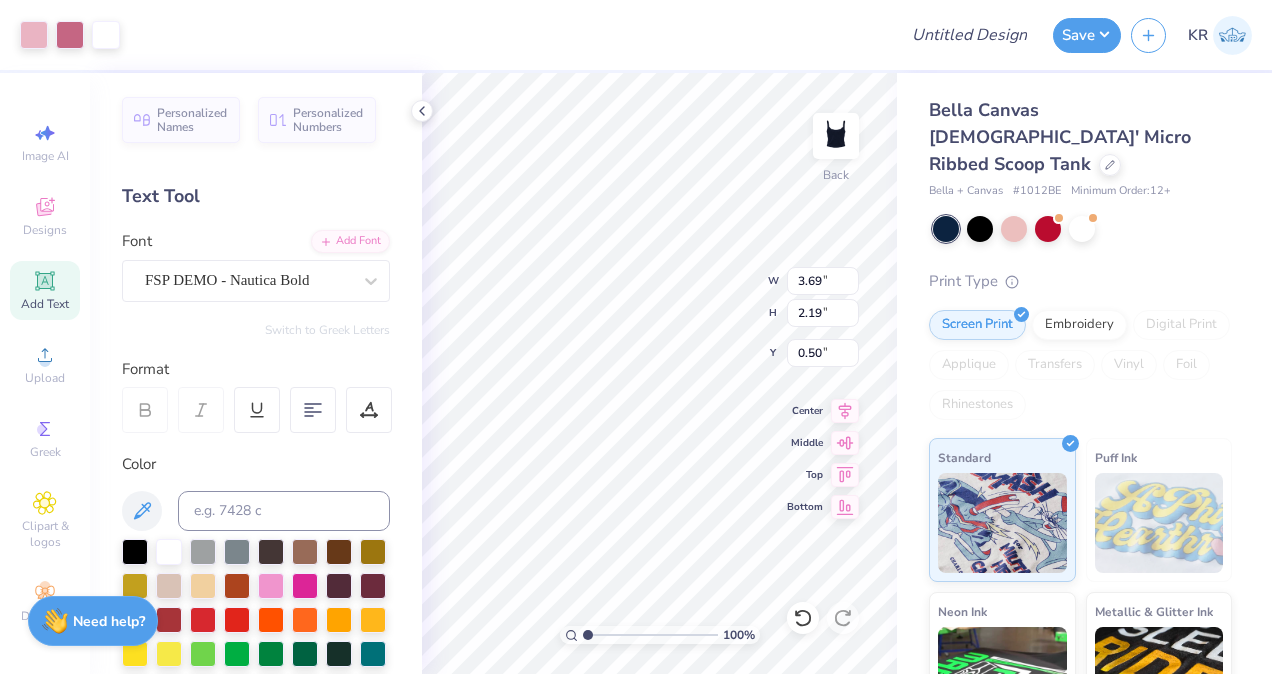 type on "2.65" 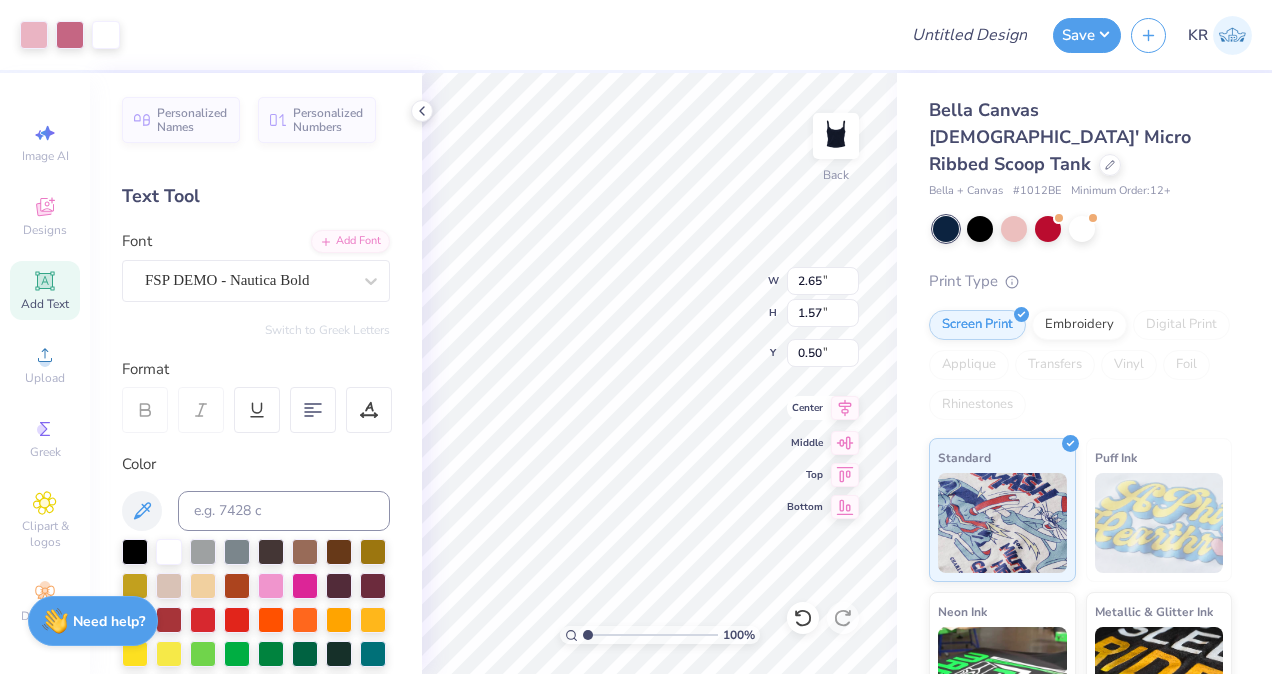 click 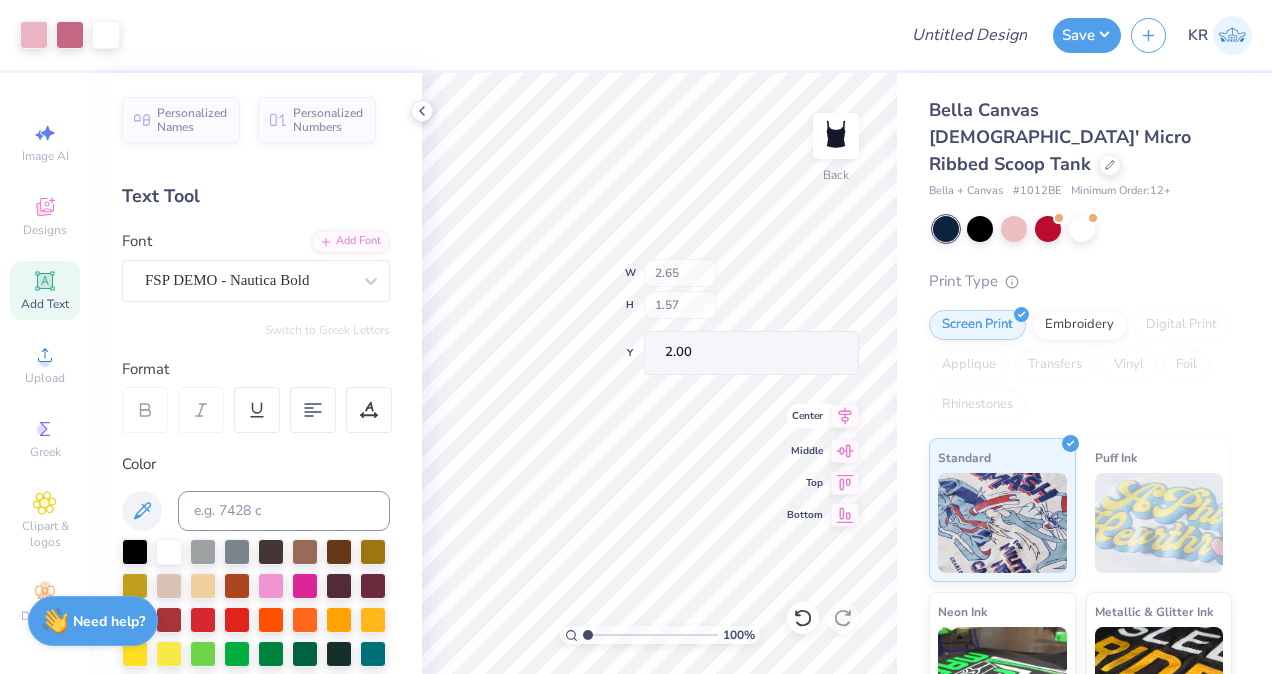 type on "2.00" 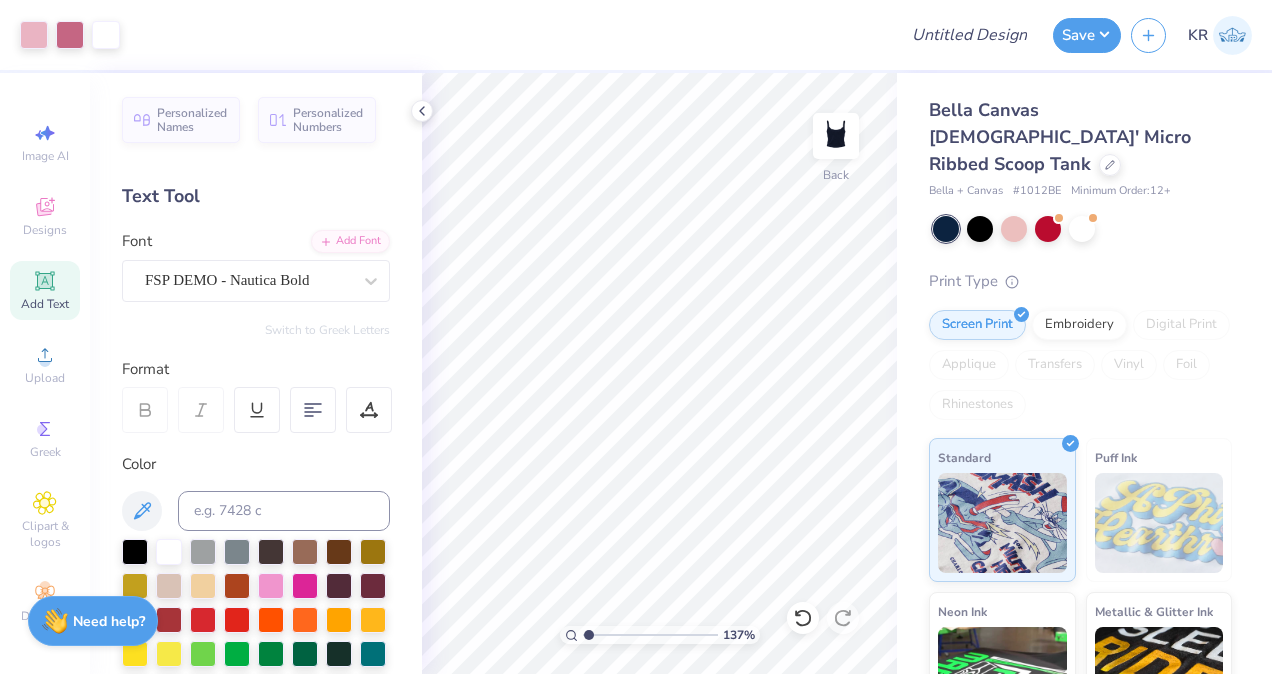 type on "1" 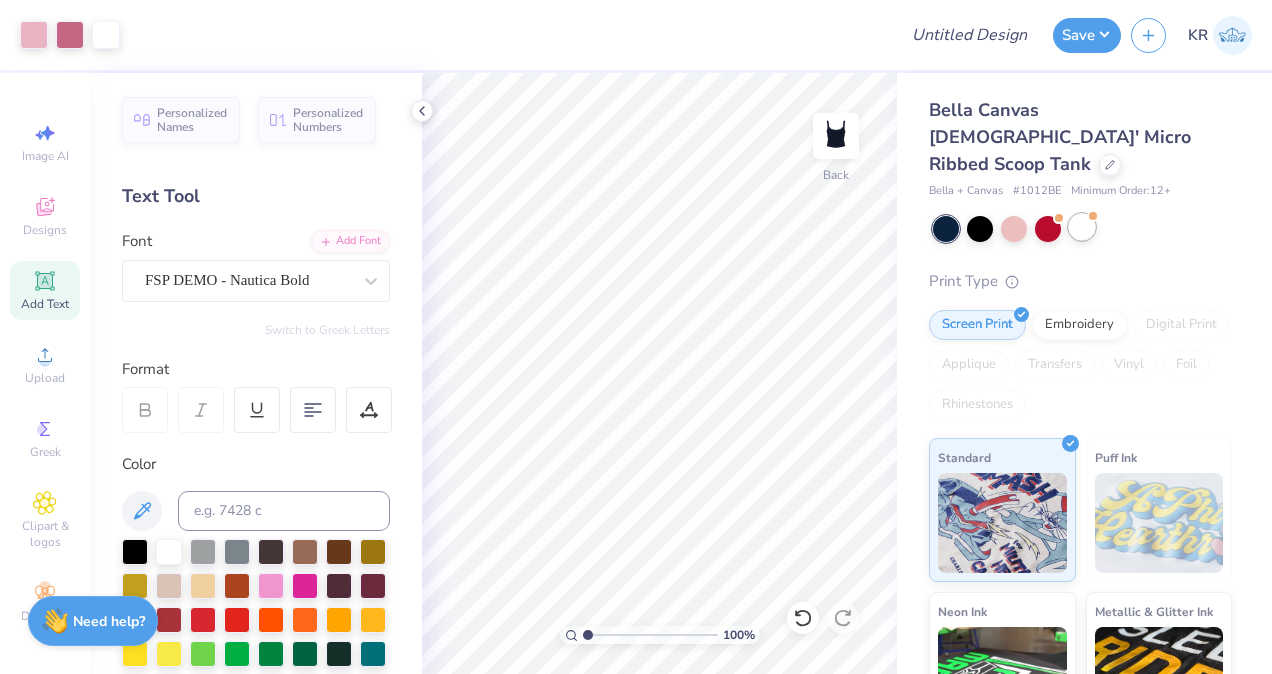 click at bounding box center (1082, 227) 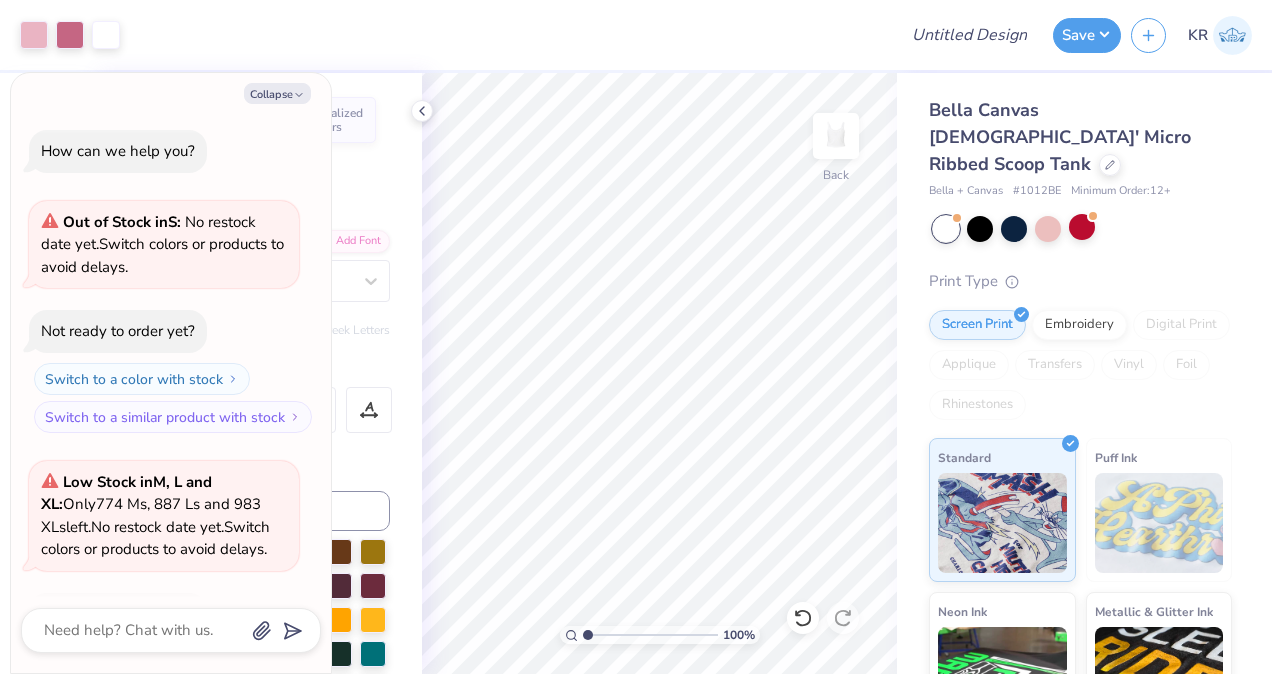 scroll, scrollTop: 132, scrollLeft: 0, axis: vertical 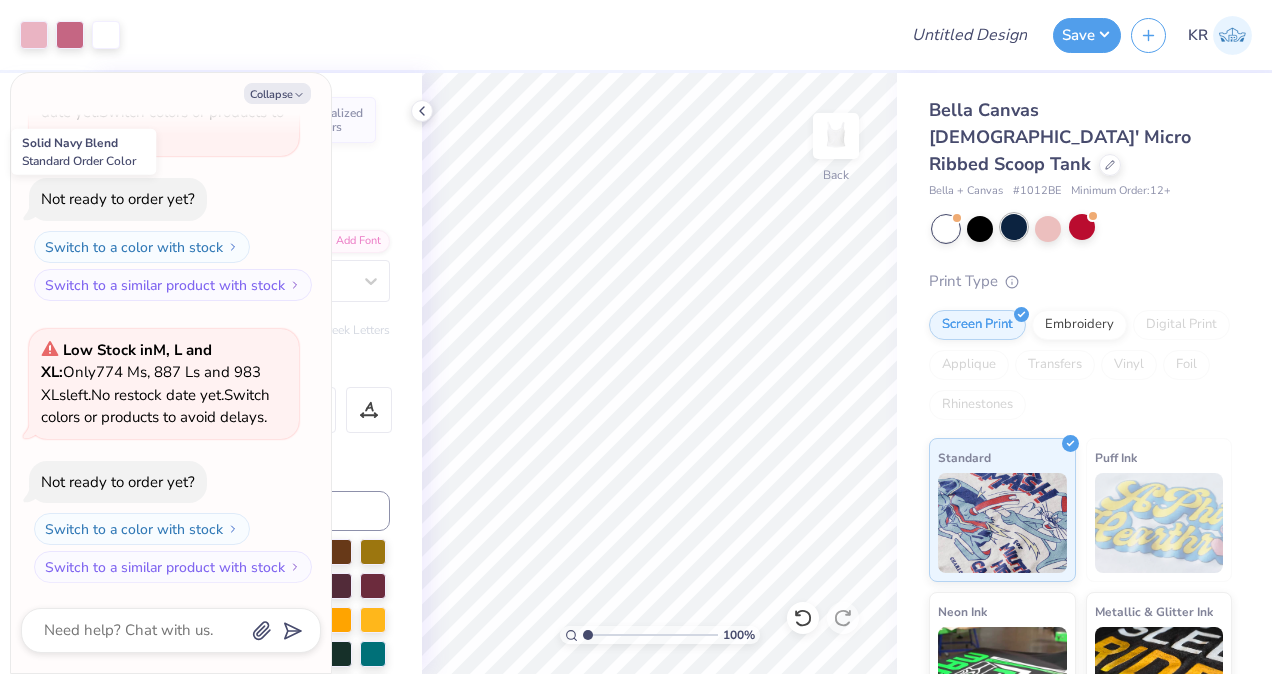click at bounding box center (1014, 227) 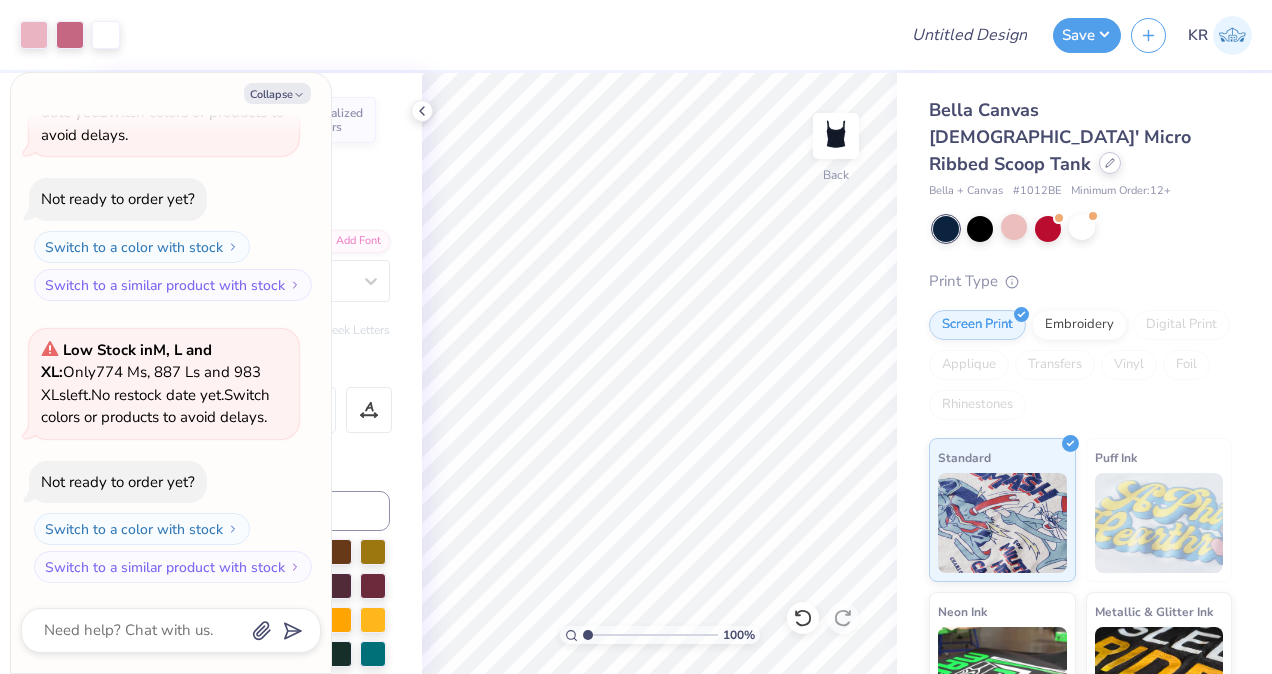 click 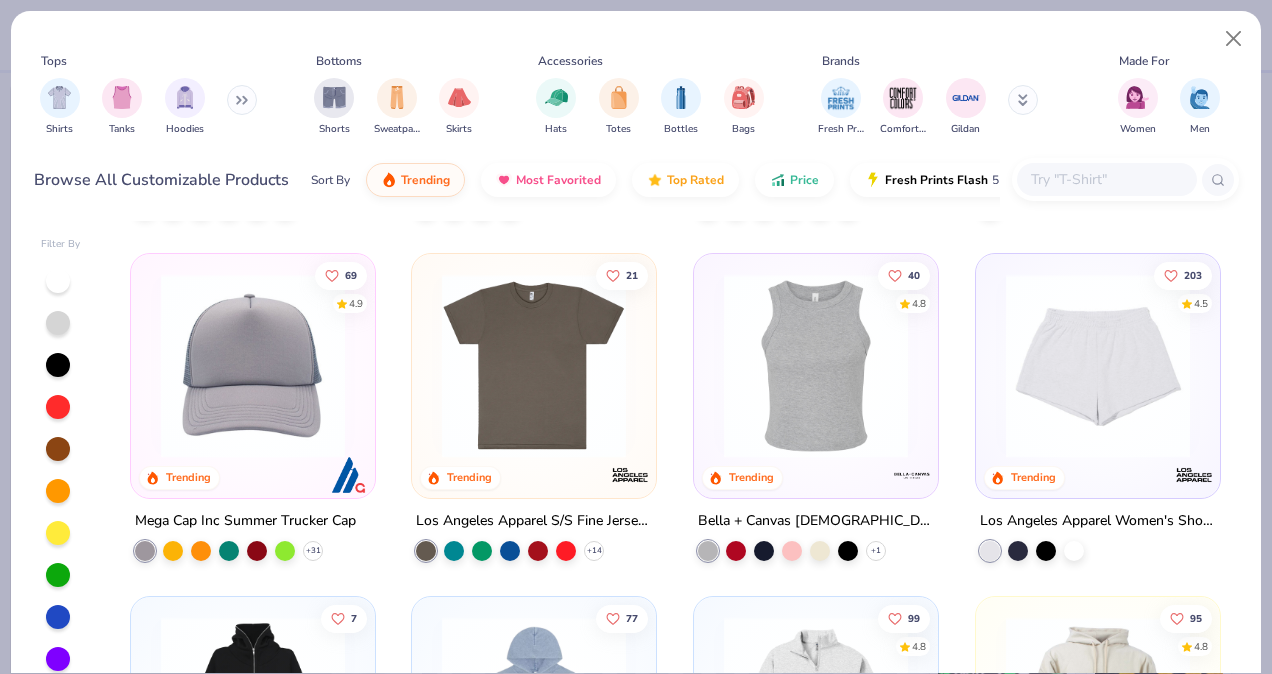 scroll, scrollTop: 1669, scrollLeft: 0, axis: vertical 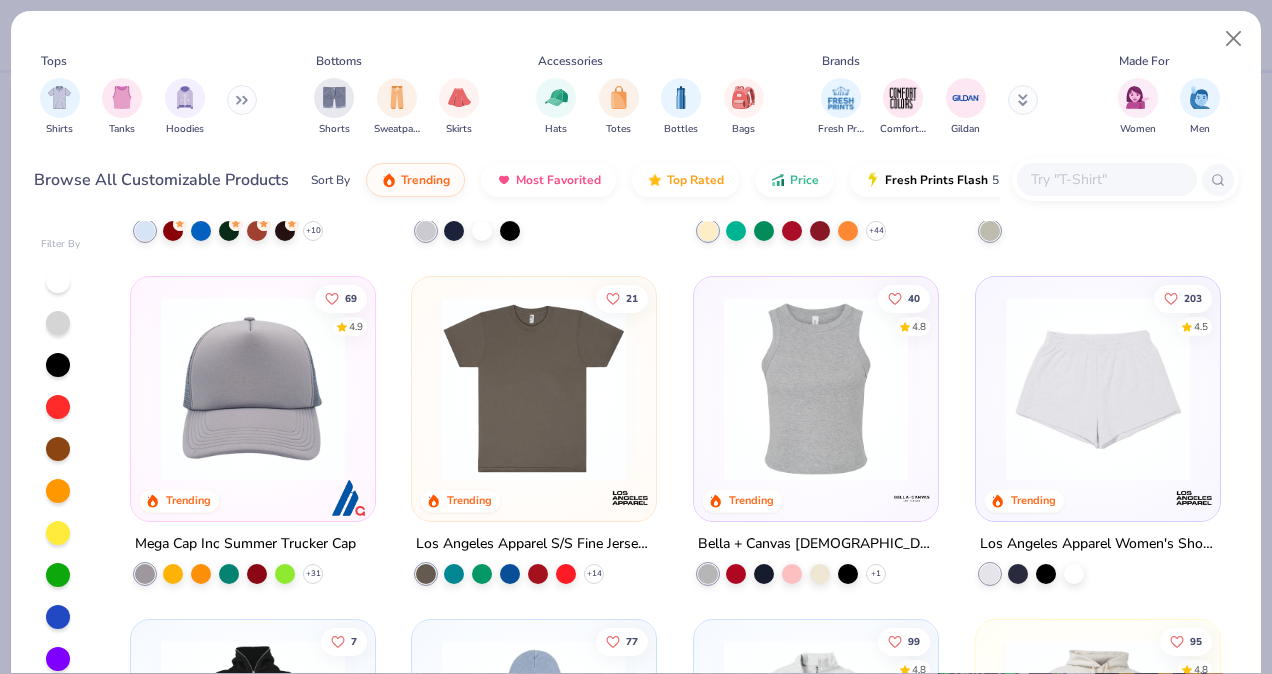 click at bounding box center (1098, 389) 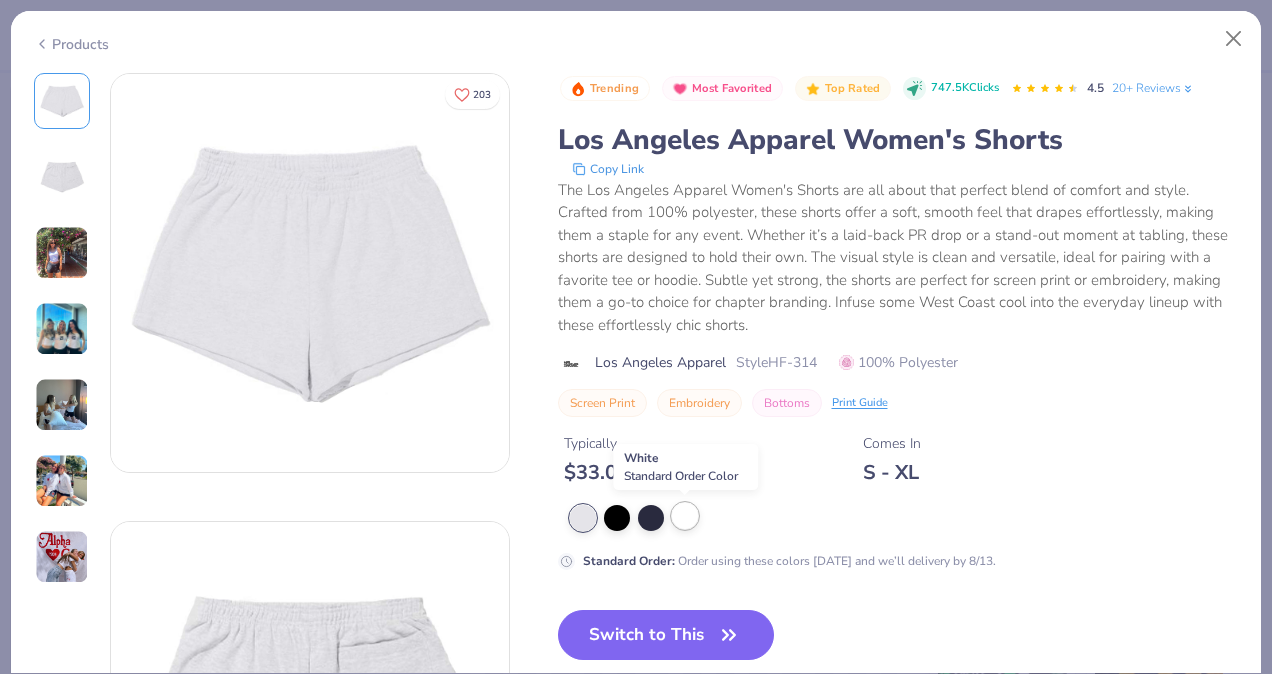 click at bounding box center [685, 516] 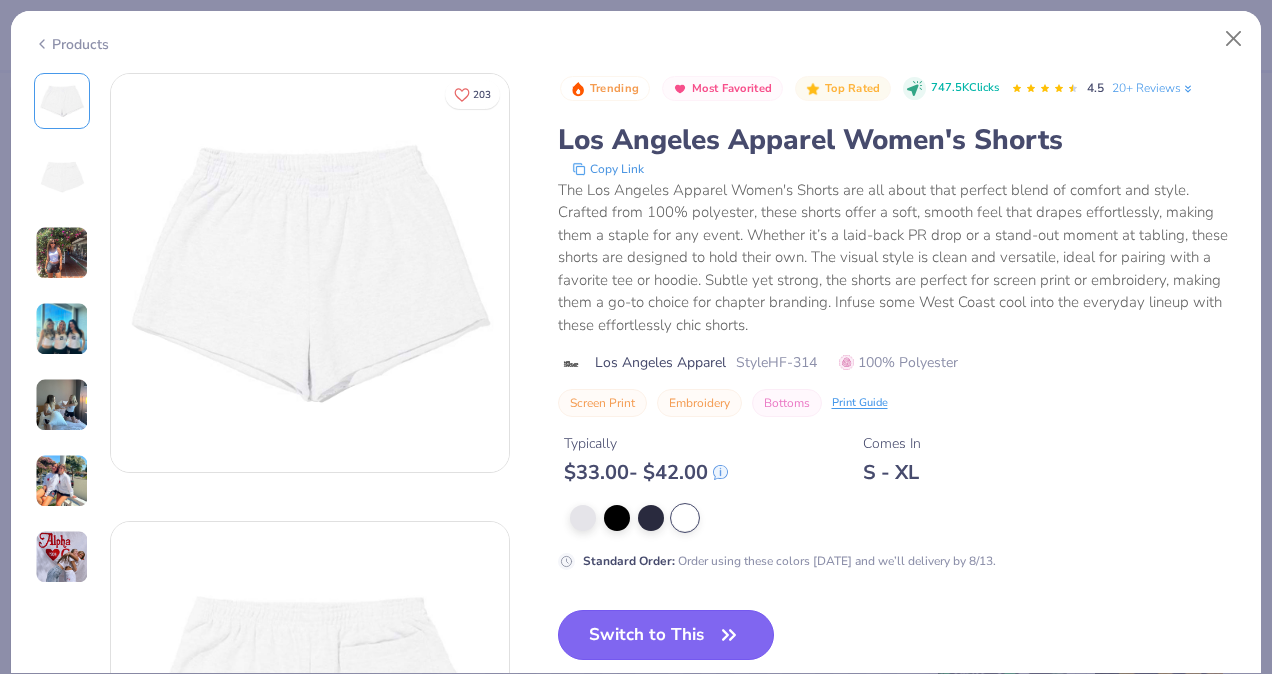 click on "Switch to This" at bounding box center (666, 635) 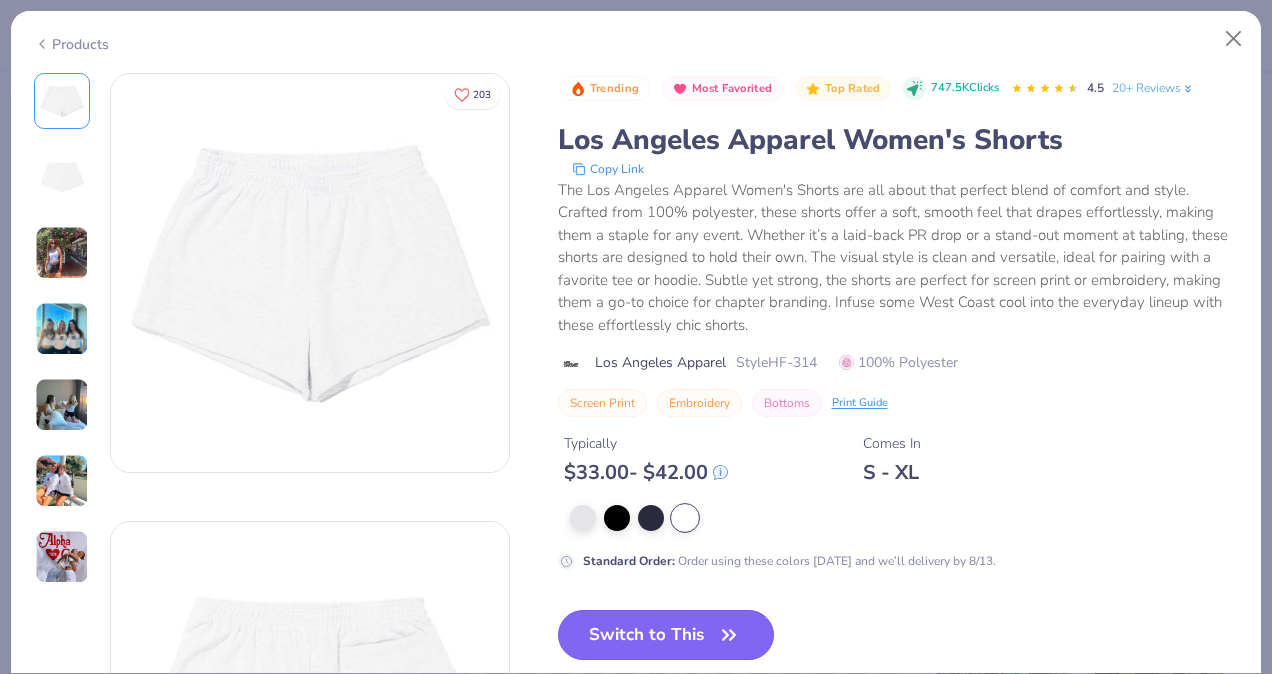 click on "Switch to This" at bounding box center (666, 635) 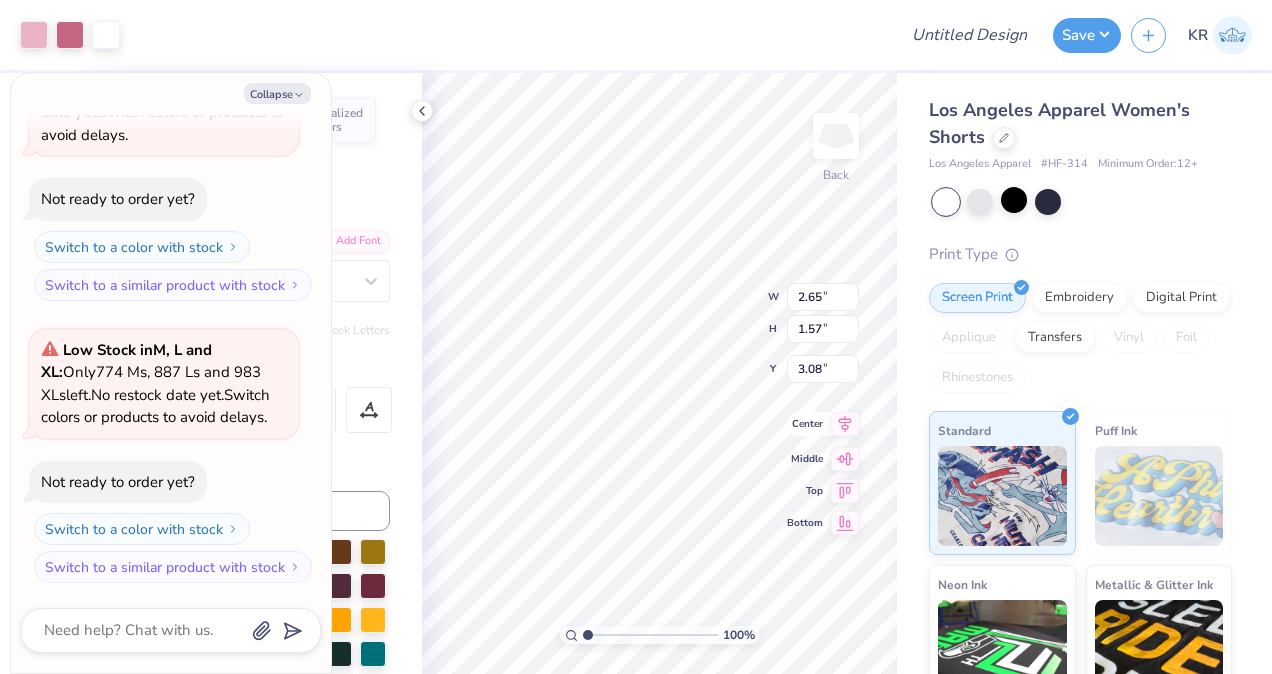 click on "100  % Back W 2.65 2.65 " H 1.57 1.57 " Y 3.08 3.08 " Center Middle Top Bottom" at bounding box center (659, 373) 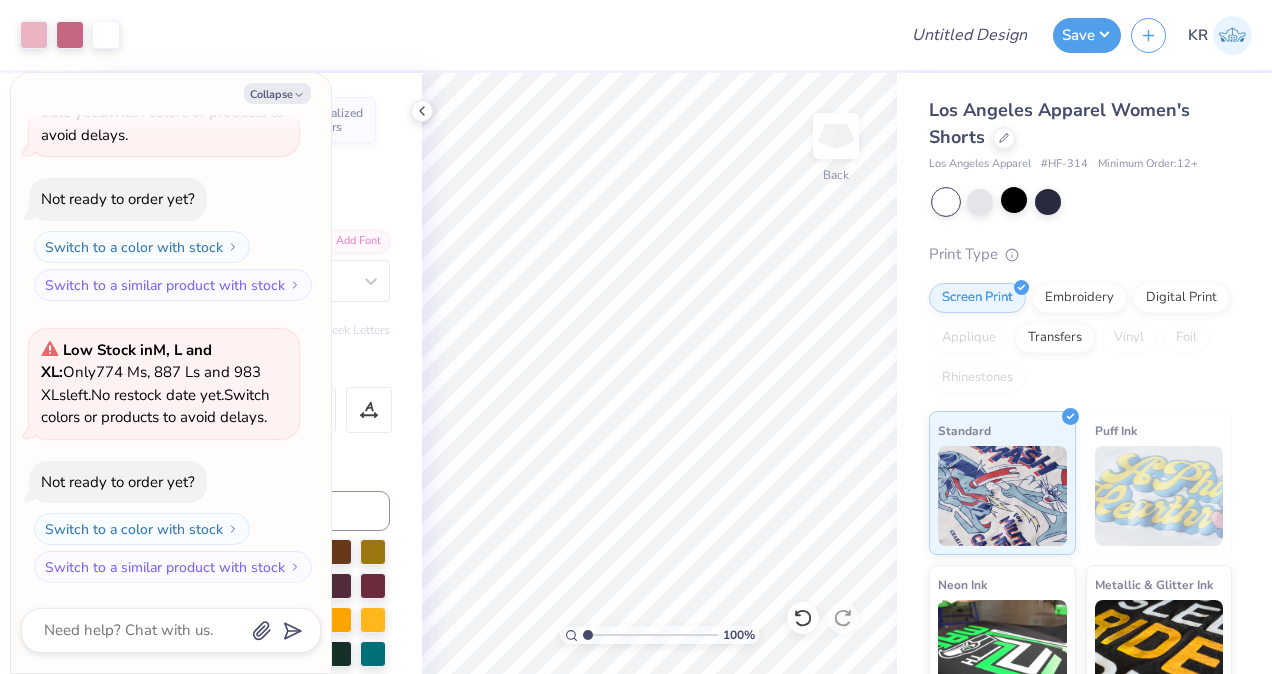 click on "Art colors Design Title Save KR Image AI Designs Add Text Upload Greek Clipart & logos Decorate Personalized Names Personalized Numbers Text Tool  Add Font Font FSP DEMO - Nautica Bold Switch to Greek Letters Format Color Styles Text Shape 100  % Back Los Angeles Apparel Women's Shorts Los Angeles Apparel # HF-314 Minimum Order:  12 +   Print Type Screen Print Embroidery Digital Print Applique Transfers Vinyl Foil Rhinestones Standard Puff Ink Neon Ink Metallic & Glitter Ink Glow in the Dark Ink Water based Ink Need help?  Chat with us." at bounding box center (636, 337) 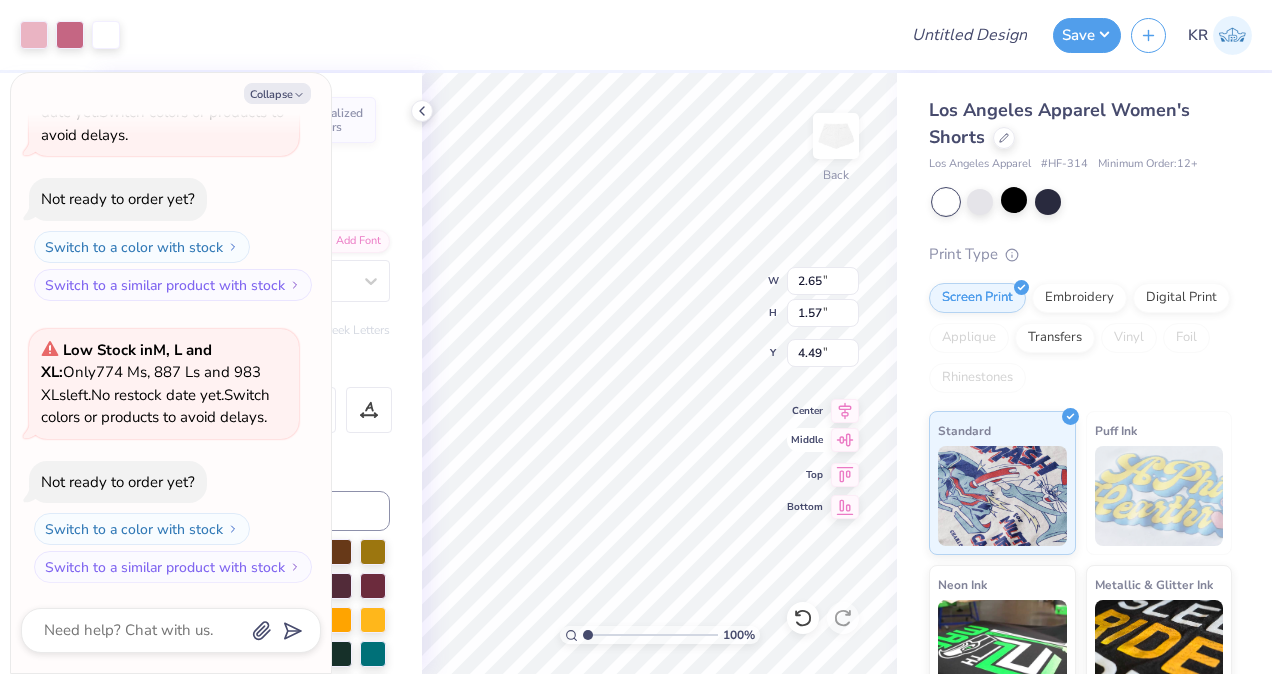 type on "x" 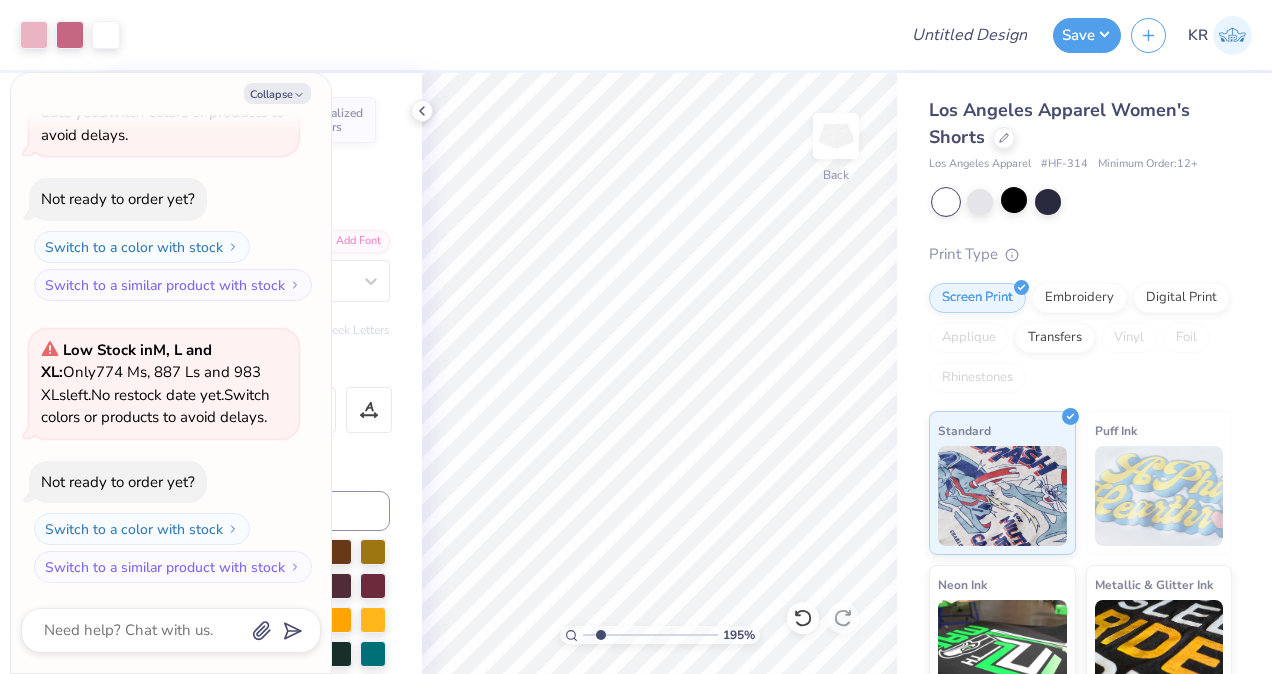 type on "1.94817807559173" 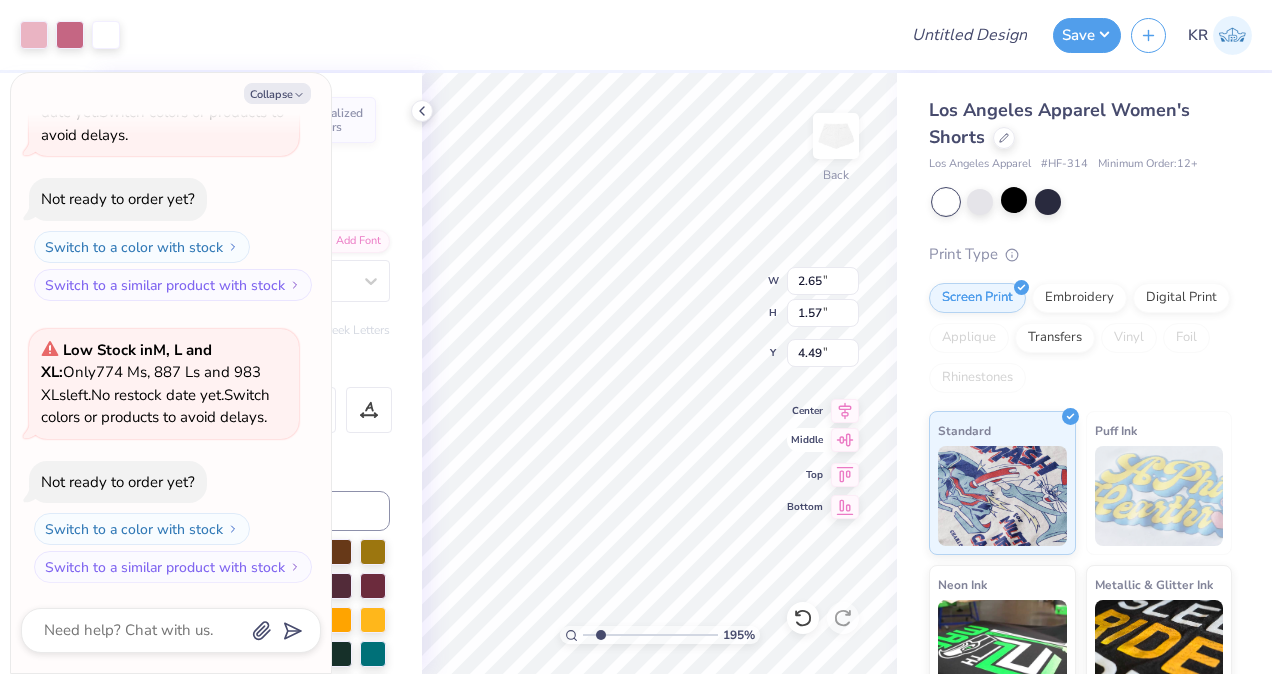 type on "1.94817807559173" 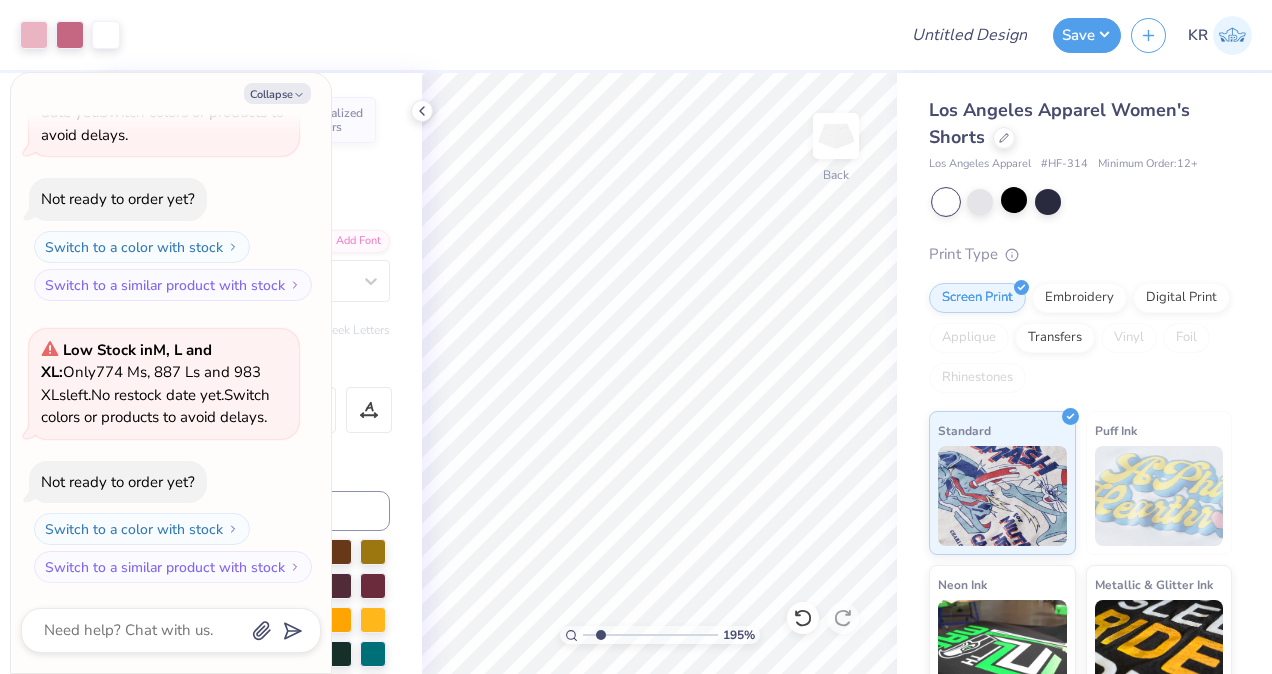 type on "1" 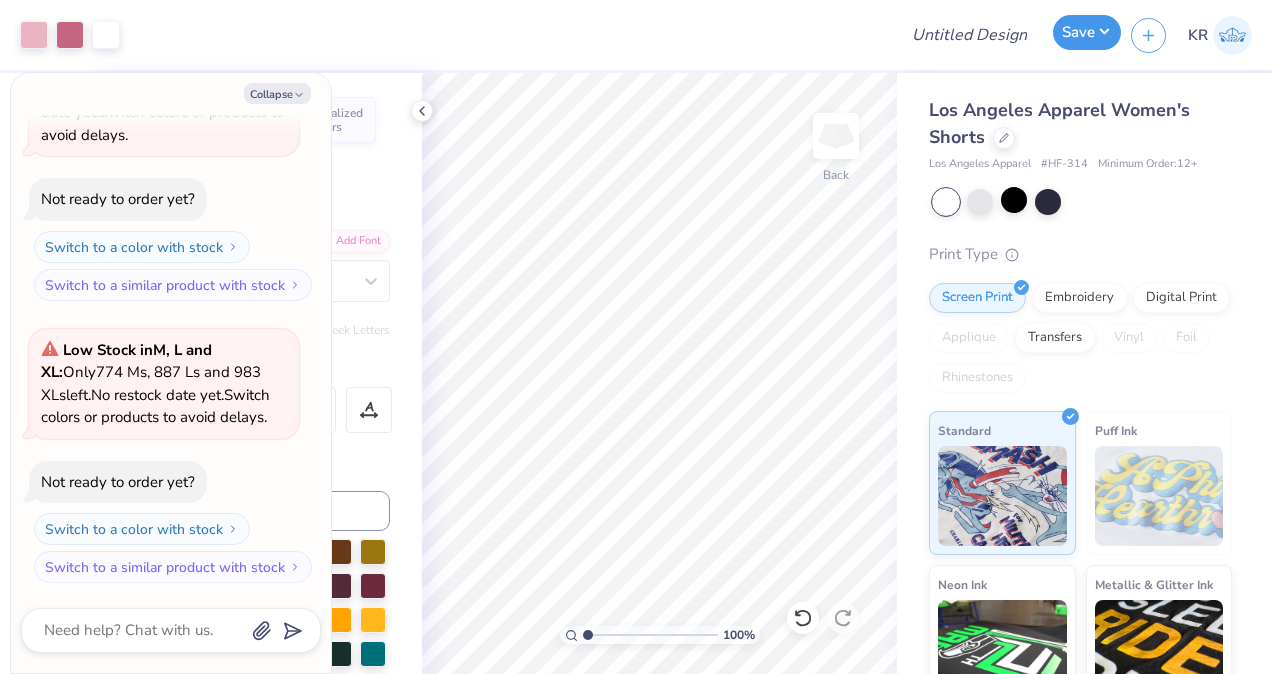 click on "Save" at bounding box center (1087, 32) 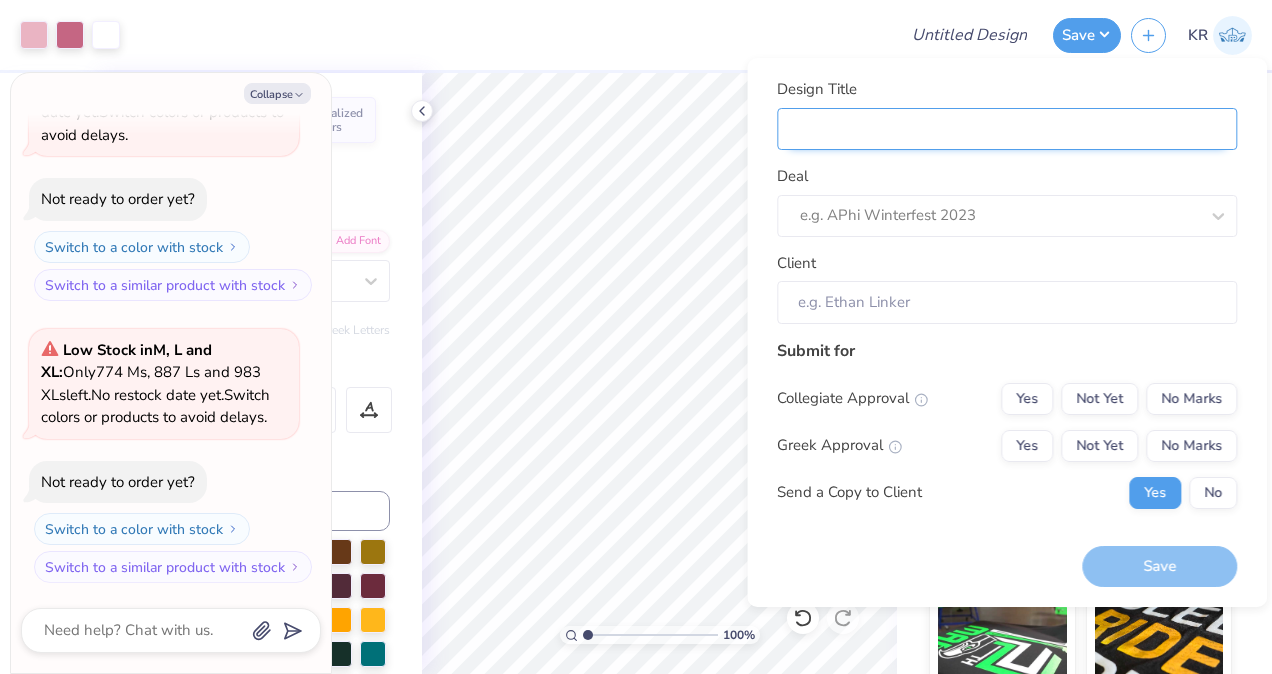 click on "Design Title" at bounding box center [1007, 129] 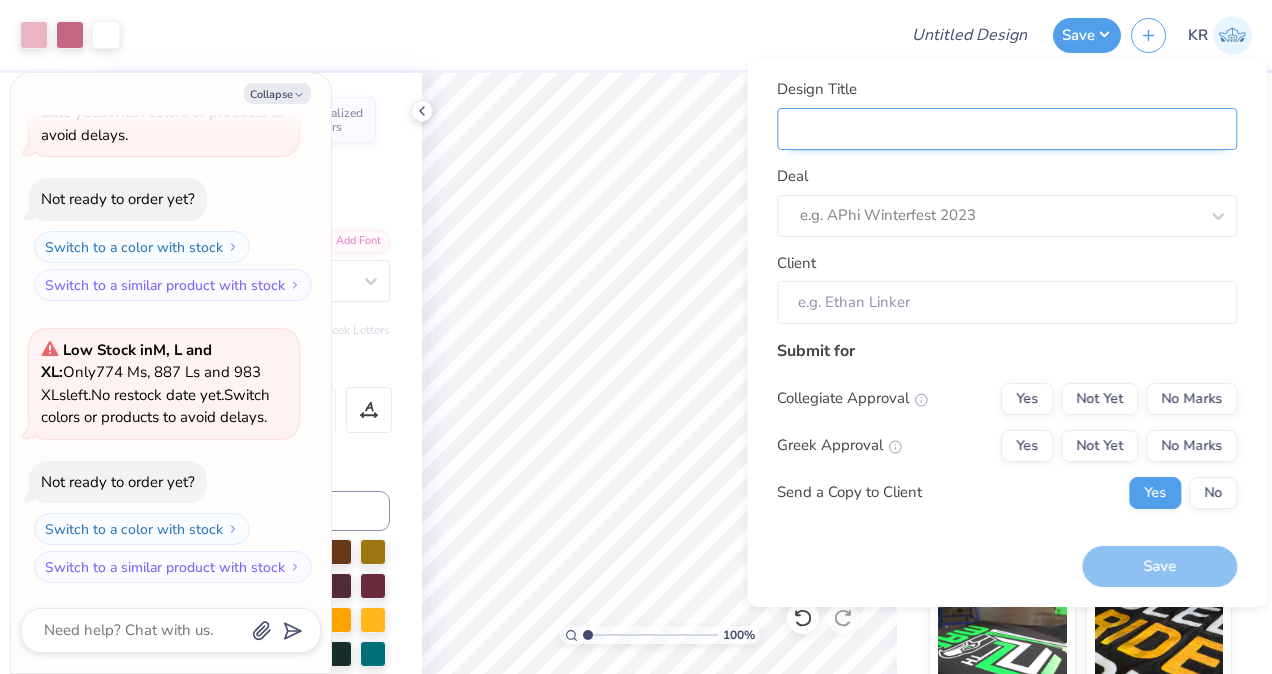 type on "p" 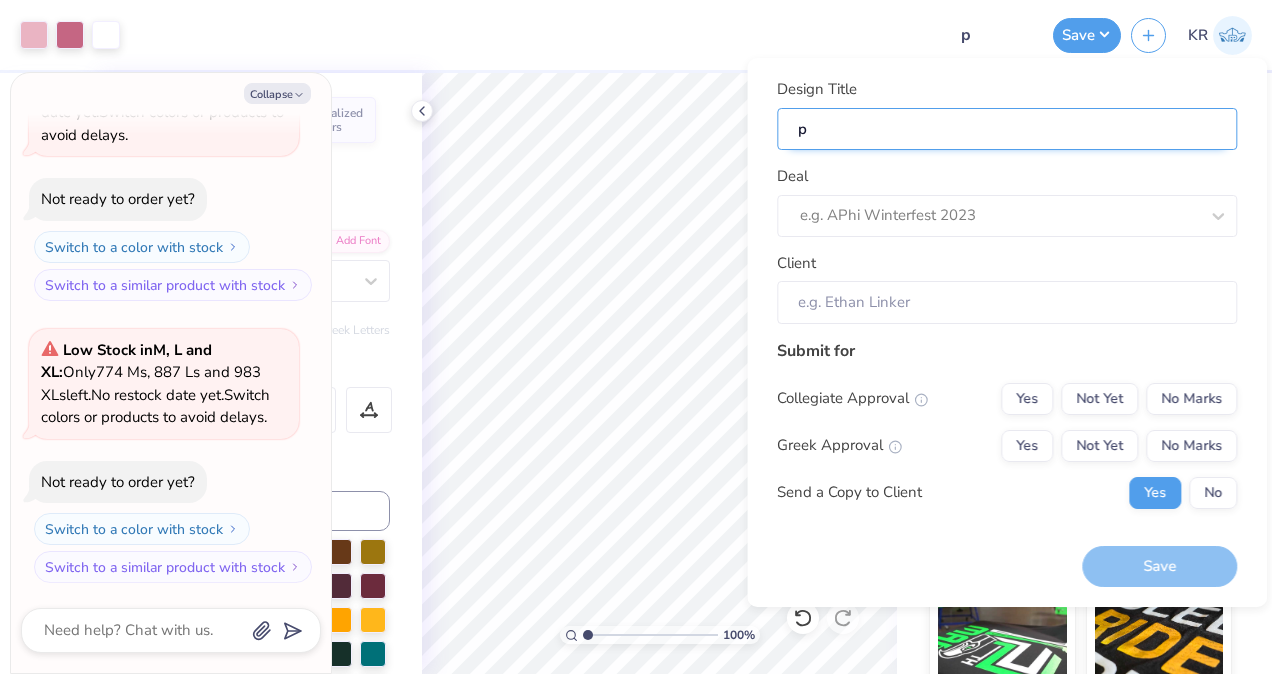 type on "pr" 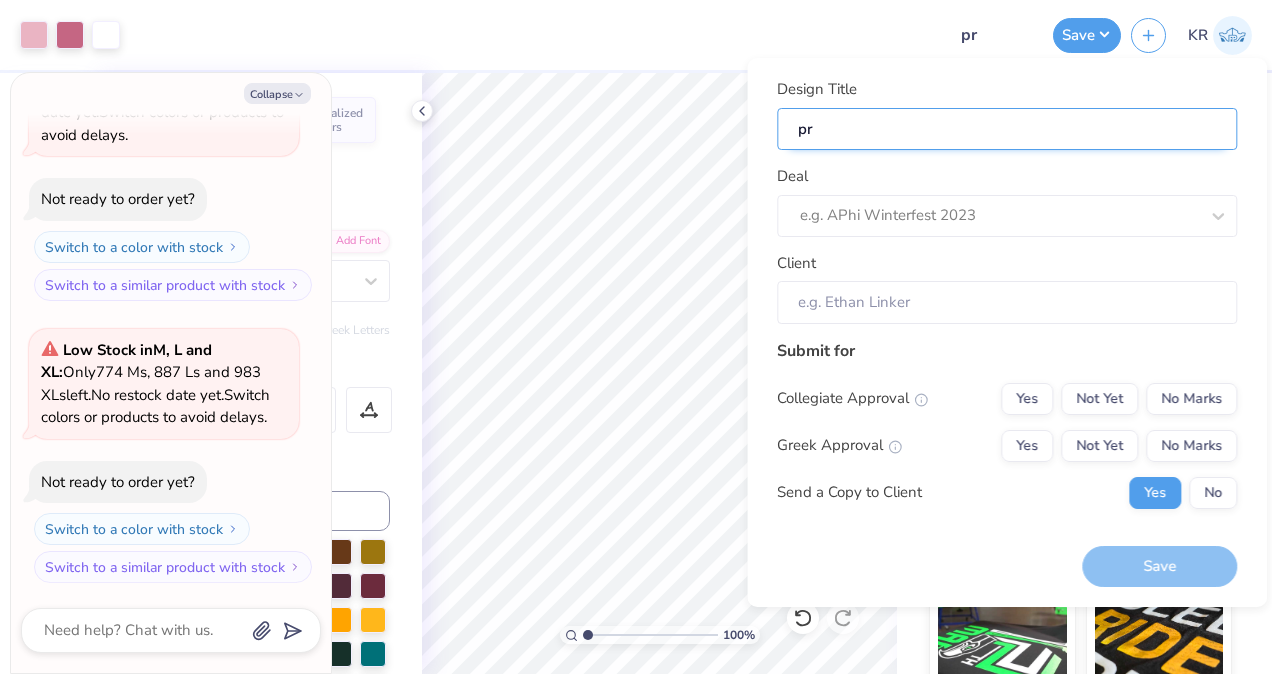 type on "pr" 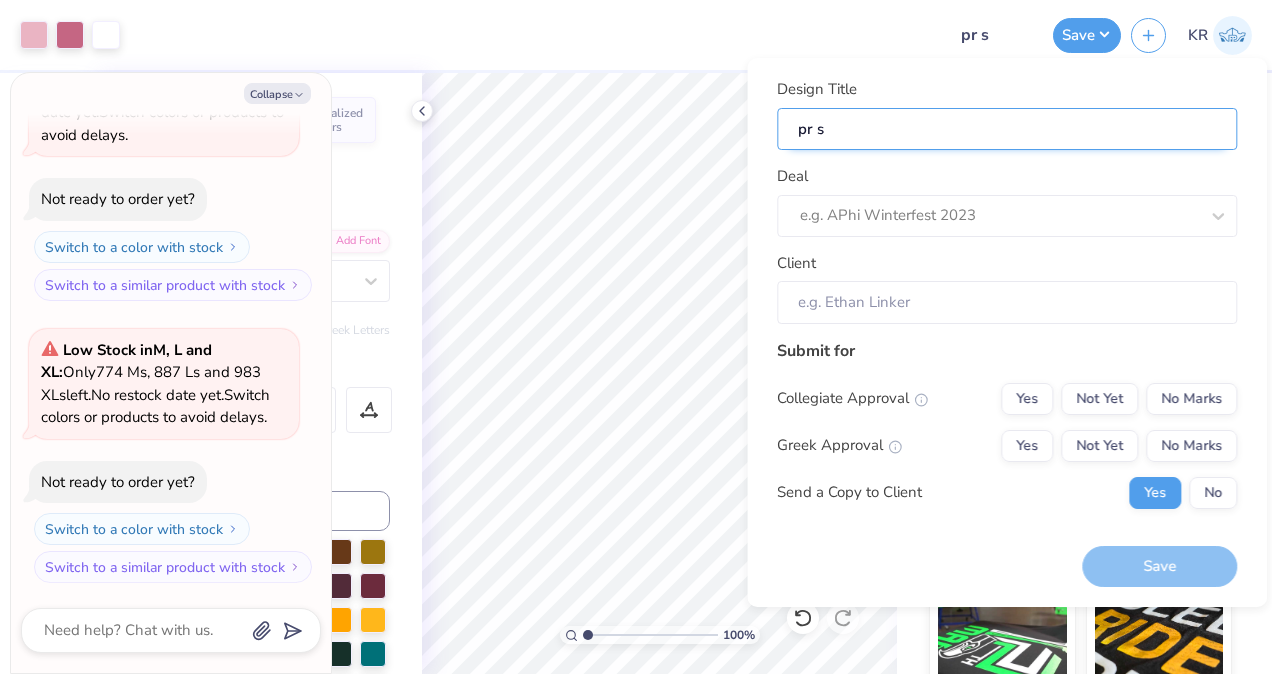 type on "pr sh" 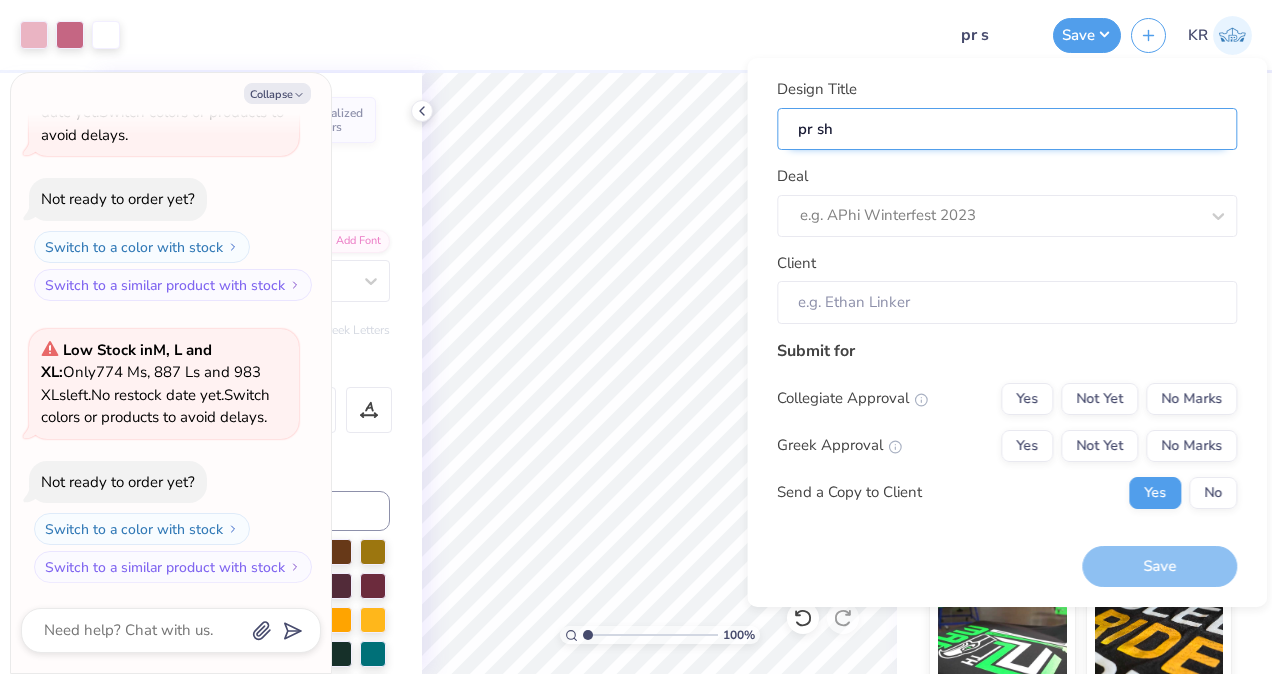 type on "pr sh" 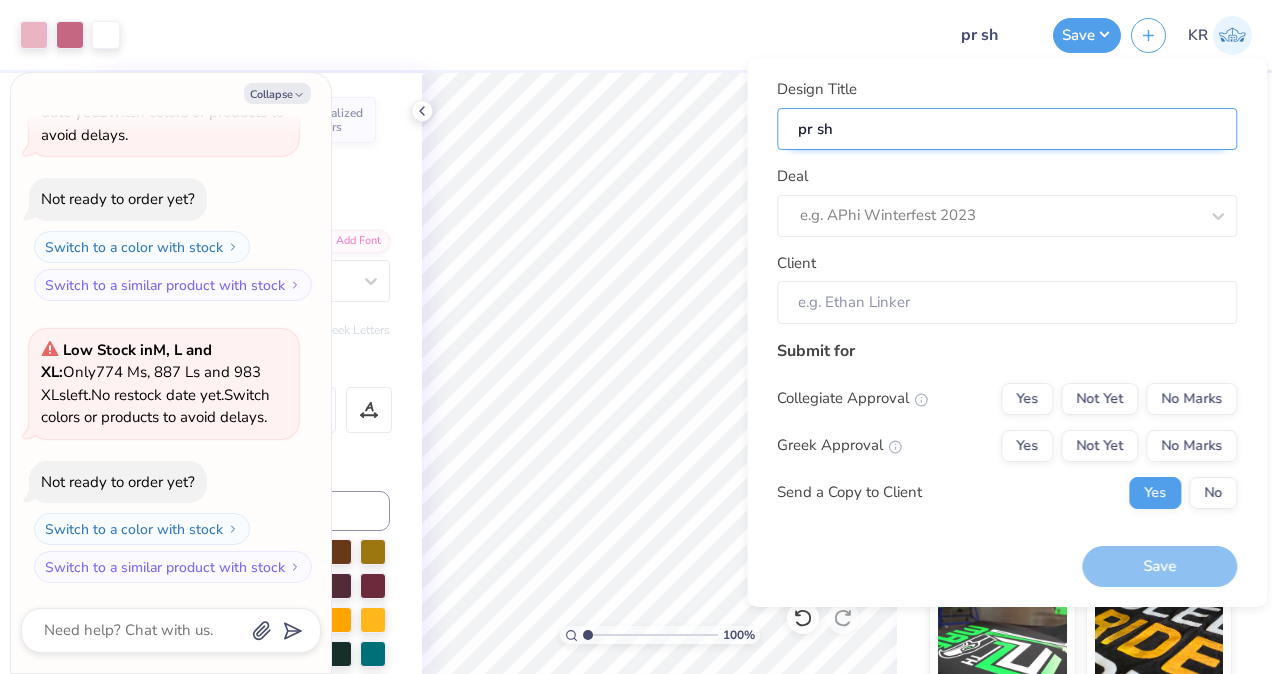 type on "pr shi" 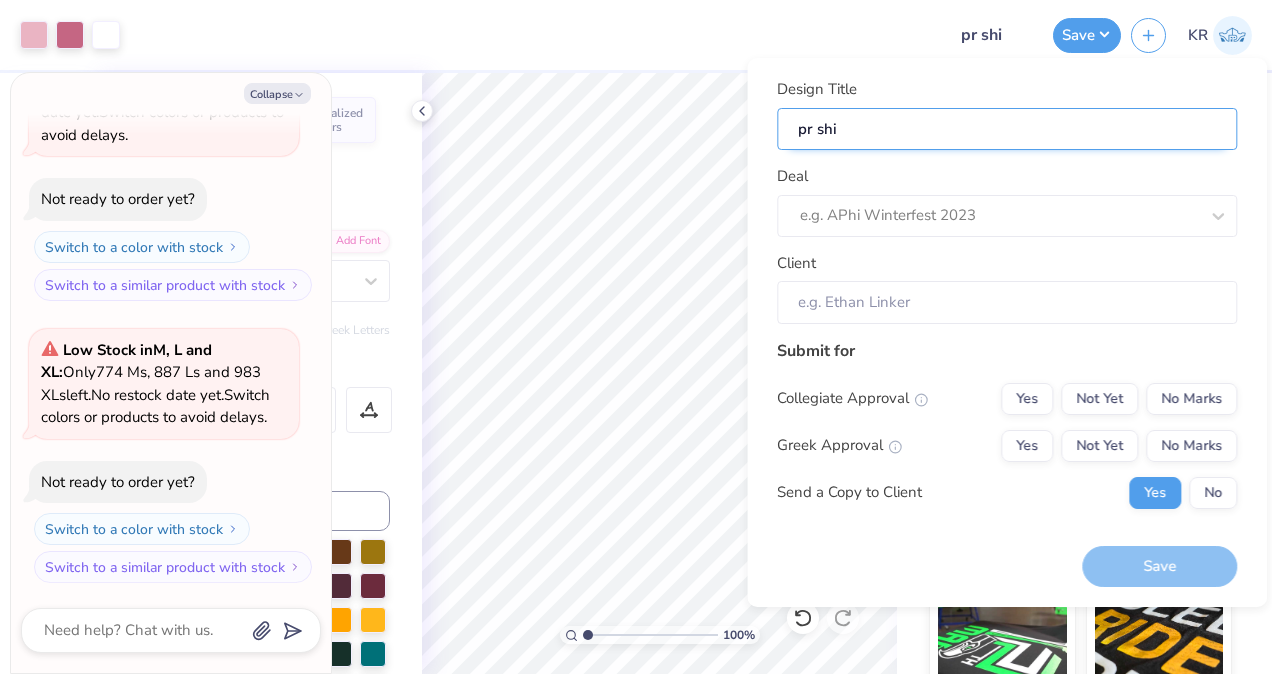 type on "pr shir" 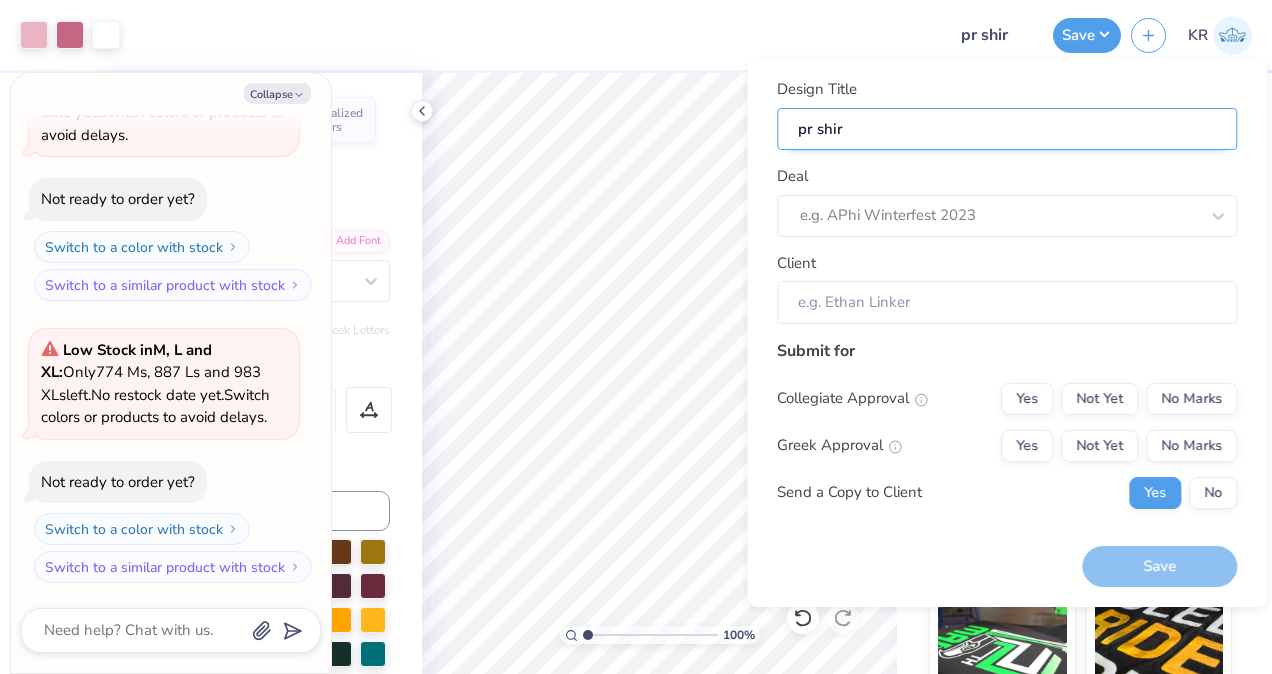 type on "pr shirt" 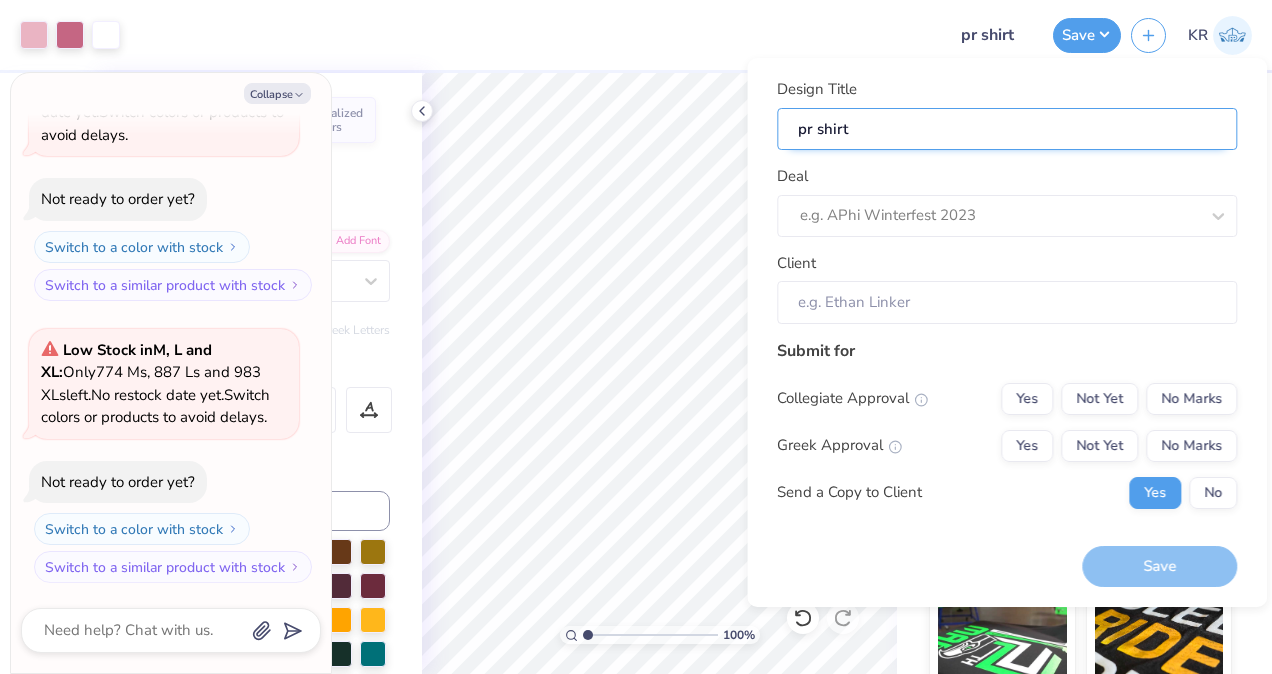 type on "pr shirts" 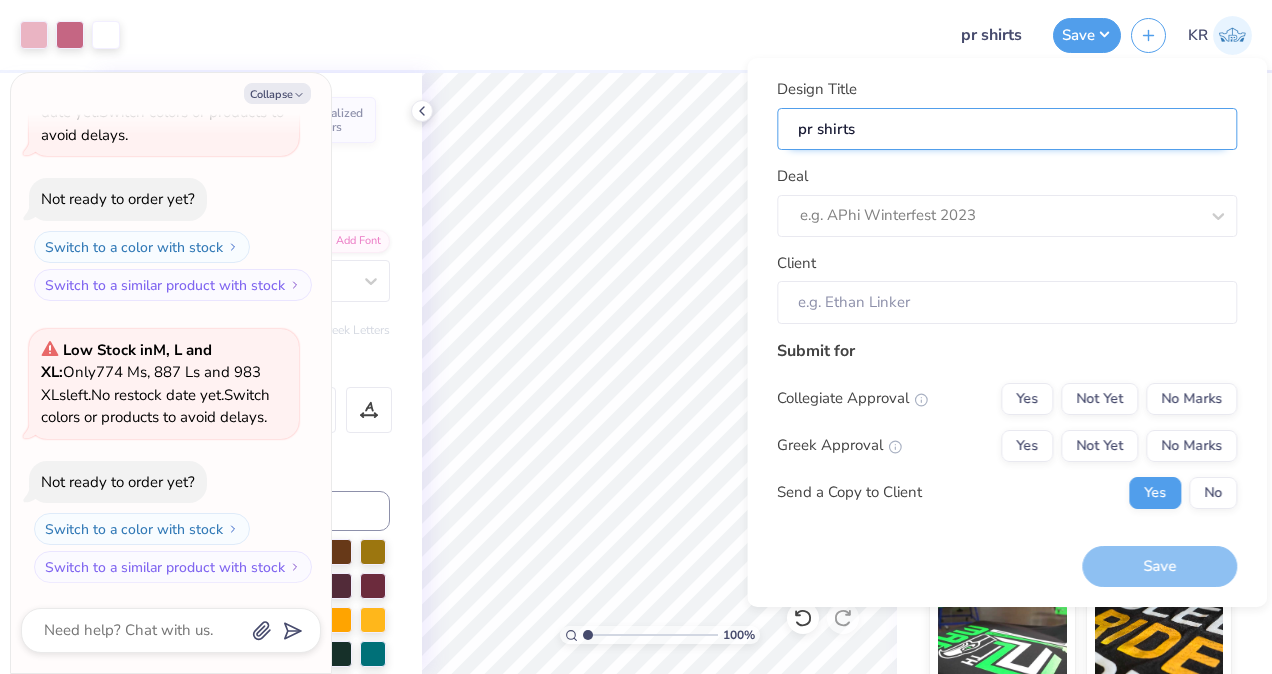 type on "pr shirts" 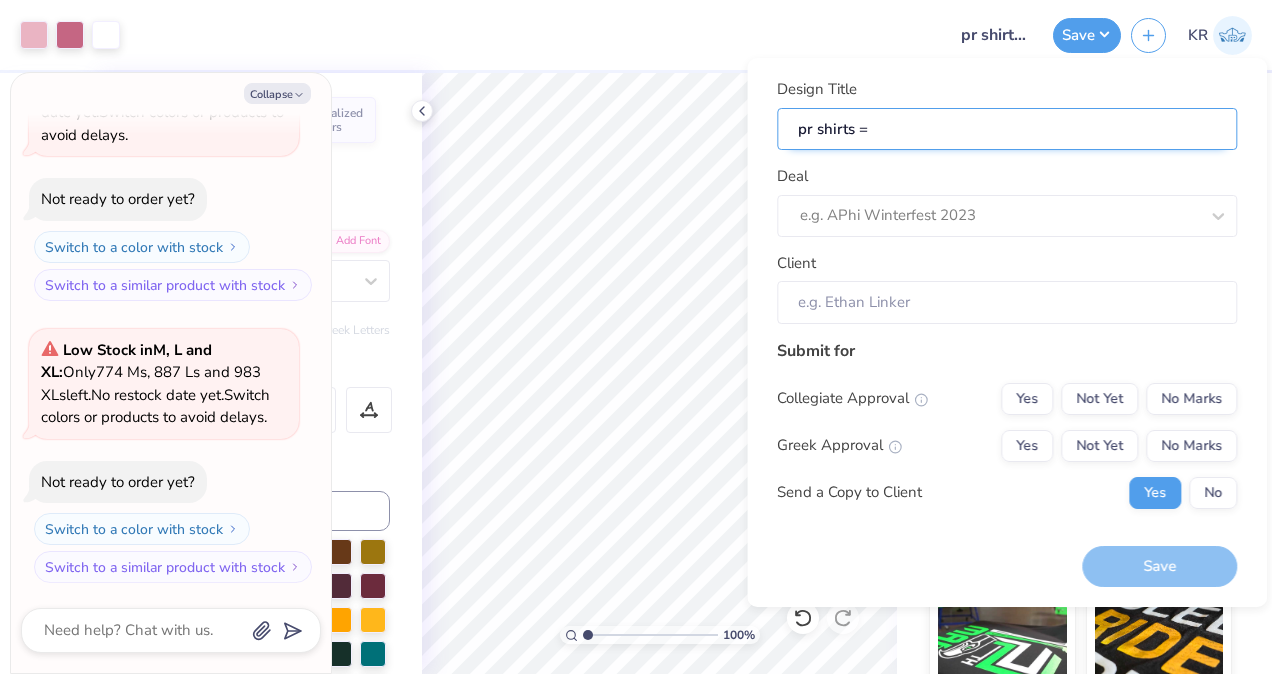 type on "pr shirts" 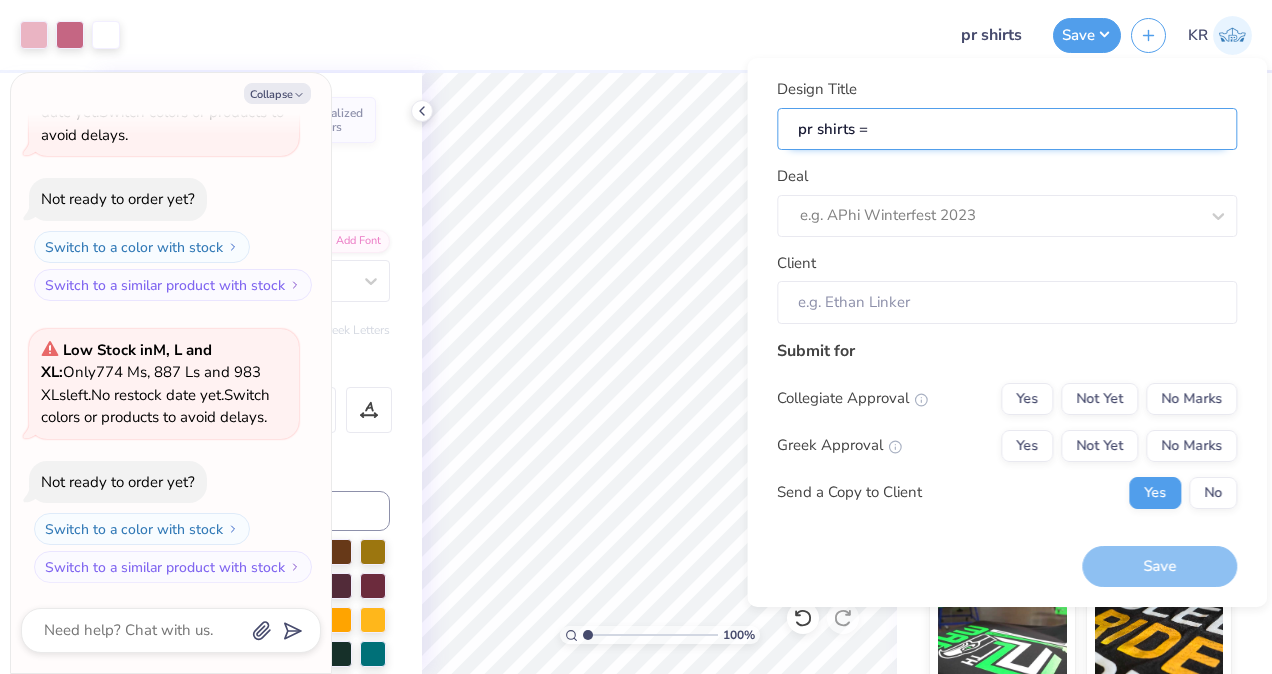 type on "x" 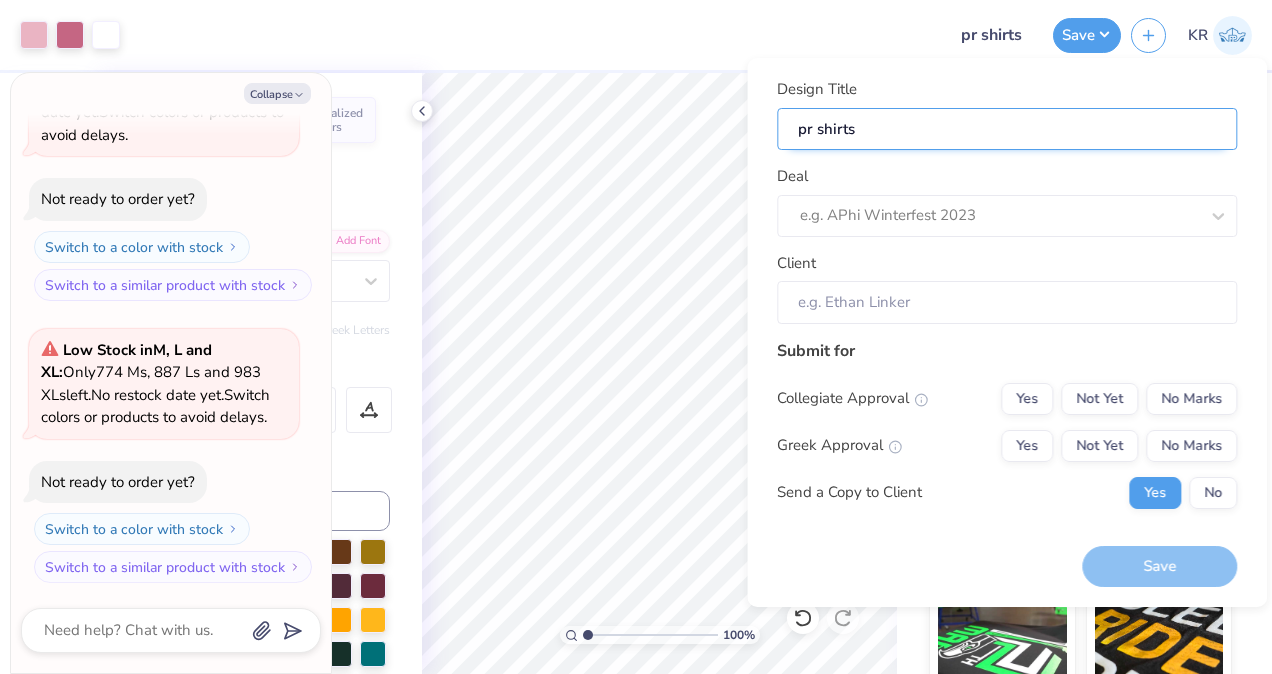 type on "pr shirts" 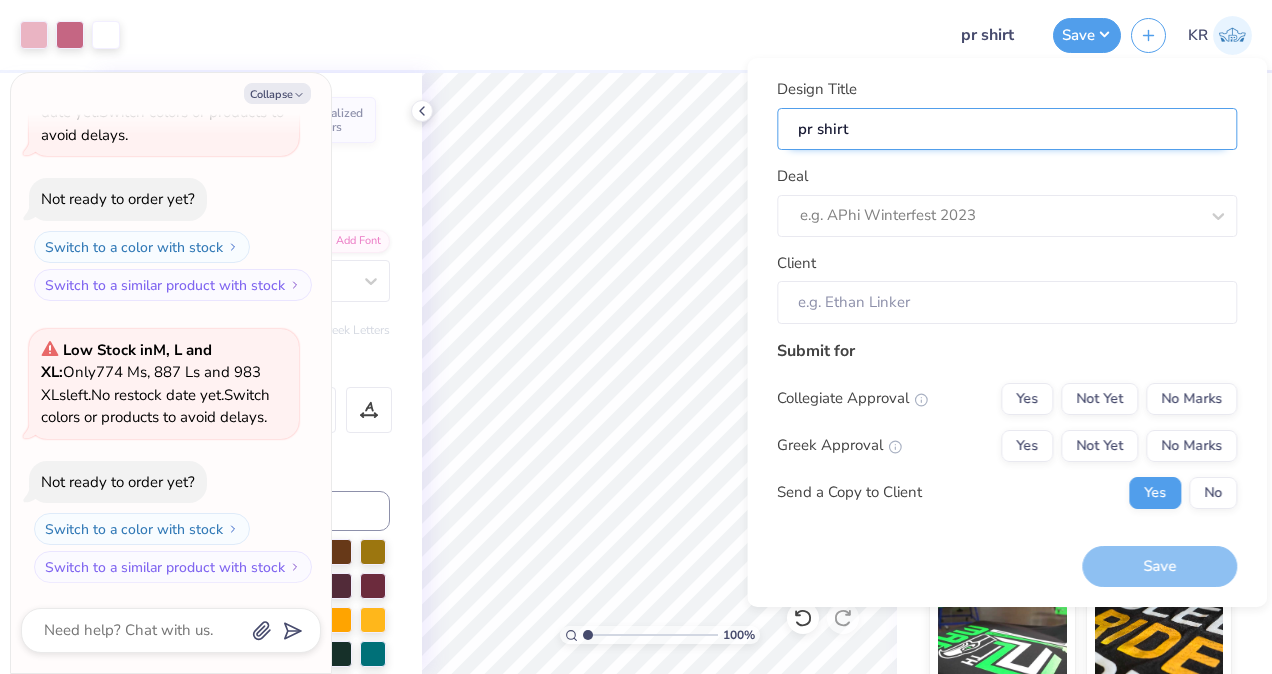 type on "pr shir" 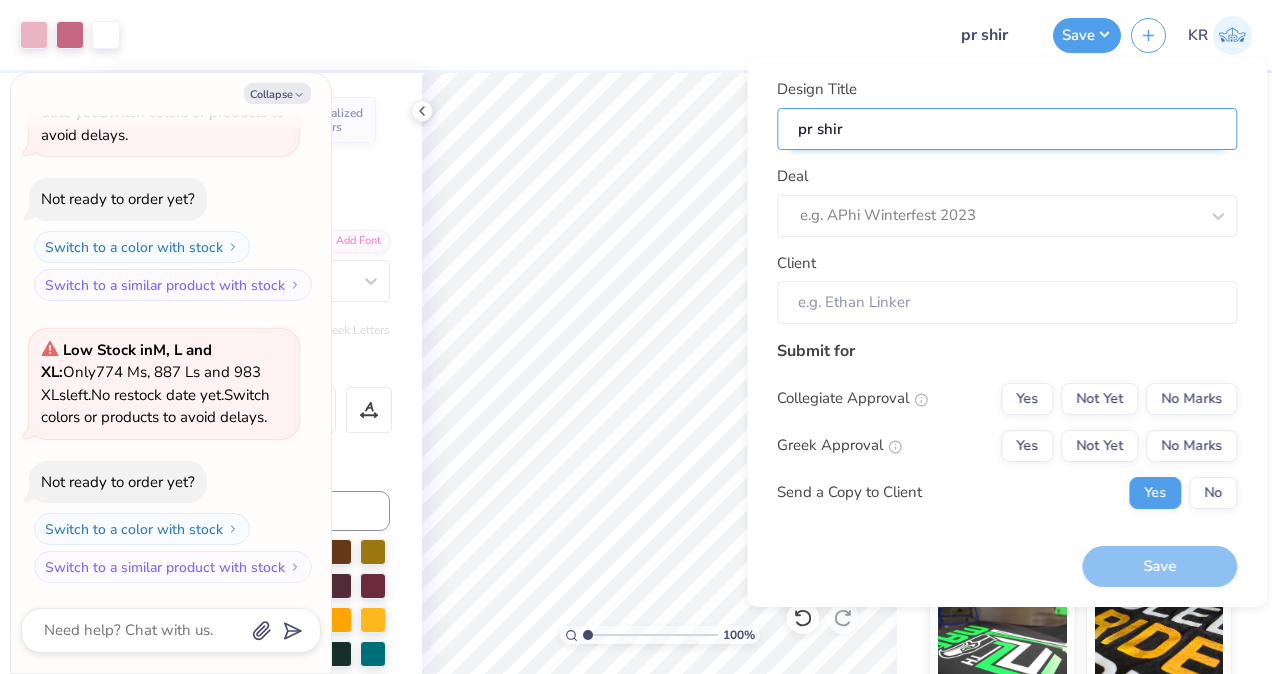 type on "pr shi" 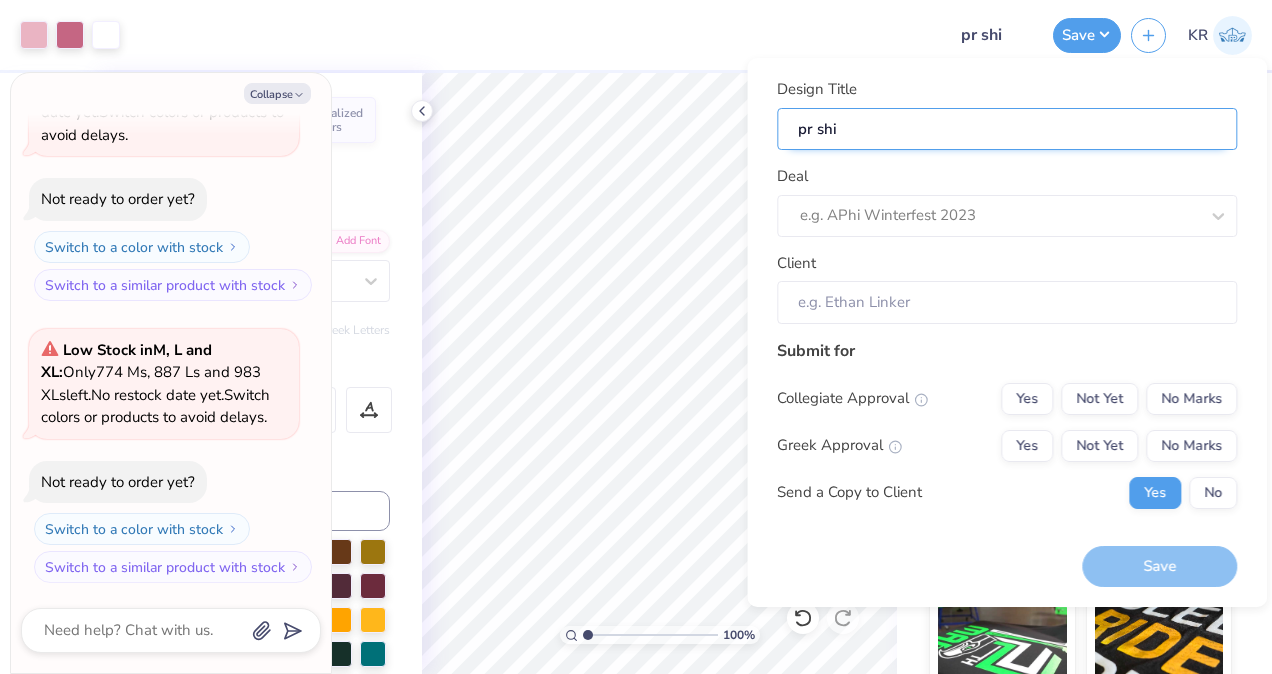 type on "pr sh" 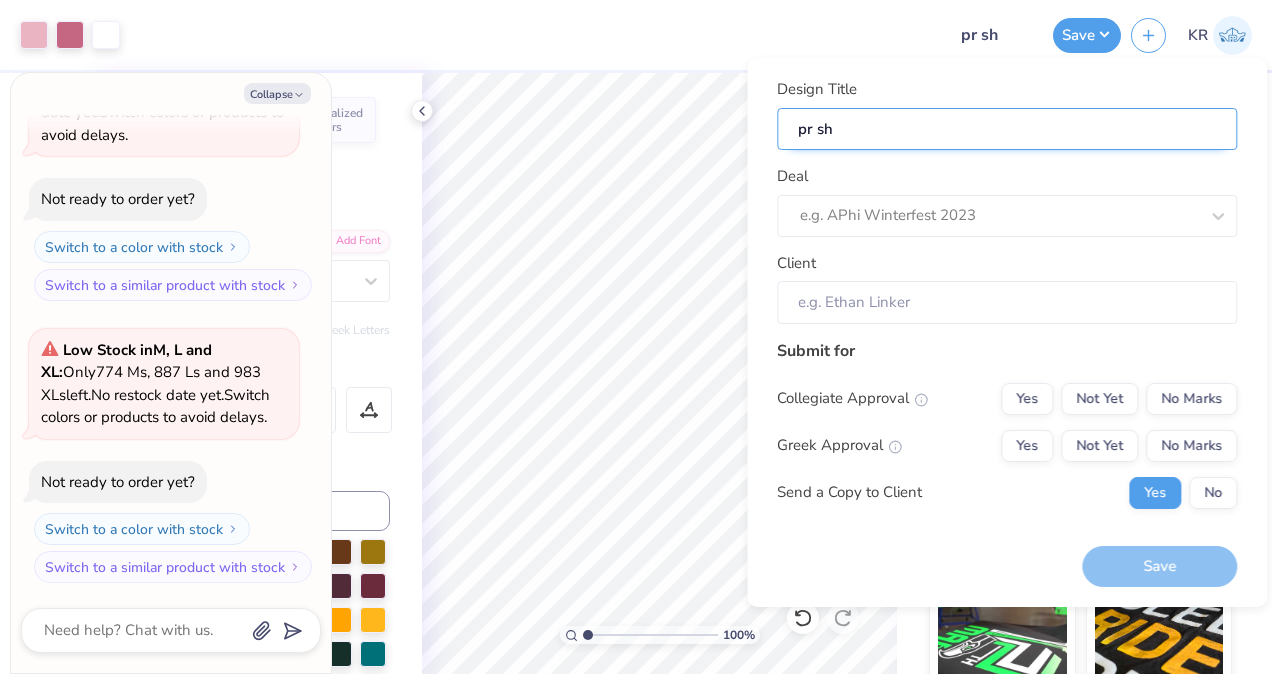 type on "pr sho" 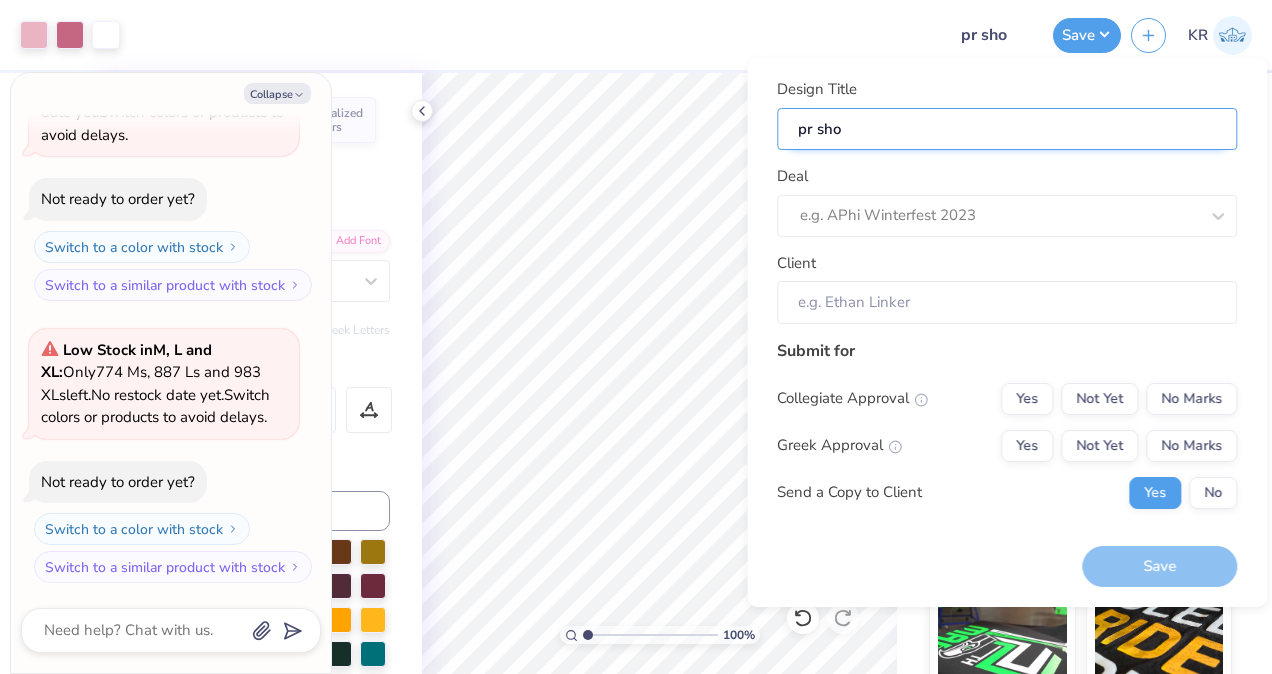 type on "pr shor" 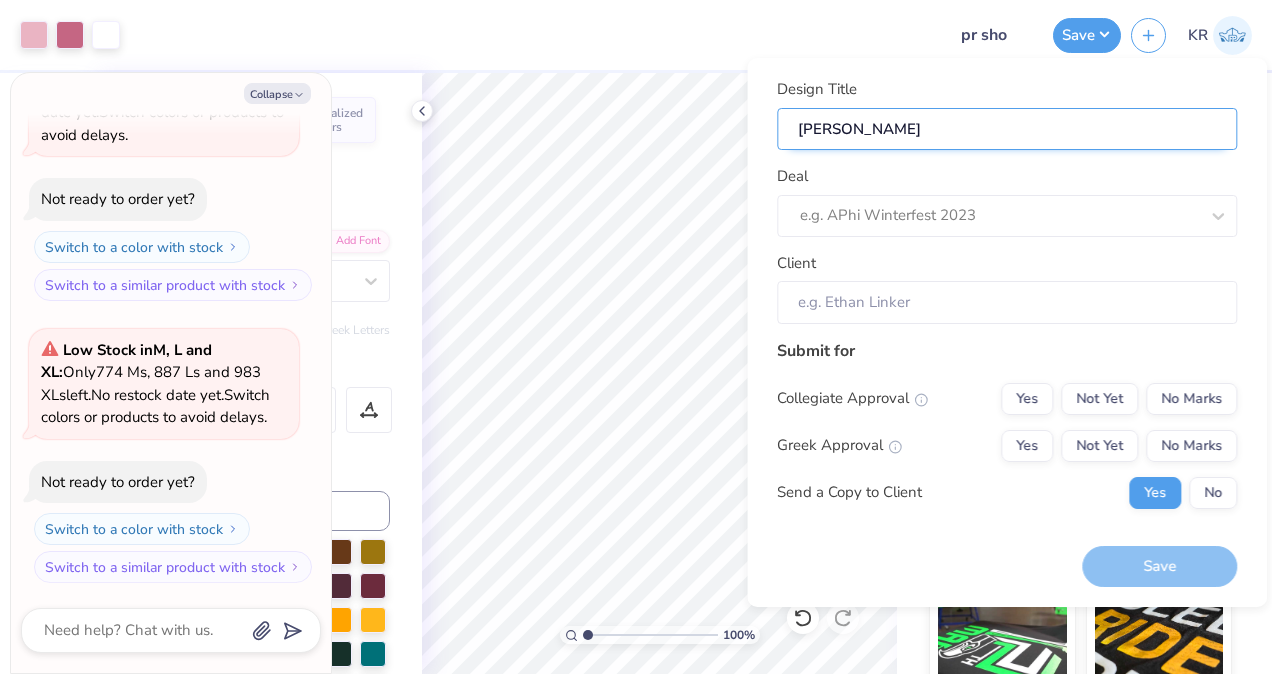 type on "pr shor" 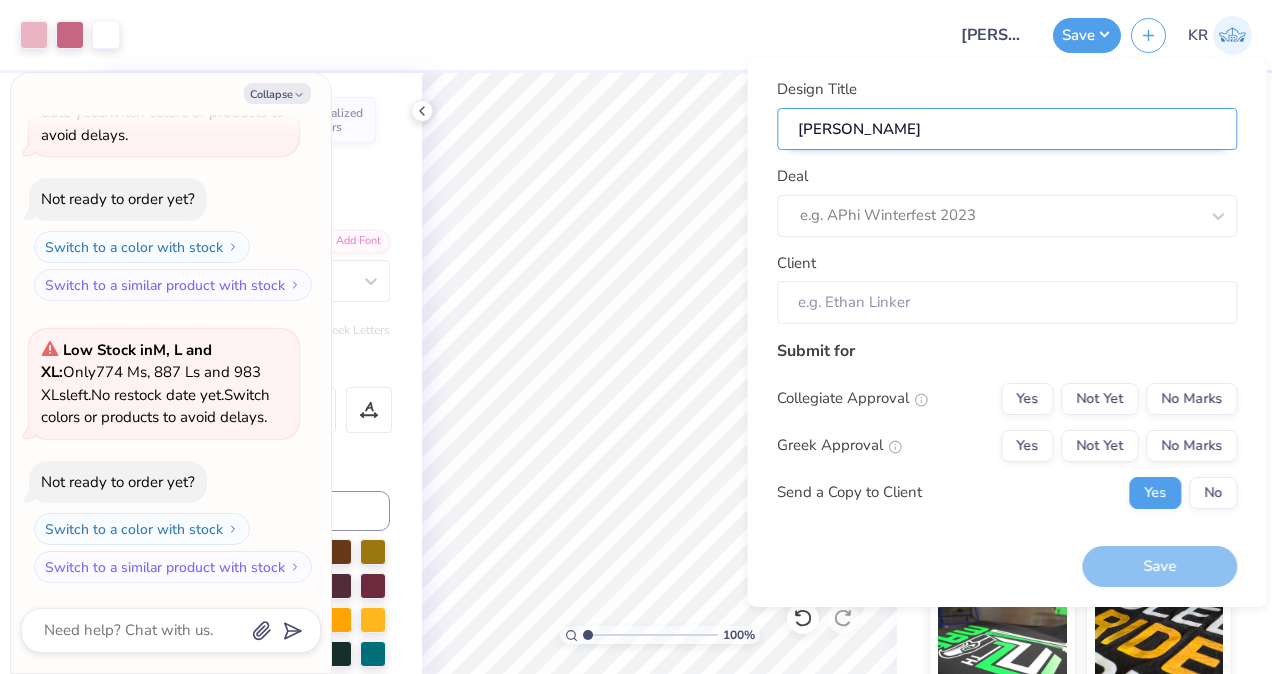 type on "pr short" 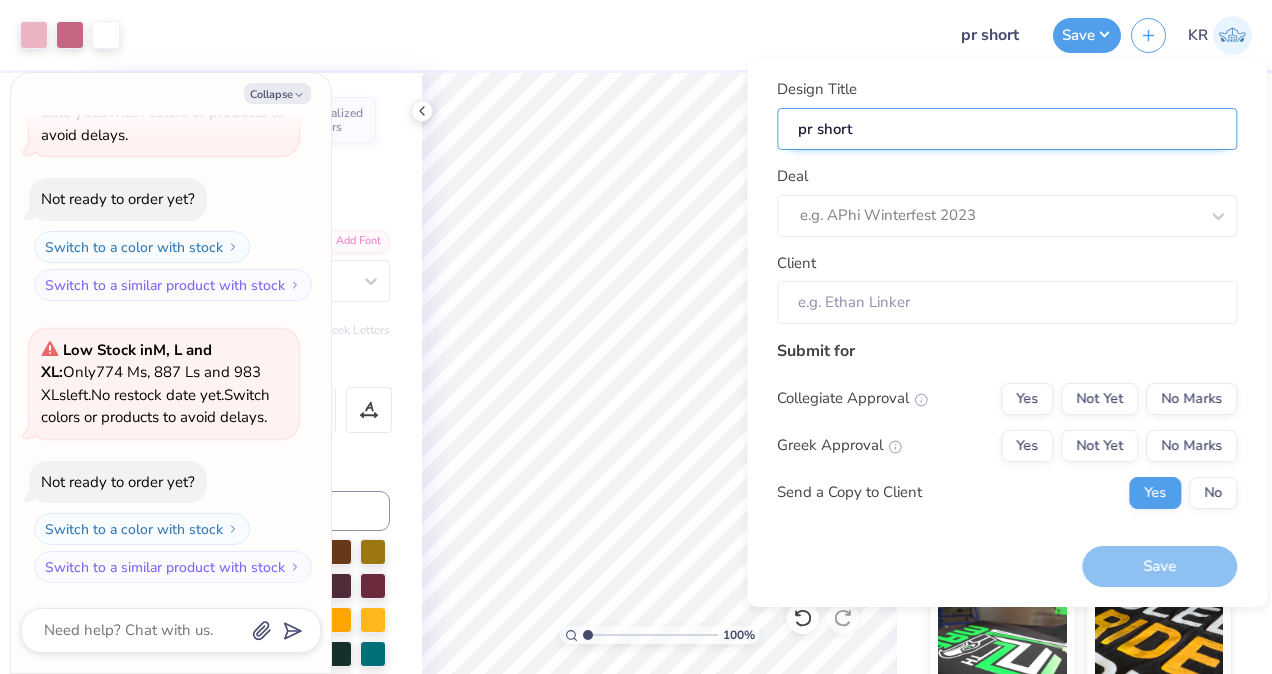 type on "pr shorts" 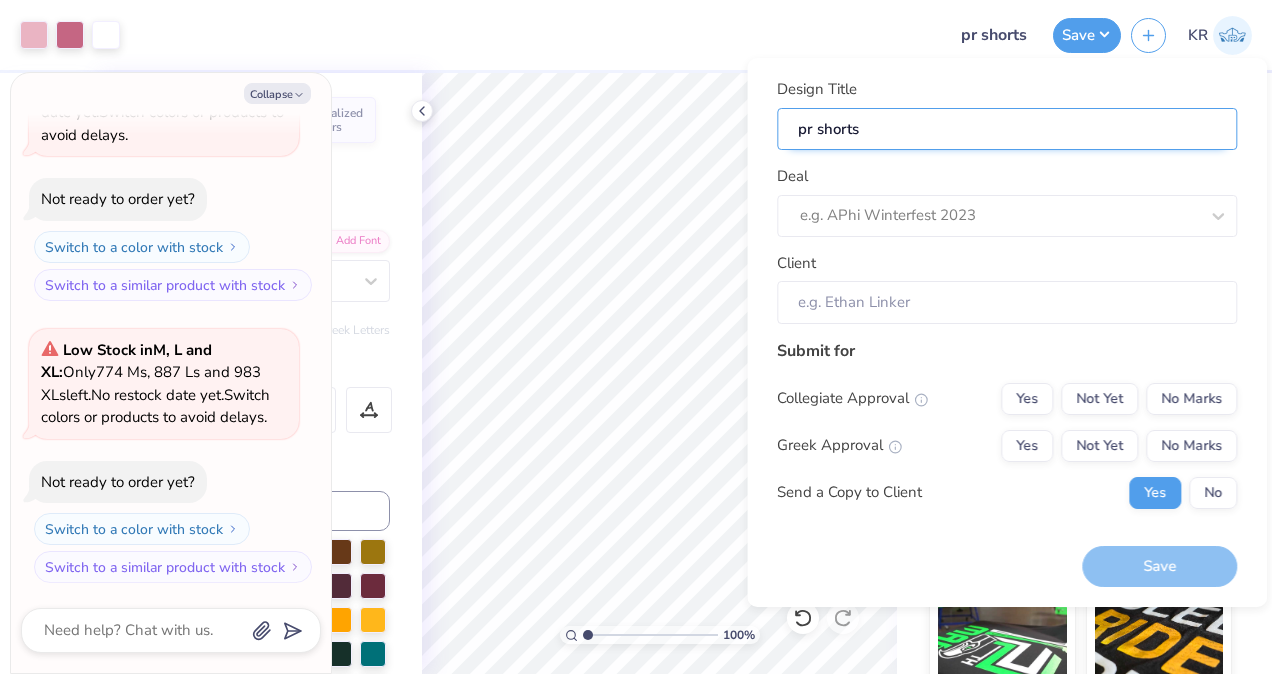 type on "pr shorts" 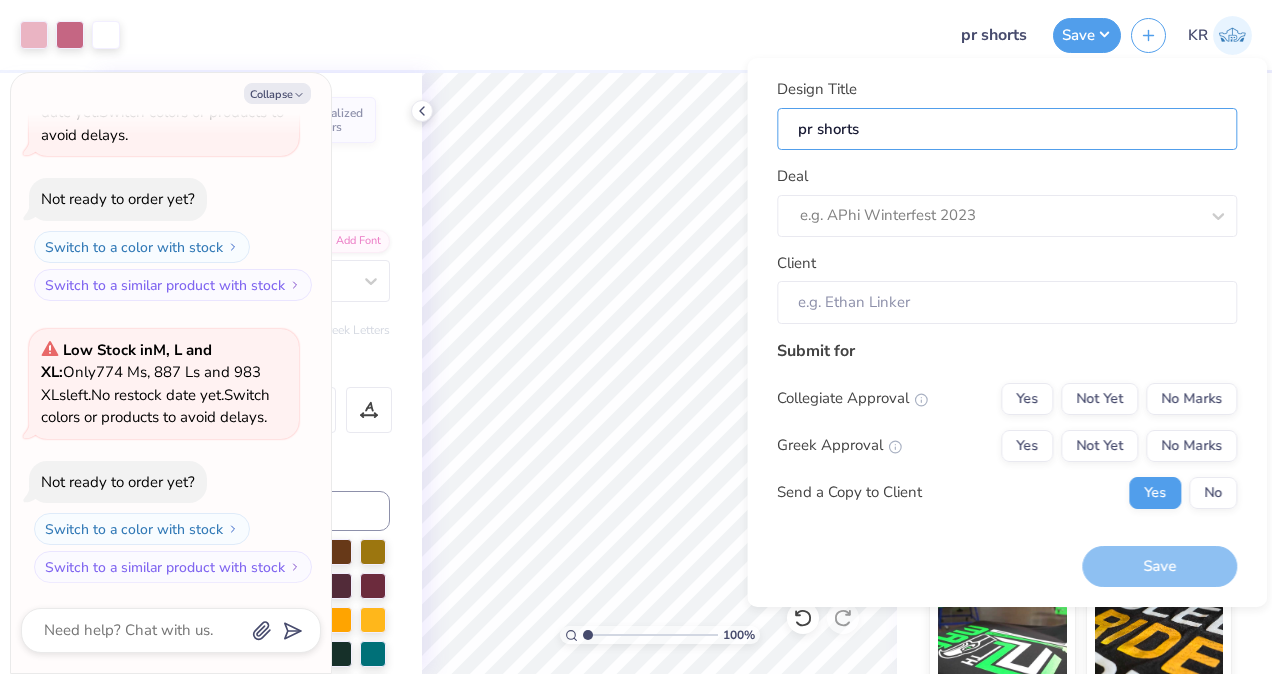 type on "pr shorts" 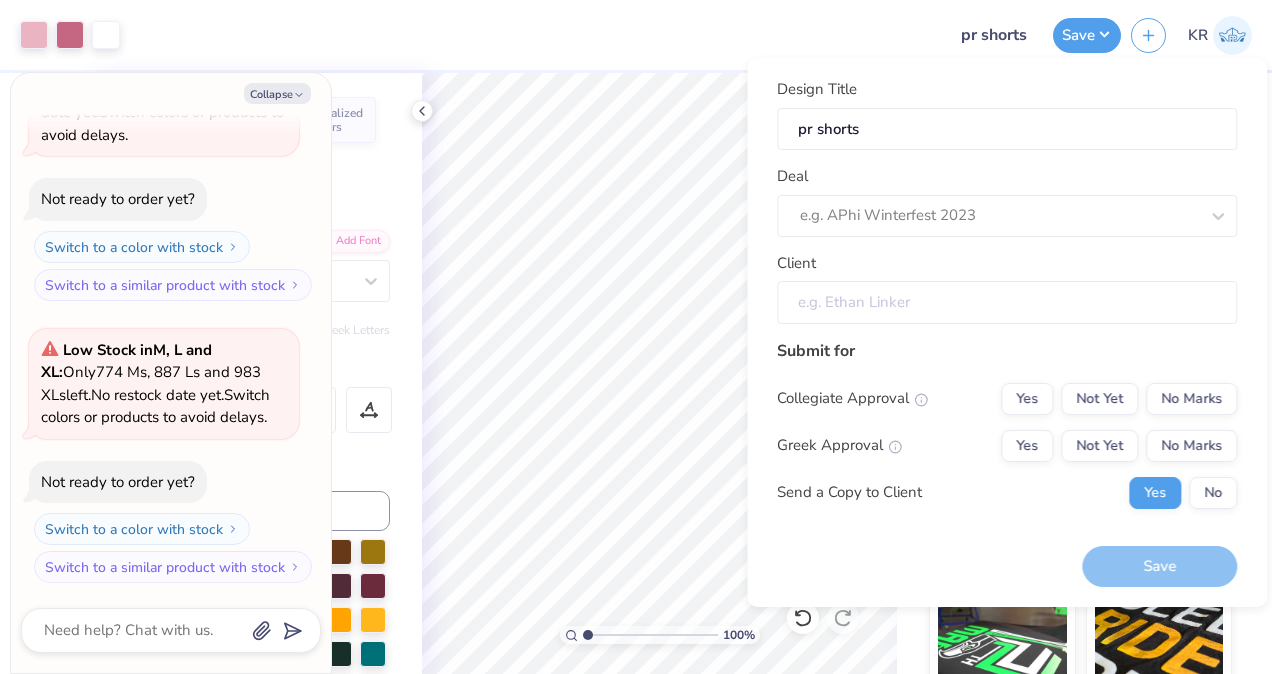 click on "Client" at bounding box center (1007, 302) 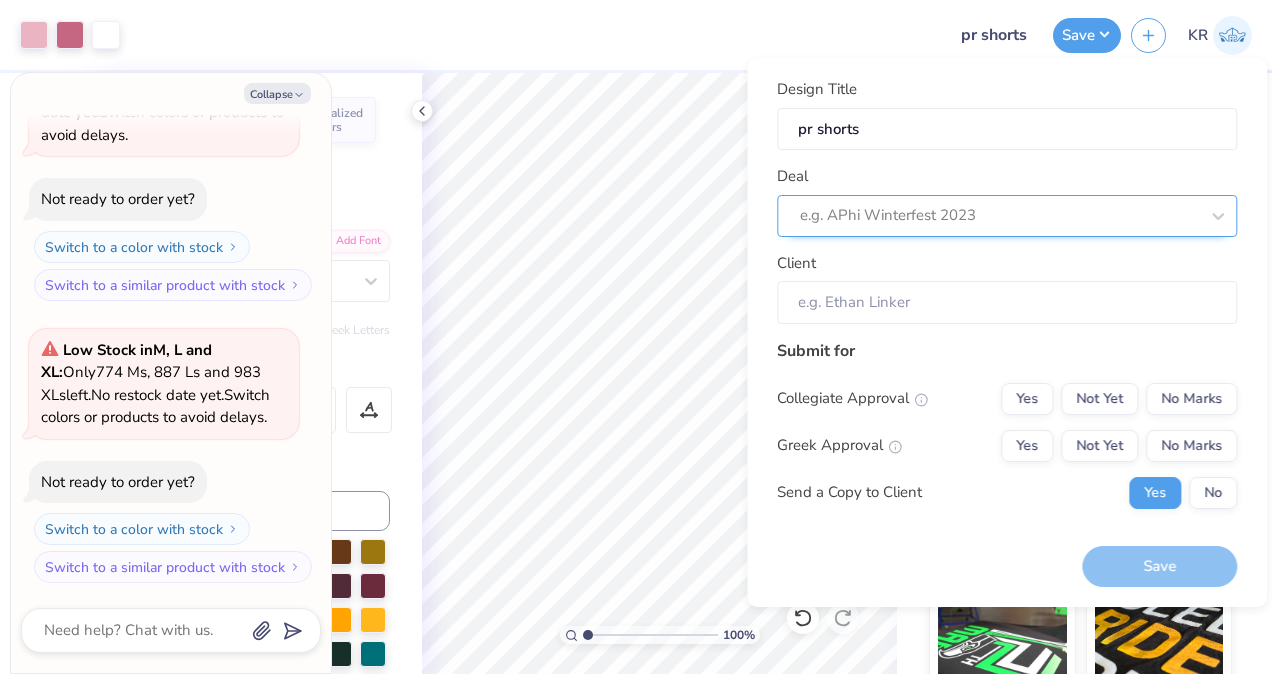 click on "e.g. APhi Winterfest 2023" at bounding box center (1007, 216) 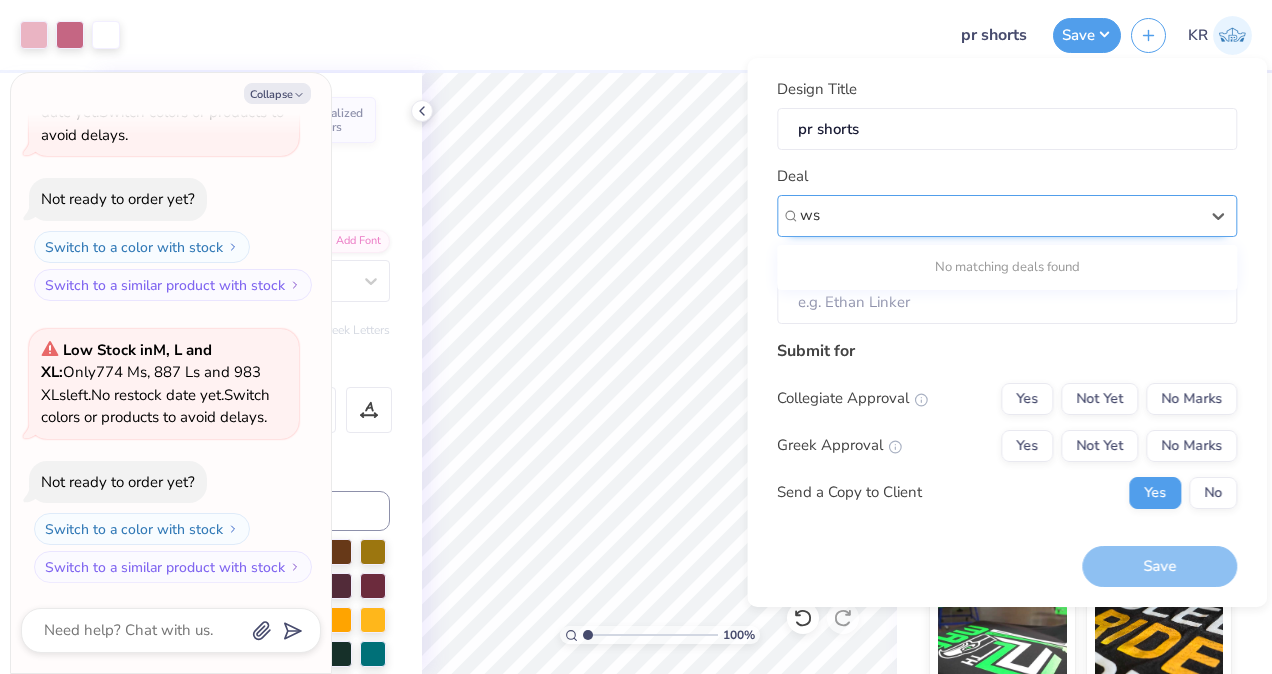 type on "w" 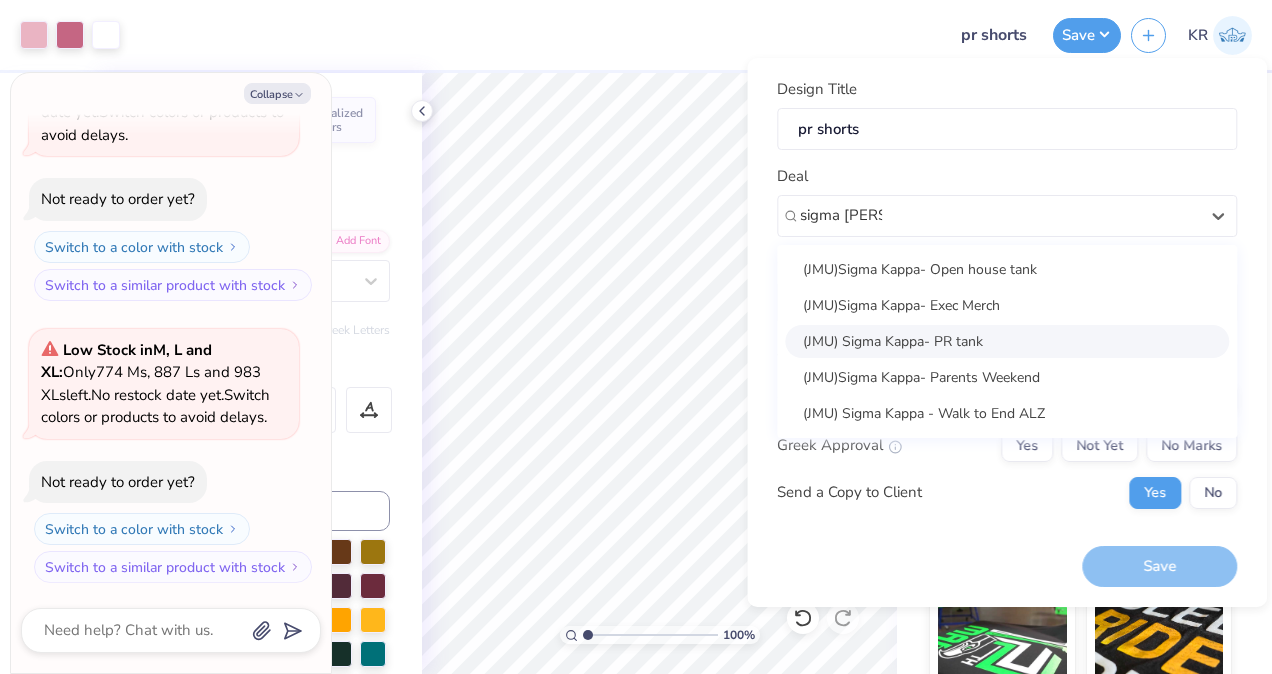 click on "(JMU) Sigma Kappa- PR tank" at bounding box center [1007, 341] 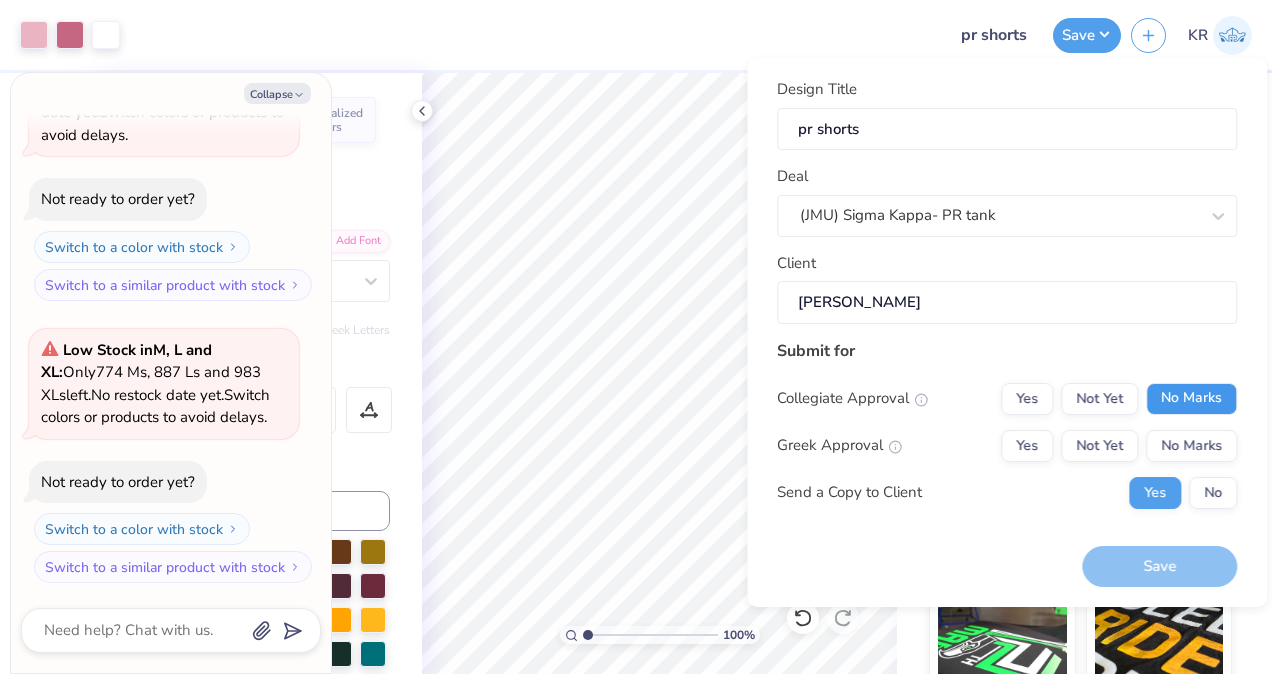 click on "No Marks" at bounding box center [1191, 399] 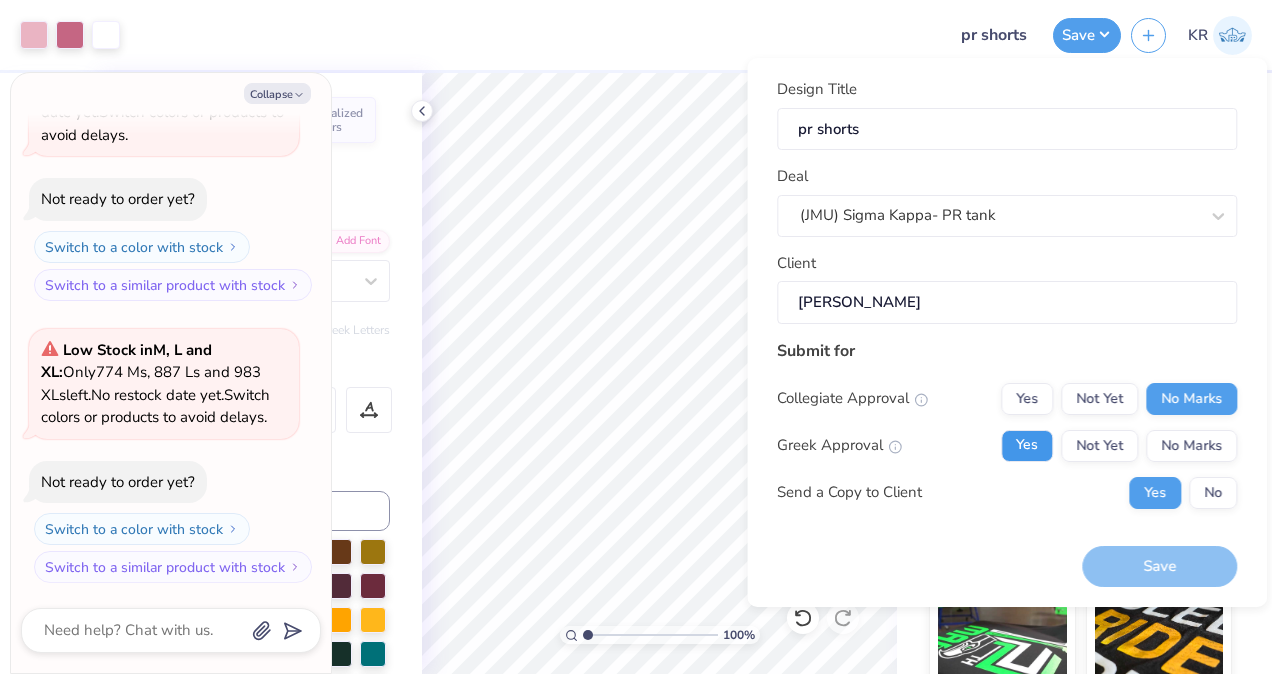 click on "Yes" at bounding box center [1027, 446] 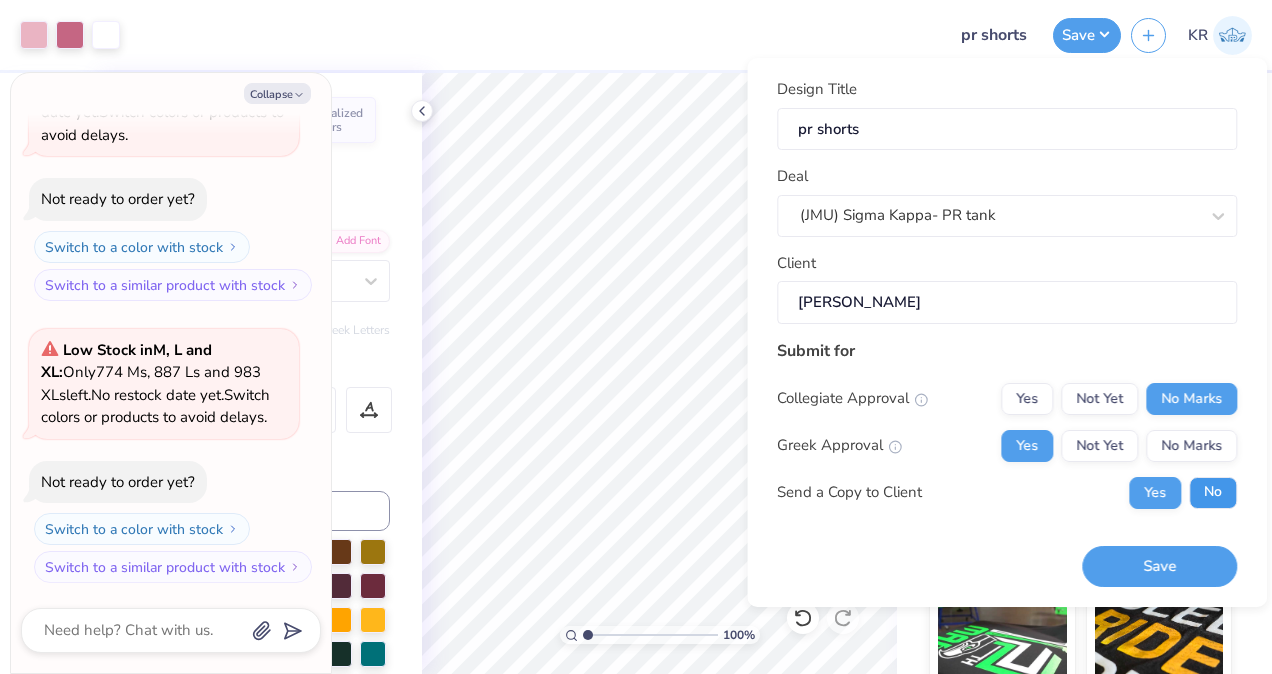click on "No" at bounding box center [1213, 493] 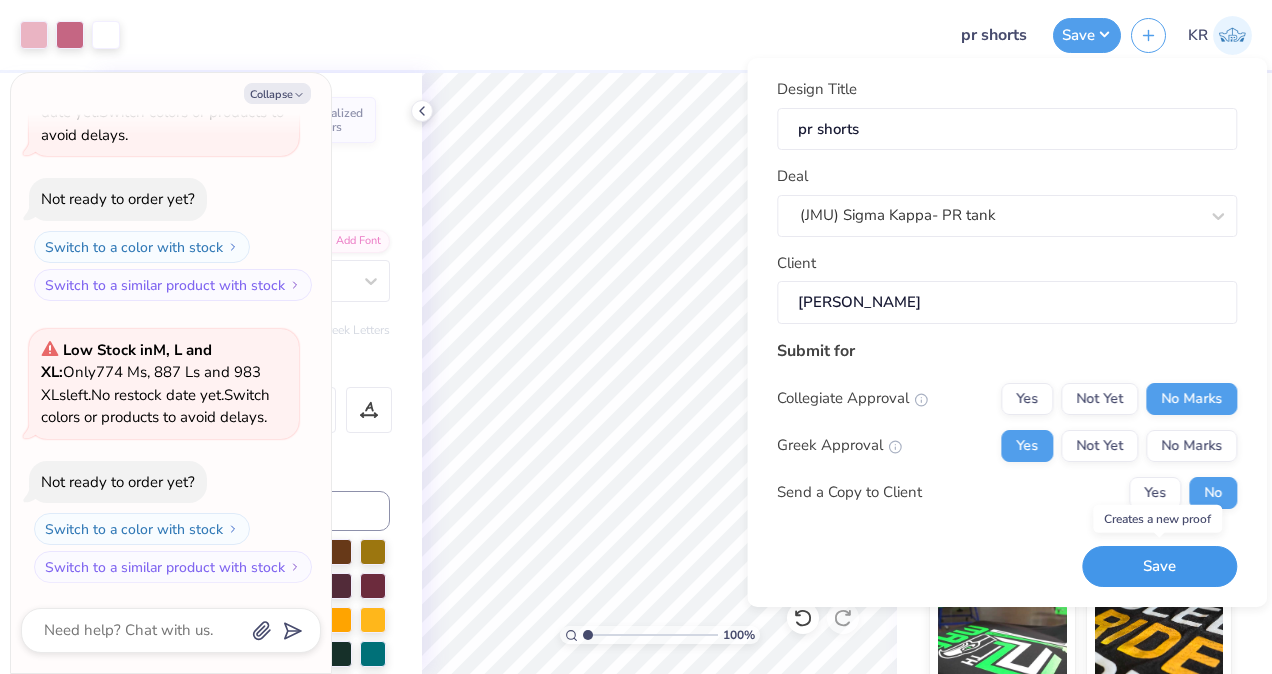 click on "Save" at bounding box center [1159, 566] 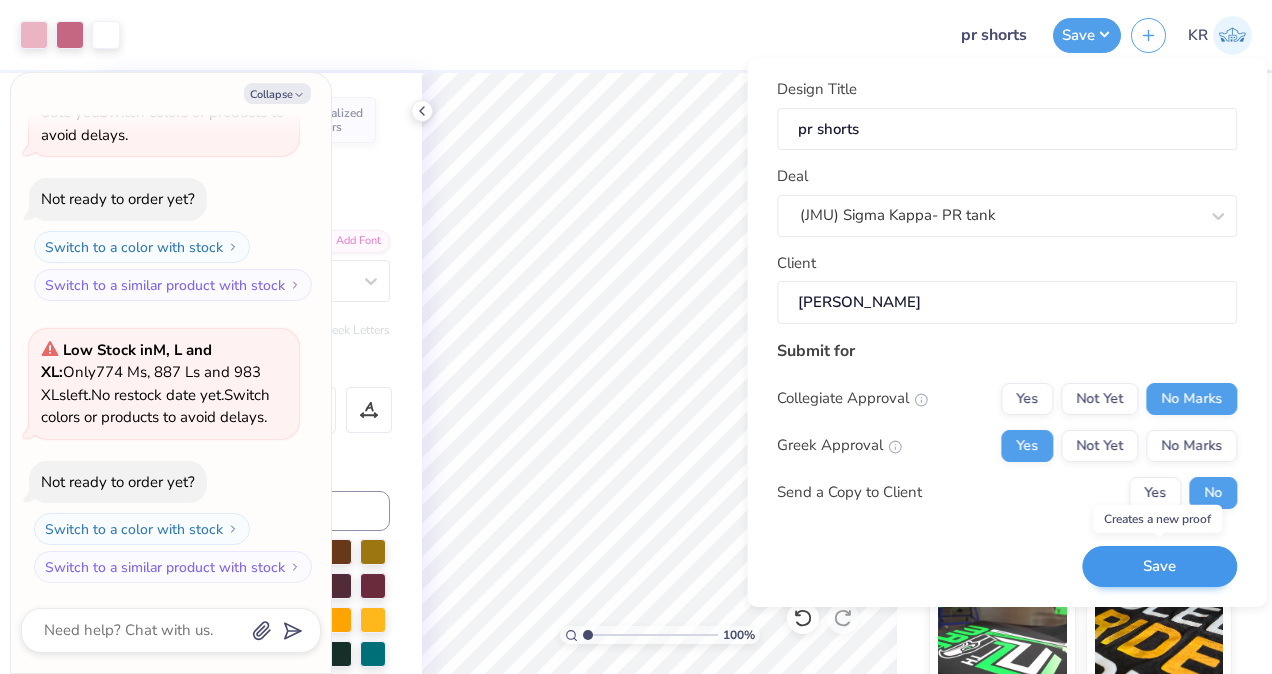 click on "Save" at bounding box center (1159, 566) 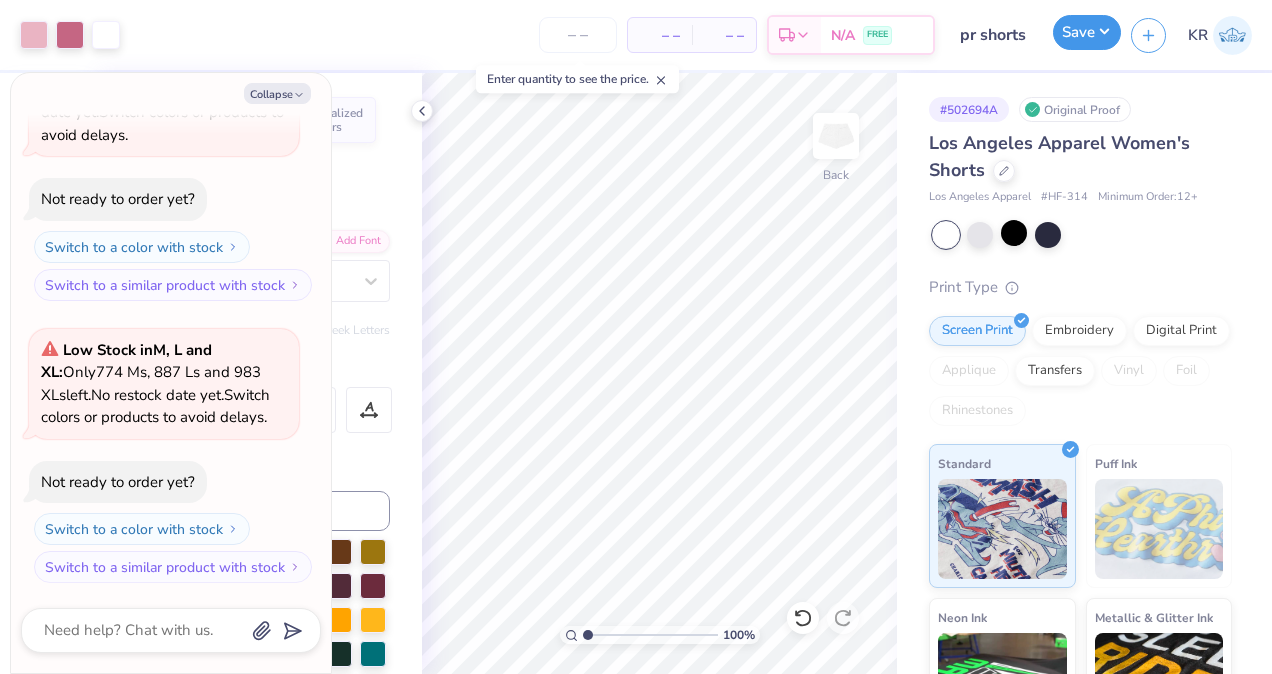 click on "Save" at bounding box center (1087, 32) 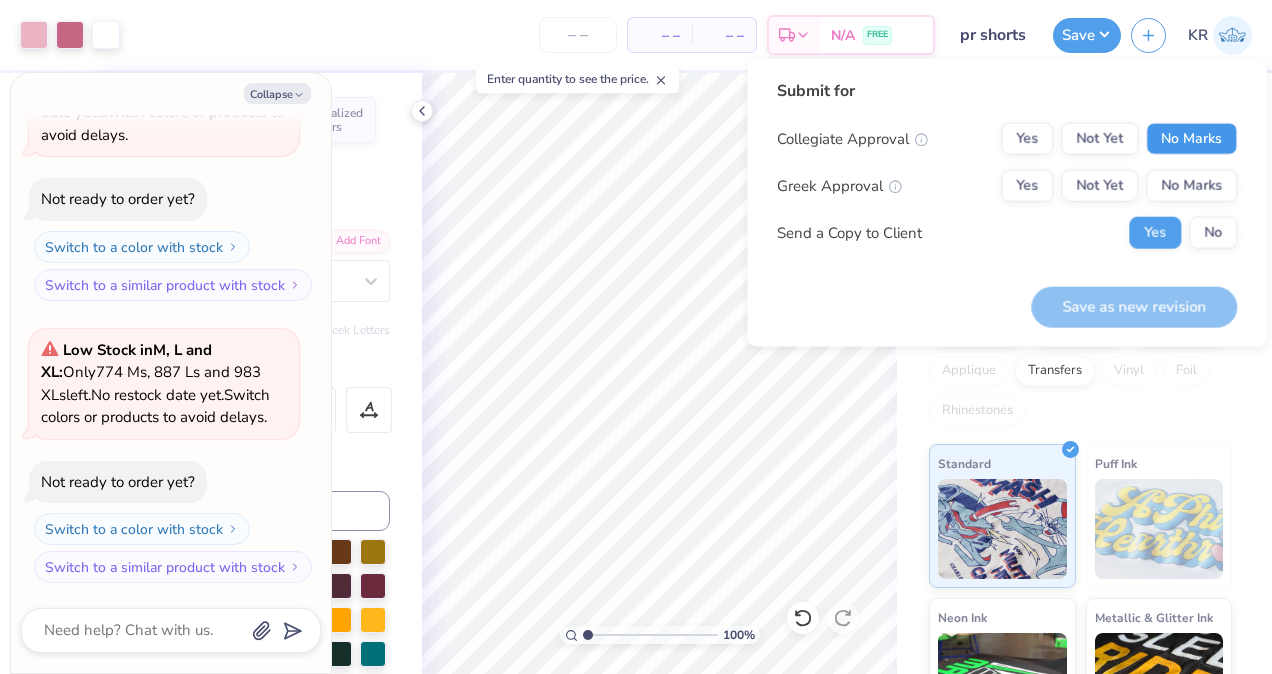 click on "No Marks" at bounding box center [1191, 139] 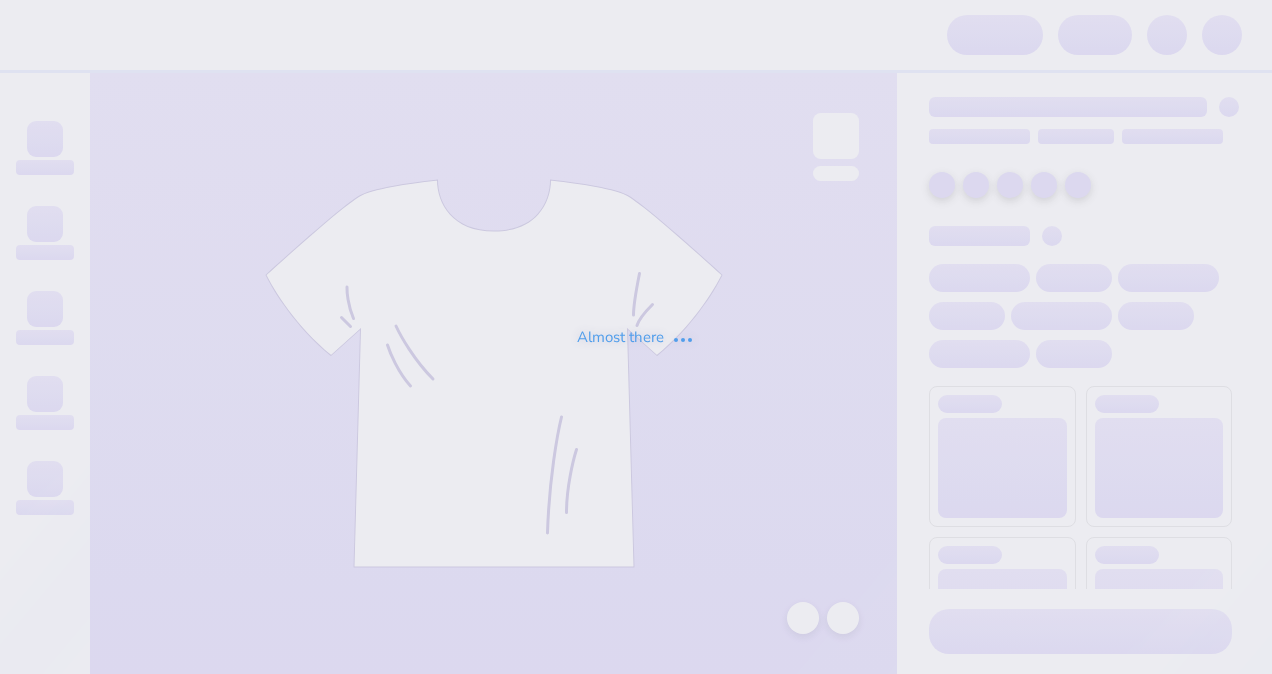 scroll, scrollTop: 0, scrollLeft: 0, axis: both 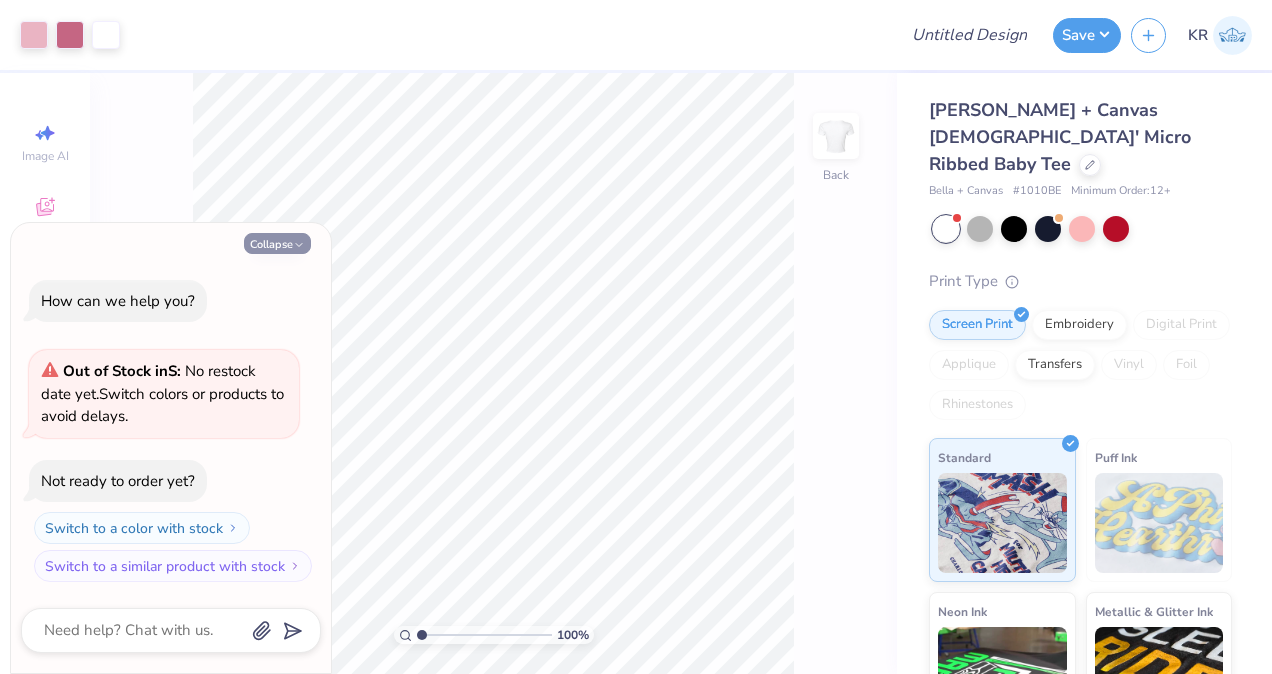 click on "Collapse" at bounding box center [277, 243] 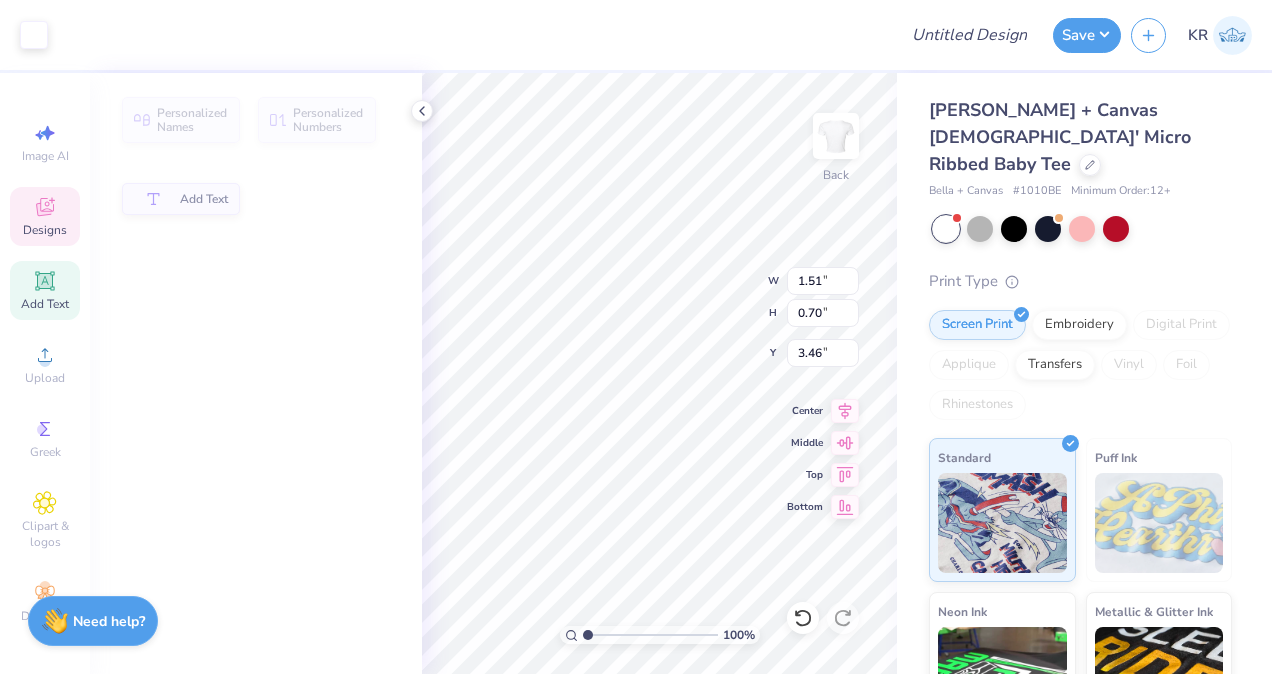 type on "1.51" 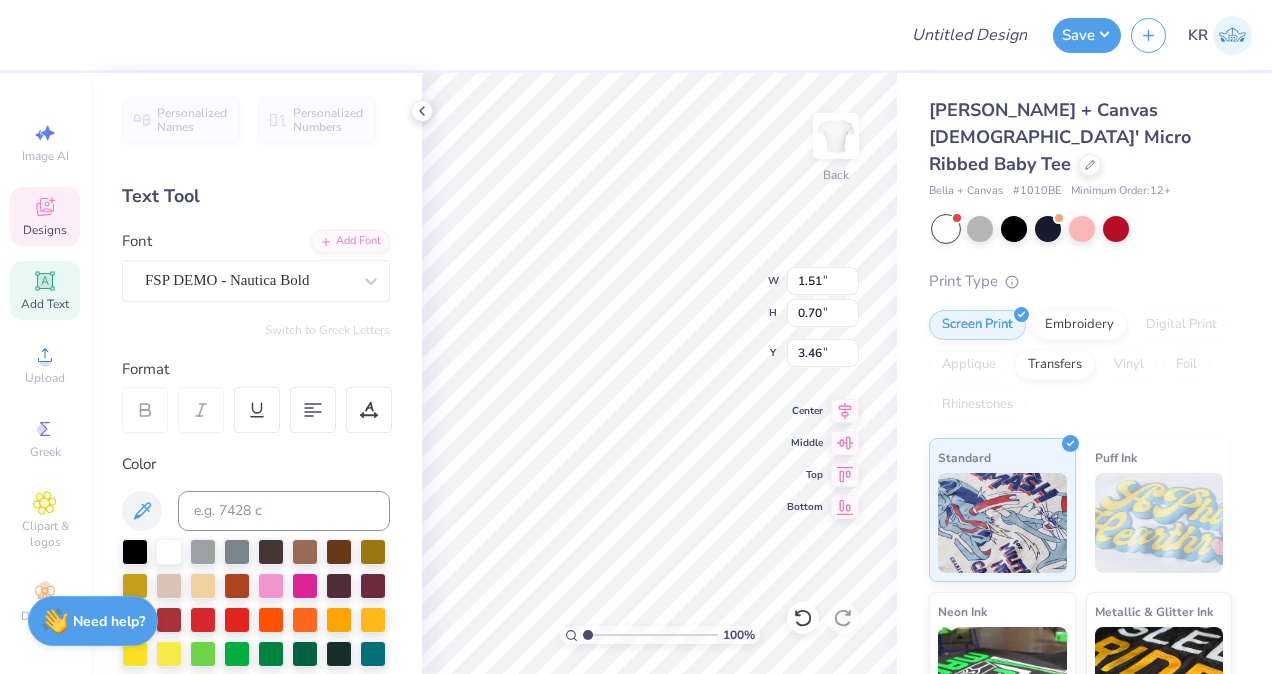 scroll, scrollTop: 16, scrollLeft: 2, axis: both 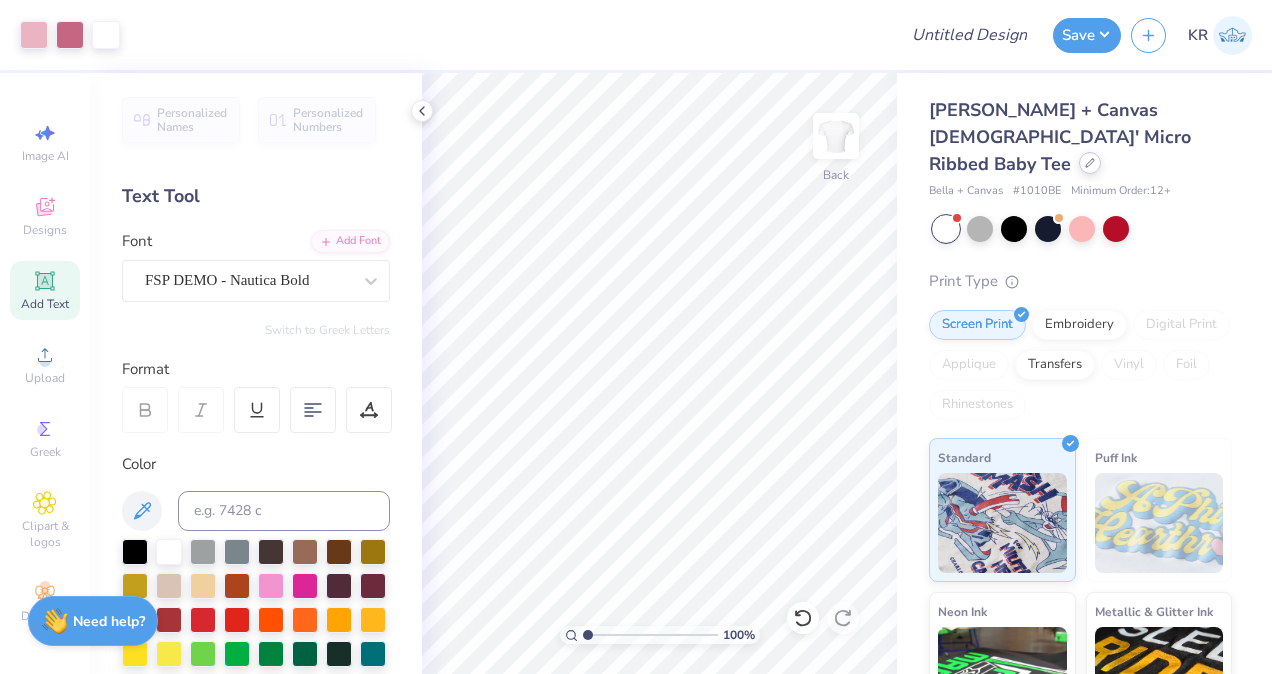 click at bounding box center (1090, 163) 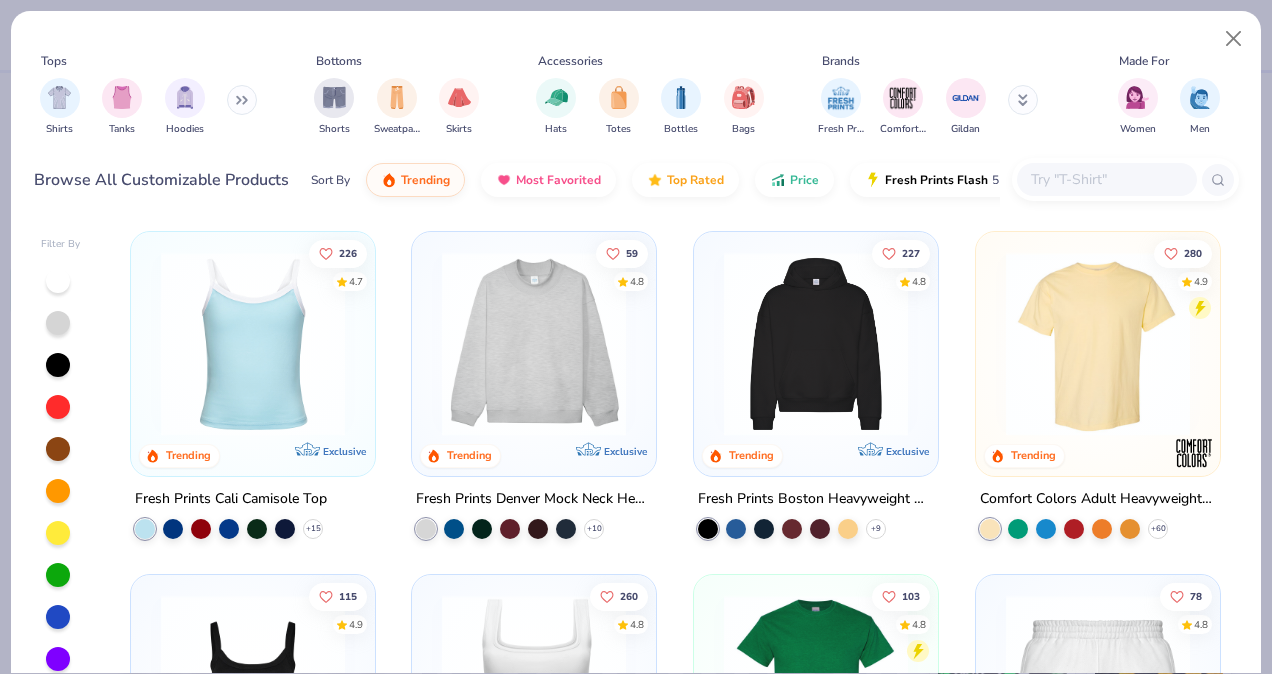 click at bounding box center [534, 344] 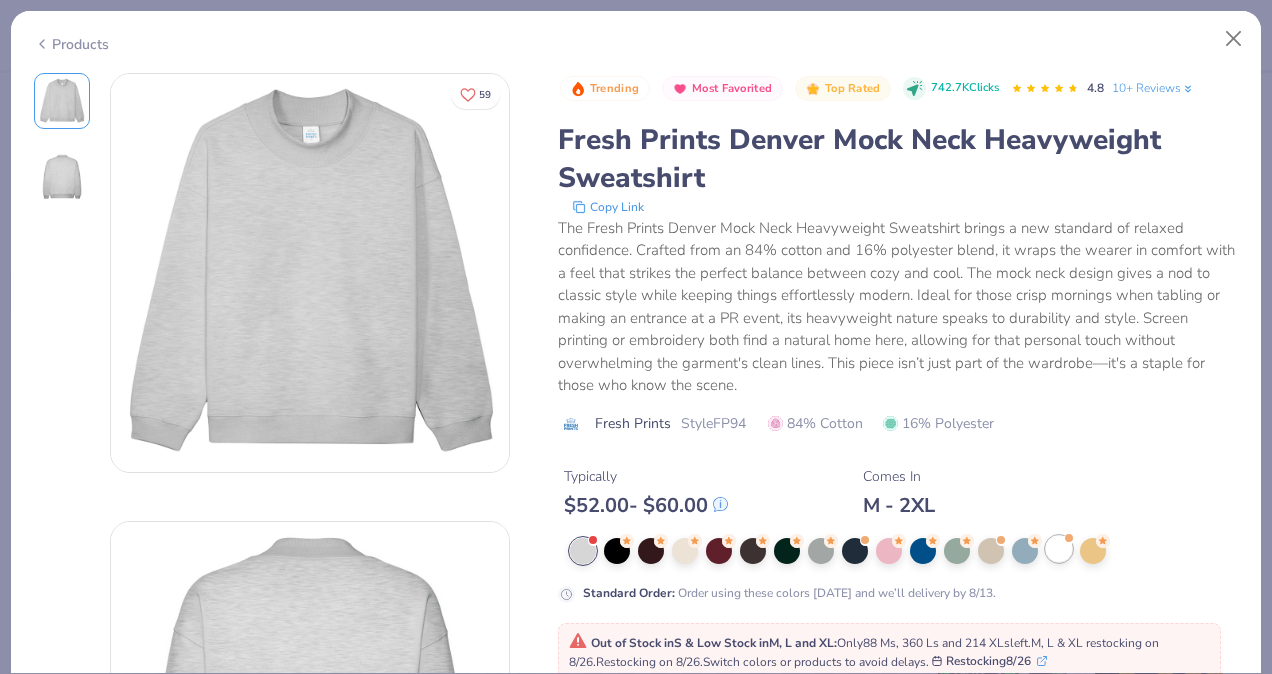 click at bounding box center [1059, 549] 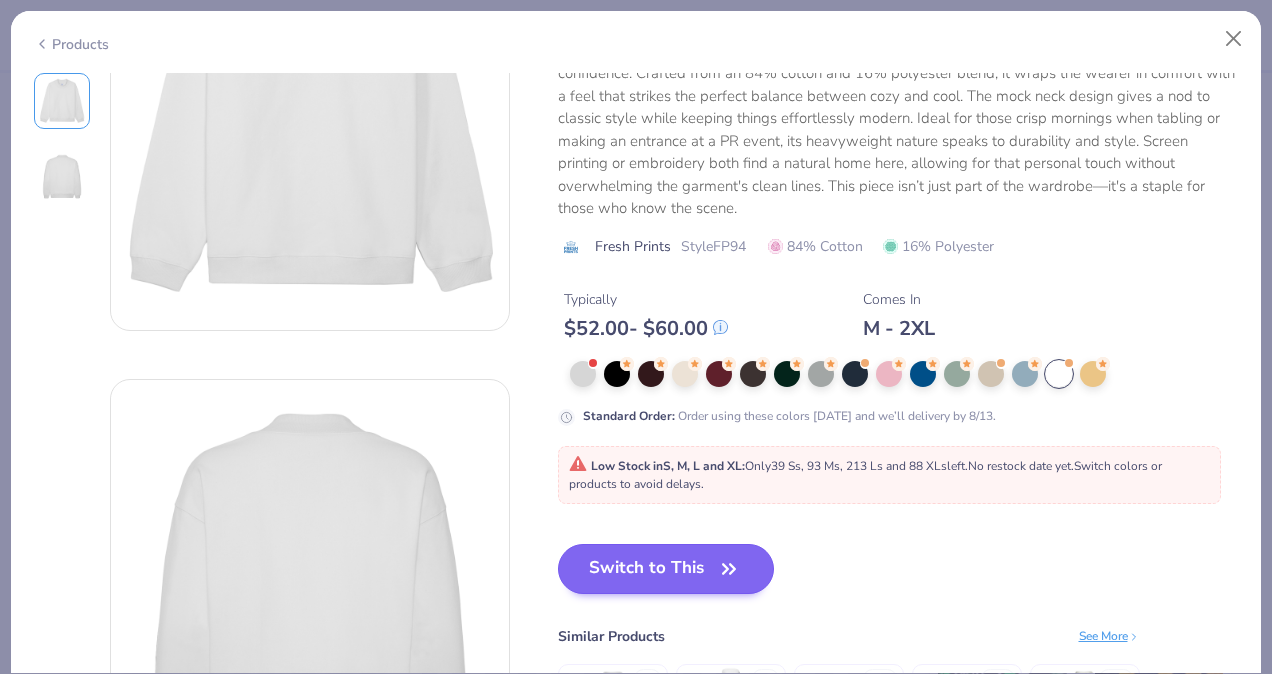scroll, scrollTop: 178, scrollLeft: 0, axis: vertical 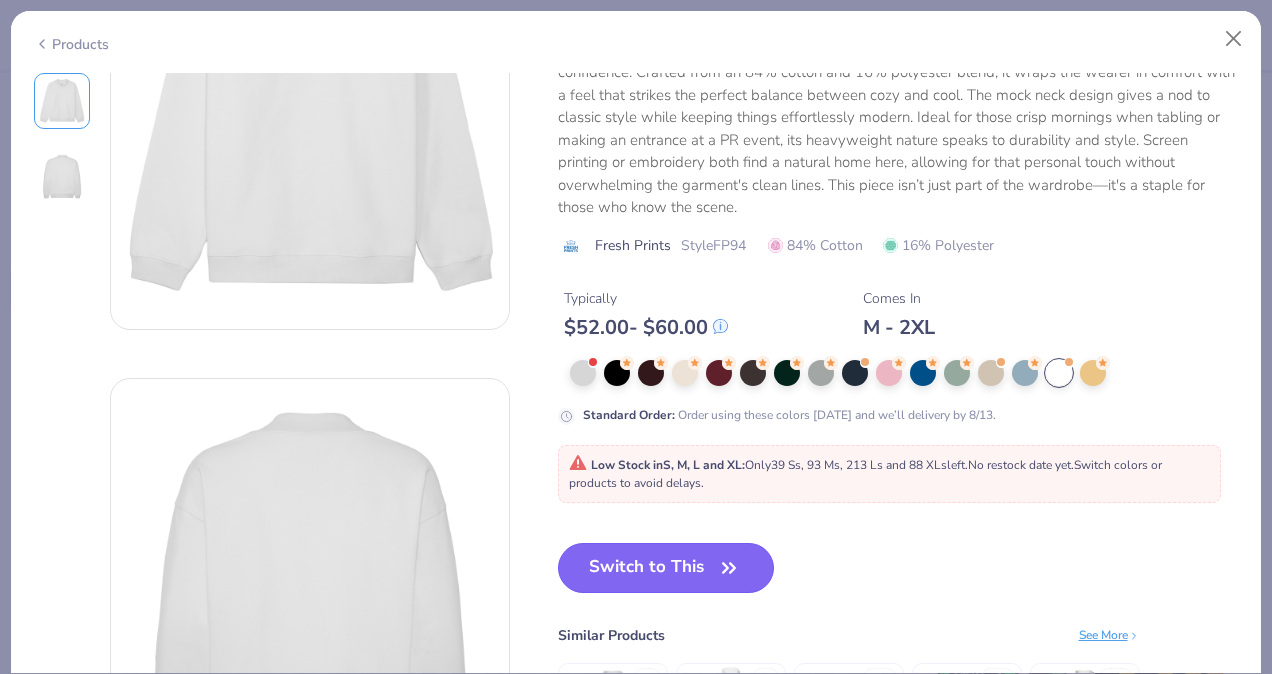 click on "Switch to This" at bounding box center (666, 568) 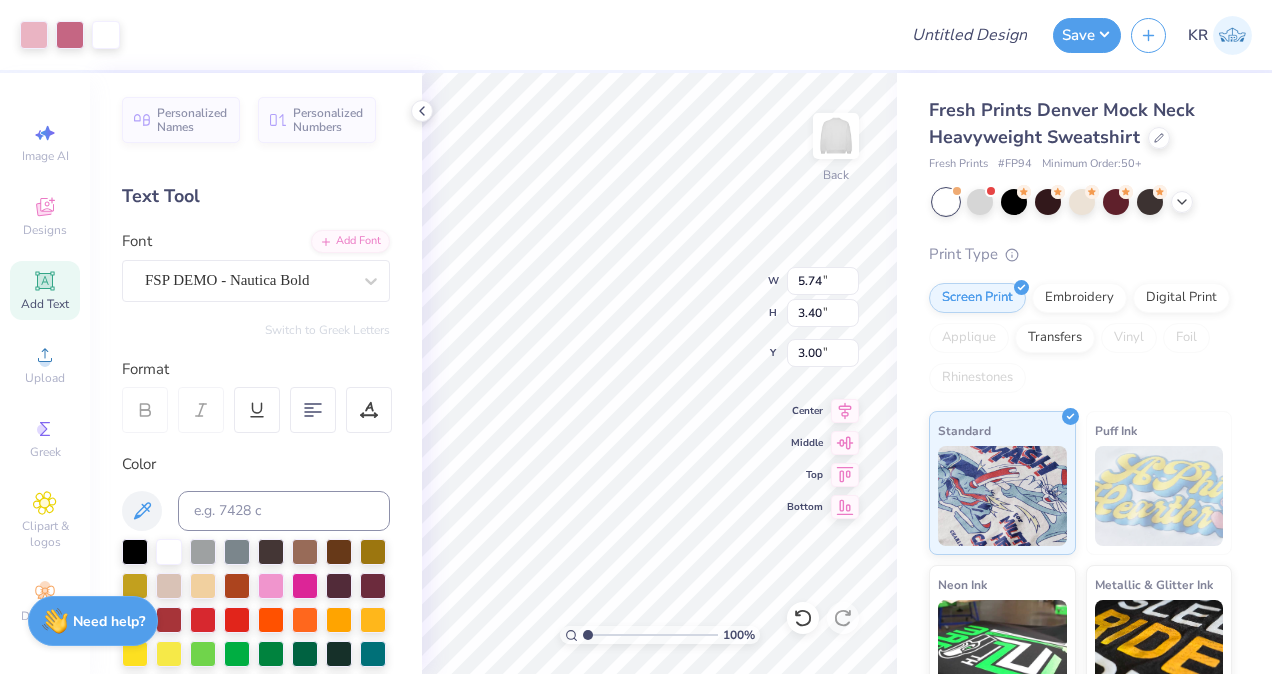 type on "3.00" 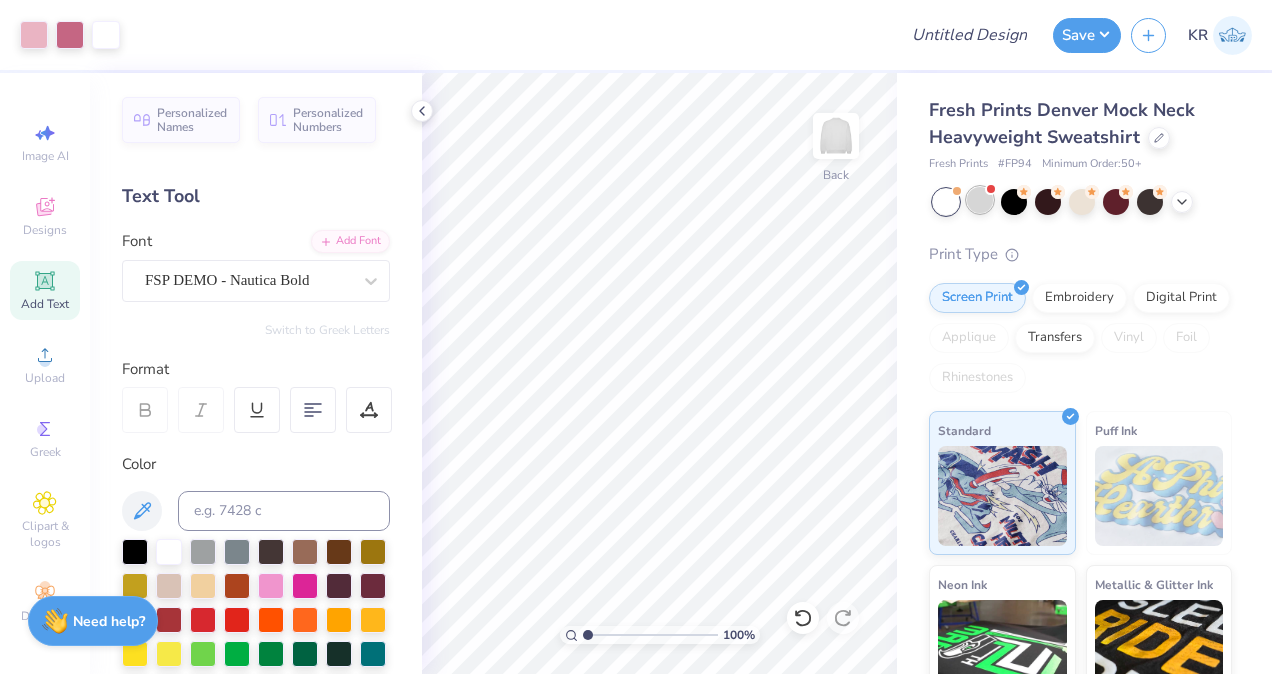 click at bounding box center [980, 200] 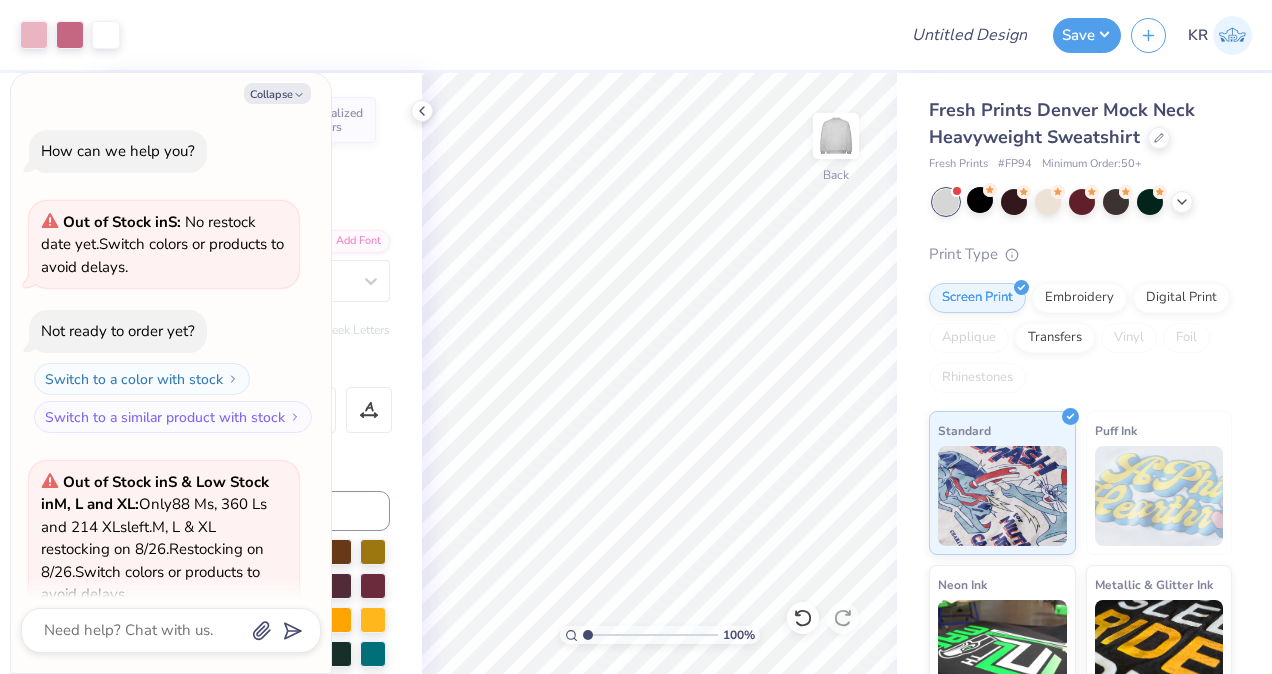 scroll, scrollTop: 177, scrollLeft: 0, axis: vertical 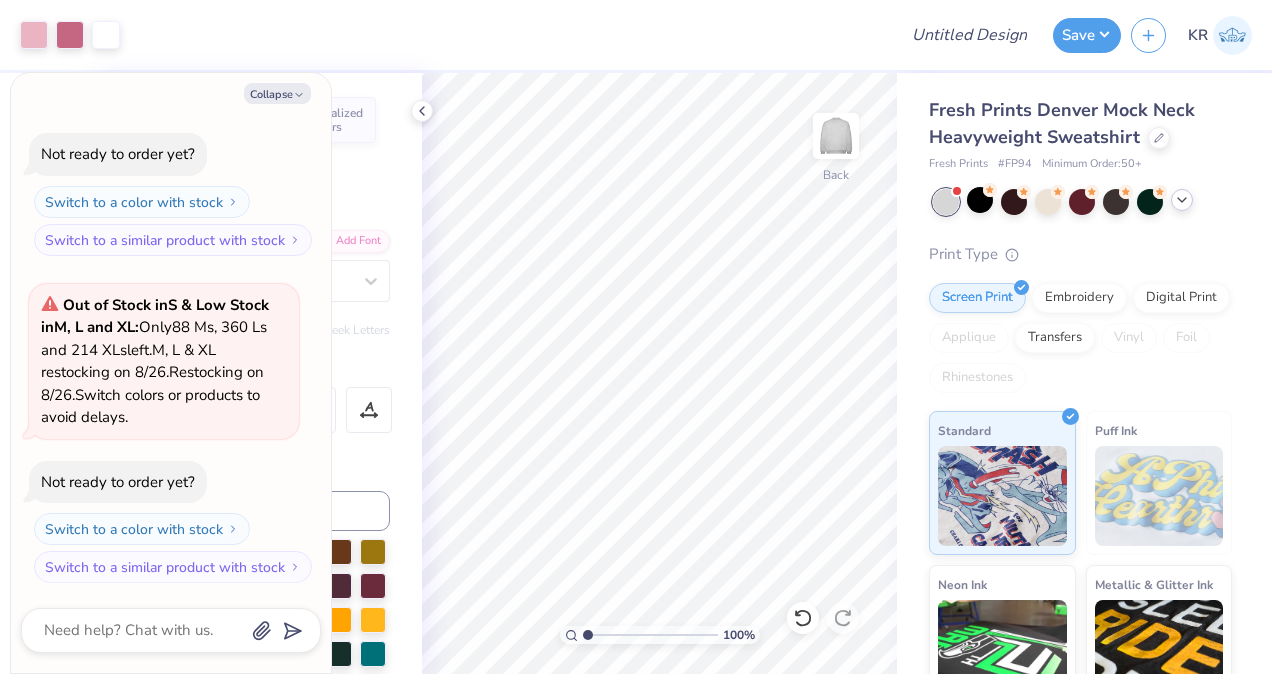 click 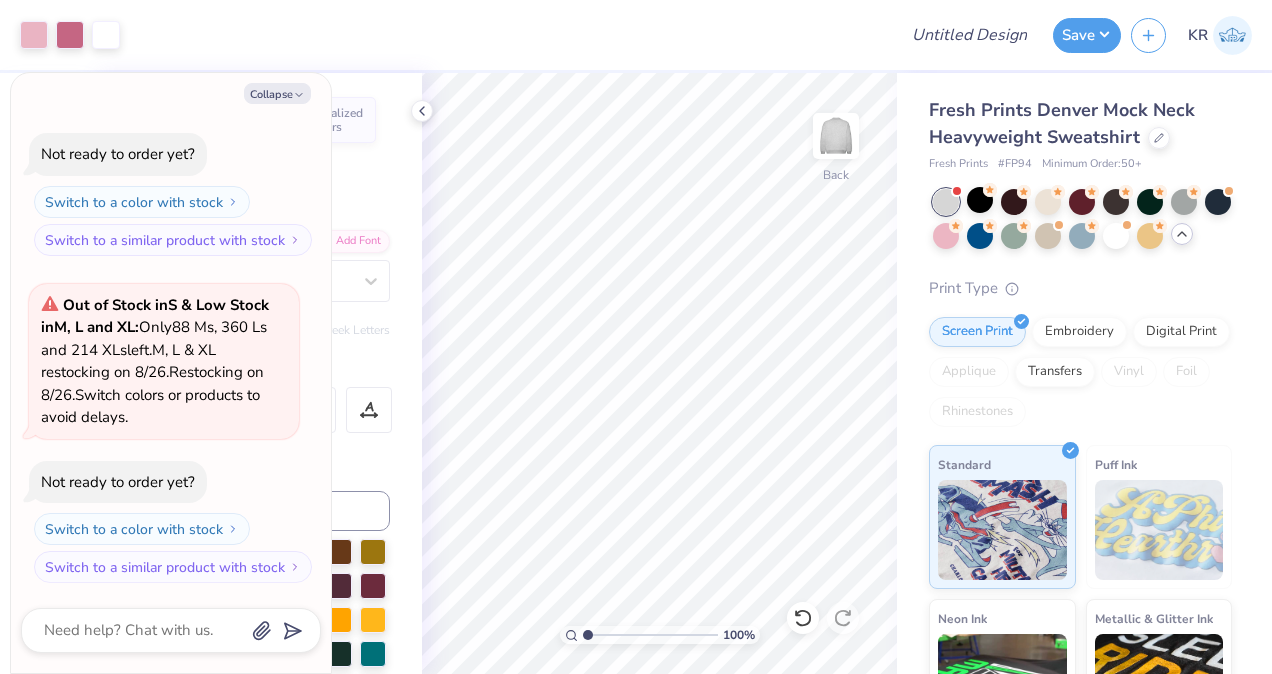 click at bounding box center (1116, 236) 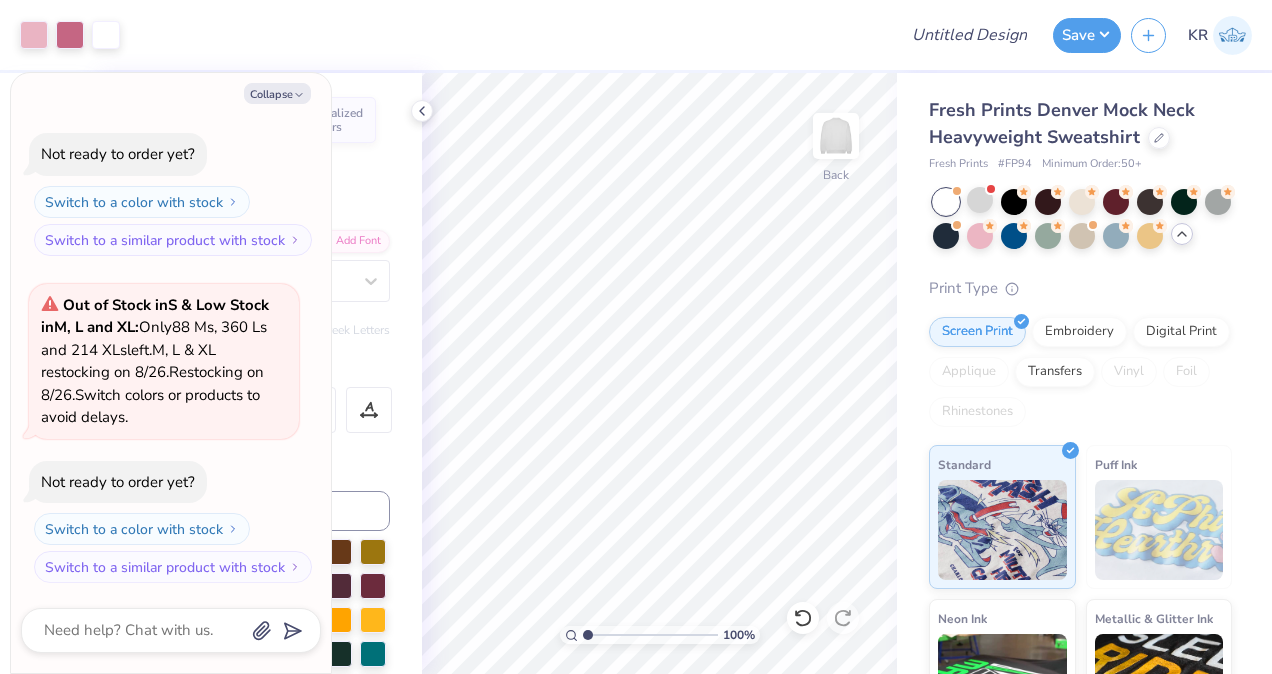 scroll, scrollTop: 482, scrollLeft: 0, axis: vertical 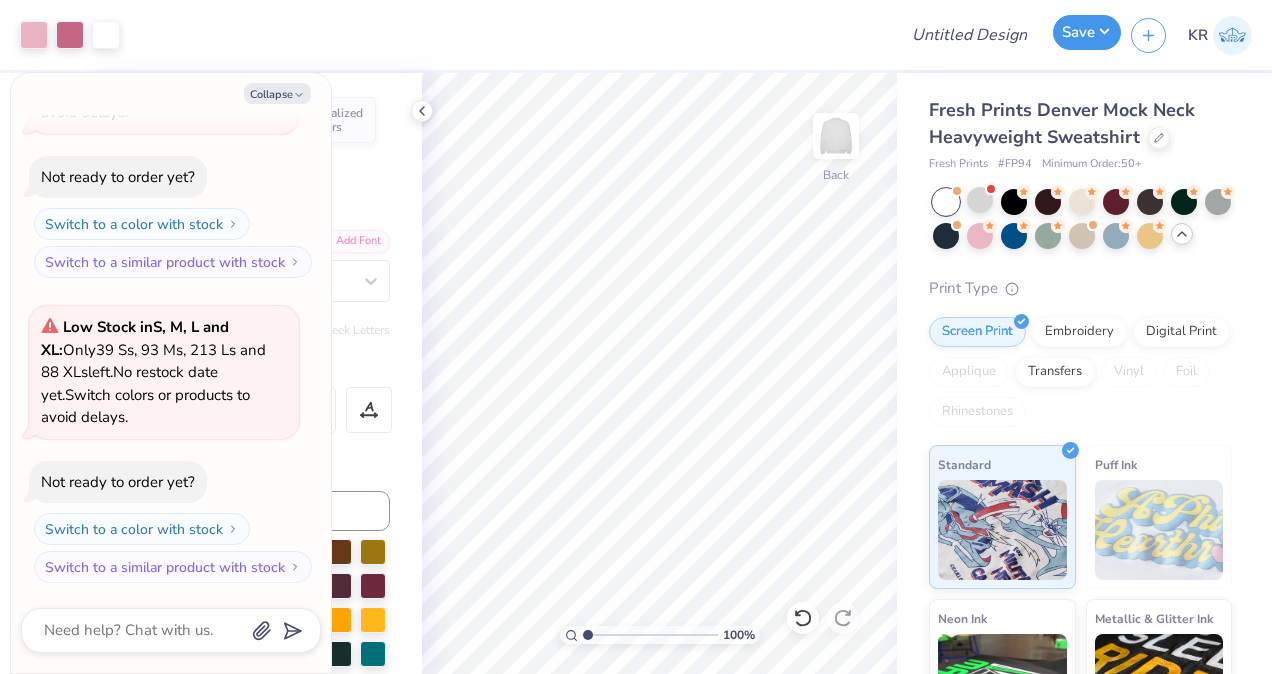 click on "Save" at bounding box center (1087, 32) 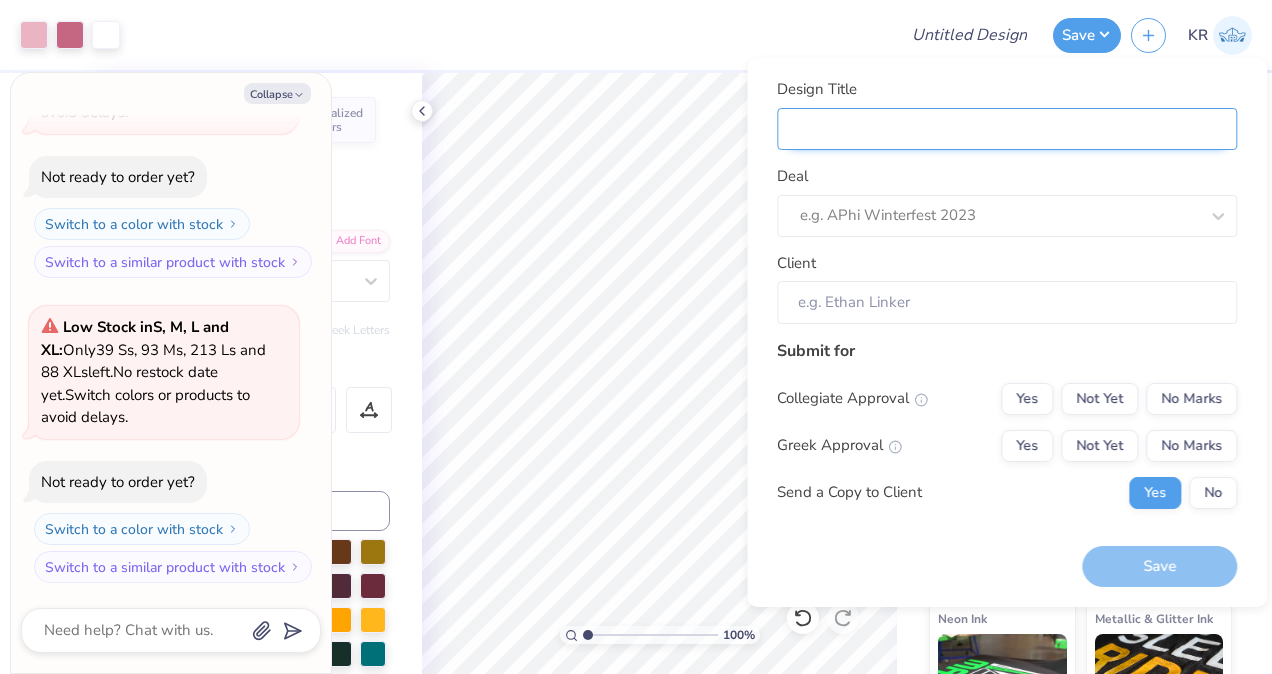 click on "Design Title" at bounding box center [1007, 129] 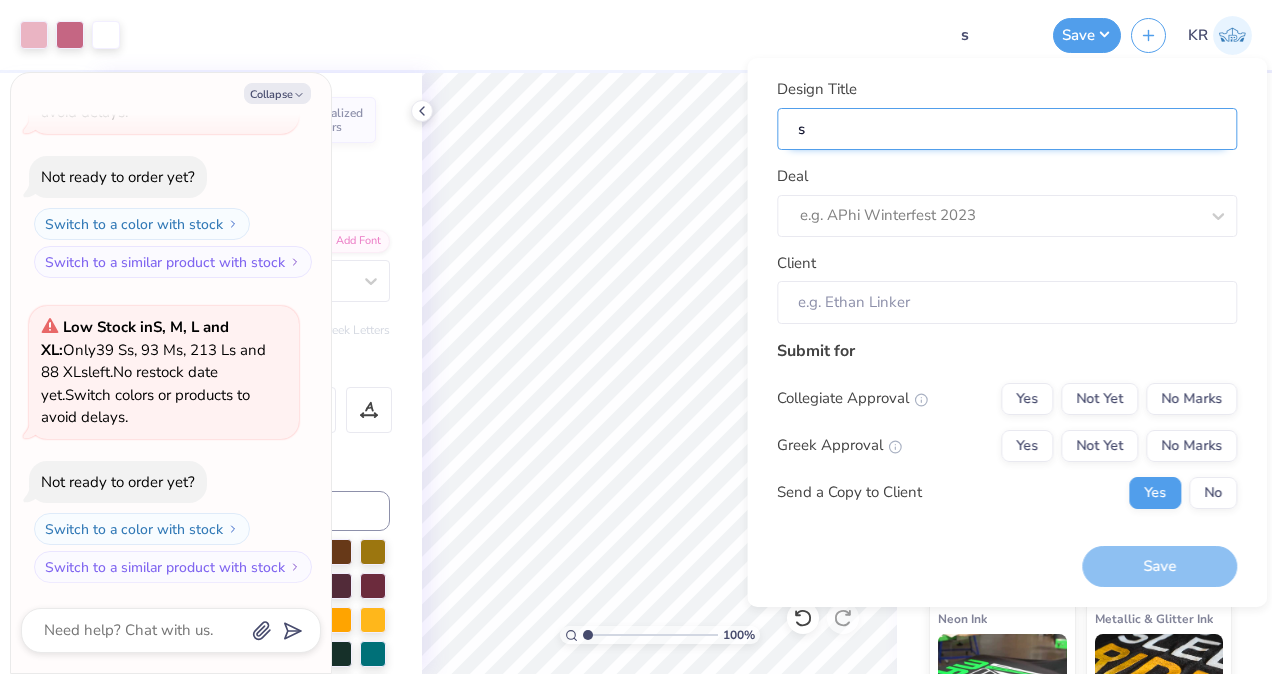 type on "si" 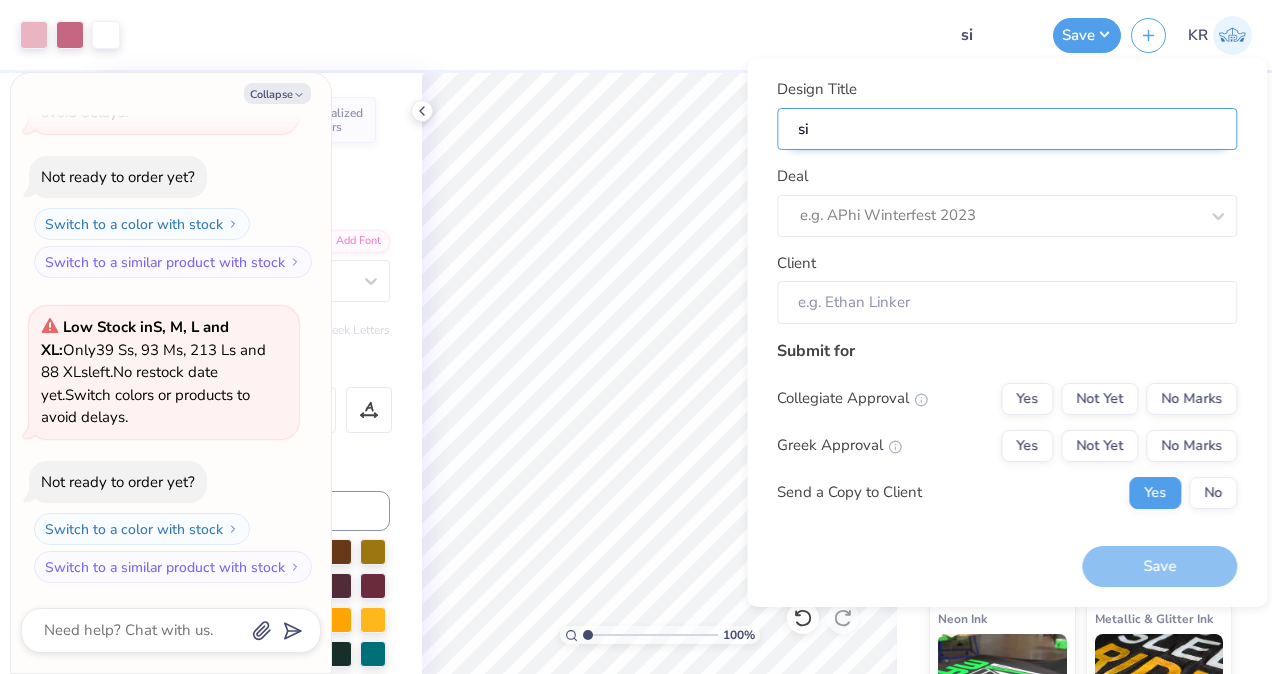 type on "sig" 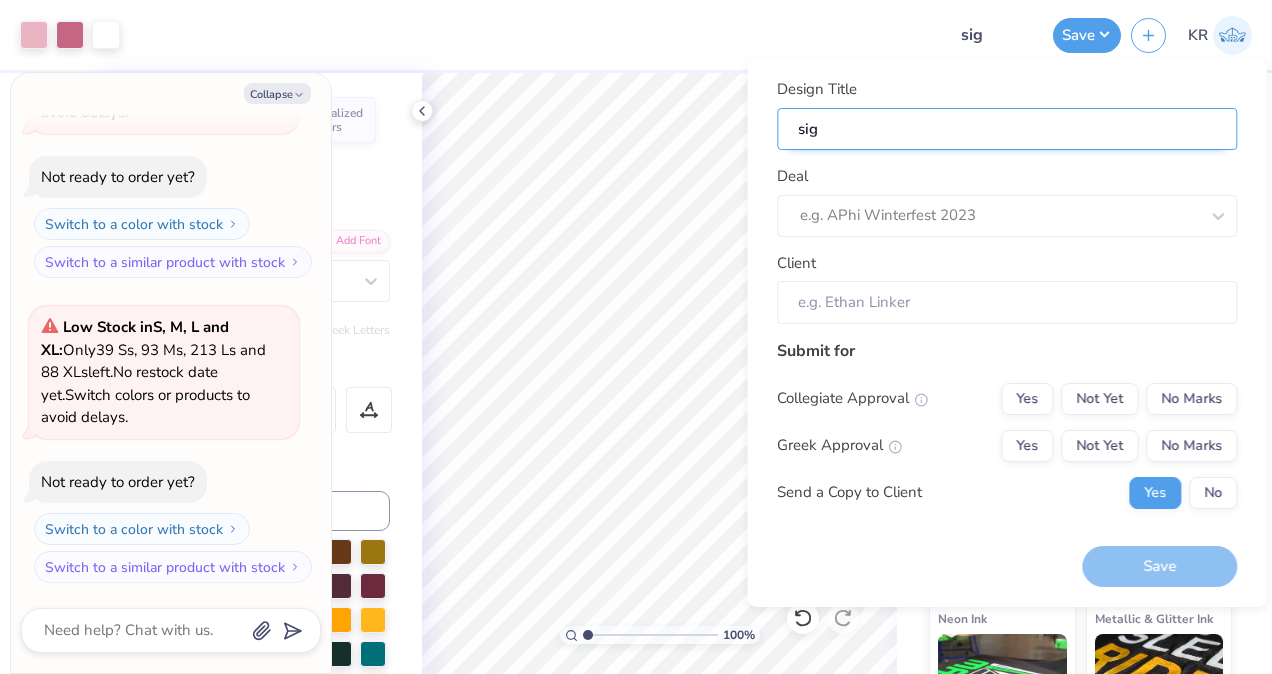 type on "sigm" 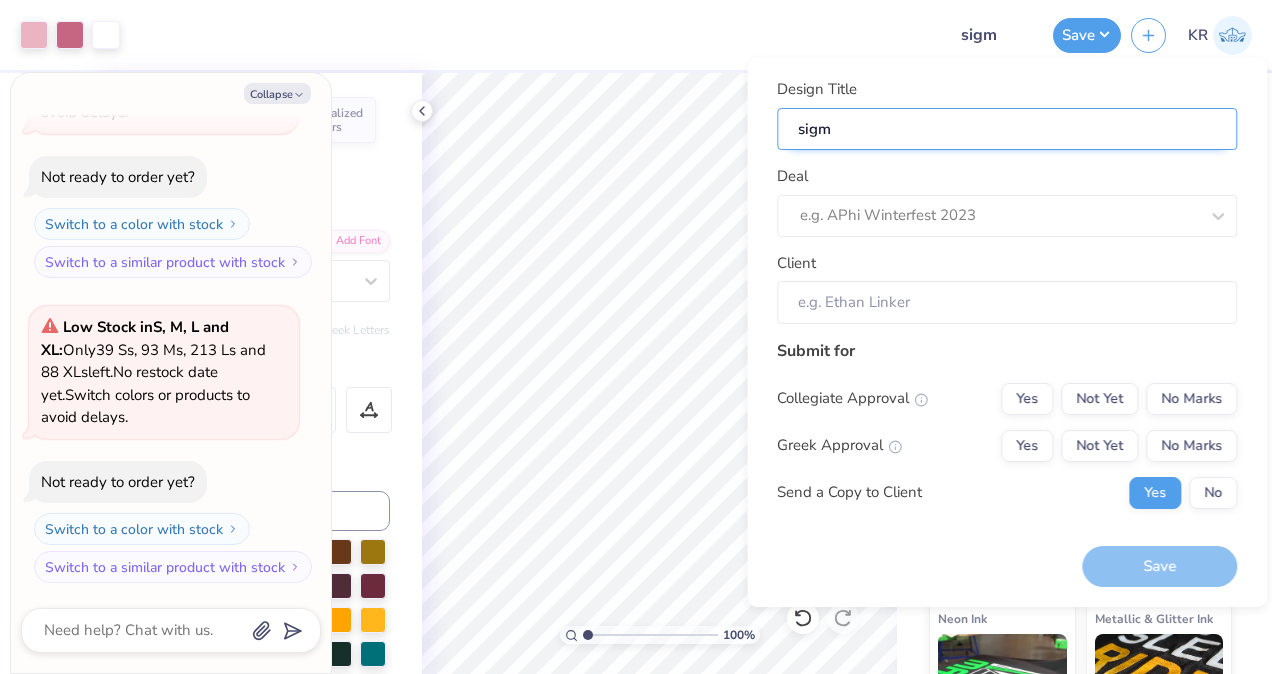 type on "sigma" 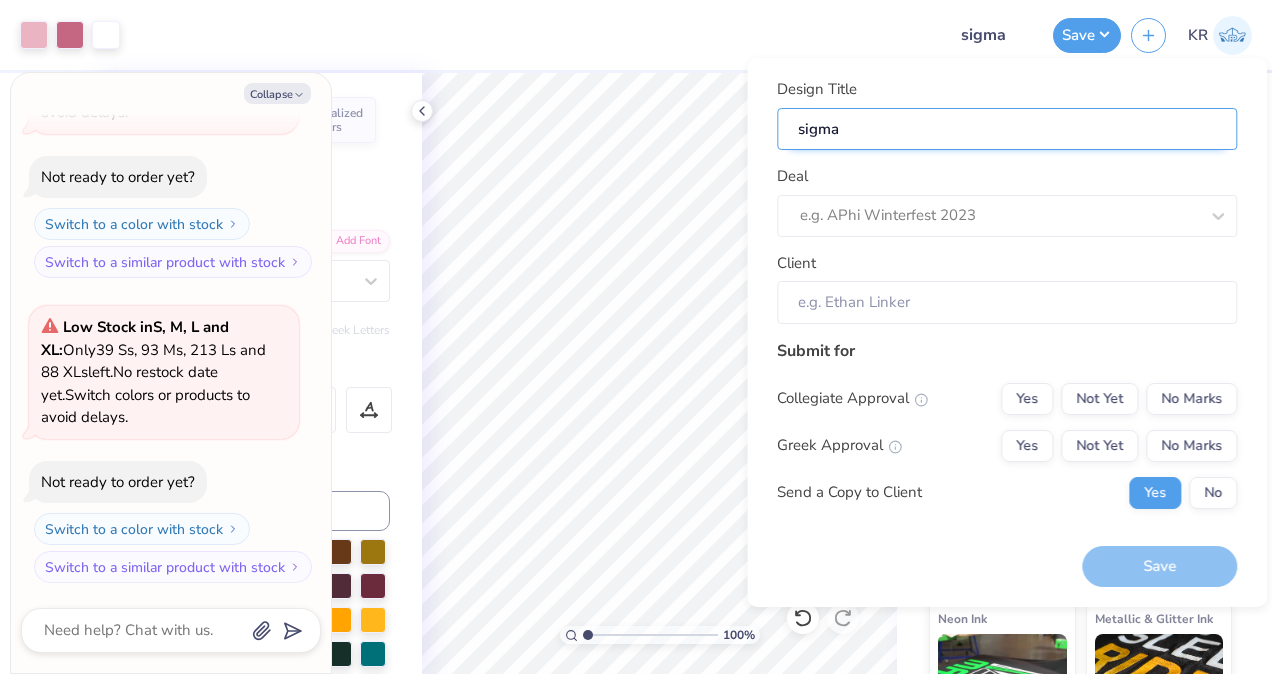 type on "sigma" 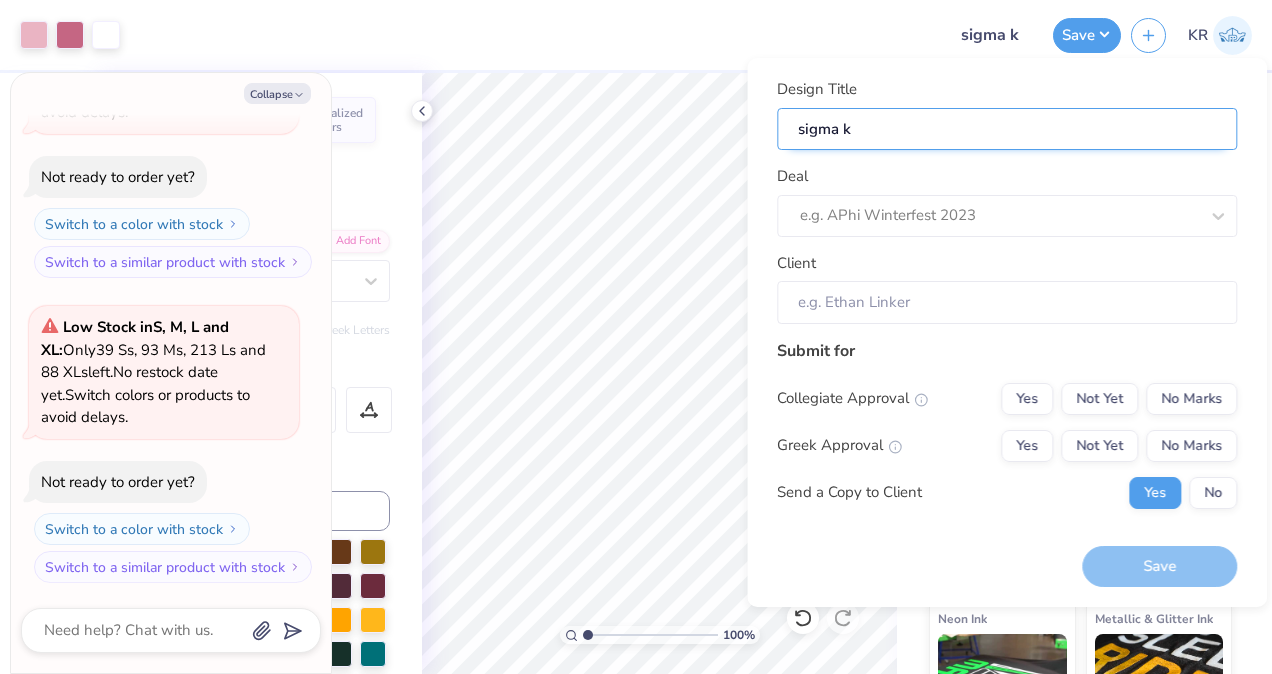 type on "sigma ka" 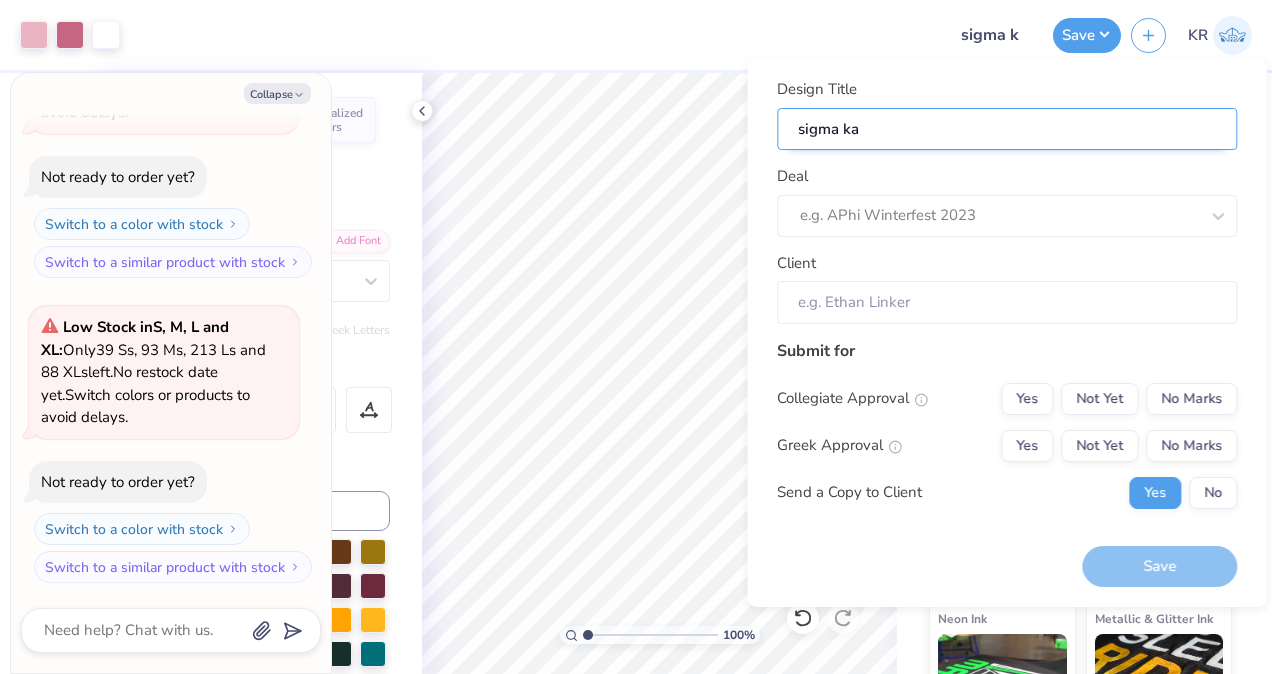 type on "sigma ka" 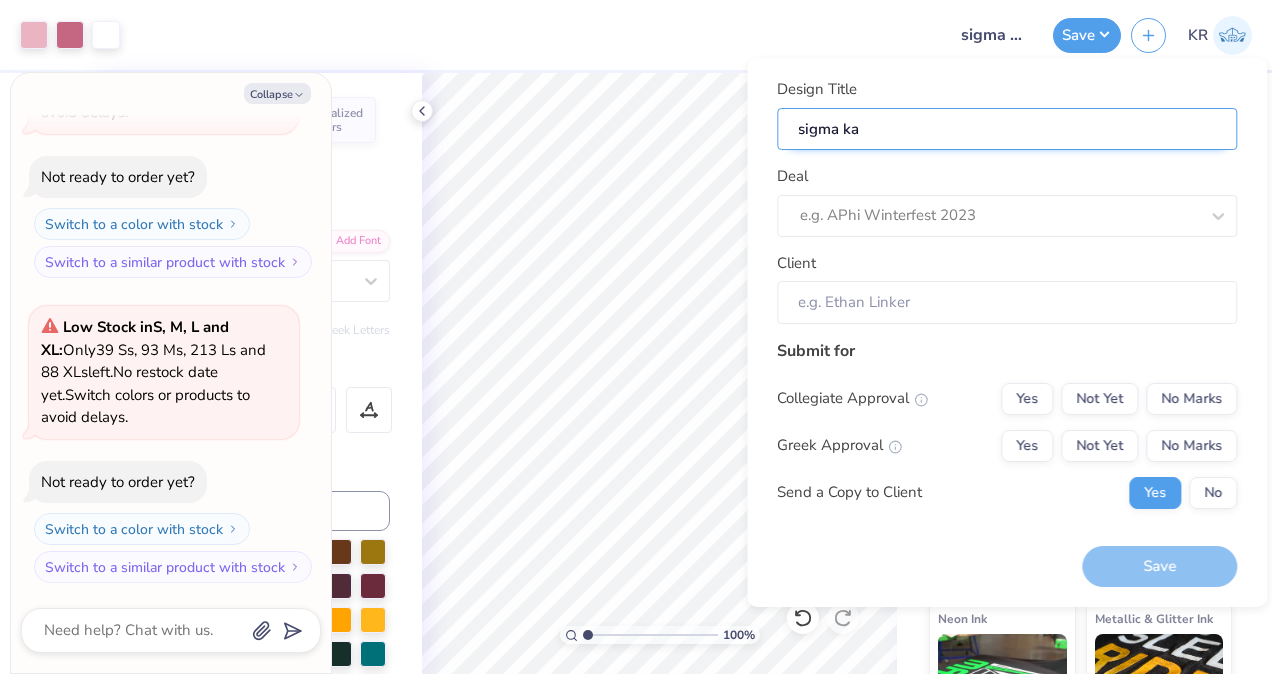 type on "sigma kap" 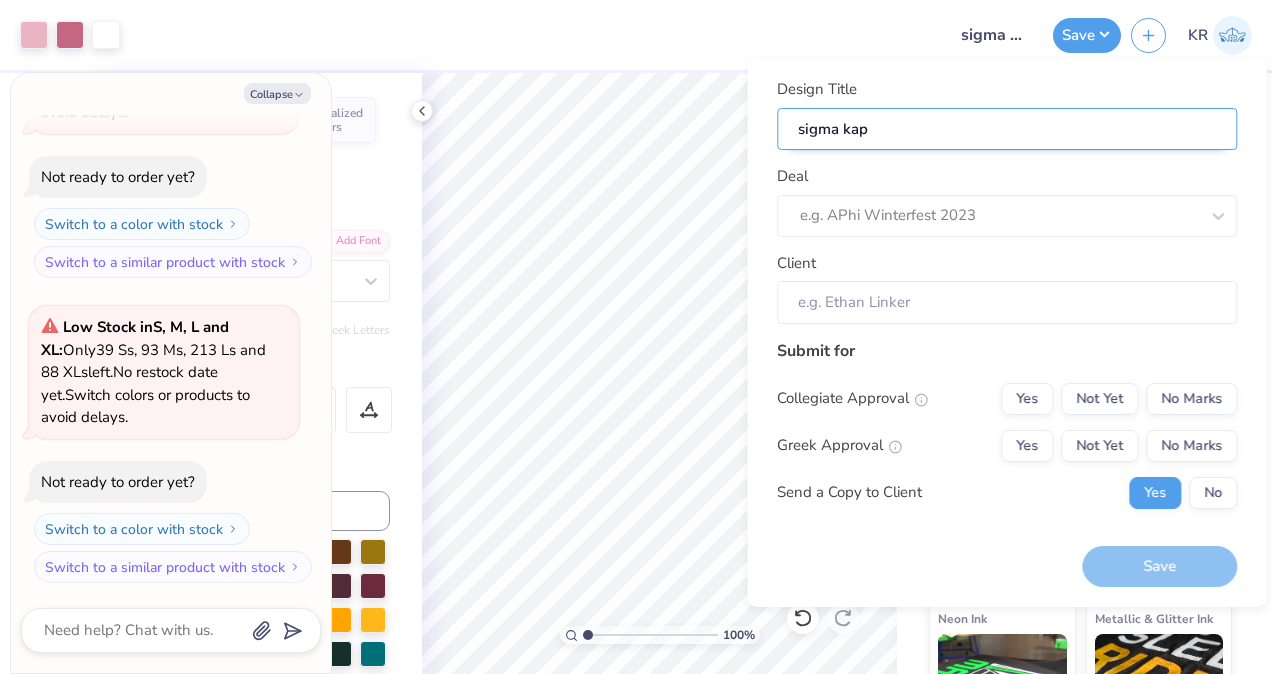 type on "sigma kapp" 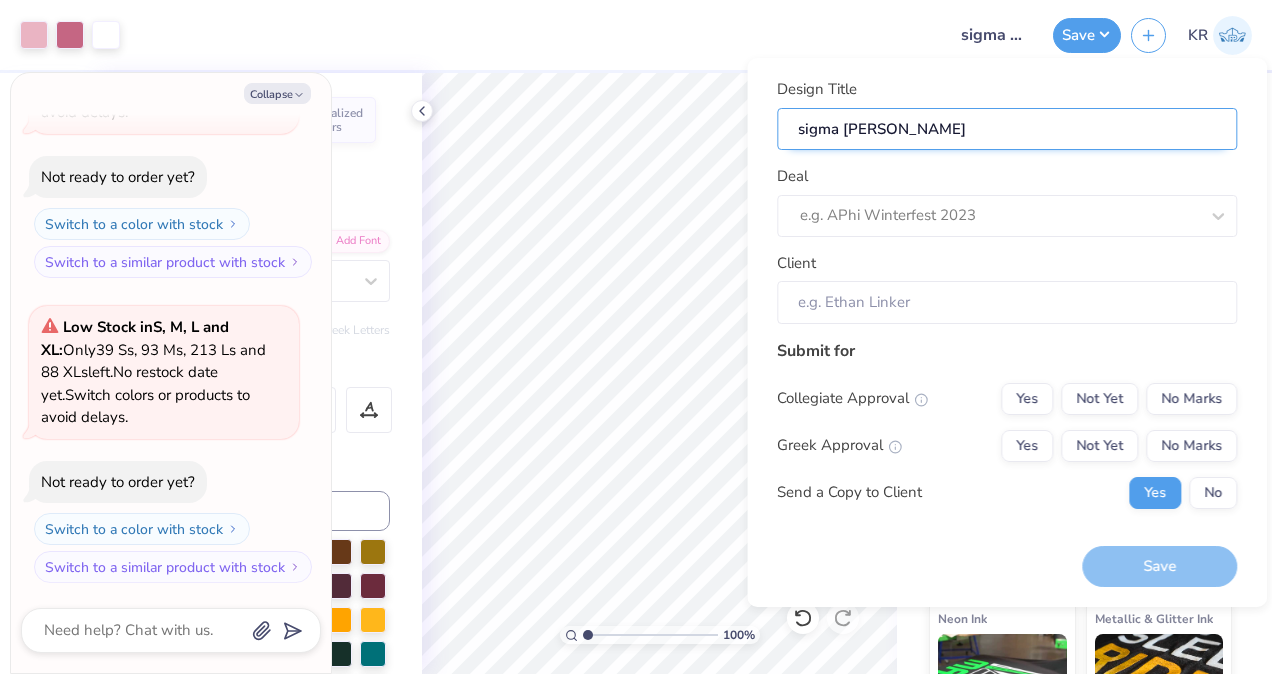 type on "sigma kappa" 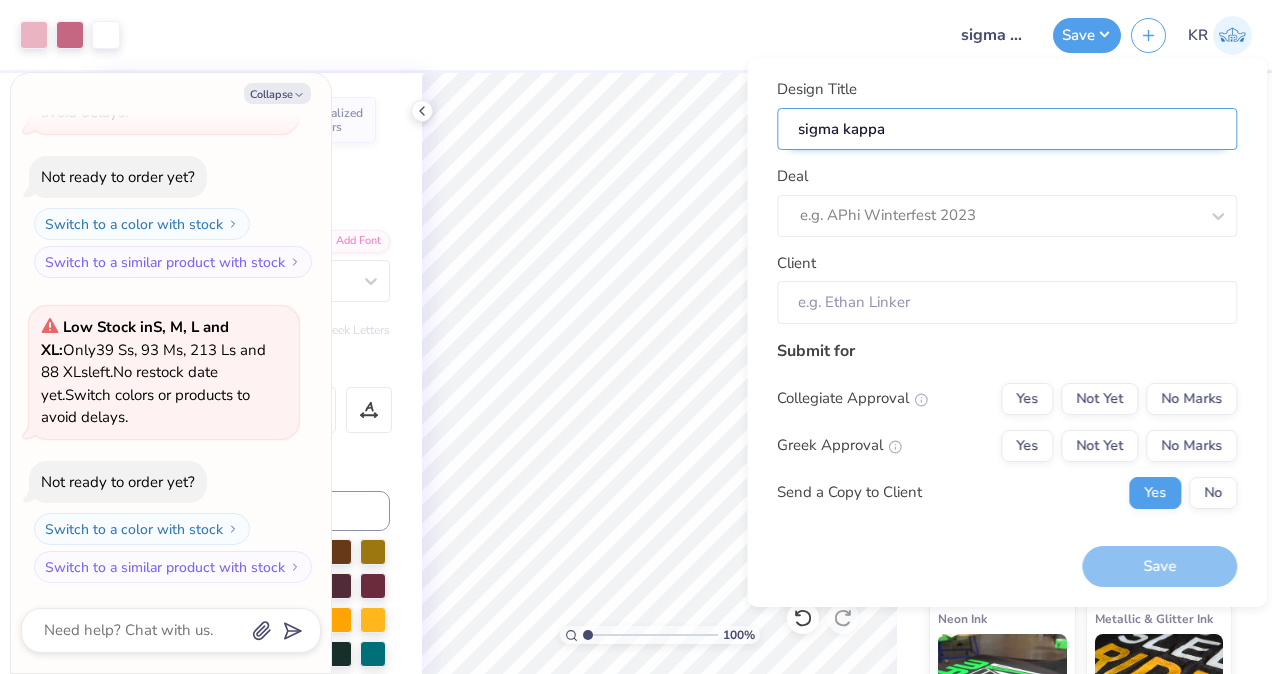 type on "sigma kappa" 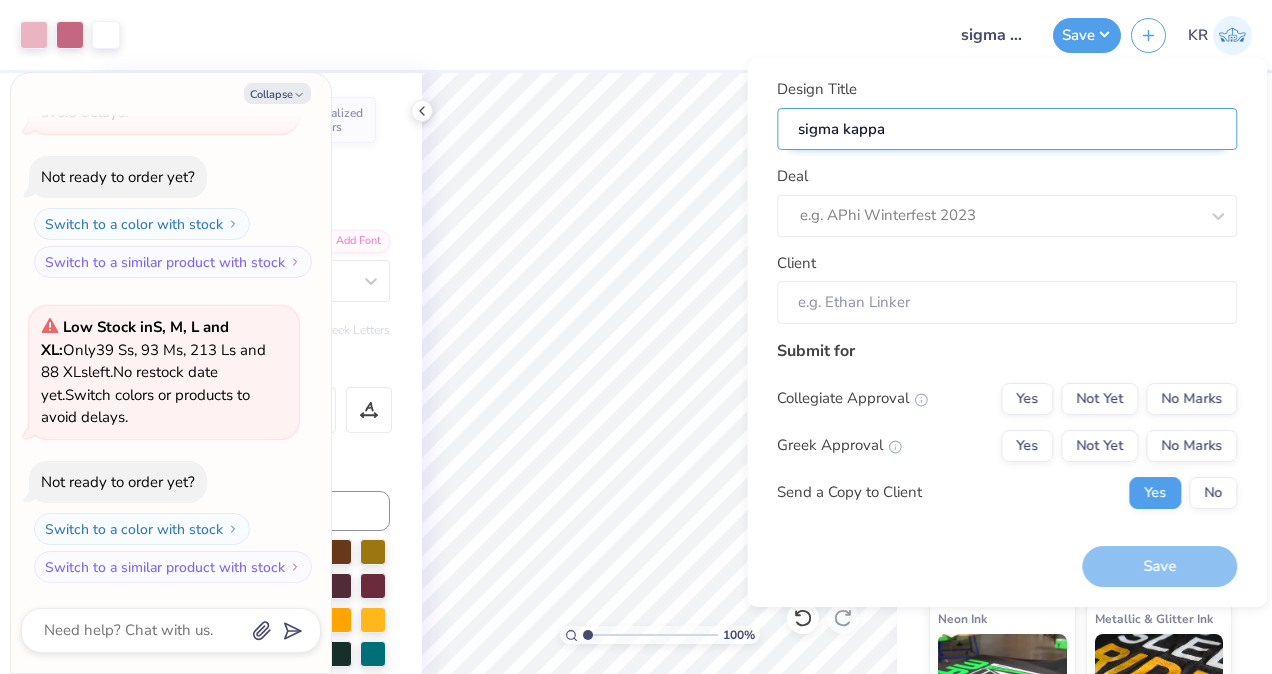 type on "sigma kappa" 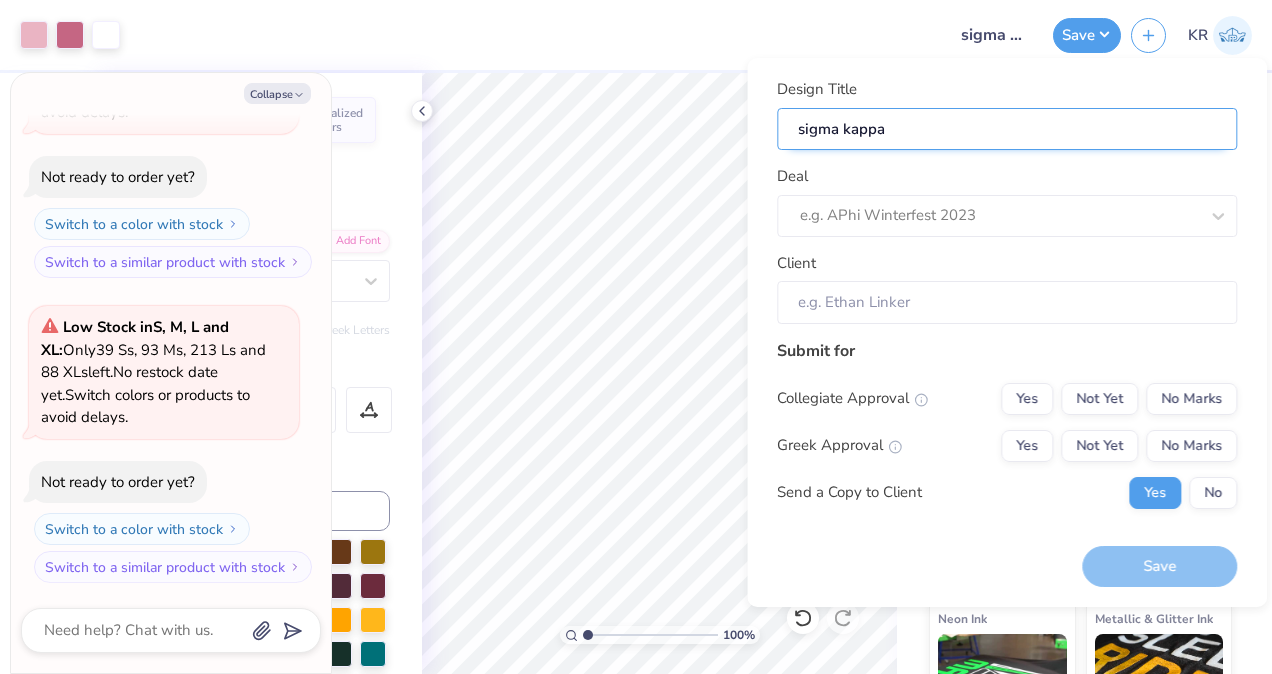 type on "sigma kapp" 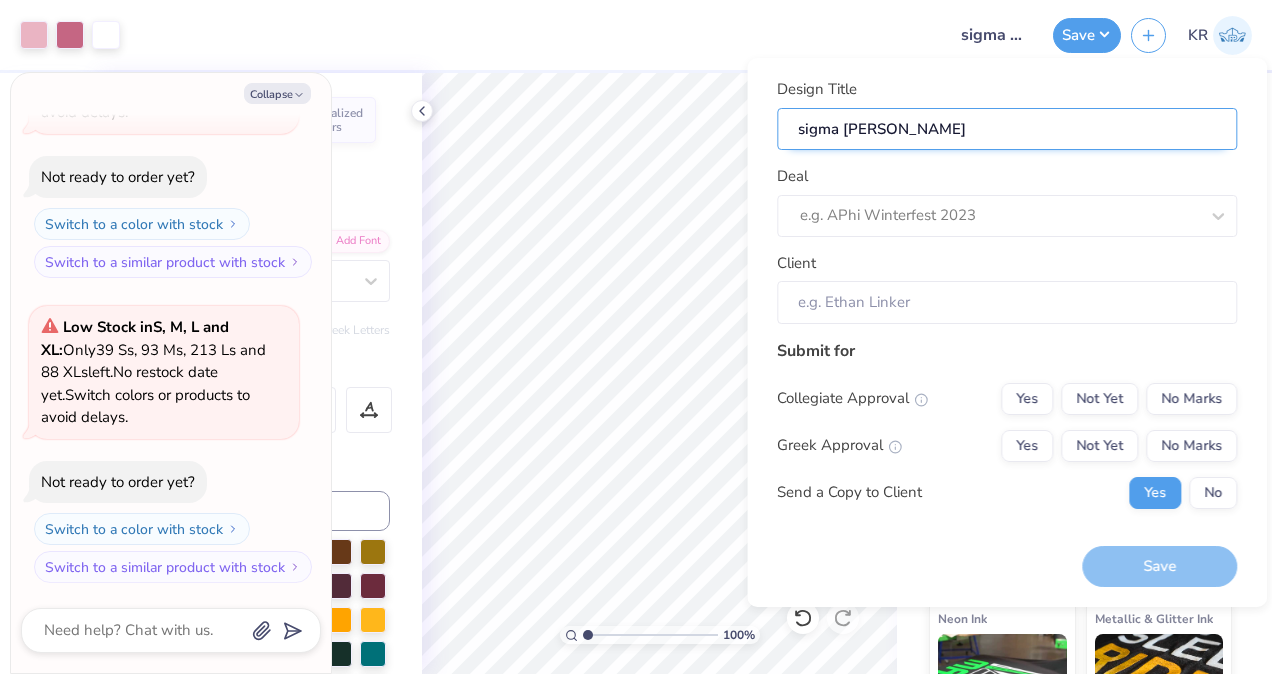 type on "sigma kap" 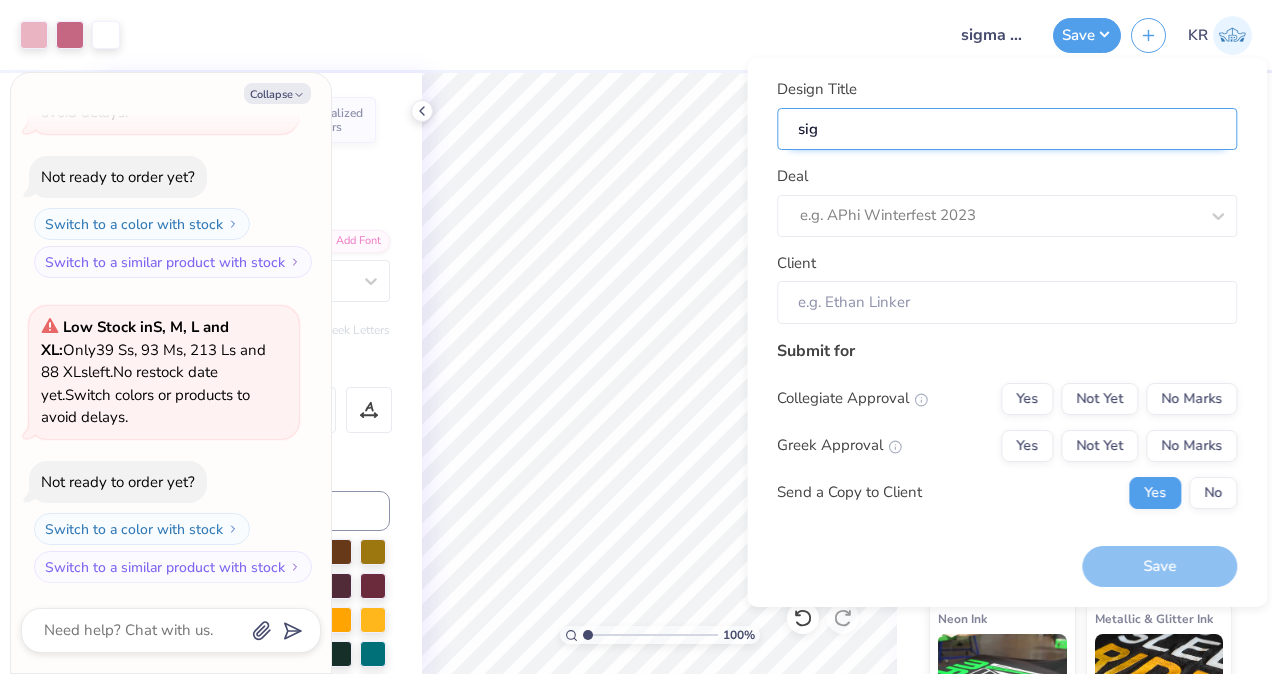 type on "si" 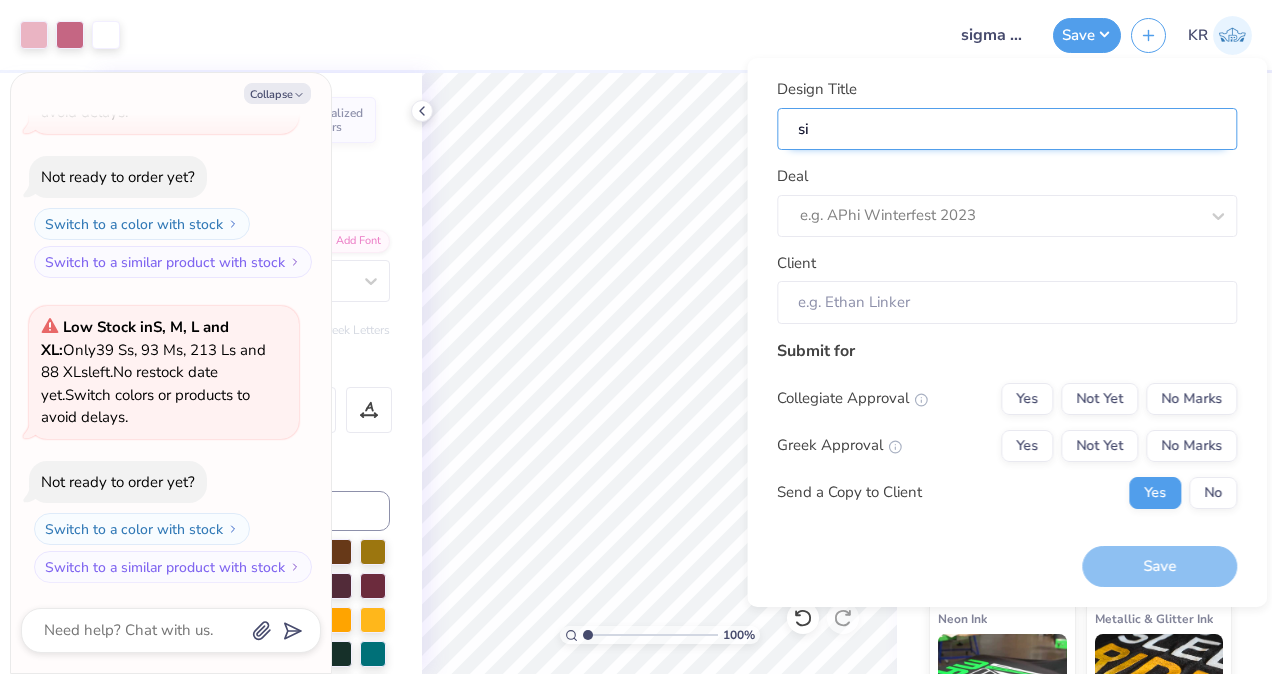 type on "s" 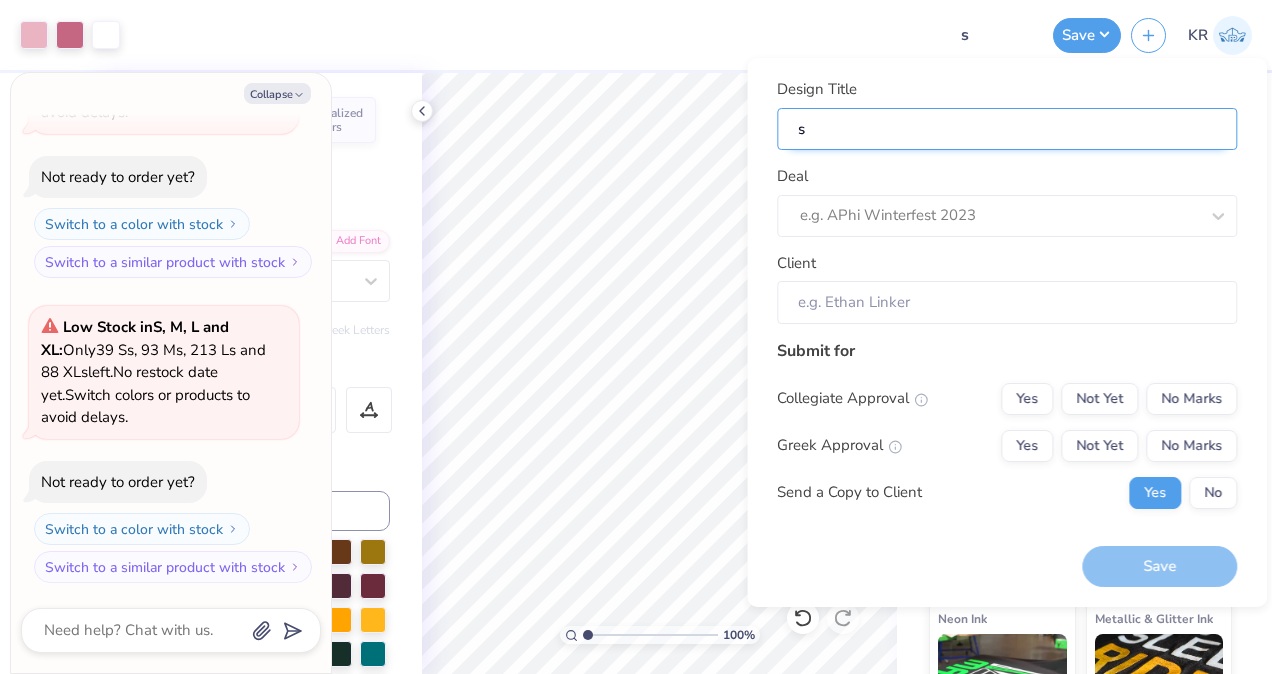 type 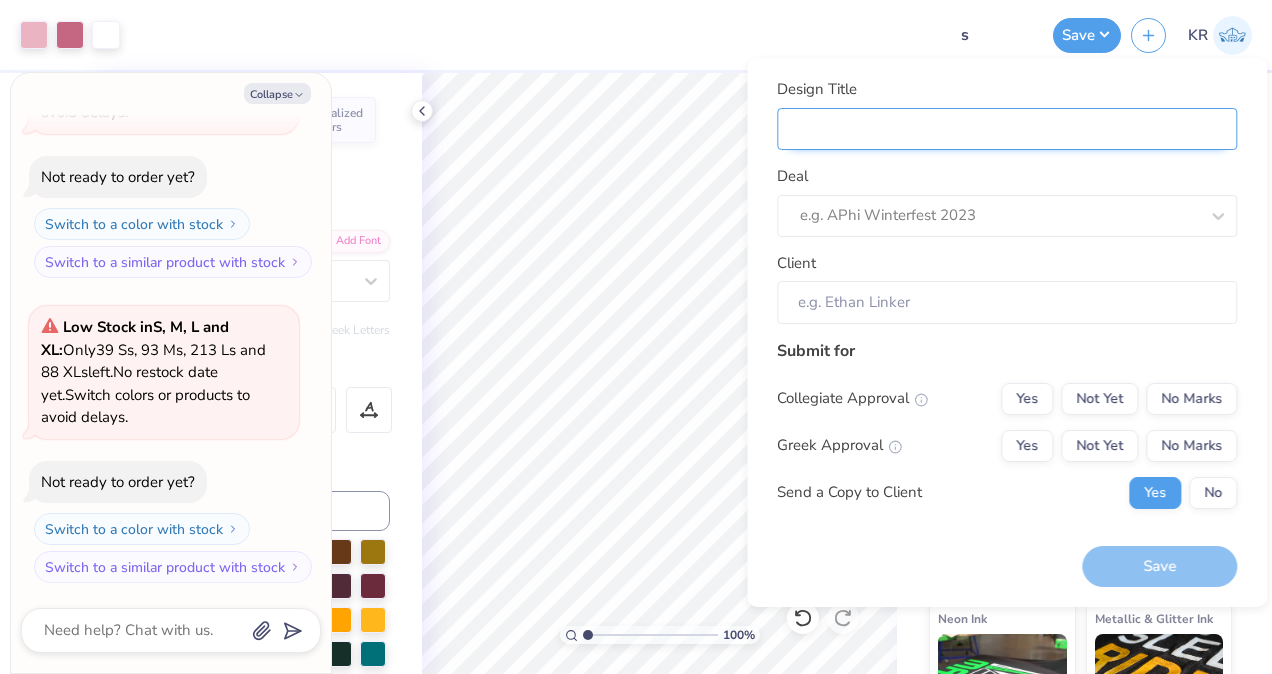 type 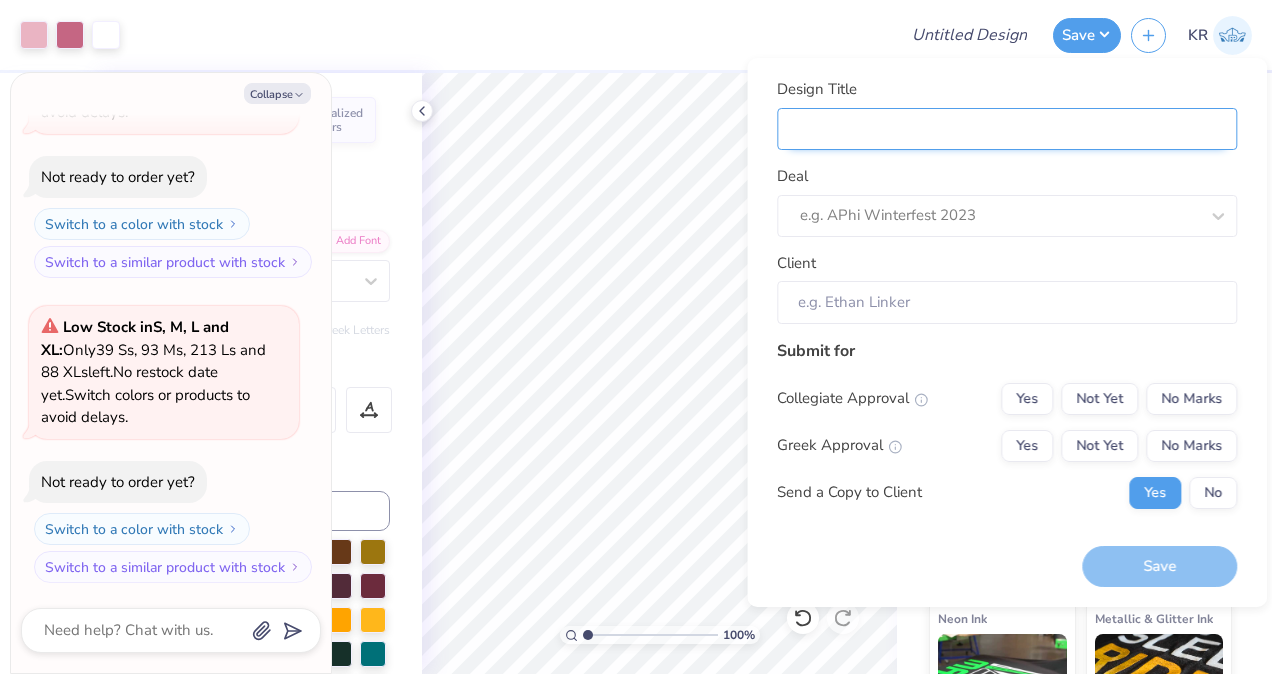 type on "x" 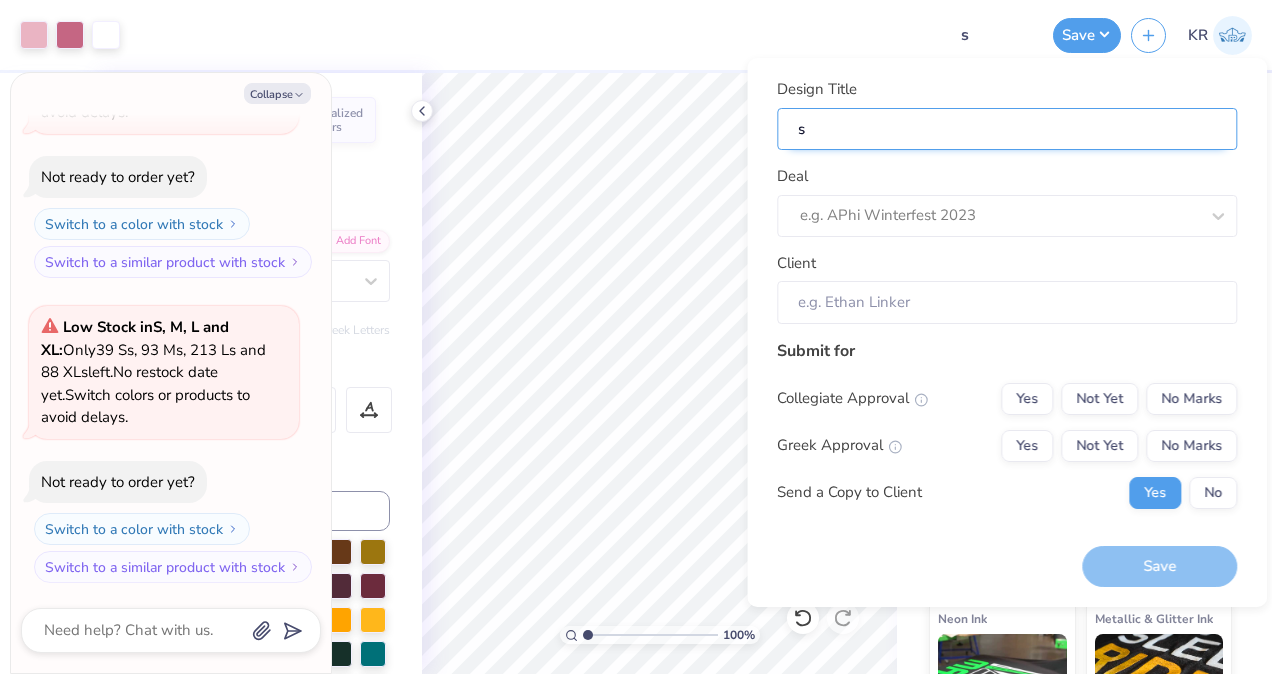 type on "sk" 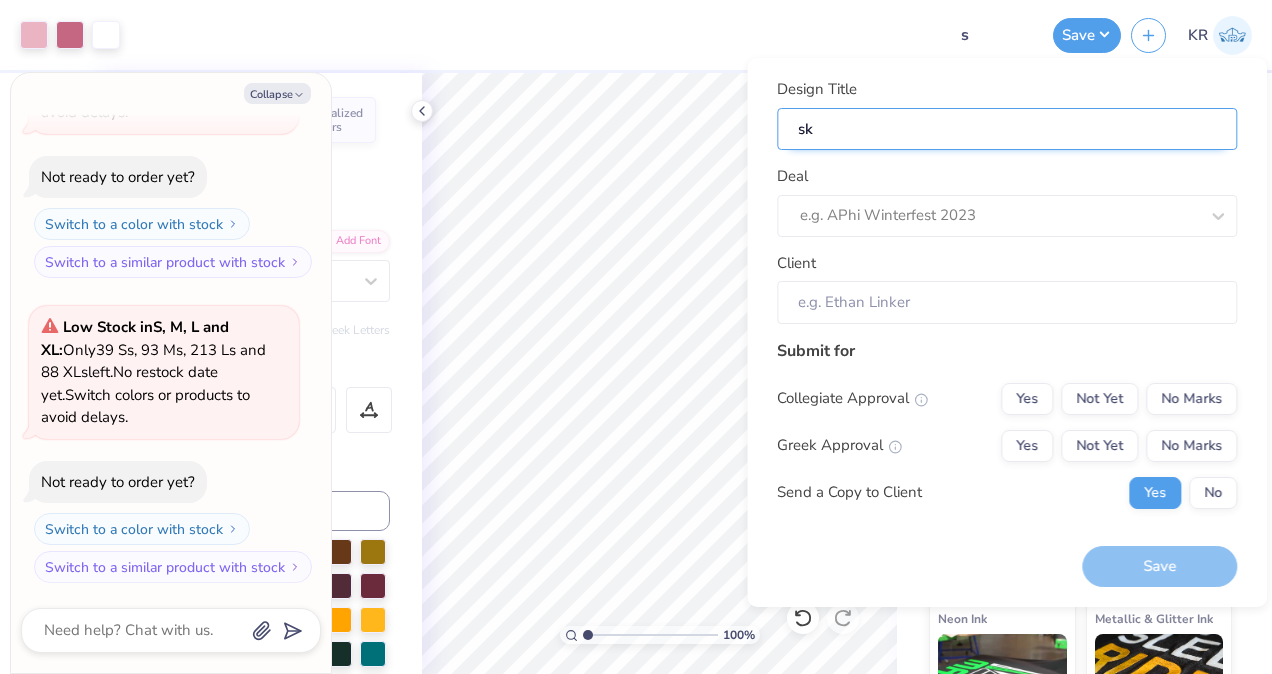 type on "sk" 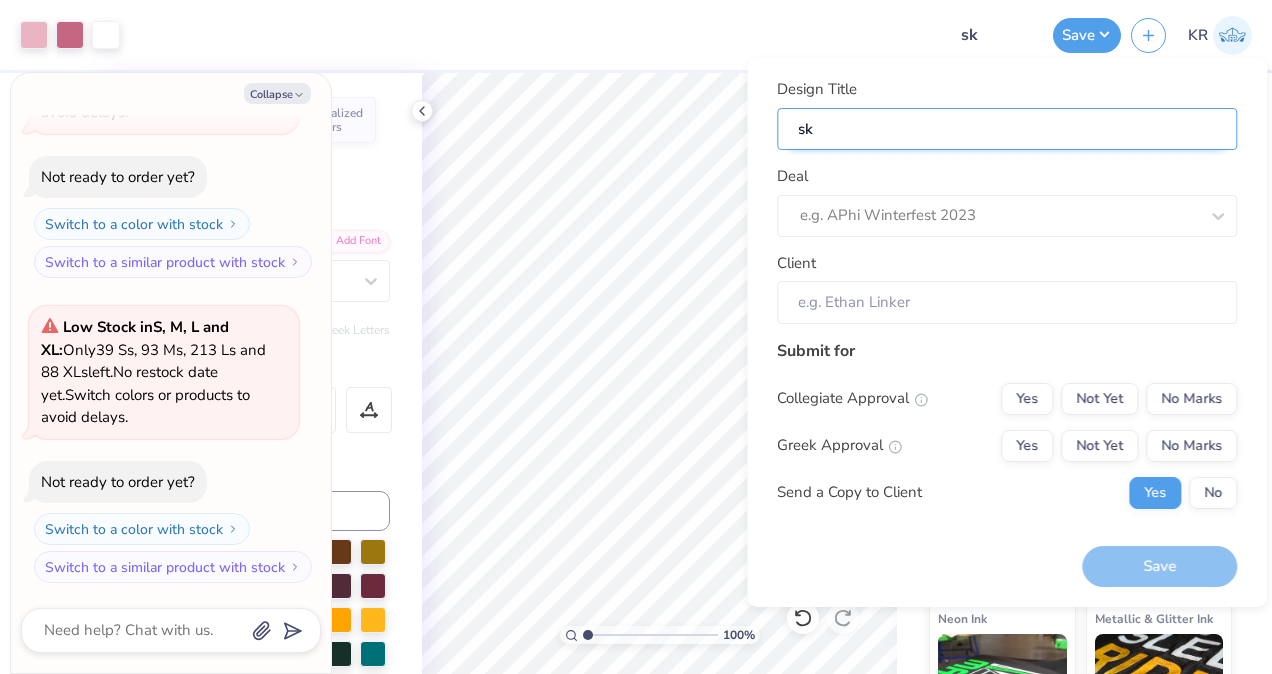 type on "sk" 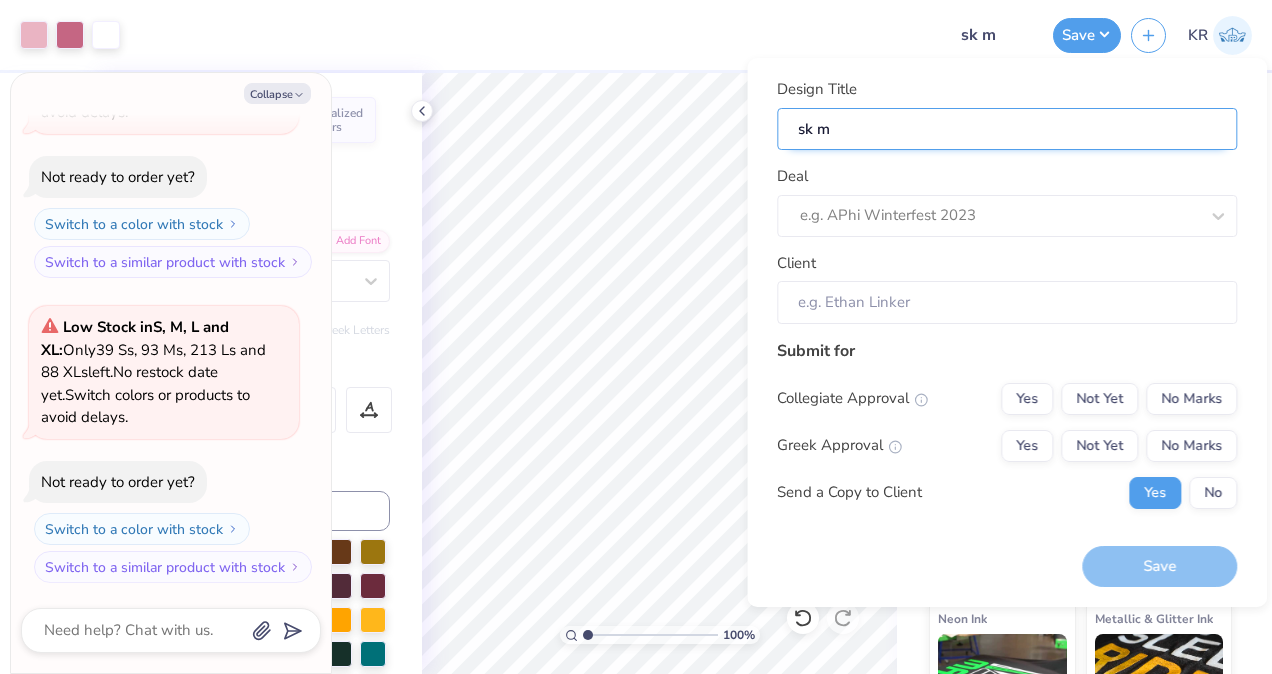 type on "sk mo" 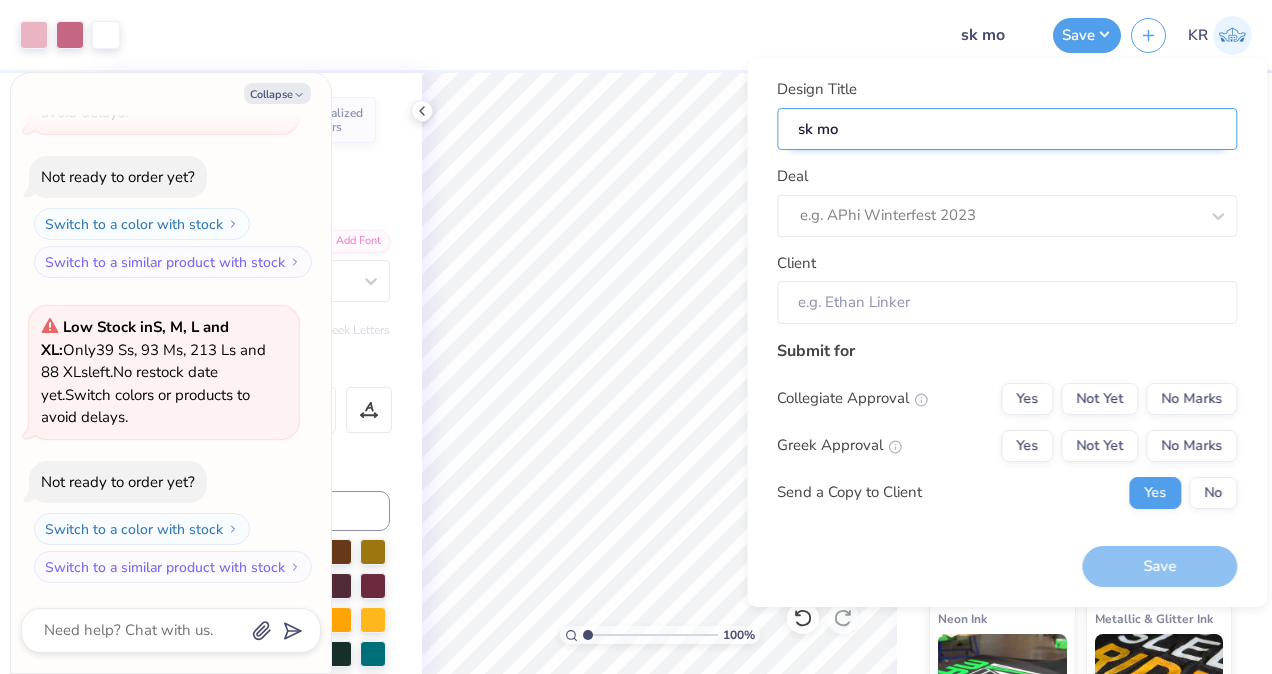 type on "sk moc" 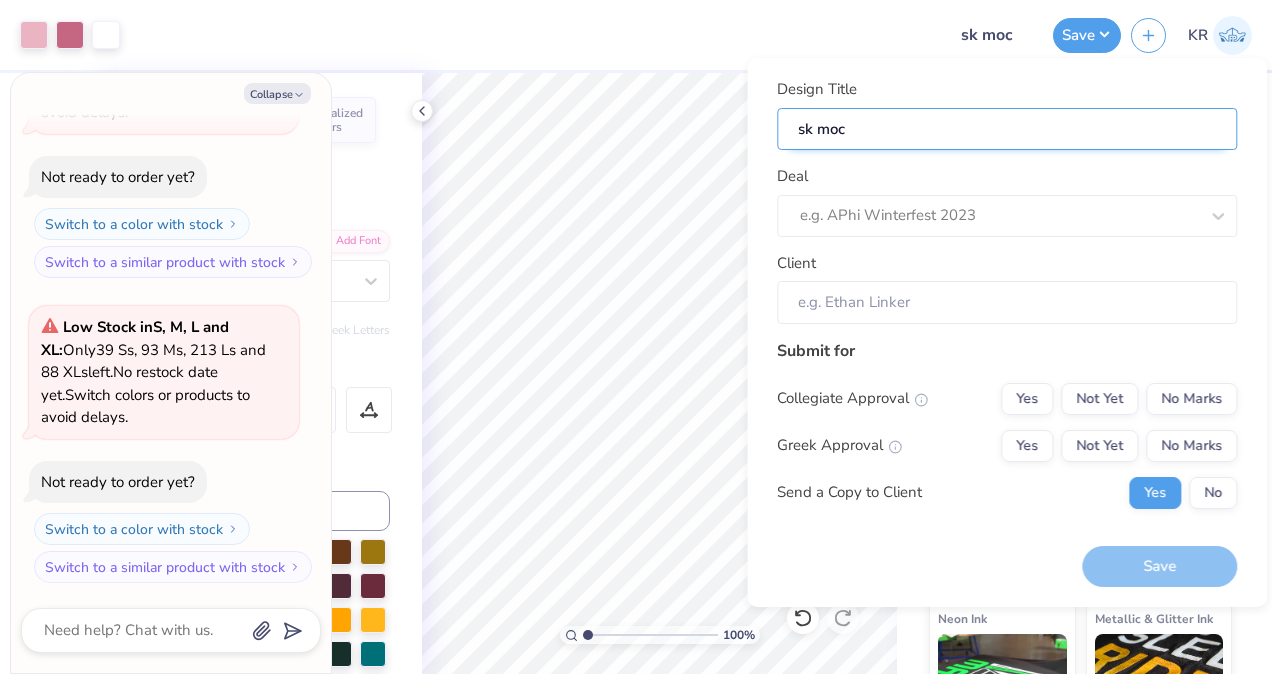 type on "sk mock" 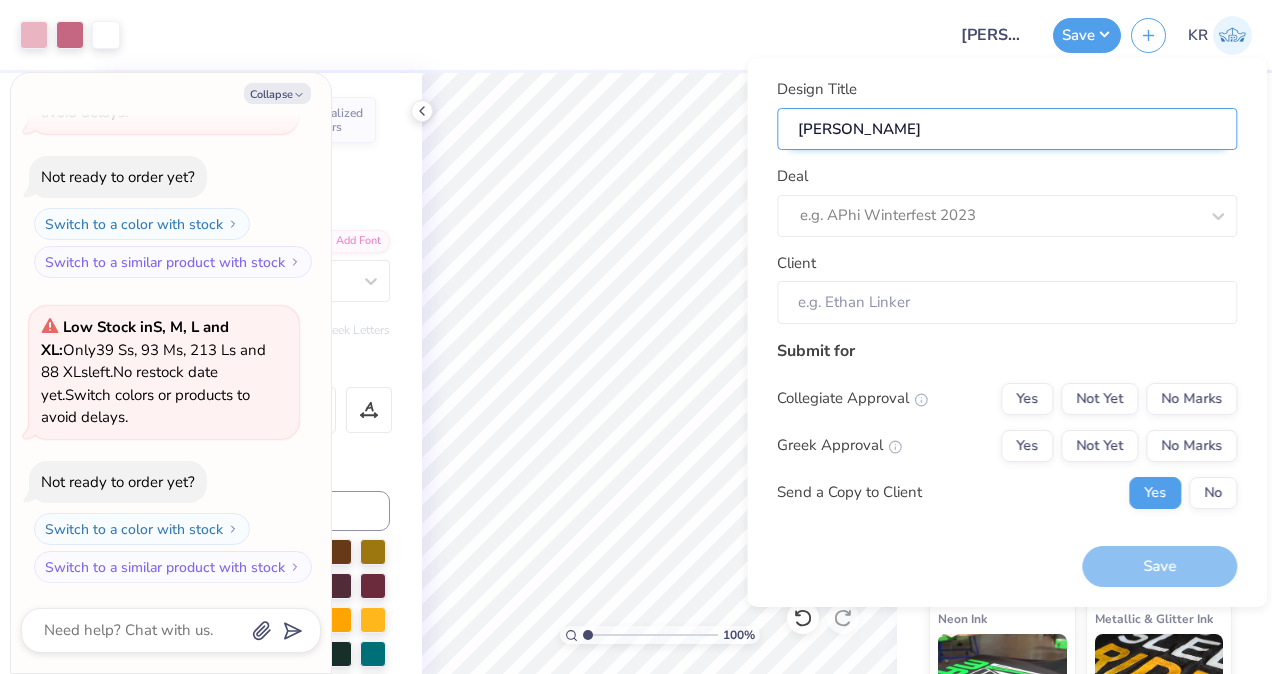 type on "sk mock" 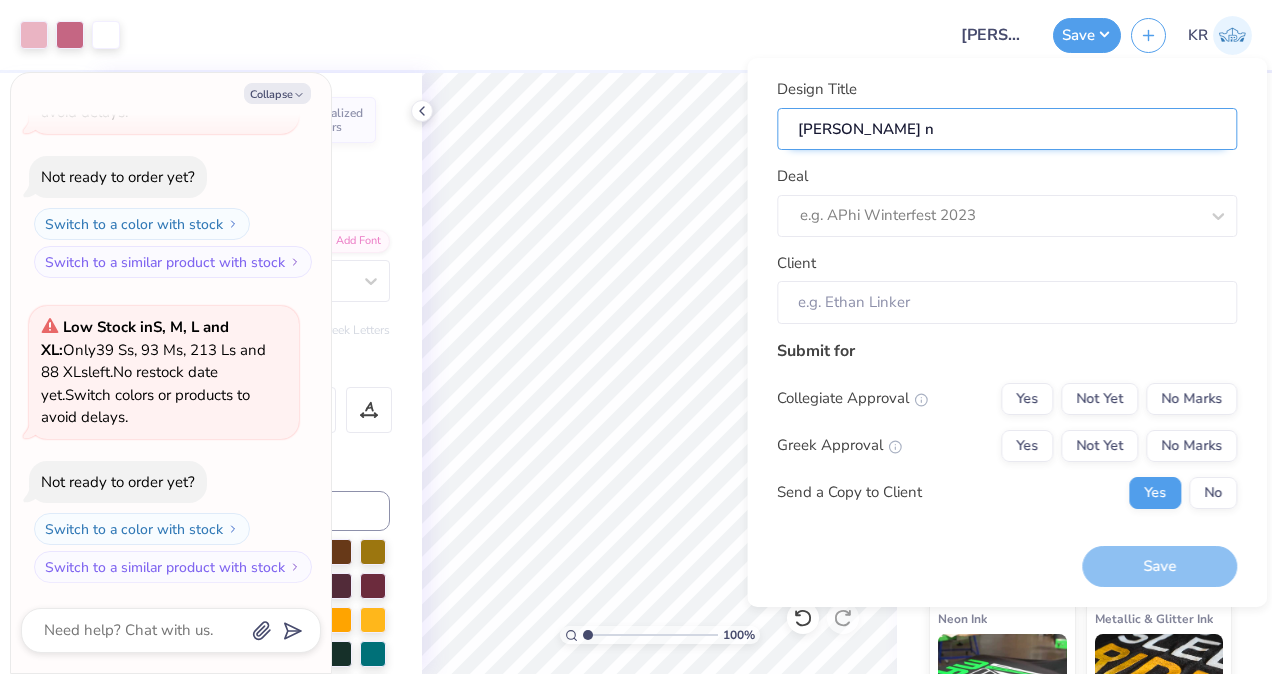 type on "sk mock" 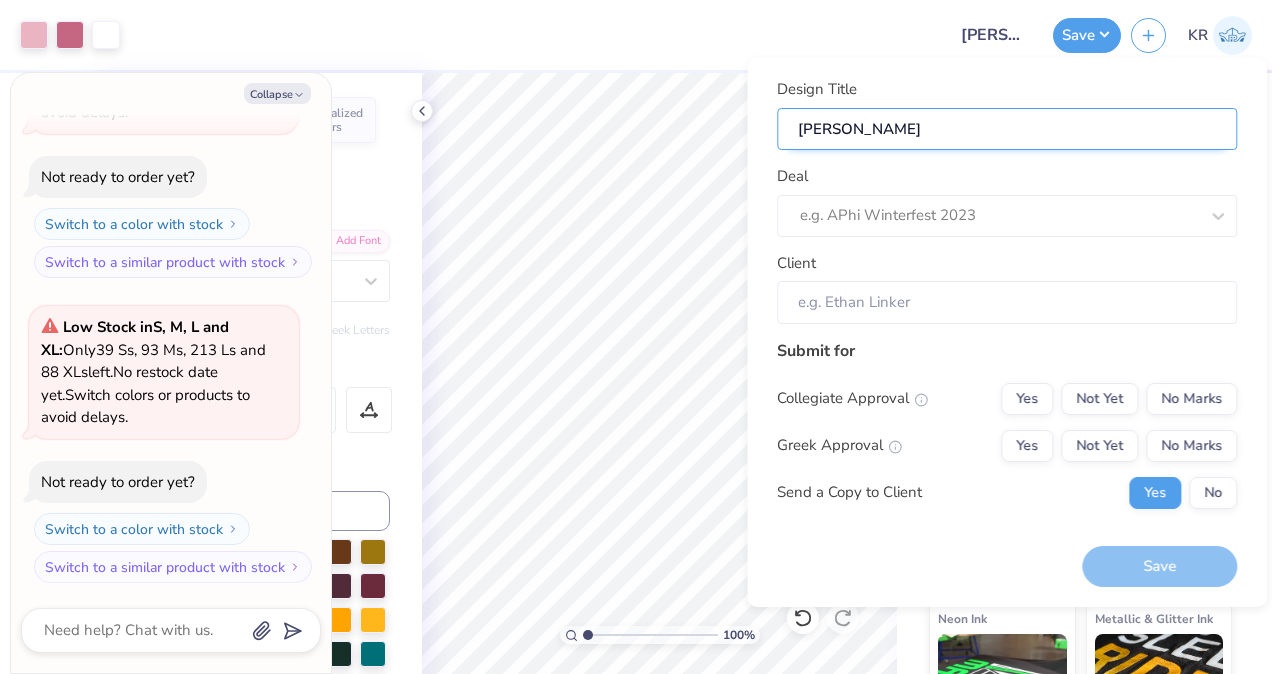 type on "sk mock" 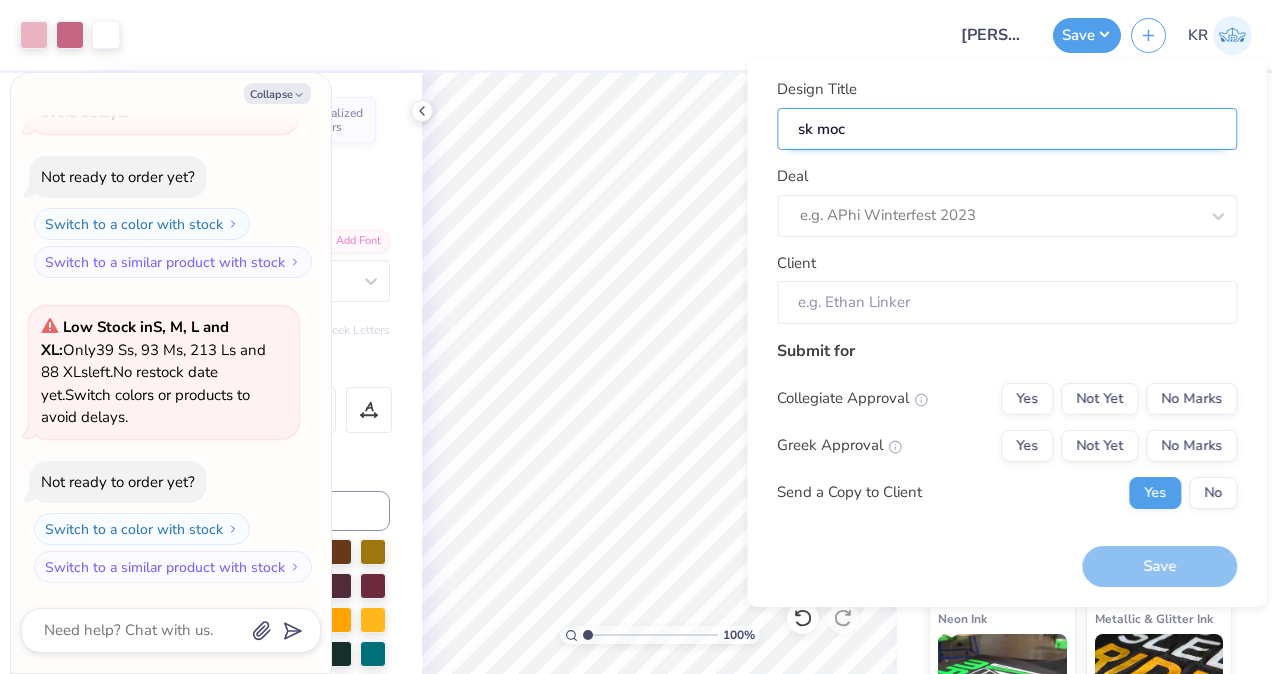 type on "sk mo" 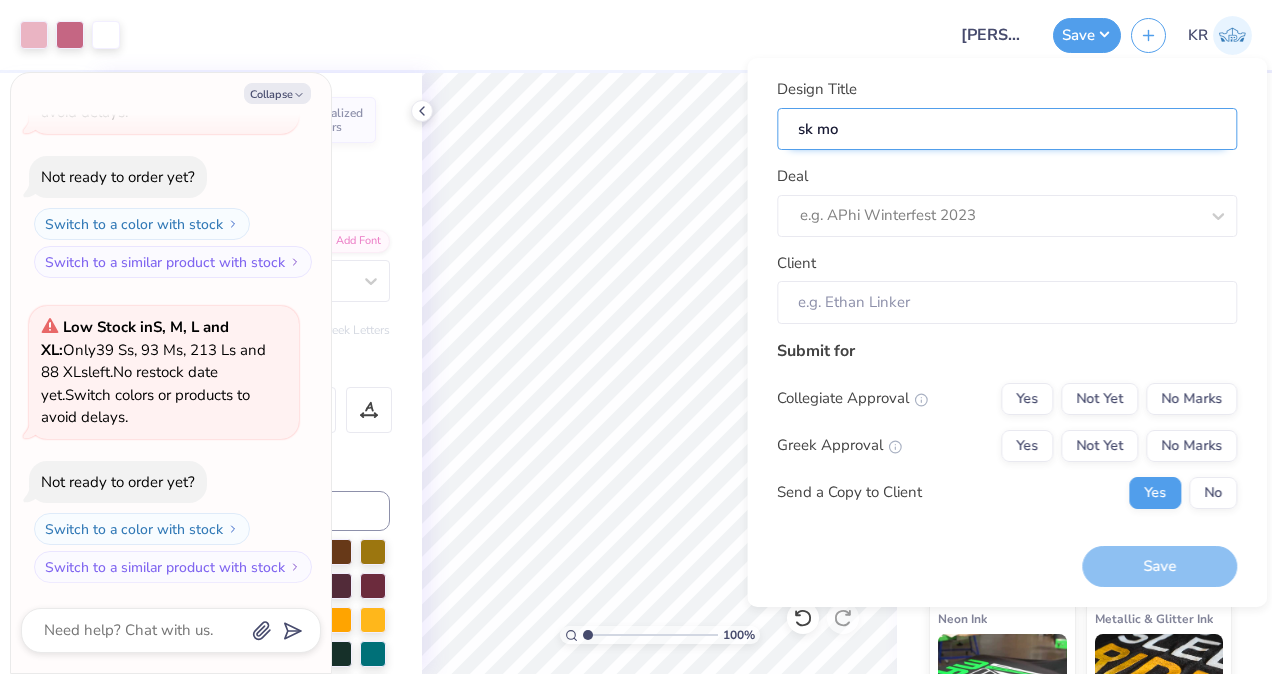 type on "sk m" 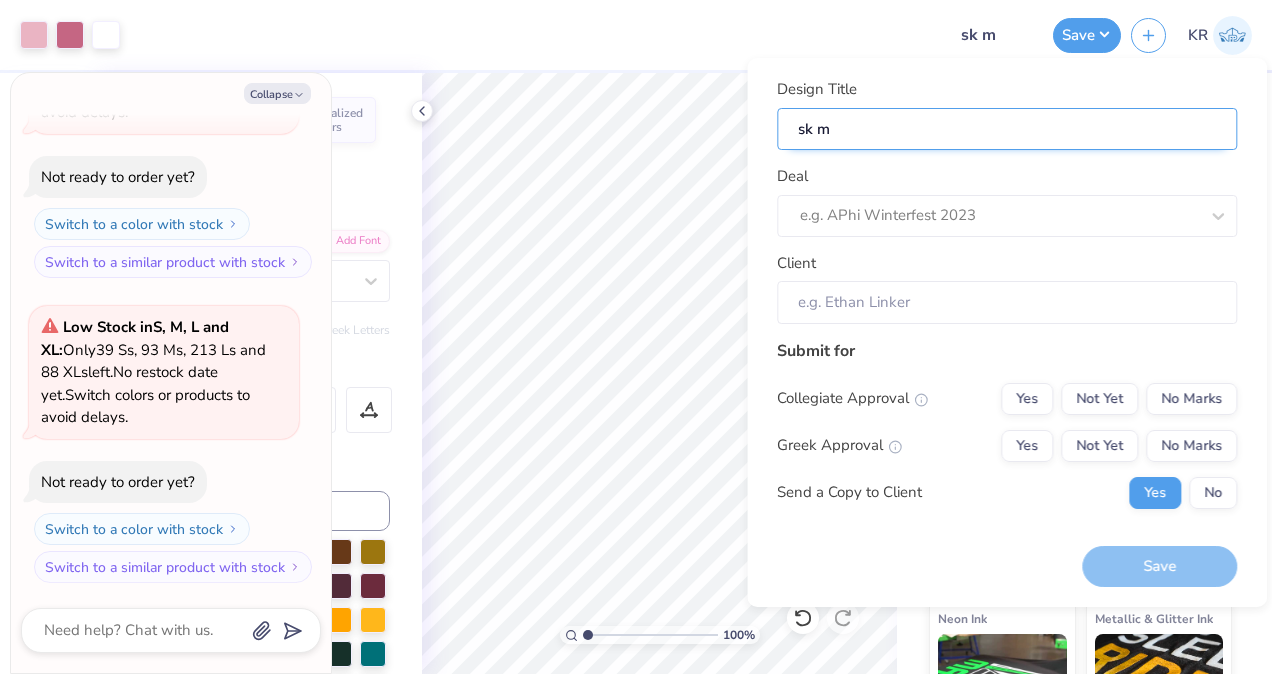 type on "sk" 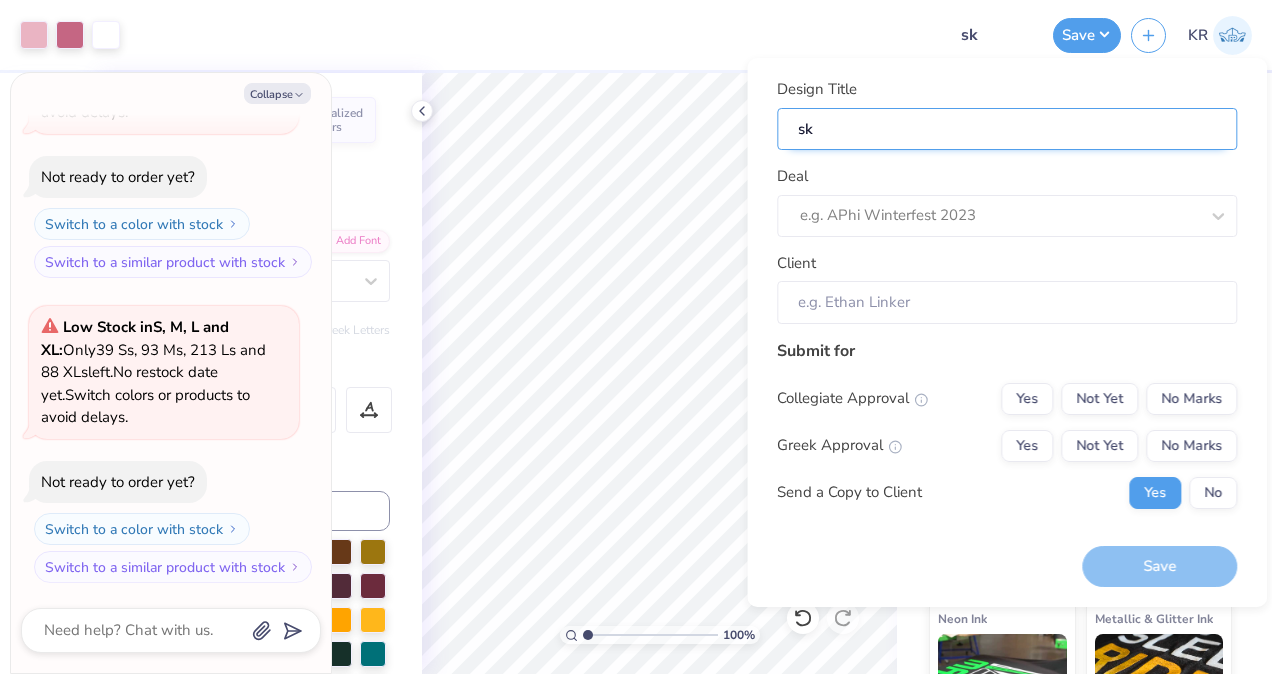 type on "sk w" 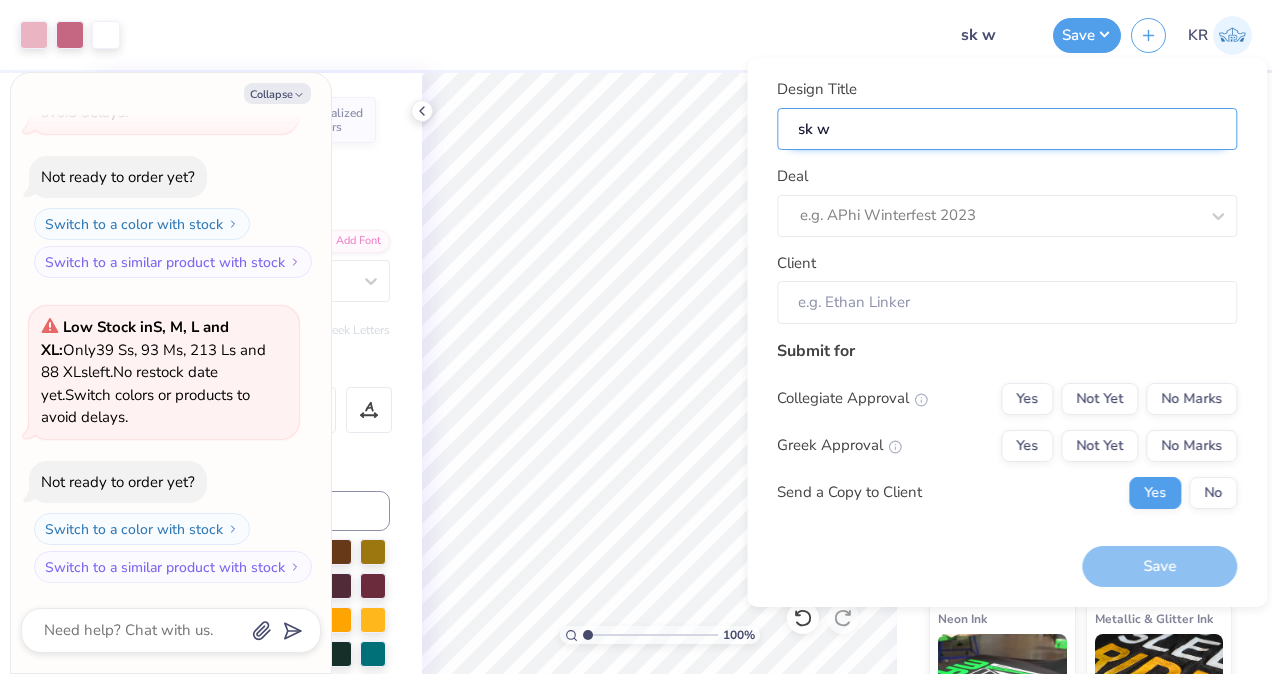 type on "sk wi" 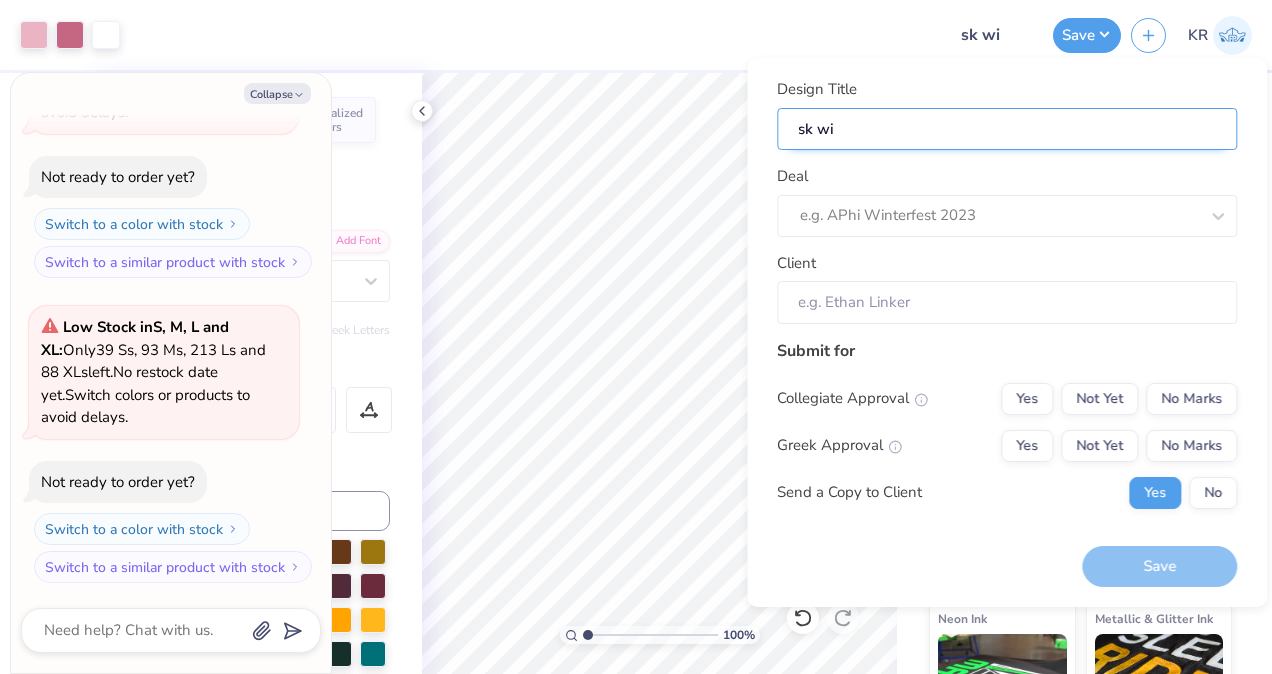 type on "sk win" 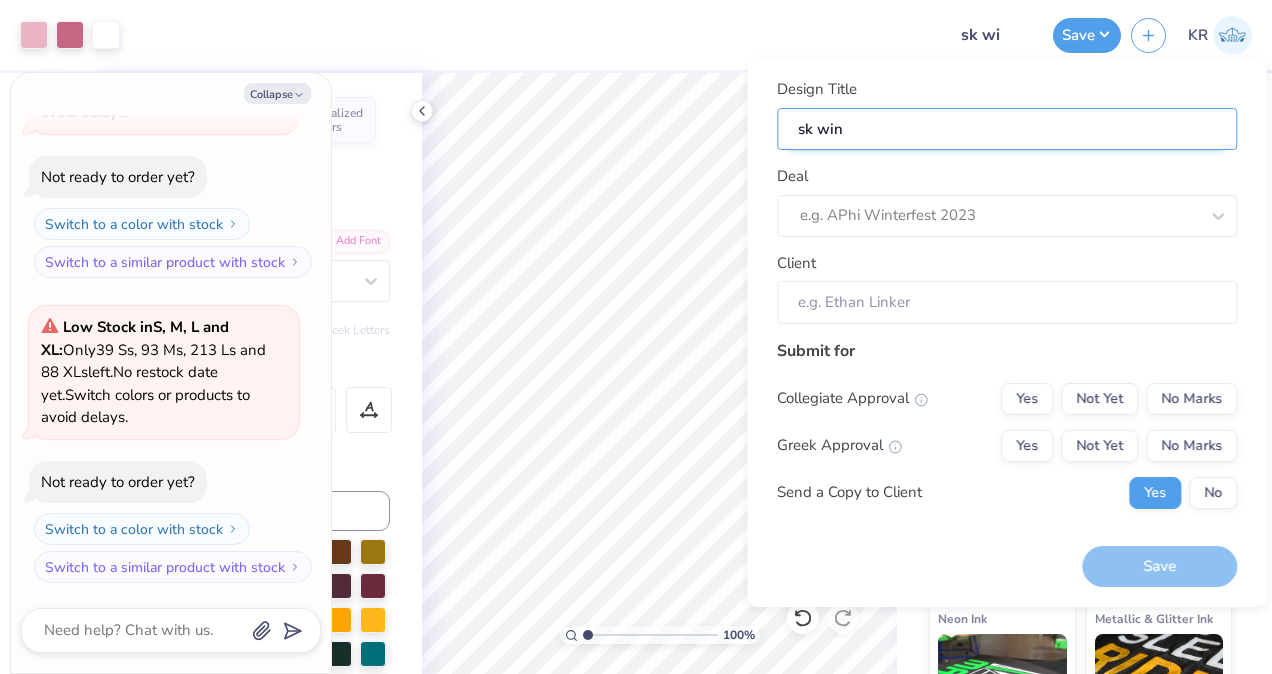 type on "sk win" 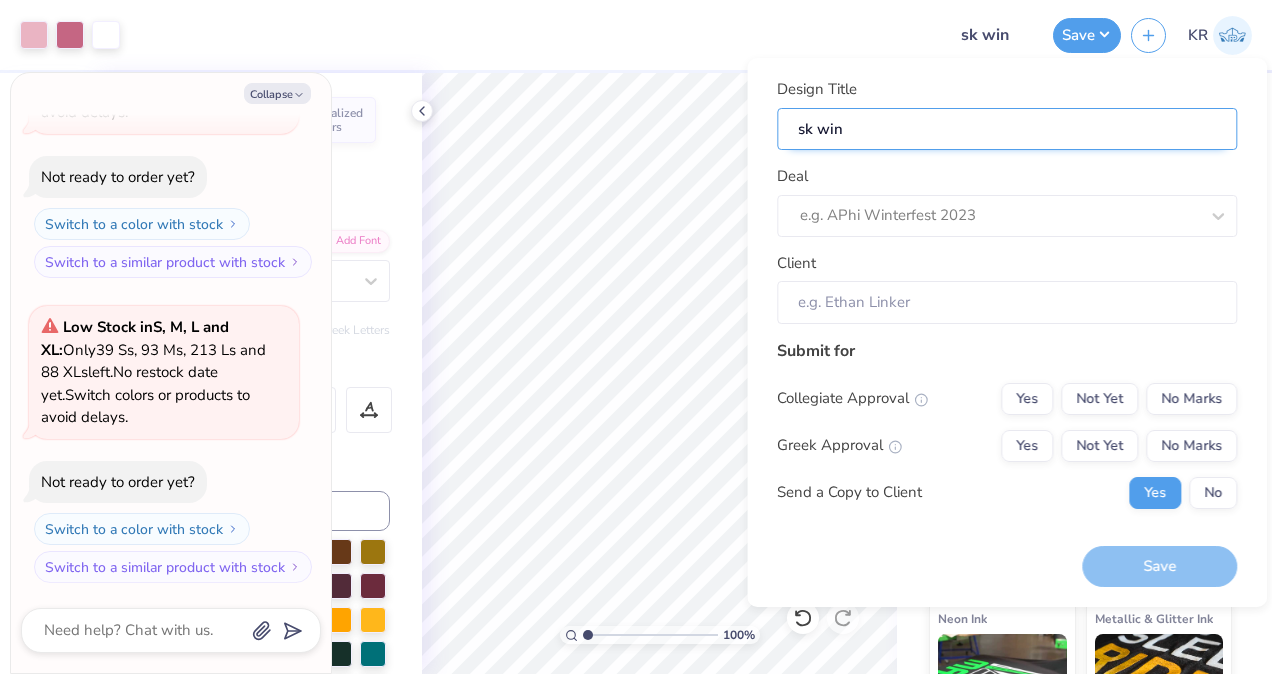type on "sk wint" 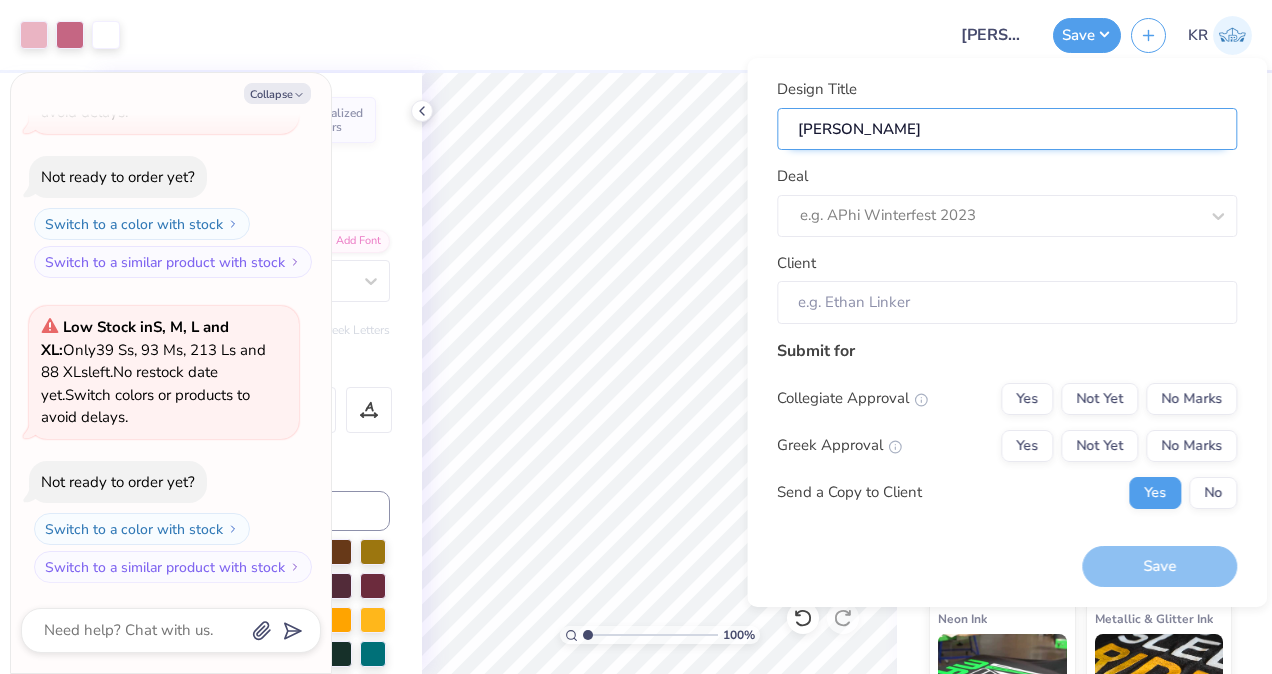 type on "sk winte" 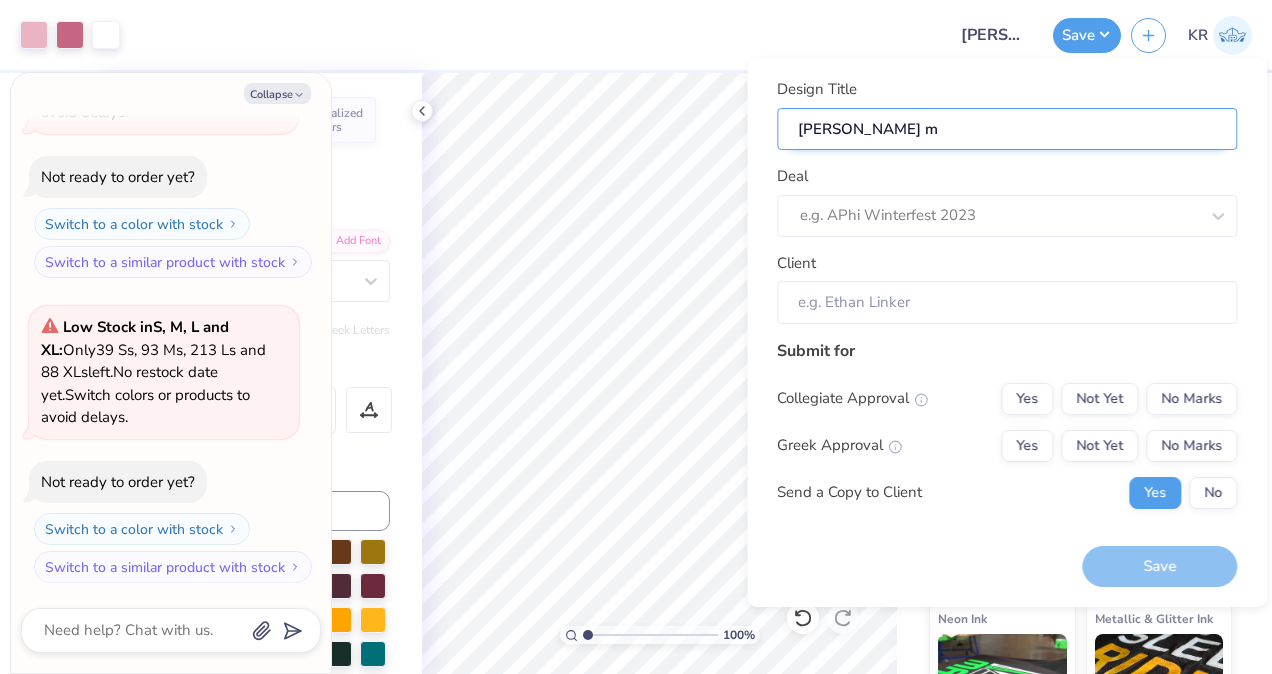 type on "sk winter mi" 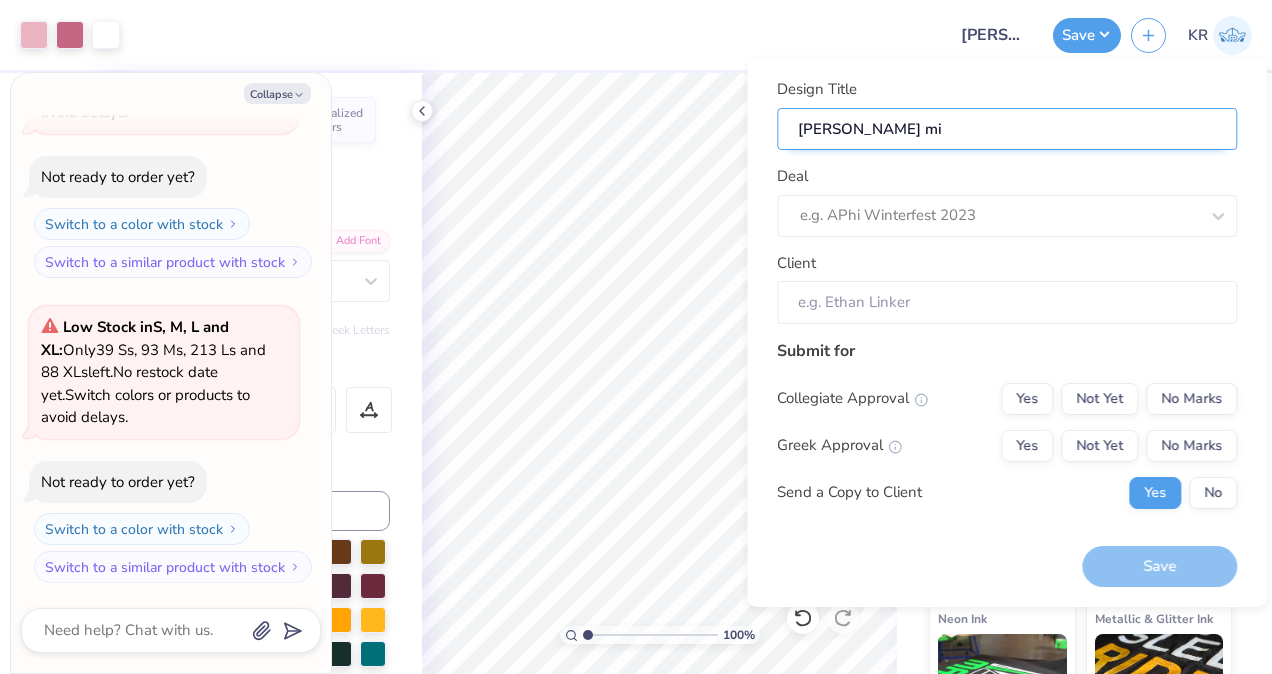 type on "sk winter mic" 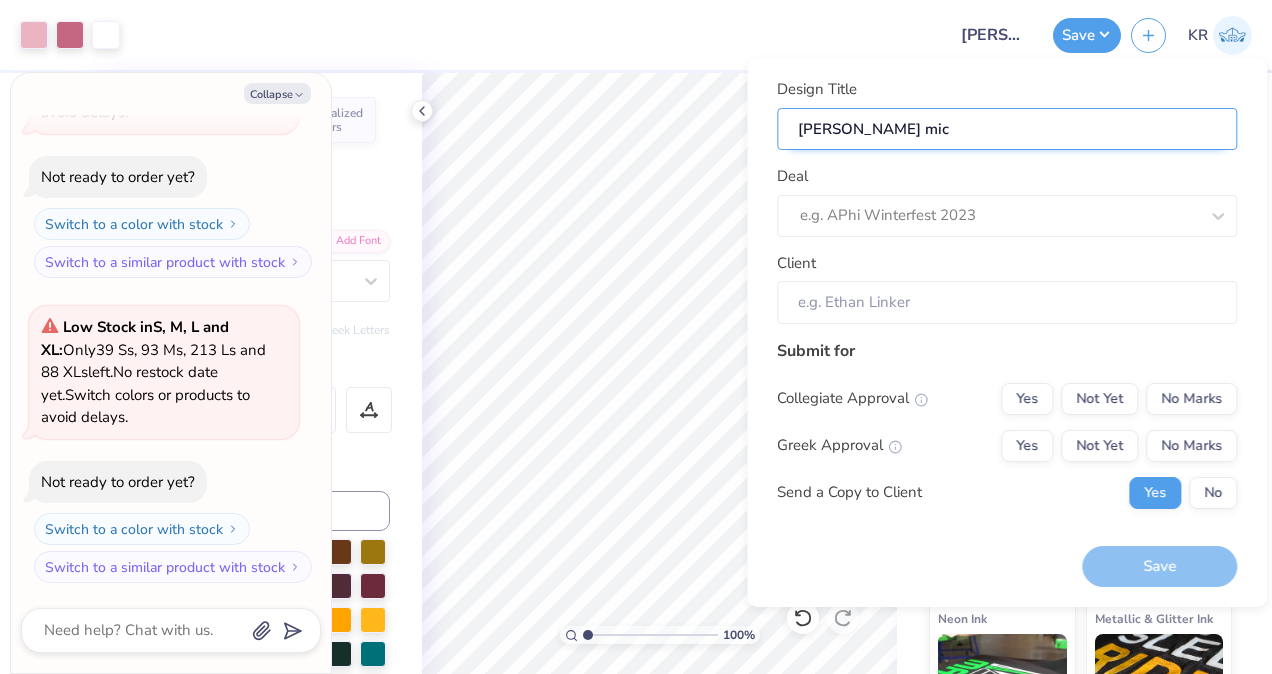 type on "sk winter mi" 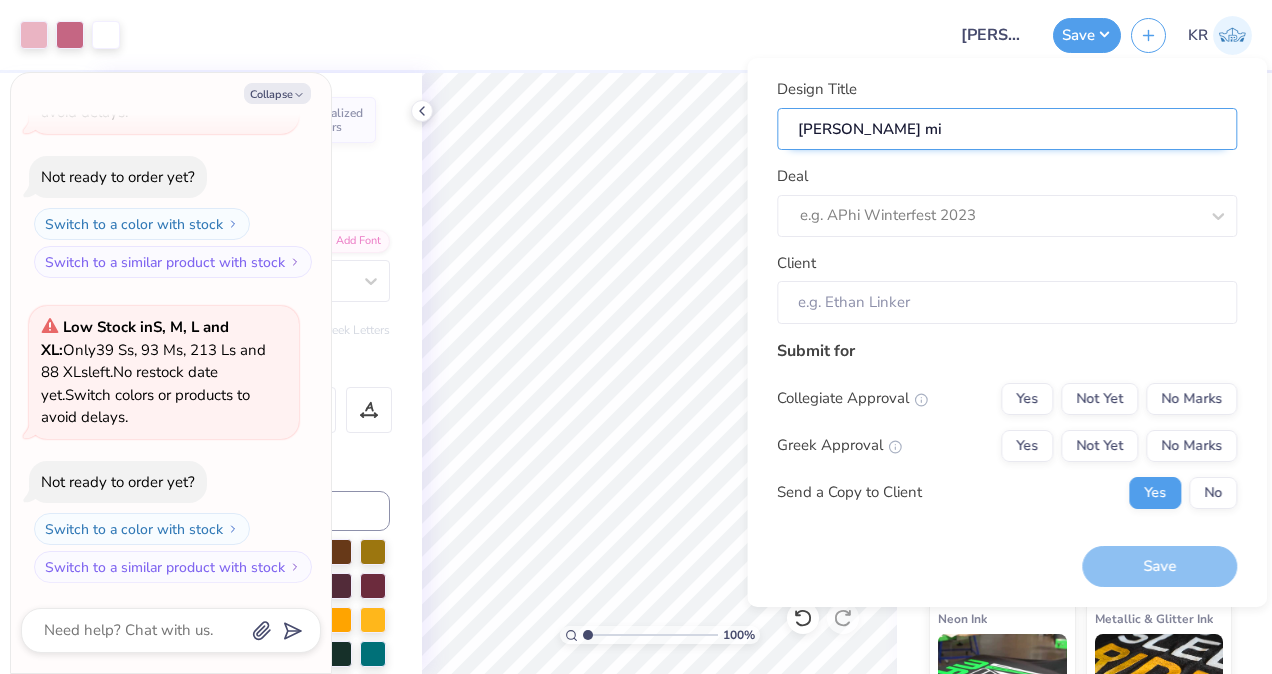 type on "sk winter m" 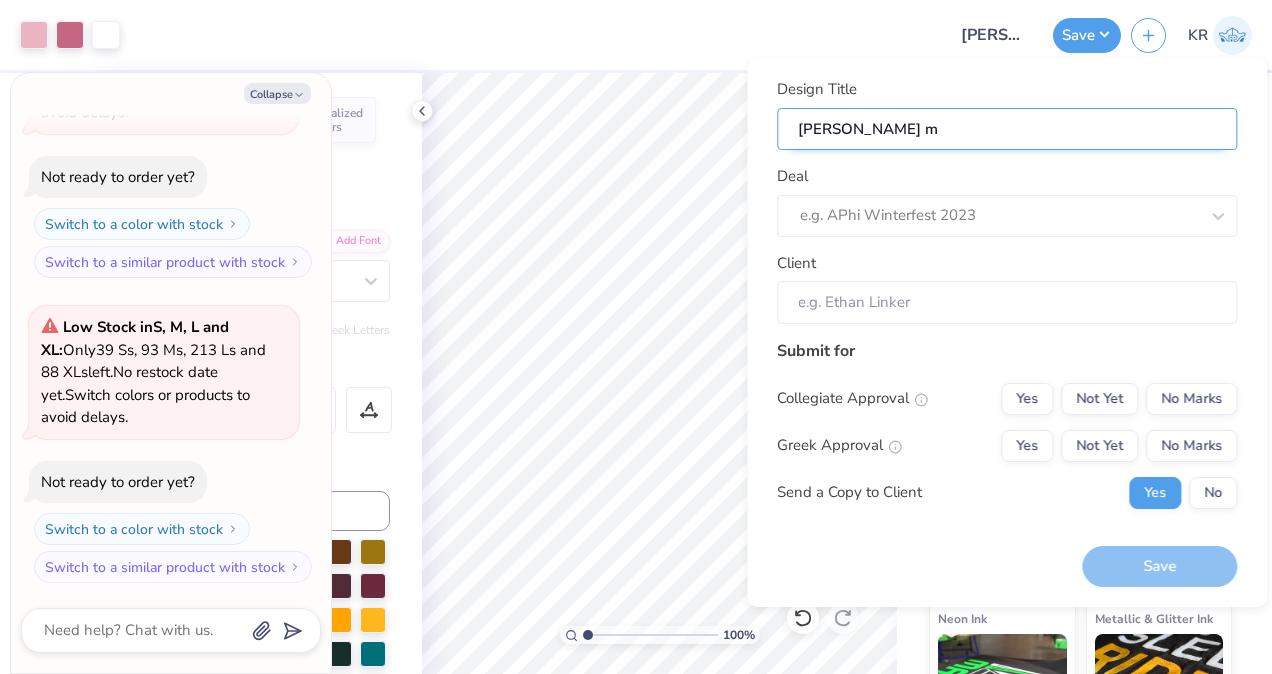 type on "sk winter mo" 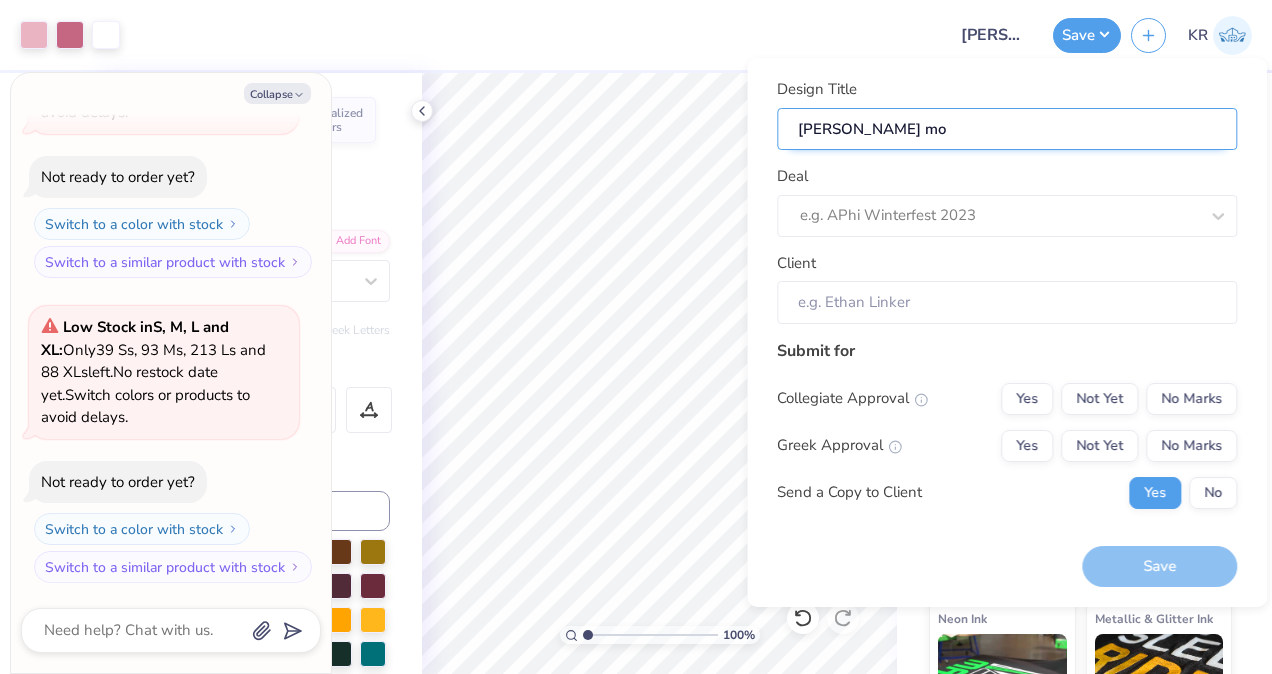 type on "sk winter moc" 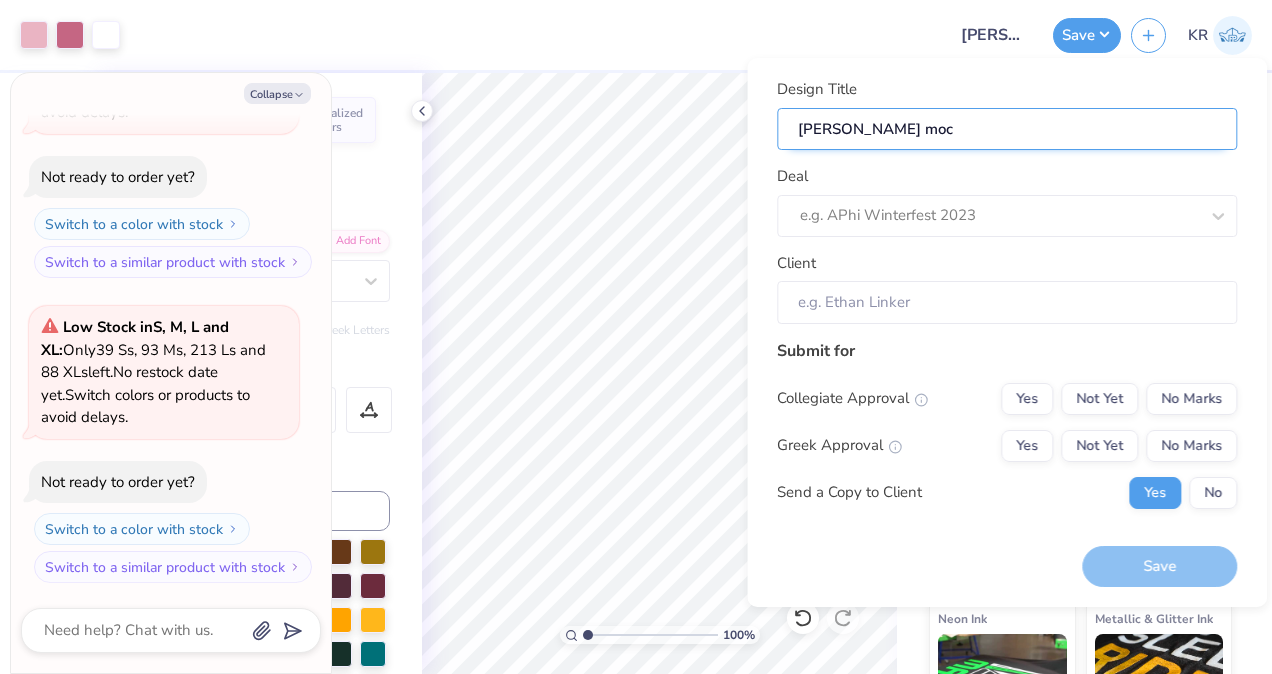 type on "sk winter moc" 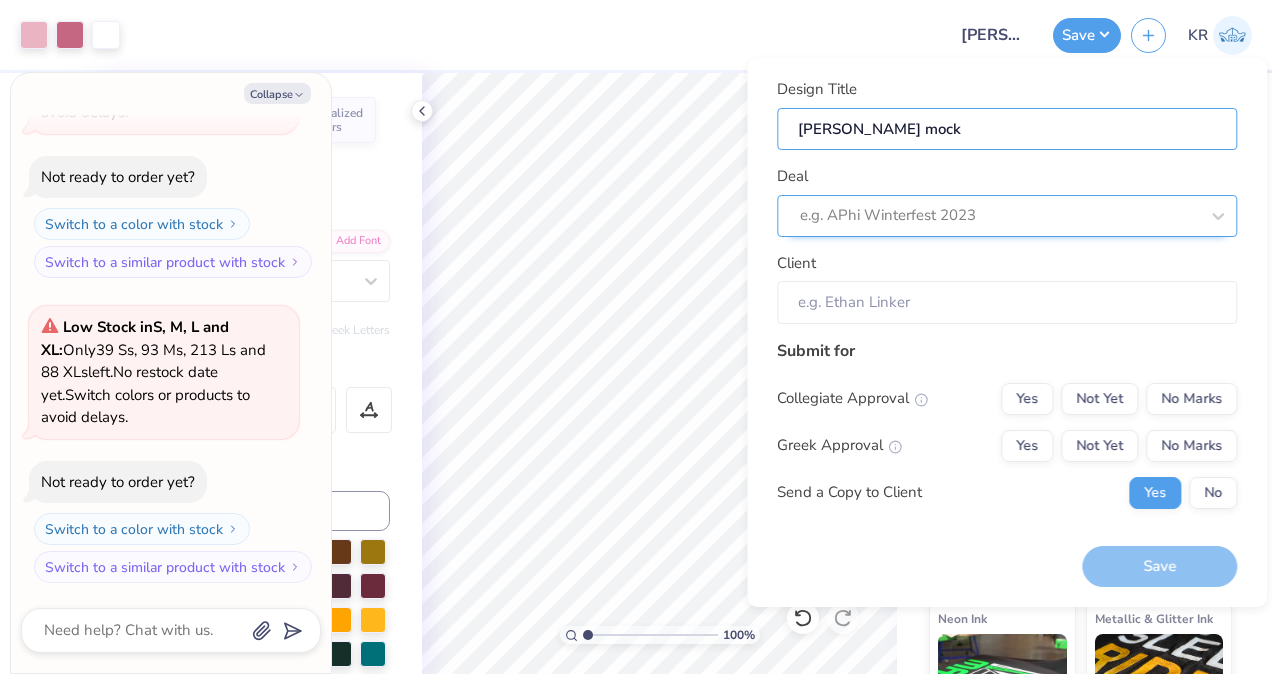 type on "sk winter mock" 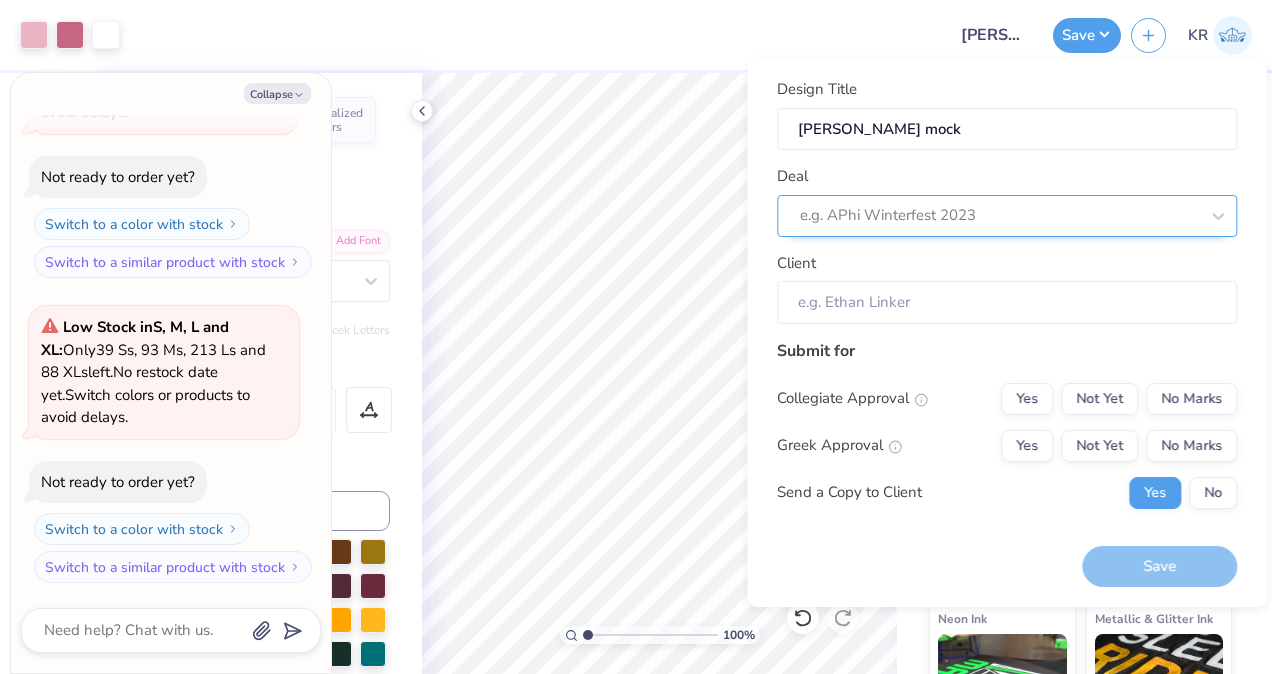 click at bounding box center [999, 215] 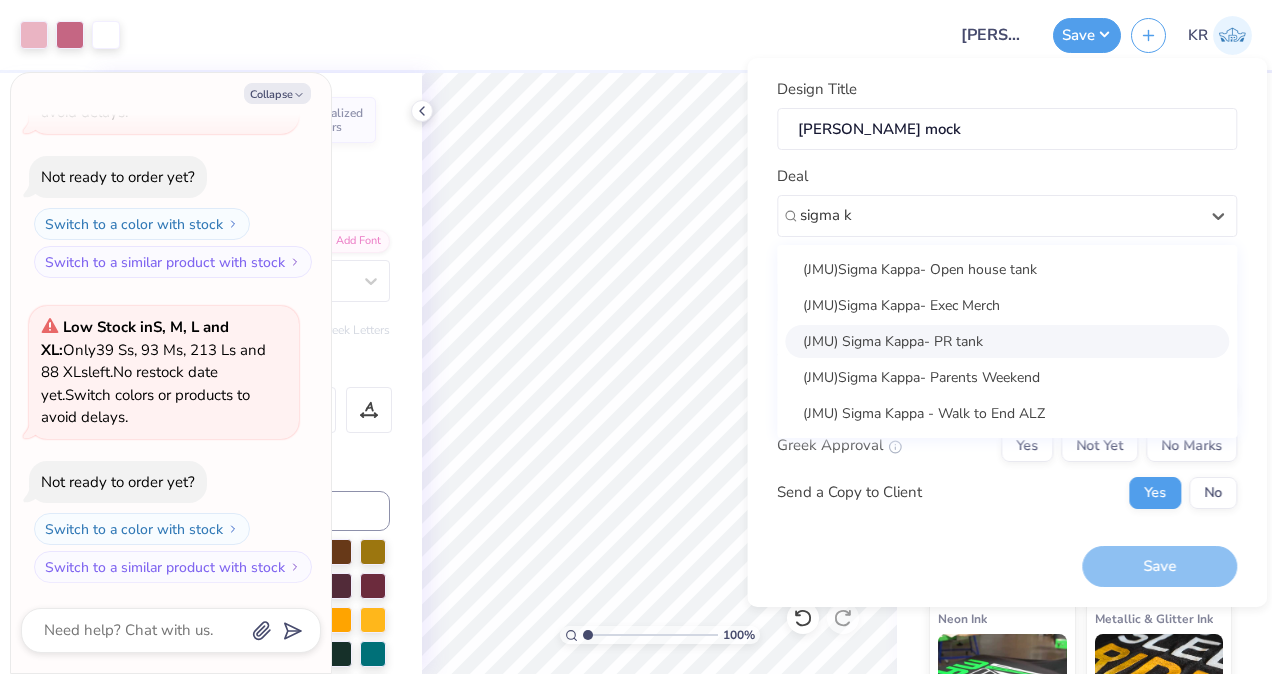 click on "(JMU) Sigma Kappa- PR tank" at bounding box center (1007, 341) 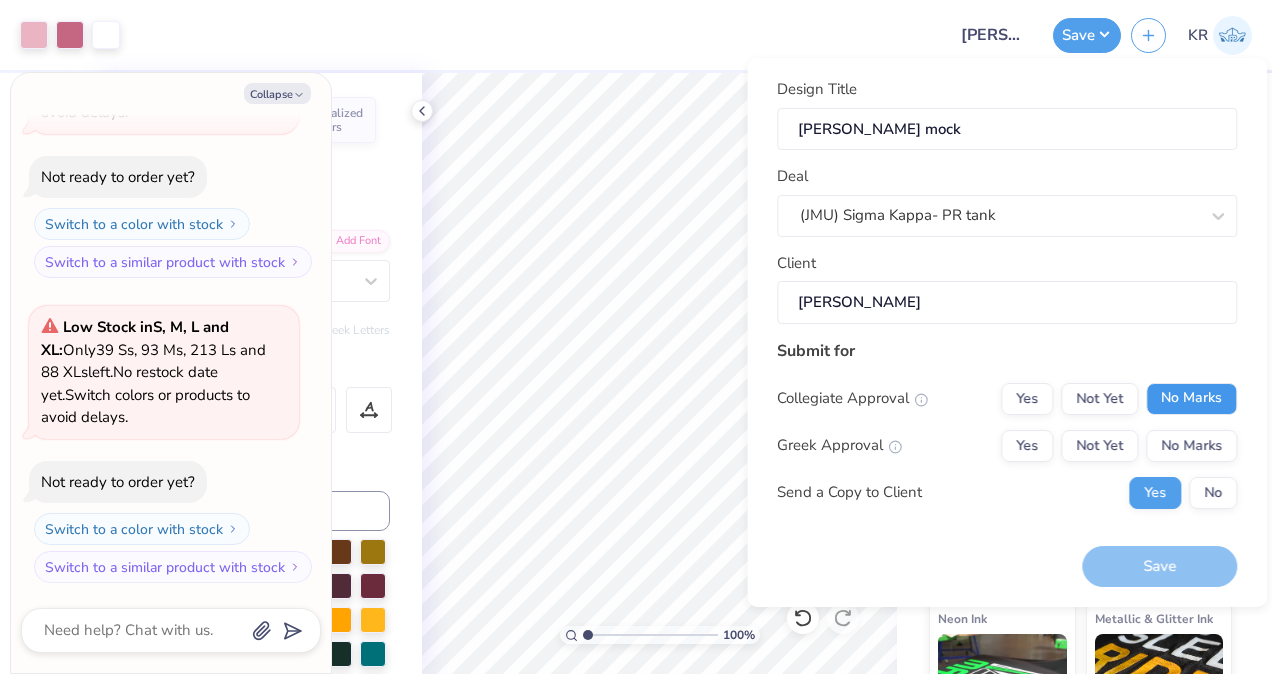 click on "No Marks" at bounding box center [1191, 399] 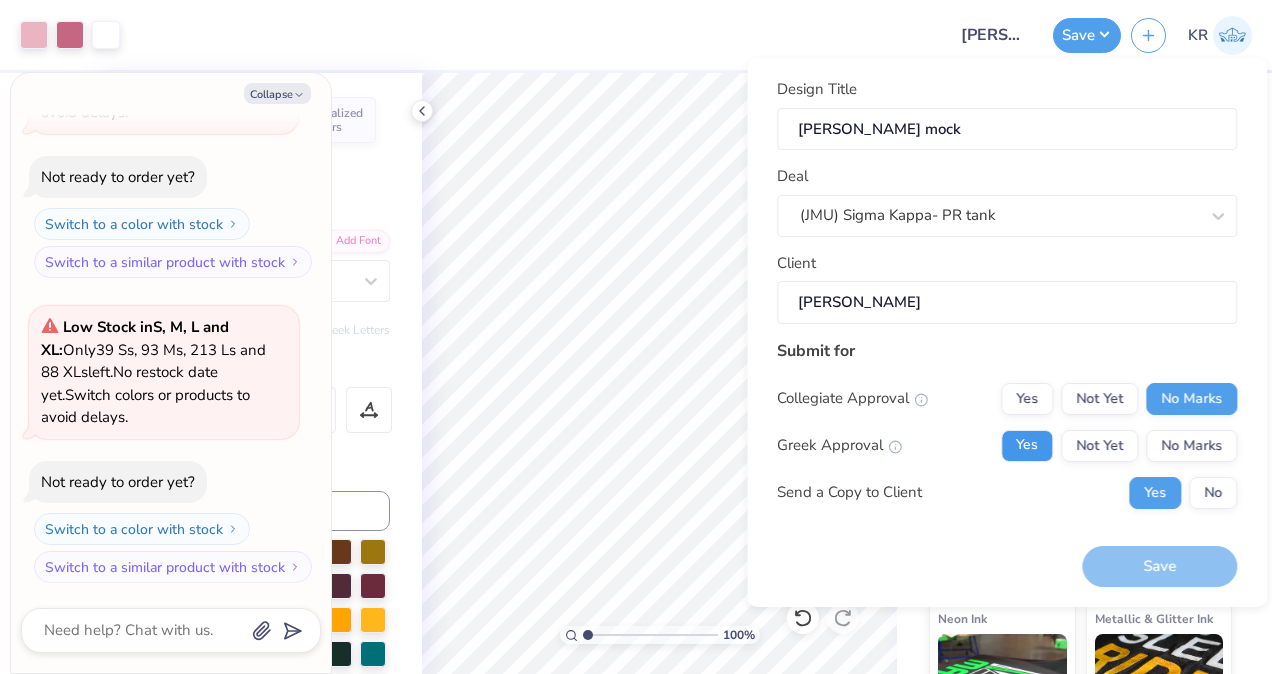 click on "Yes" at bounding box center (1027, 446) 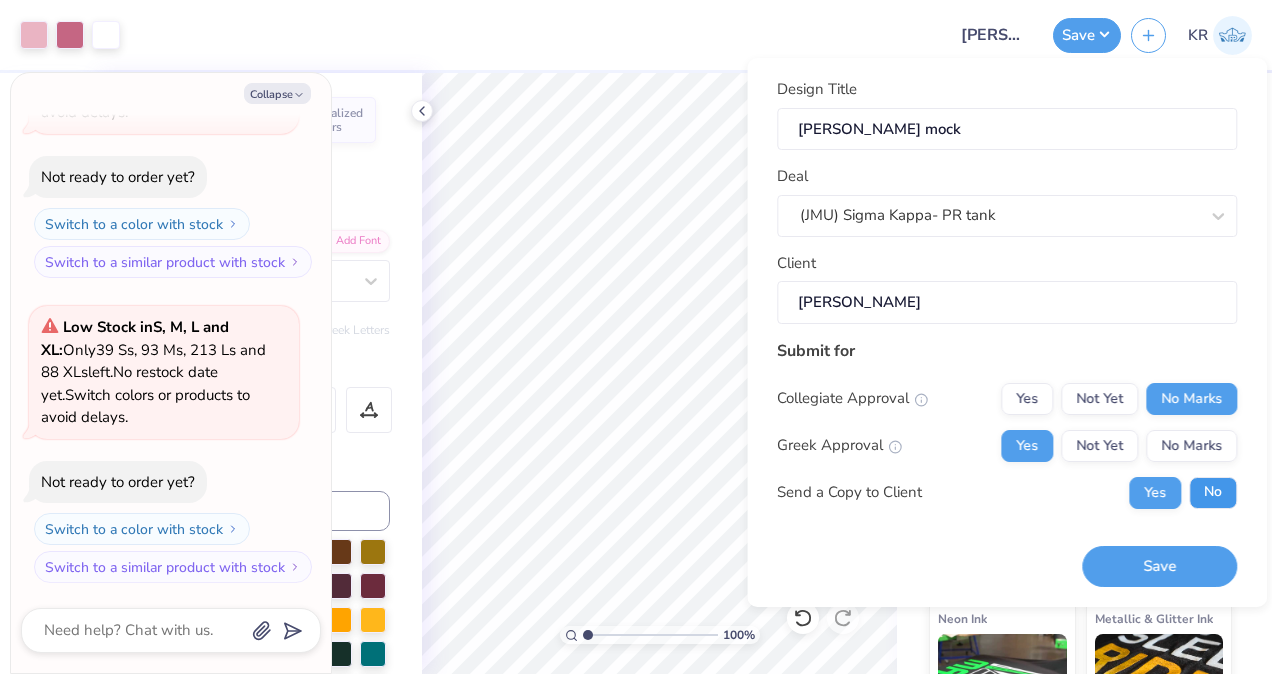 click on "No" at bounding box center [1213, 493] 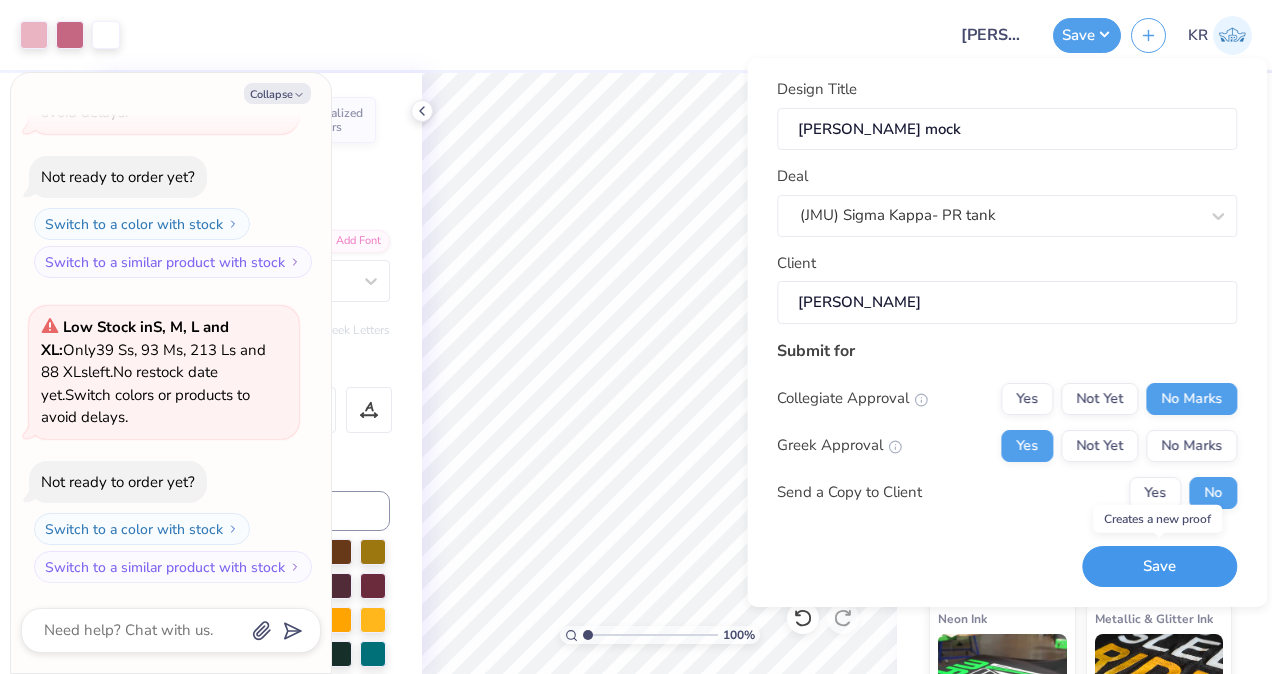 click on "Save" at bounding box center (1159, 566) 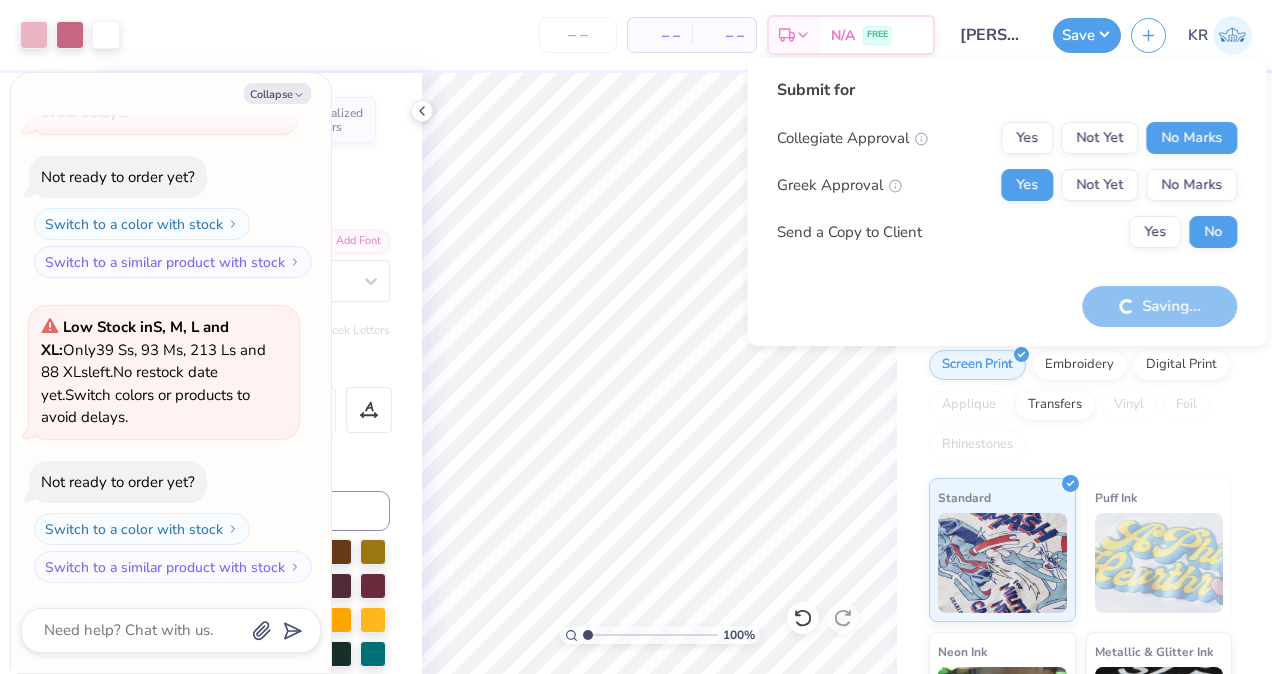 type on "x" 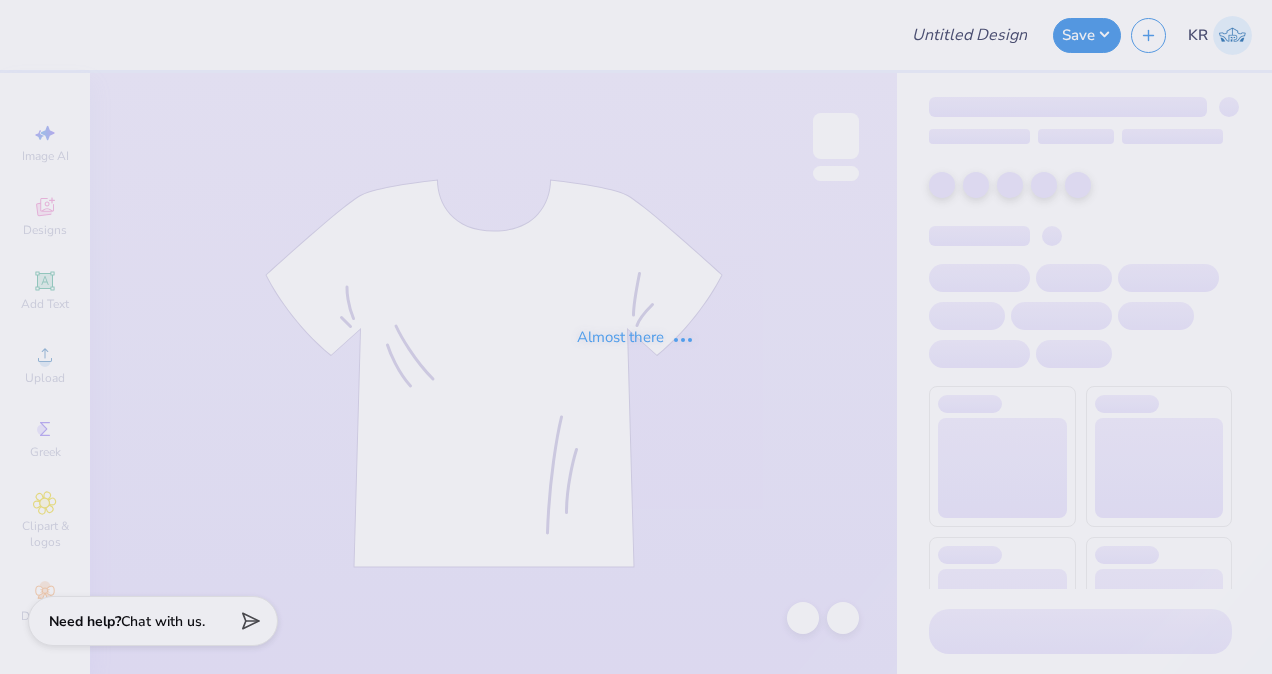scroll, scrollTop: 0, scrollLeft: 0, axis: both 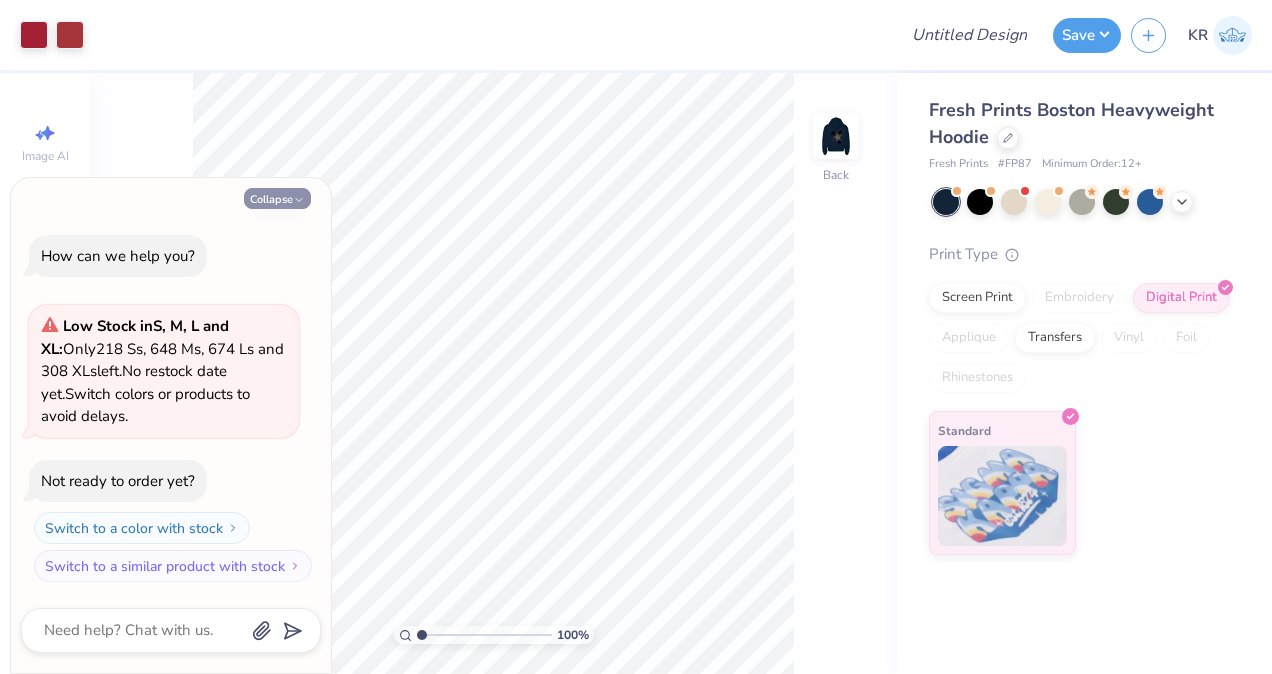 click on "Collapse" at bounding box center [277, 198] 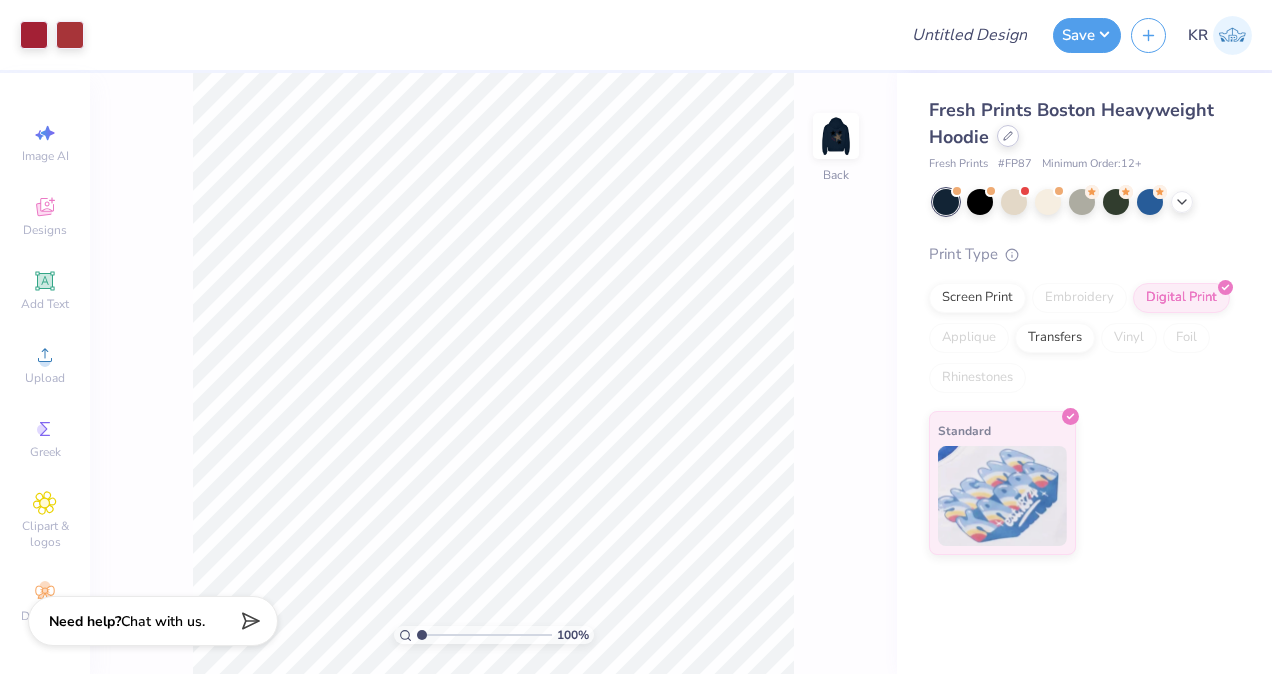 click at bounding box center [1008, 136] 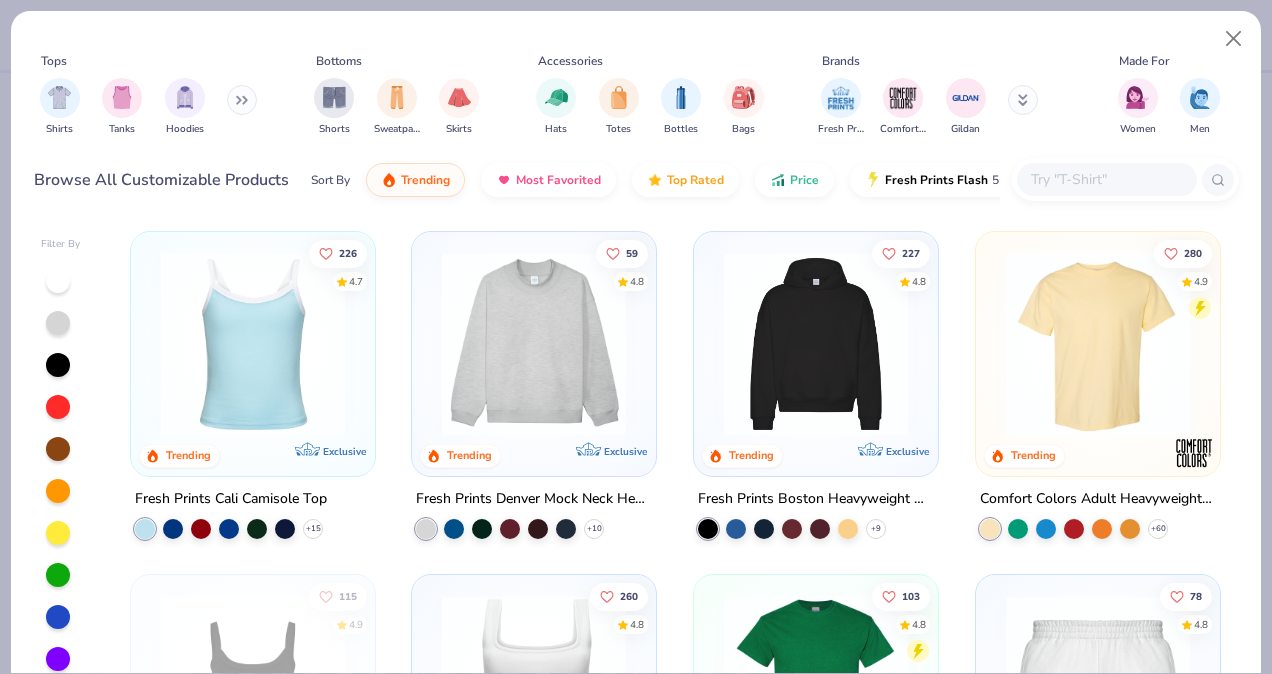 click at bounding box center [534, 344] 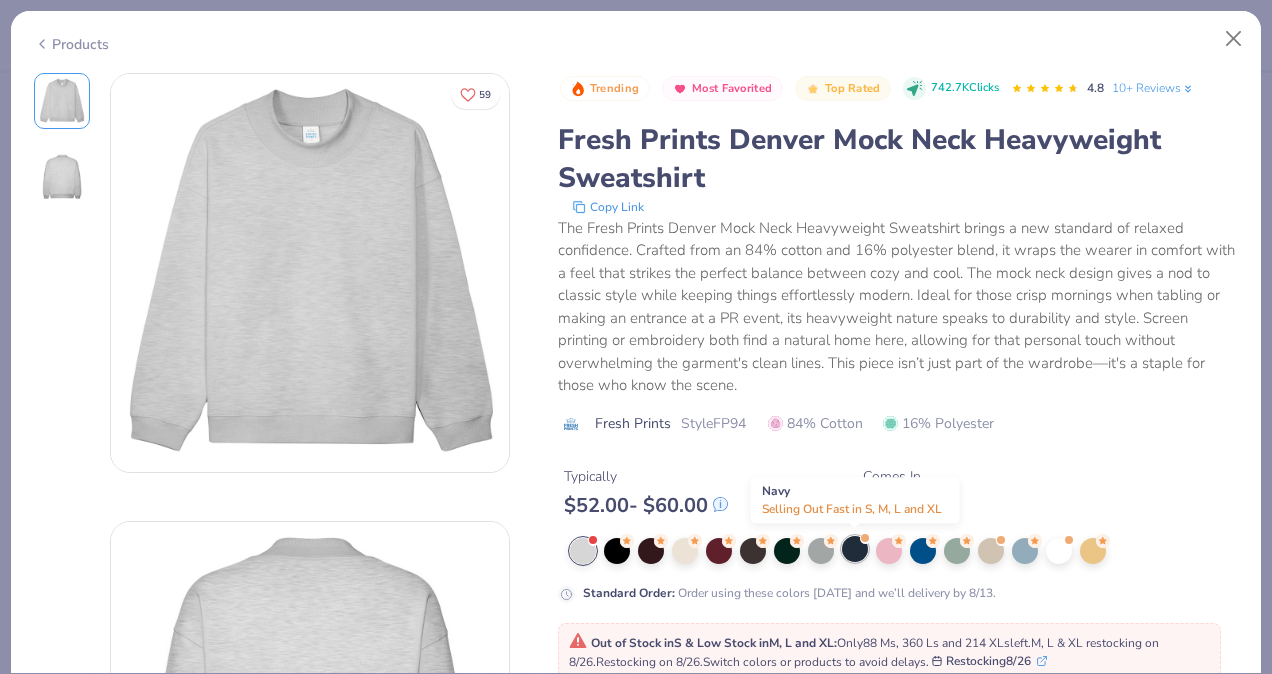 click at bounding box center [855, 549] 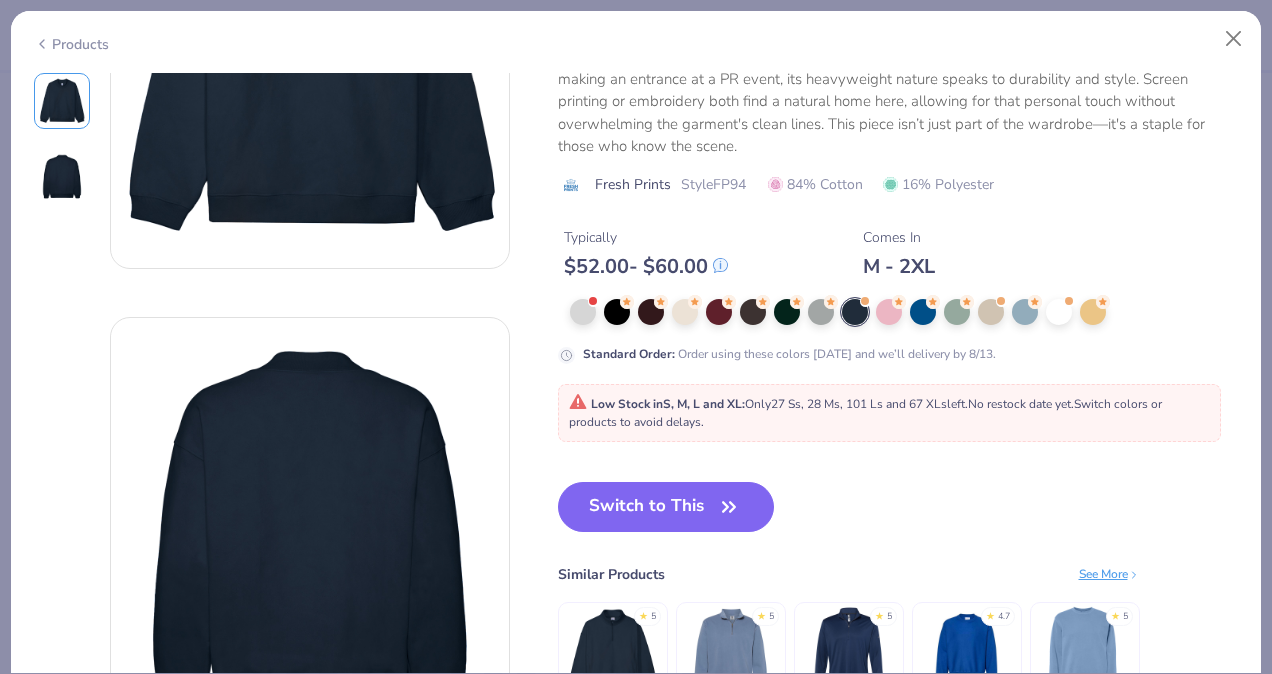 scroll, scrollTop: 240, scrollLeft: 0, axis: vertical 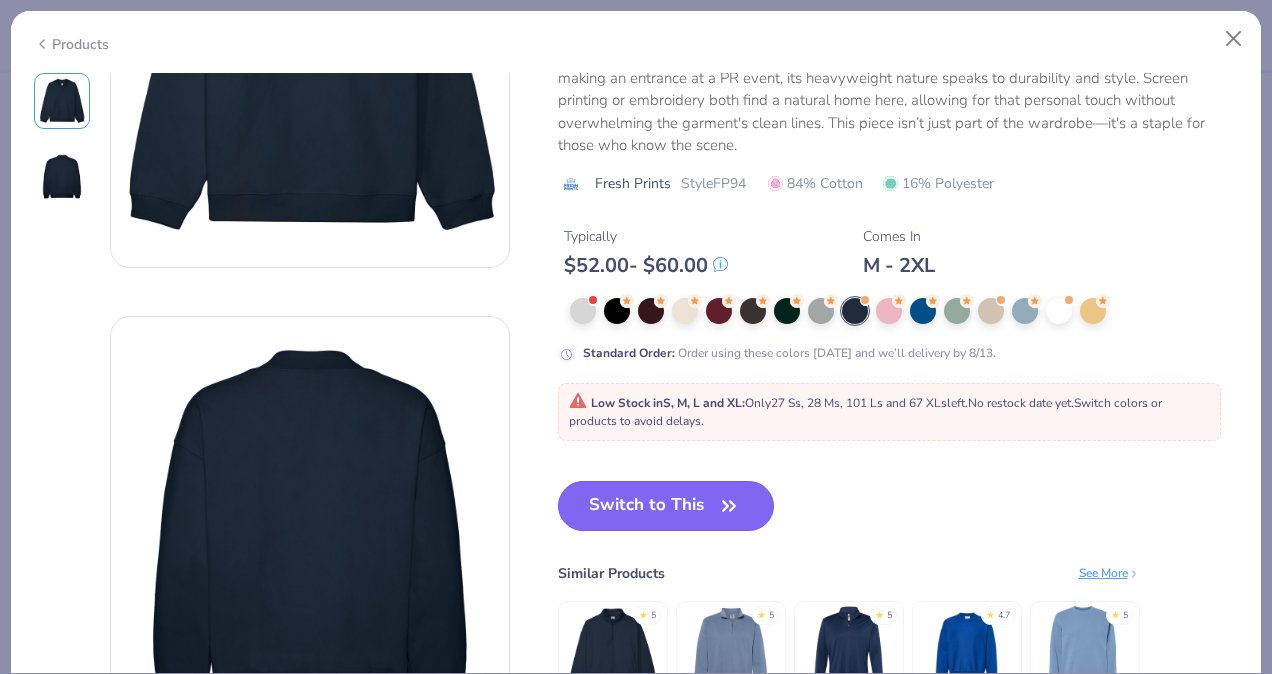 click on "Switch to This" at bounding box center (666, 506) 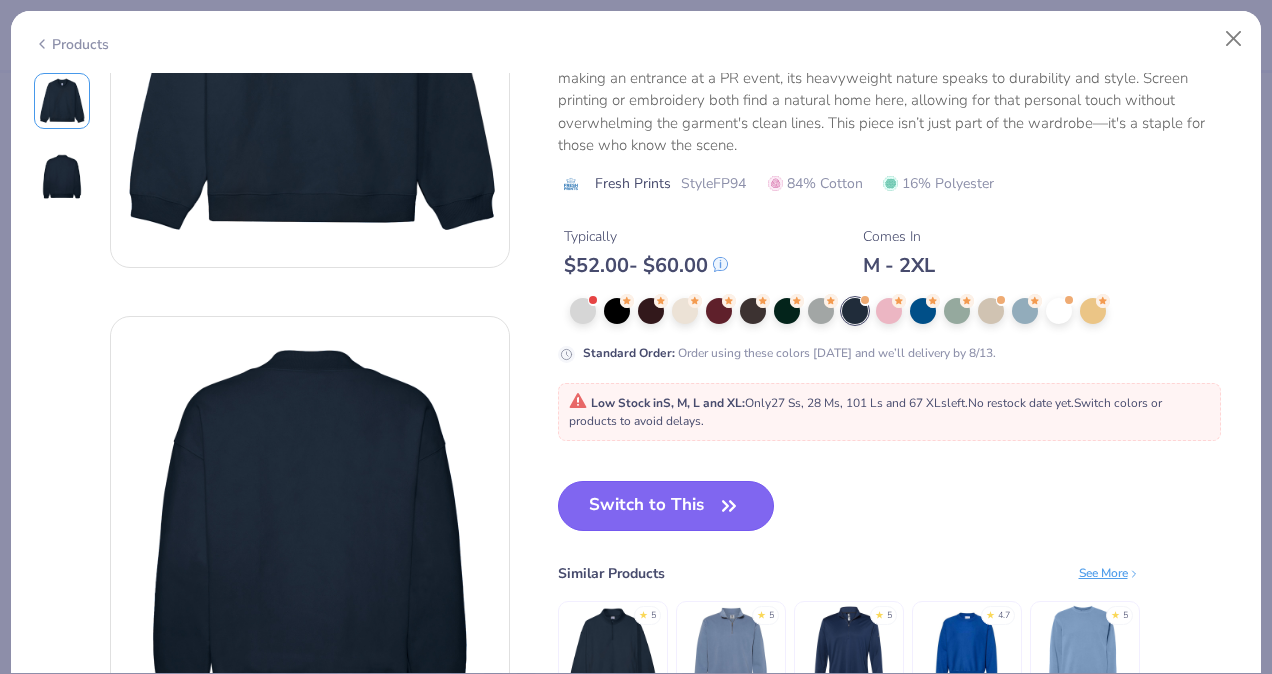 click on "Switch to This" at bounding box center [666, 506] 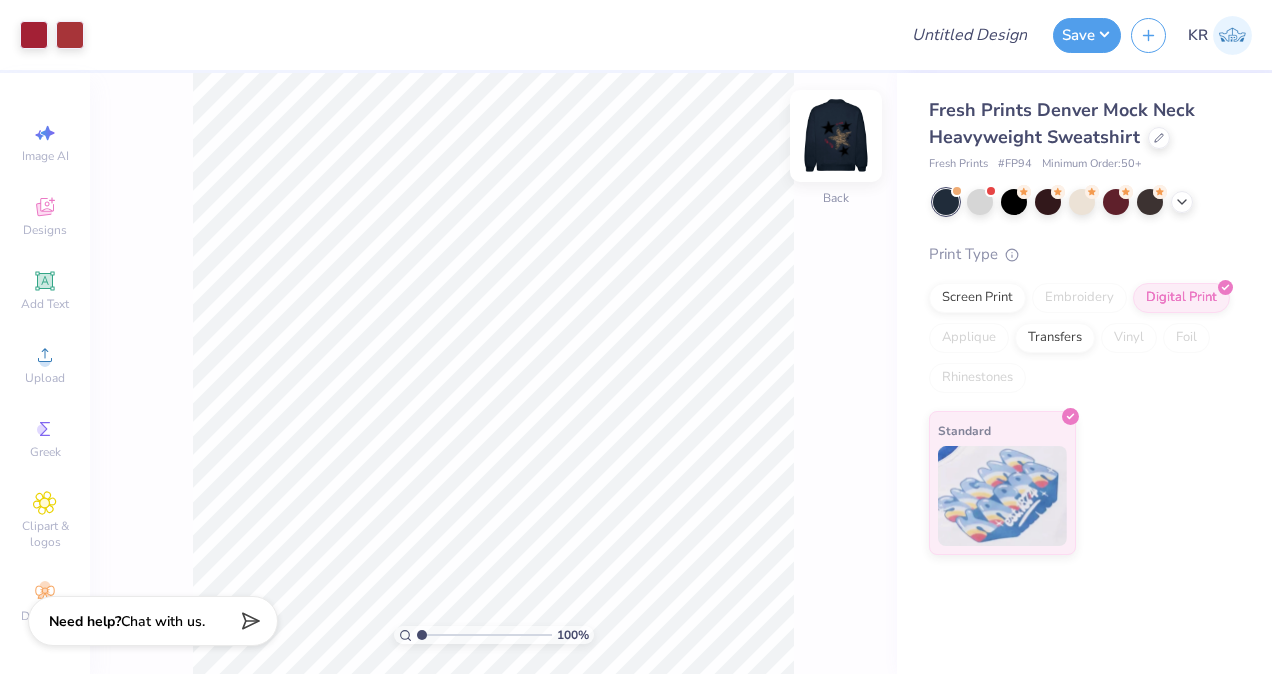 click at bounding box center [836, 136] 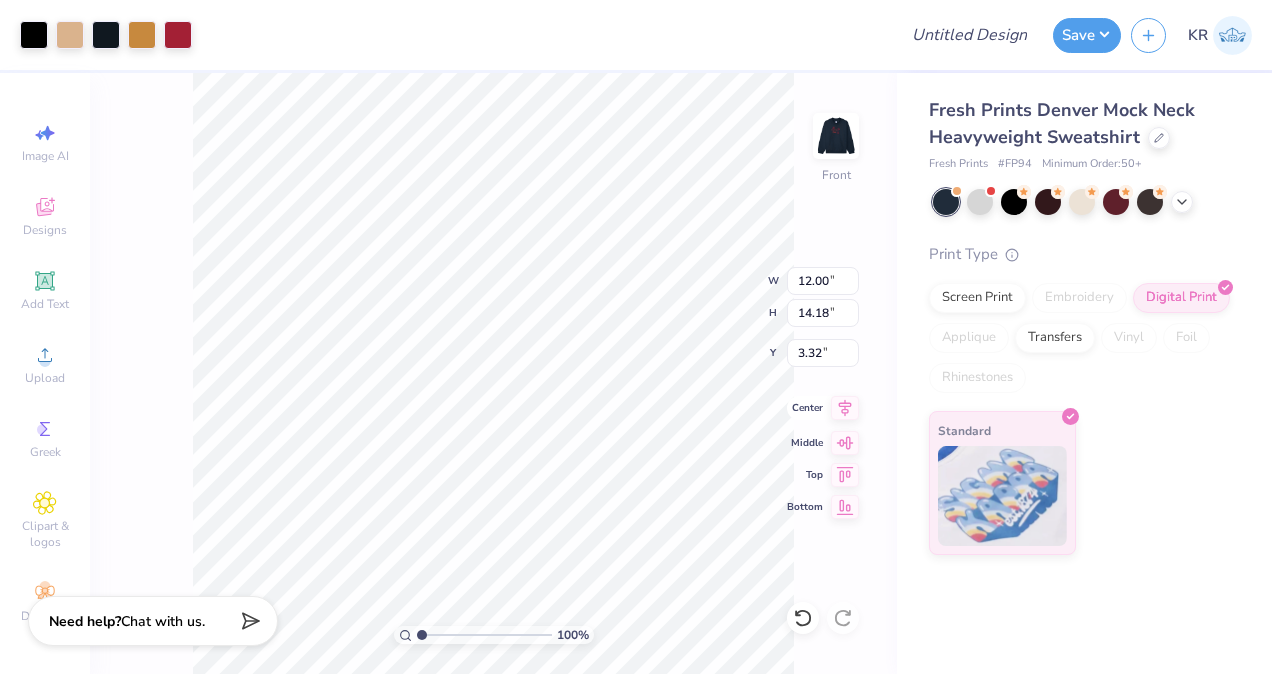 click 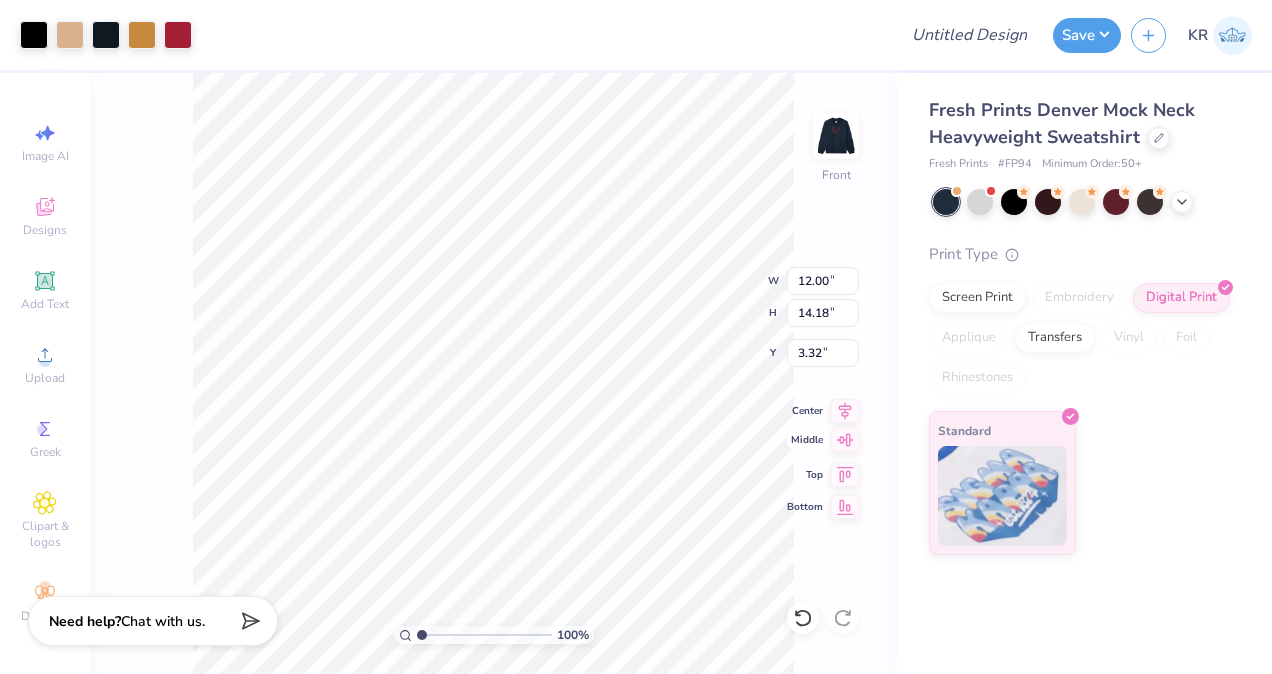 click 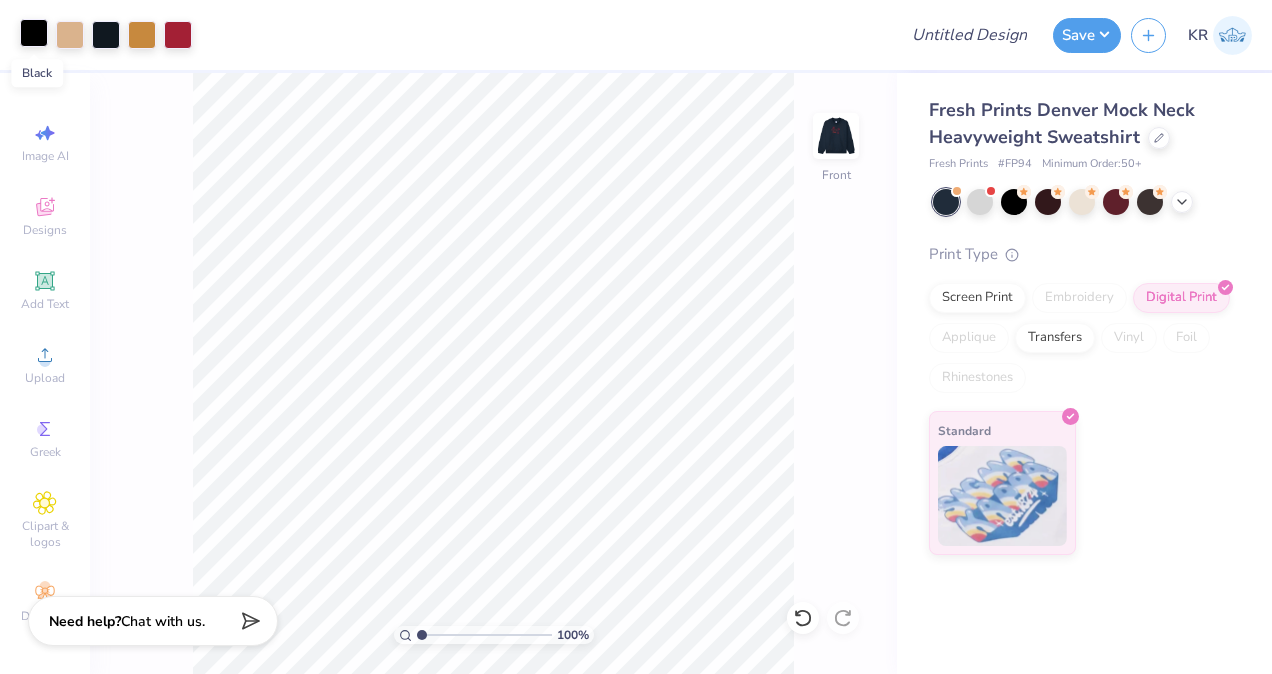 click at bounding box center [34, 33] 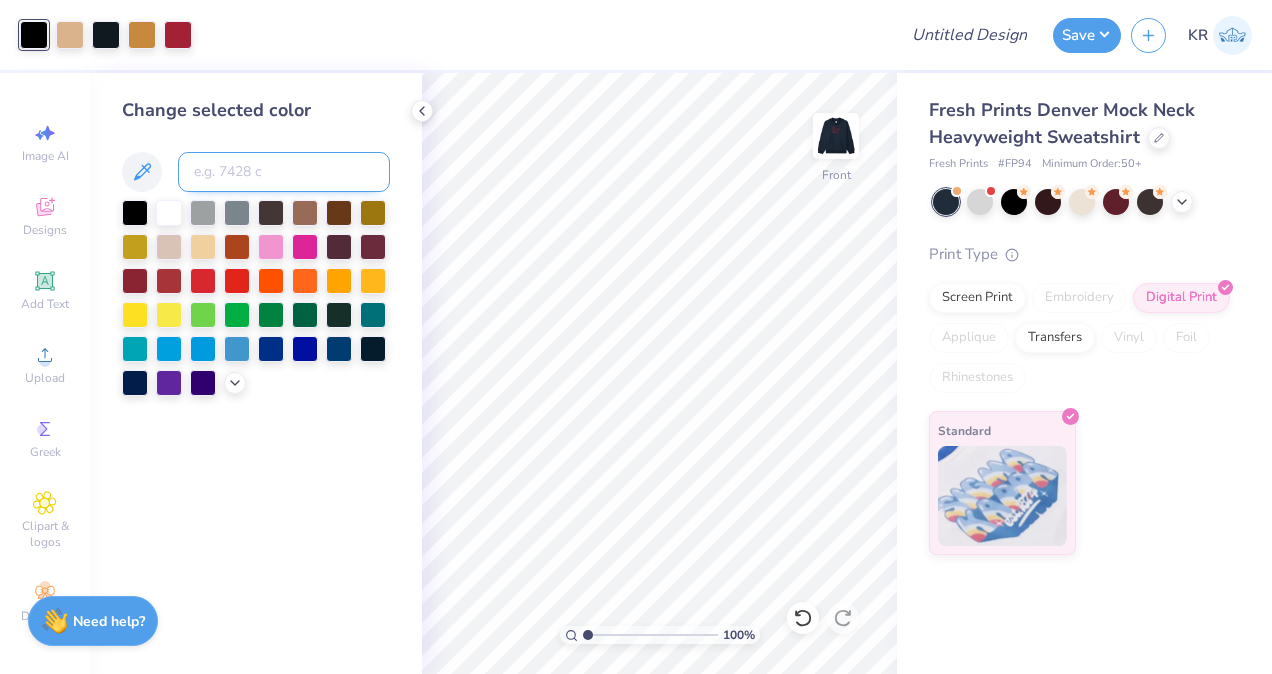 click at bounding box center (284, 172) 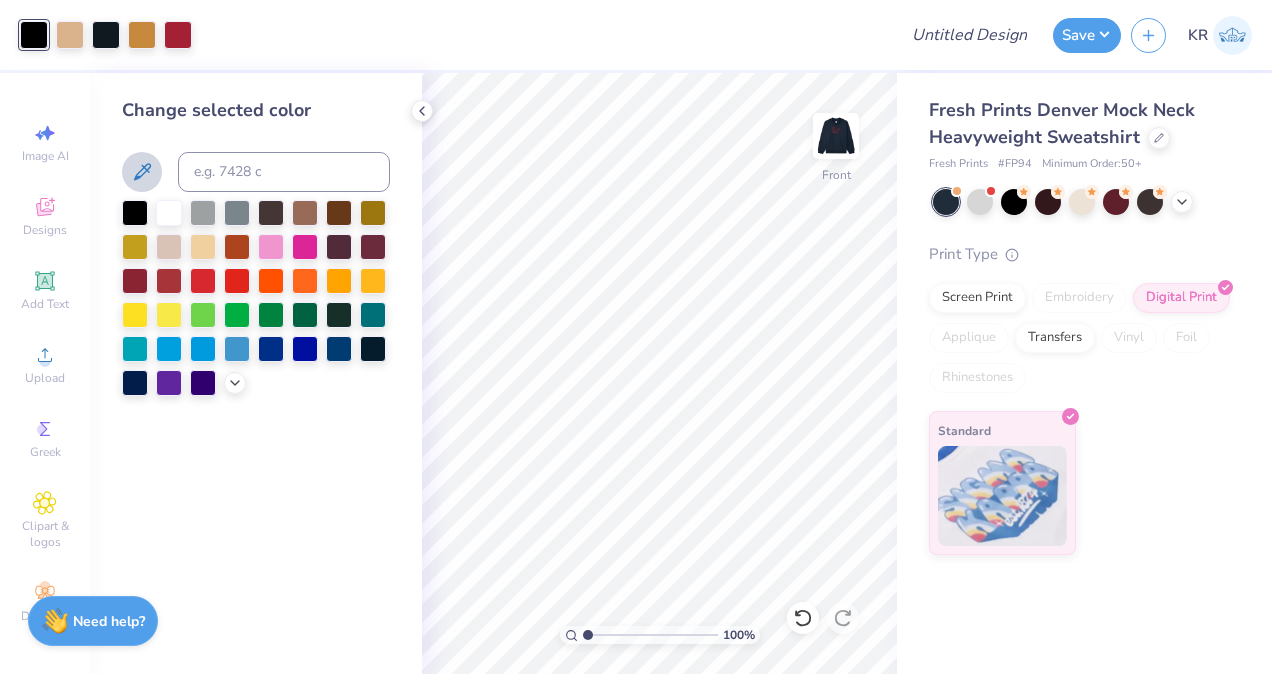 click 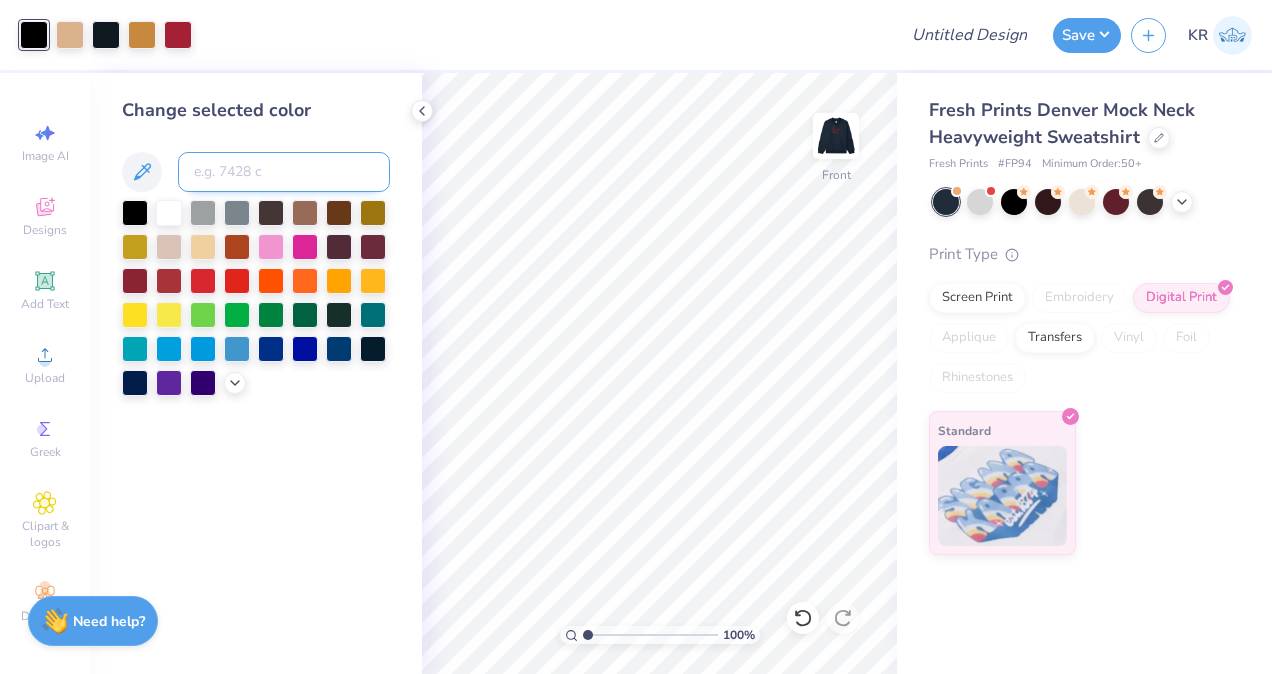 click at bounding box center (284, 172) 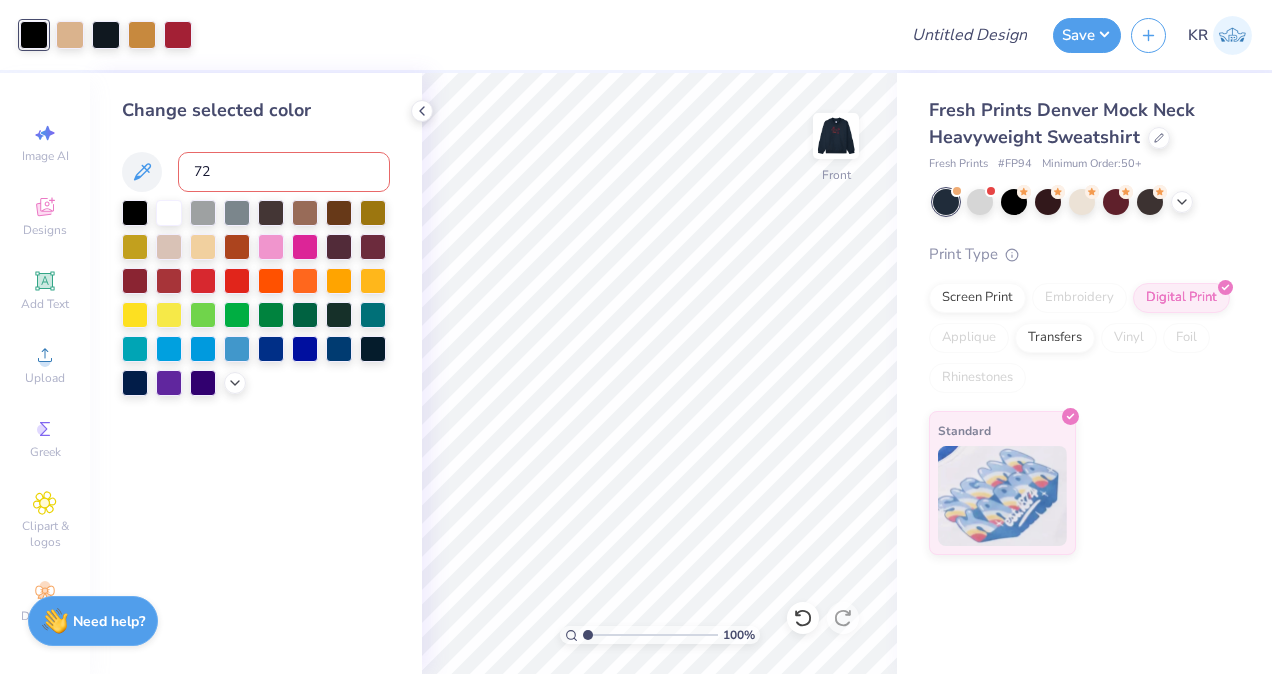 type on "727" 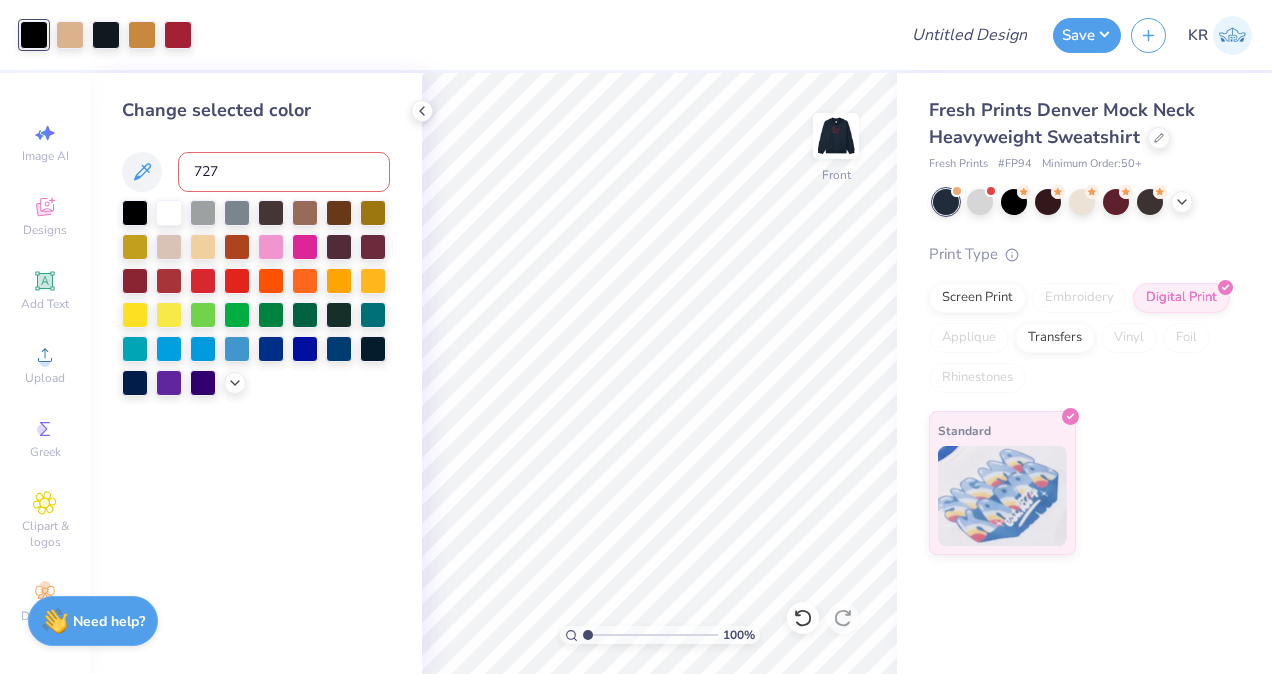 type 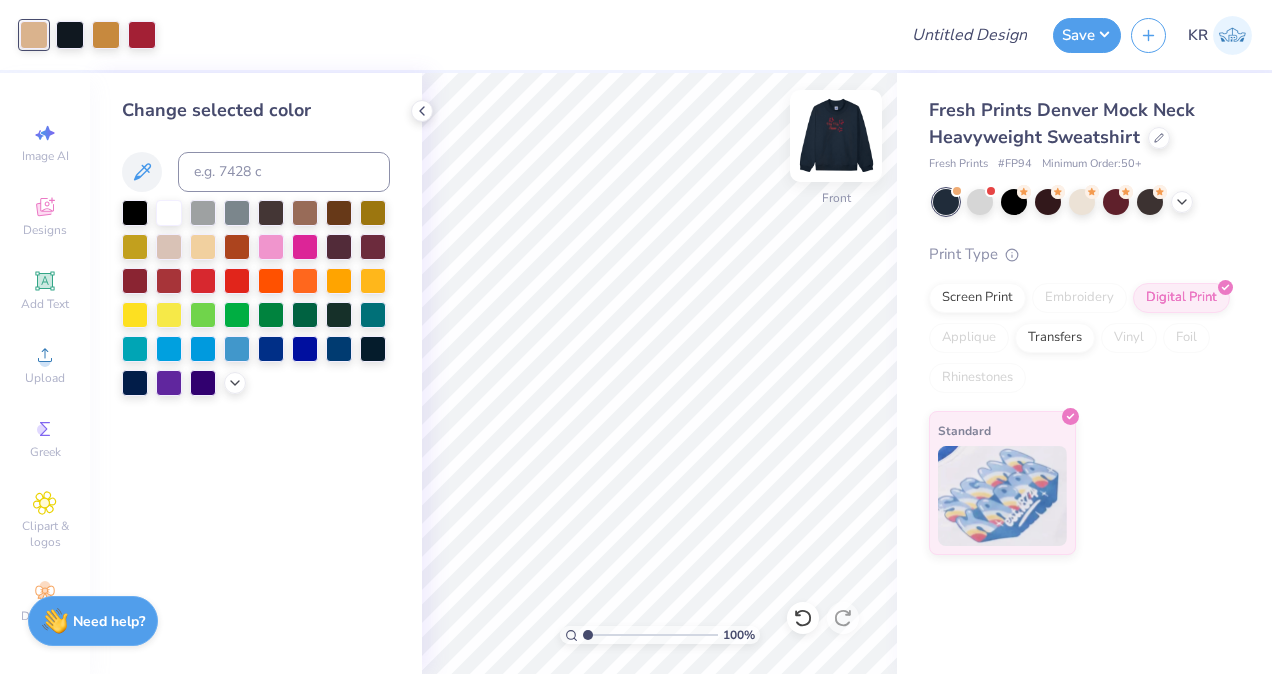 click at bounding box center (836, 136) 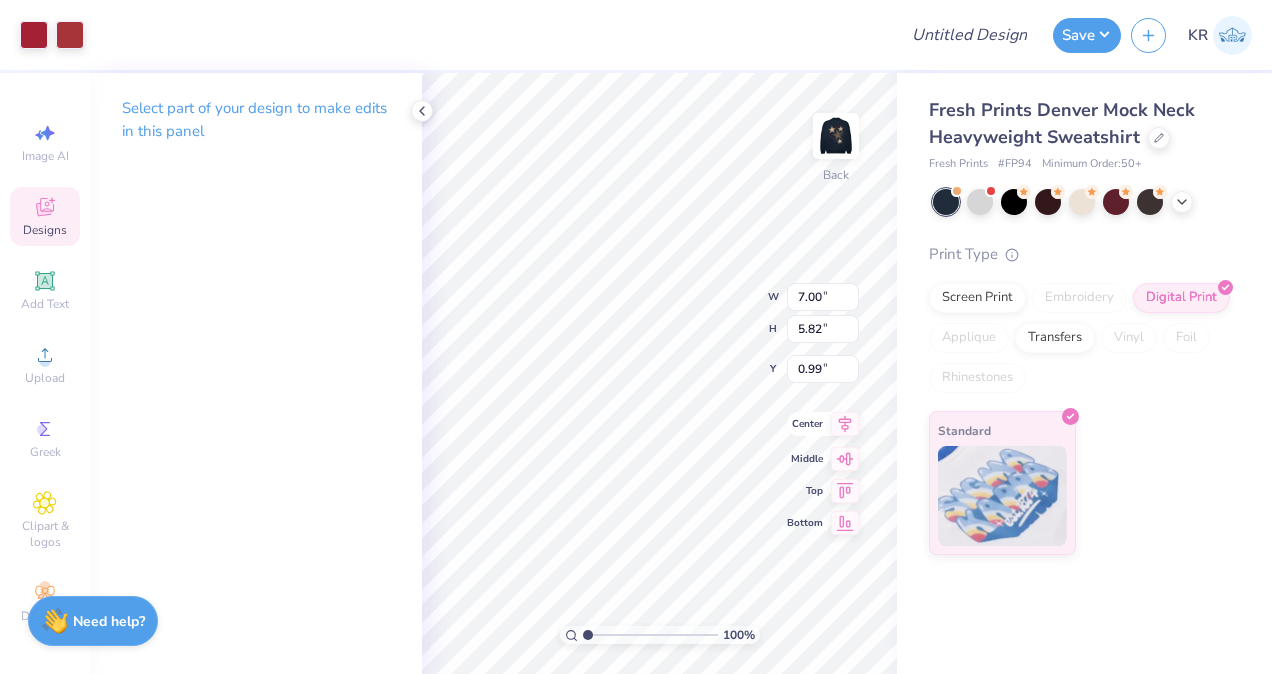 click 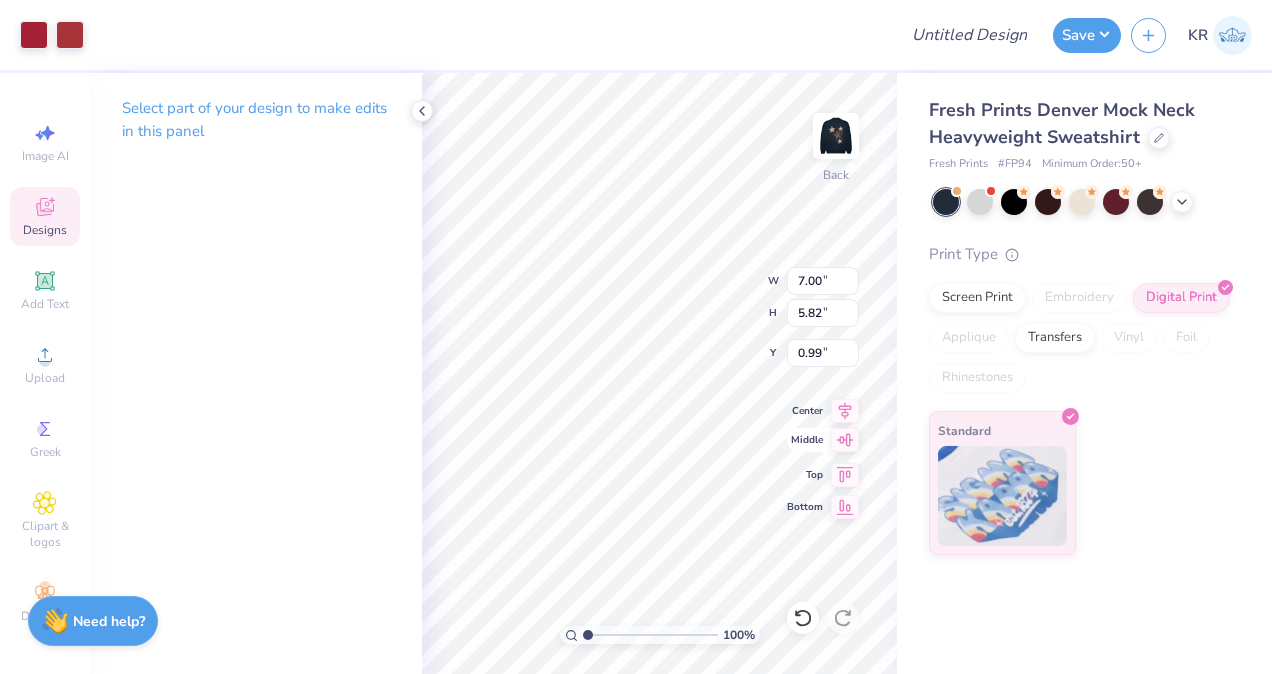 click 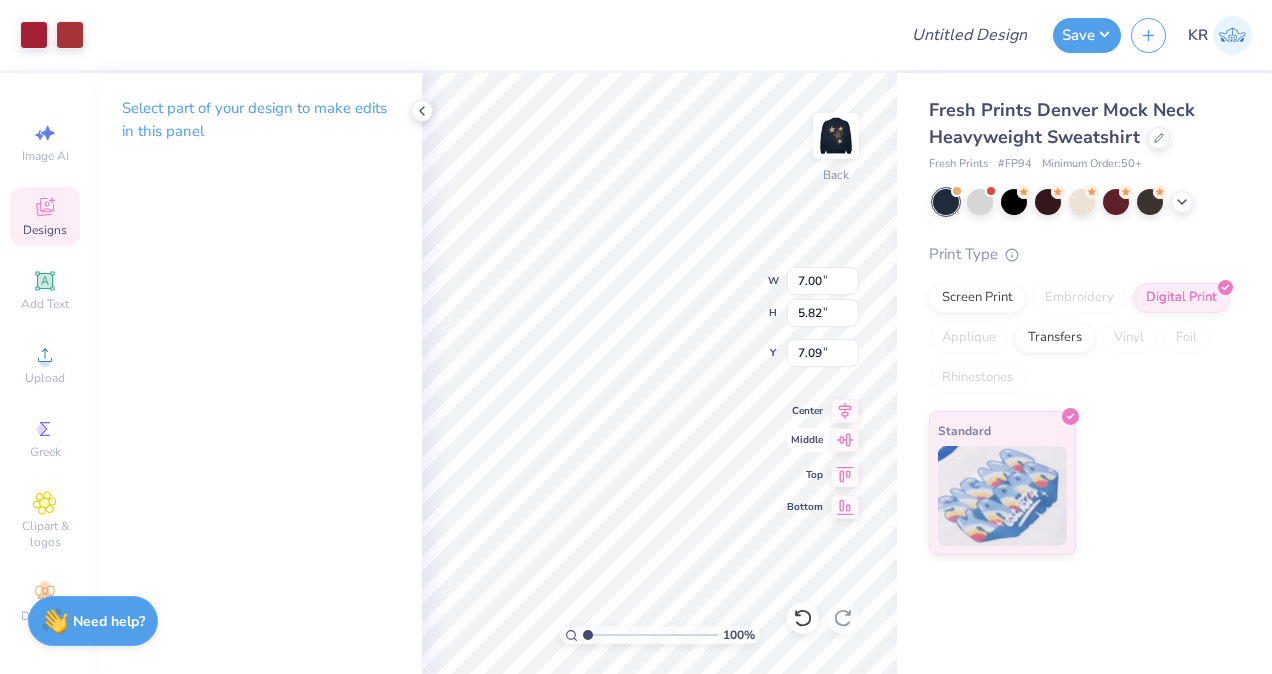 type on "1.63" 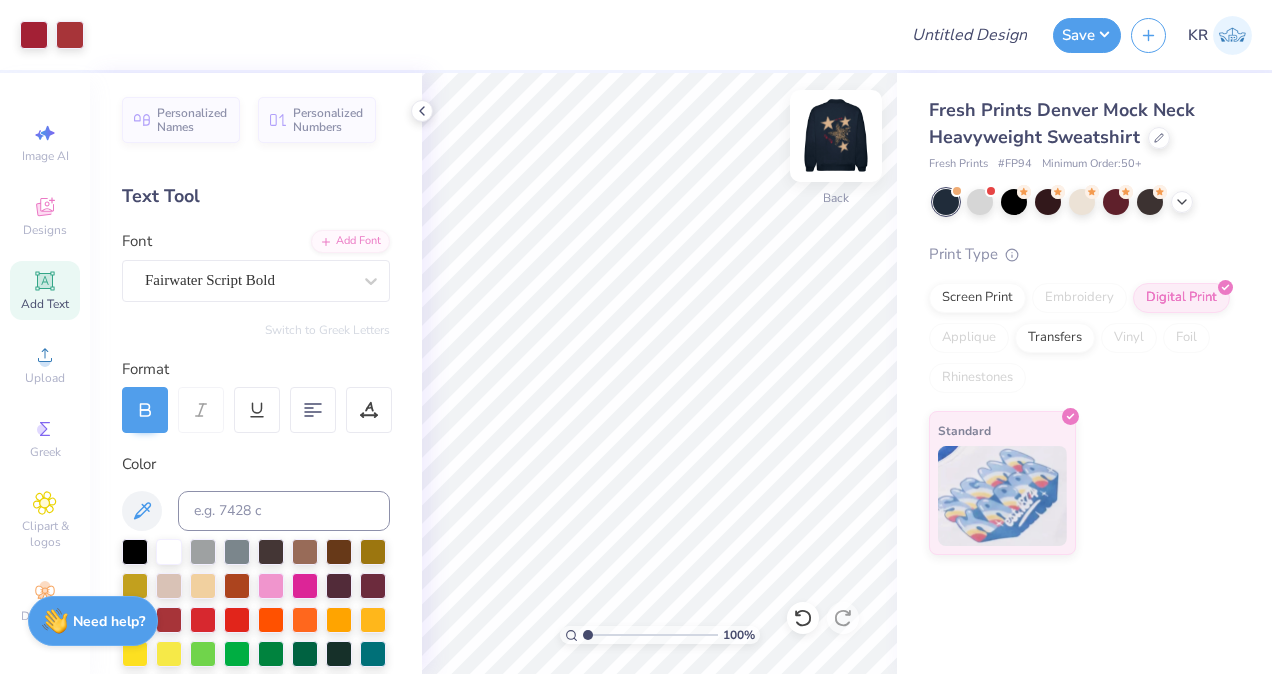 click at bounding box center (836, 136) 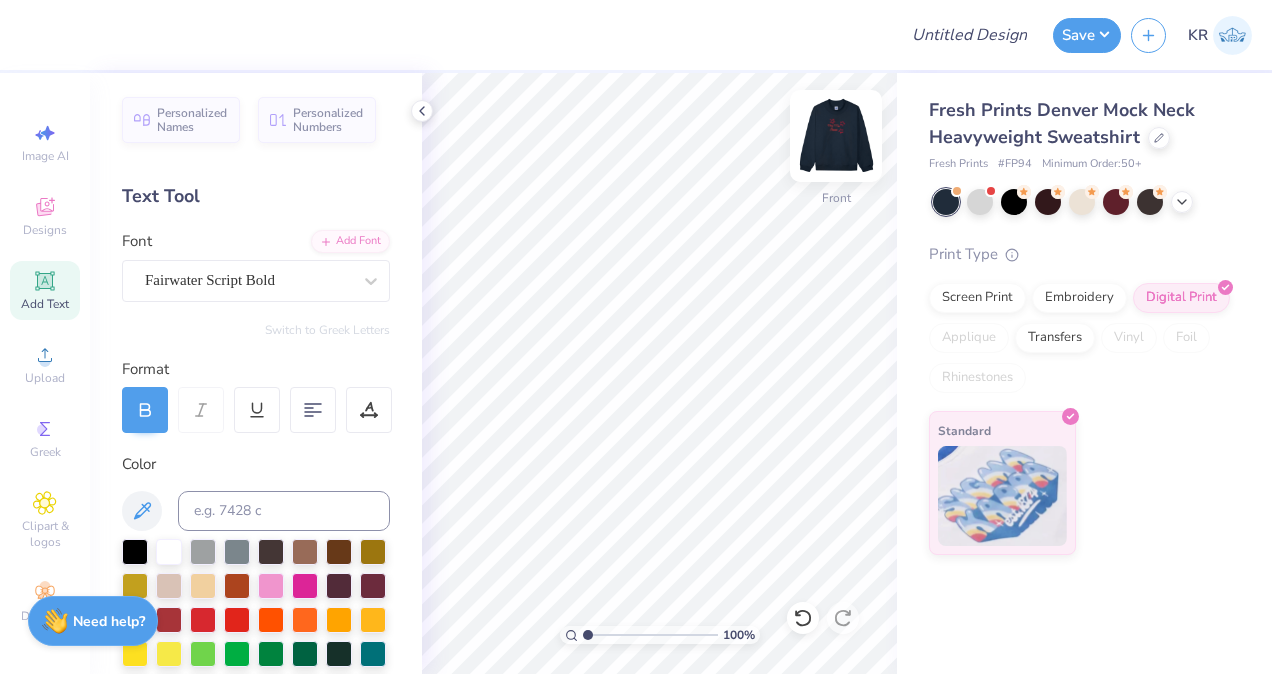click at bounding box center [836, 136] 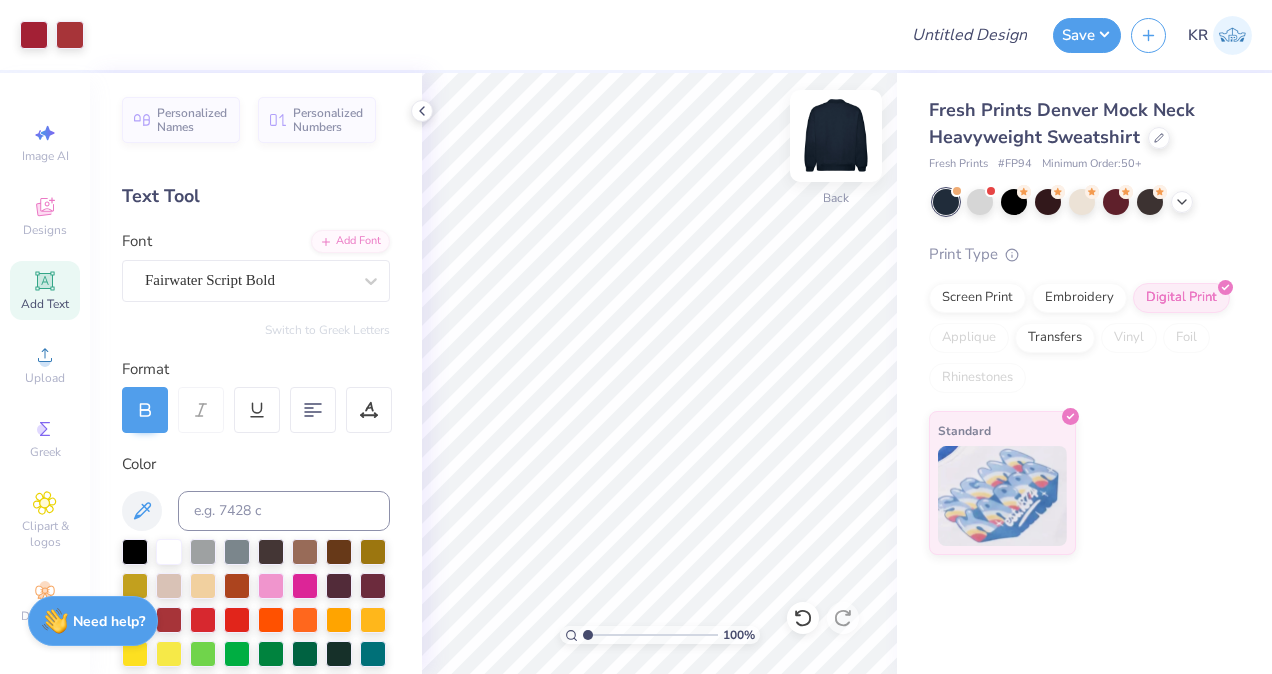 click at bounding box center (836, 136) 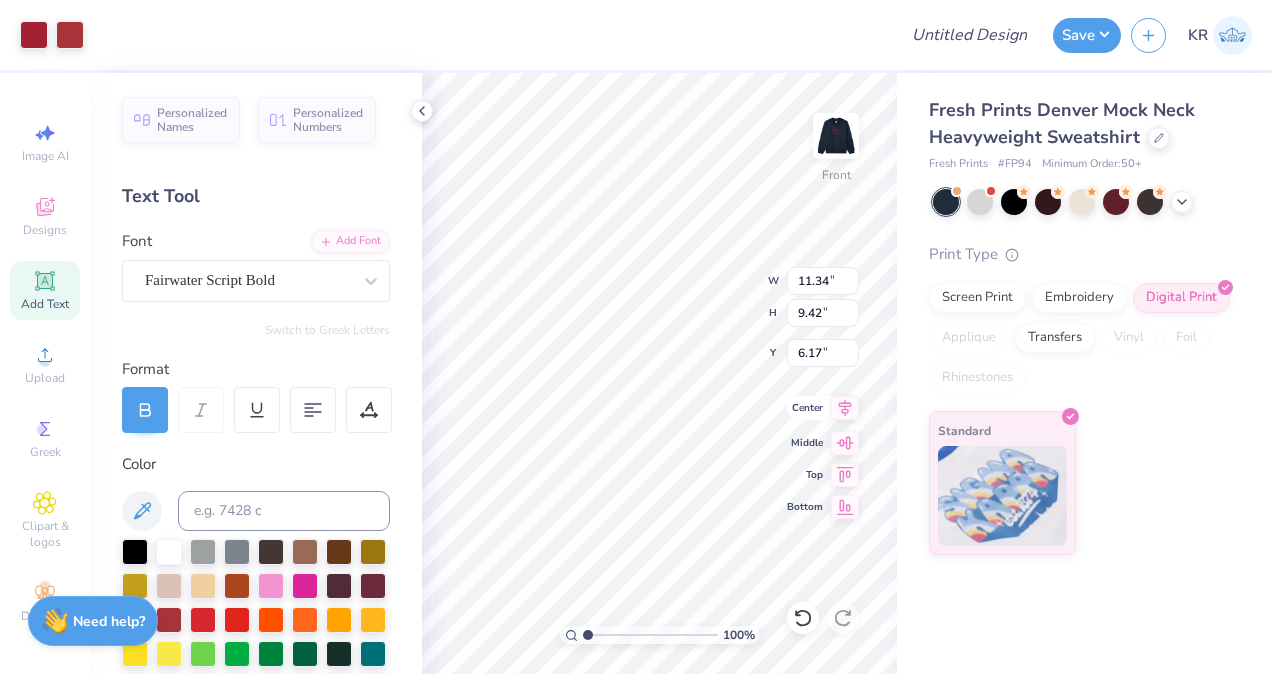 type on "11.34" 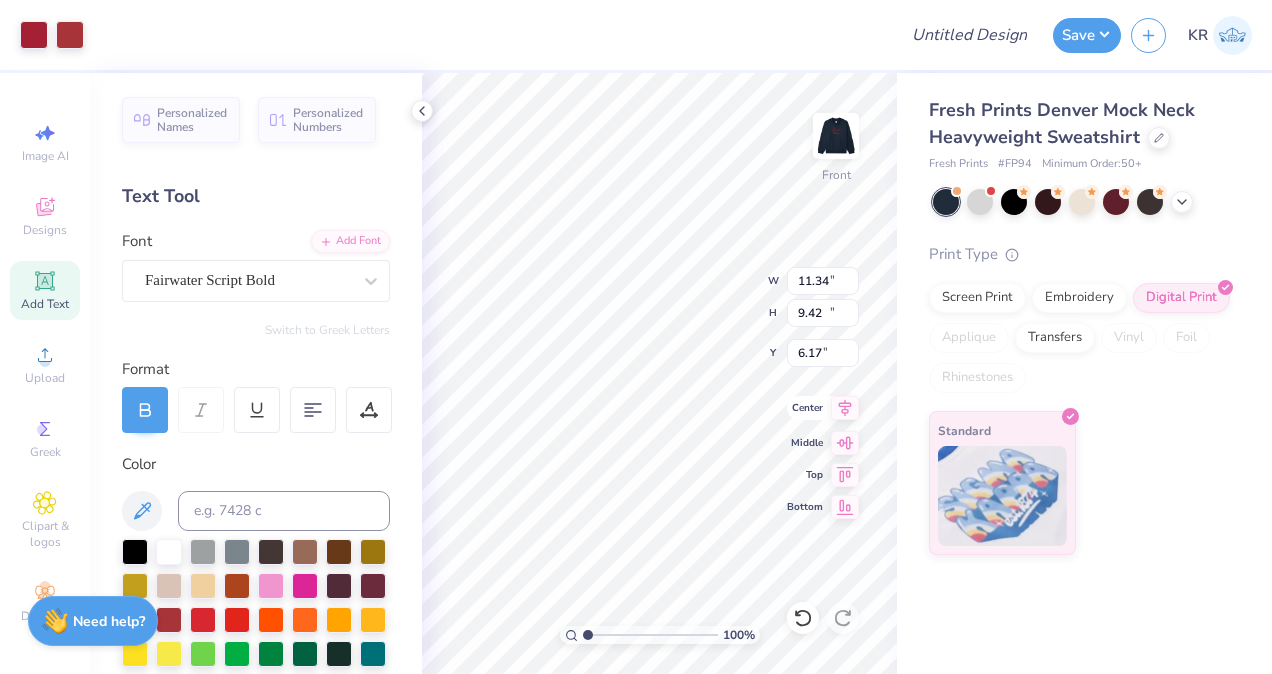 type on "12.07" 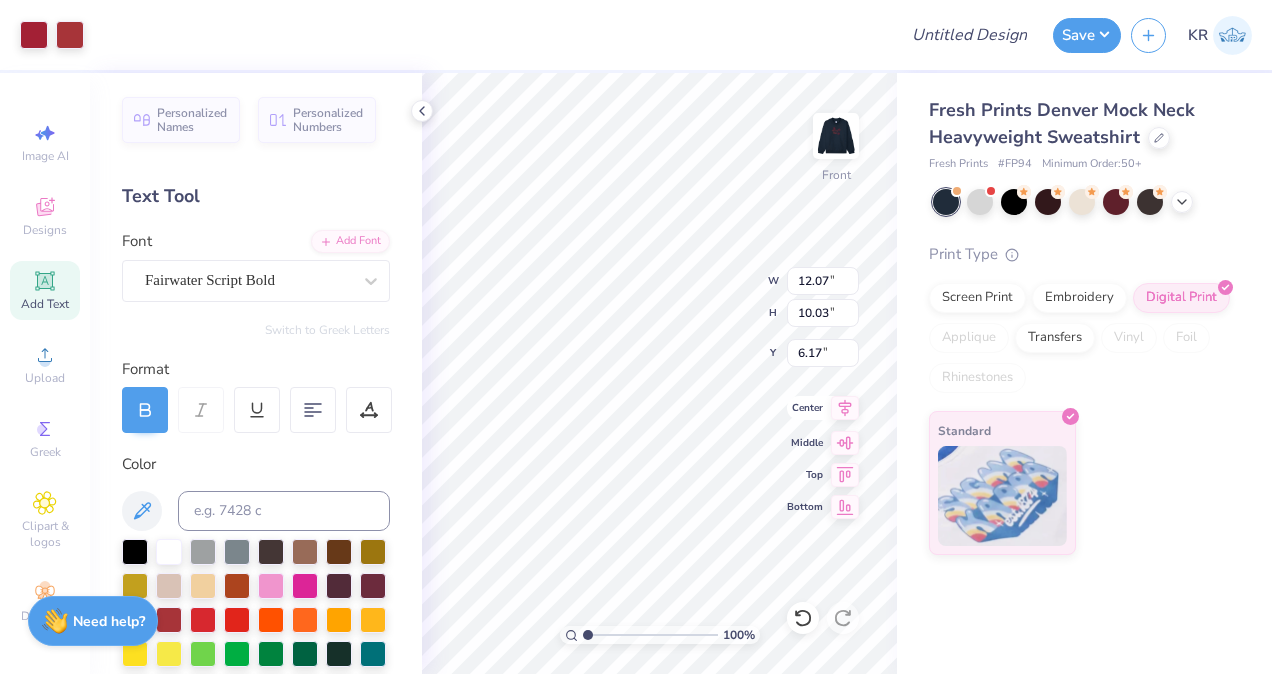 click 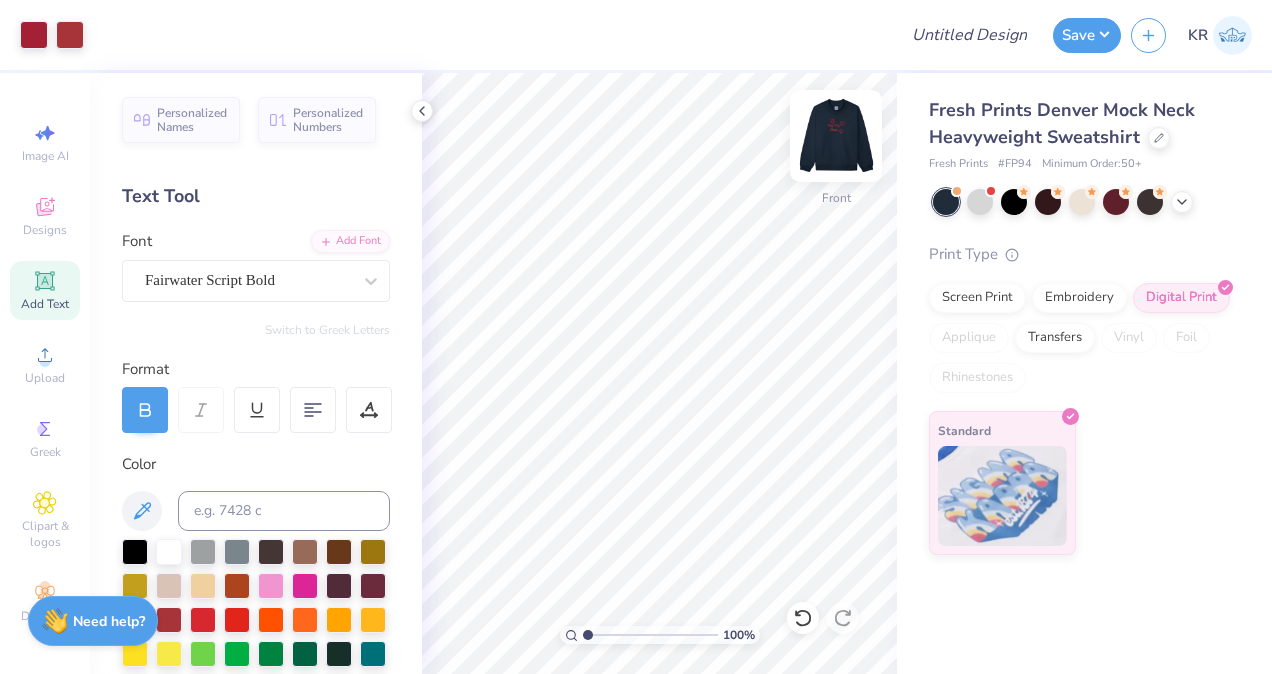 click at bounding box center (836, 136) 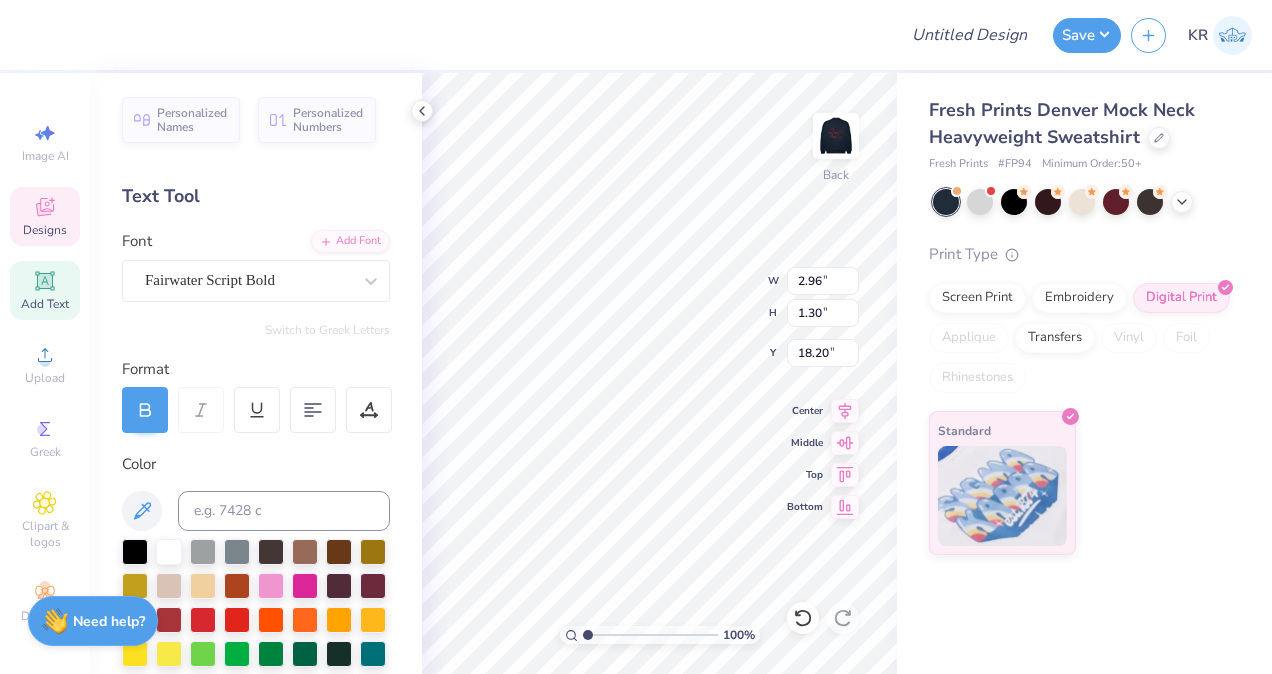type on "18.20" 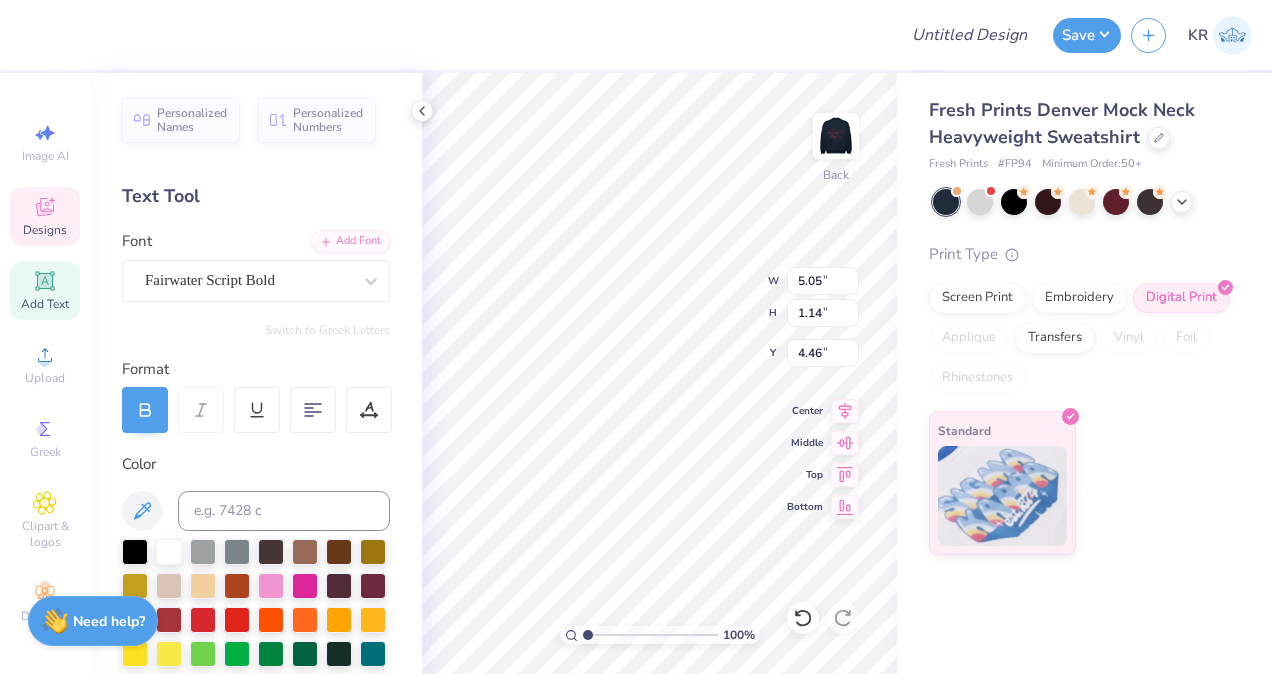 type on "4.46" 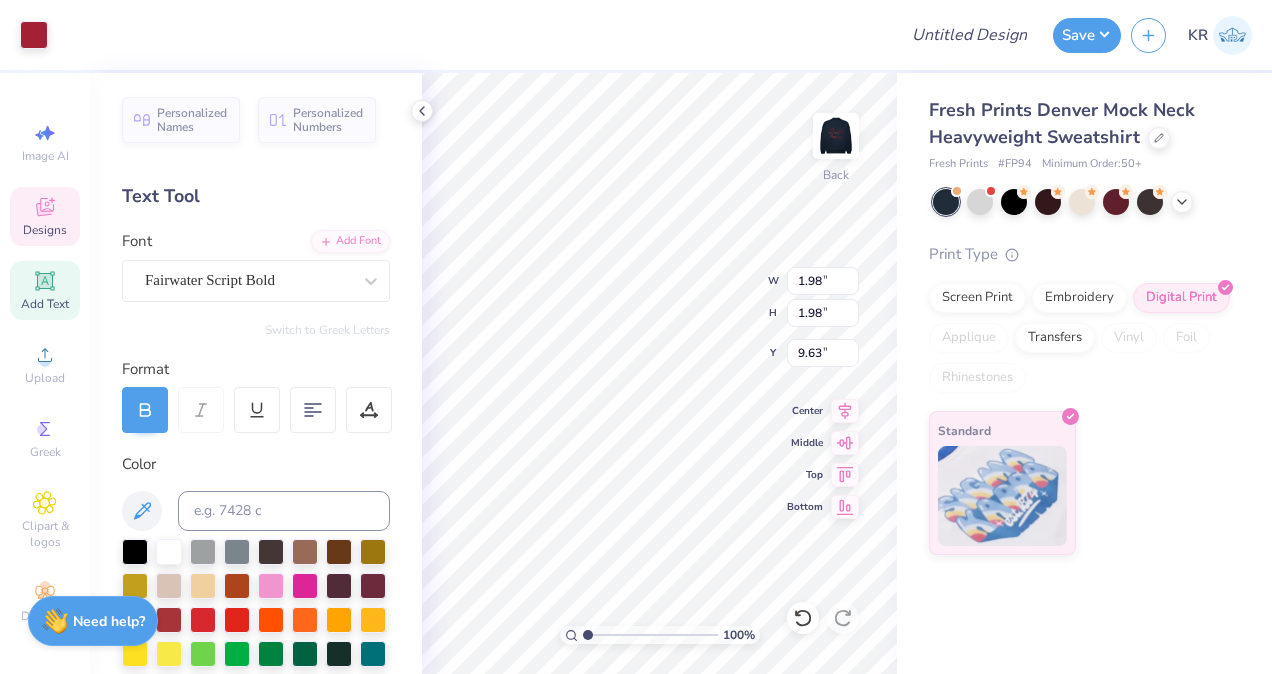 type on "9.63" 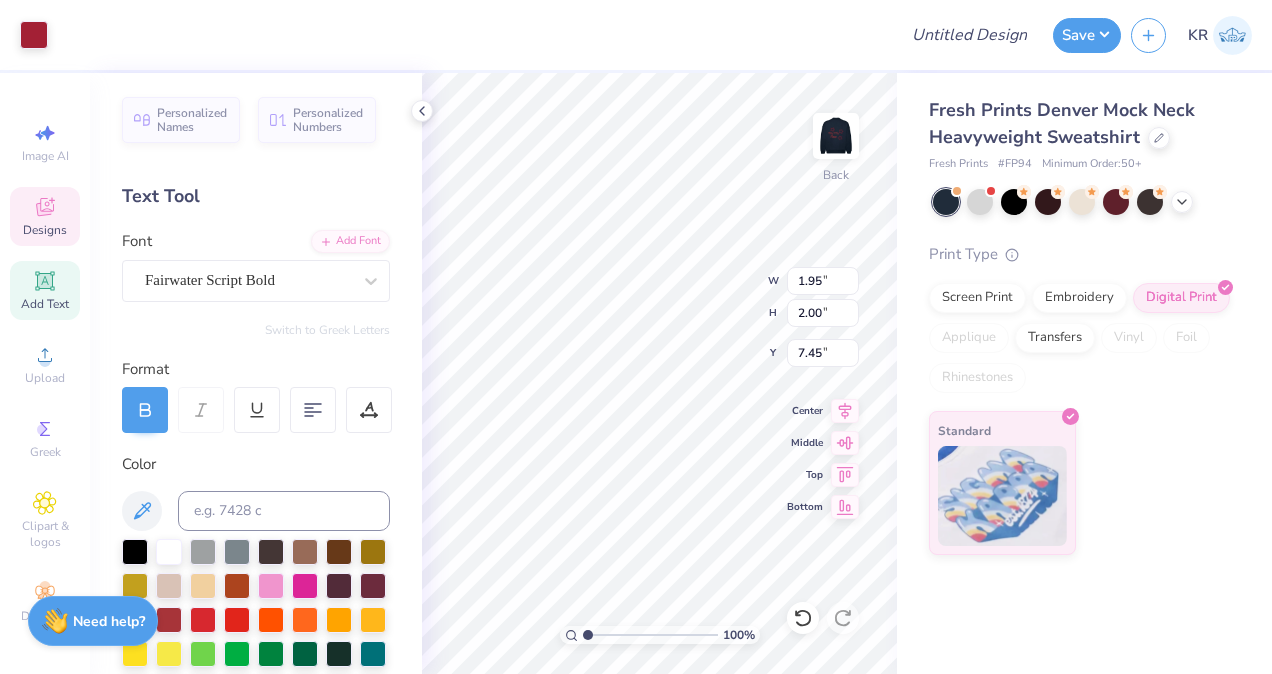 type on "7.45" 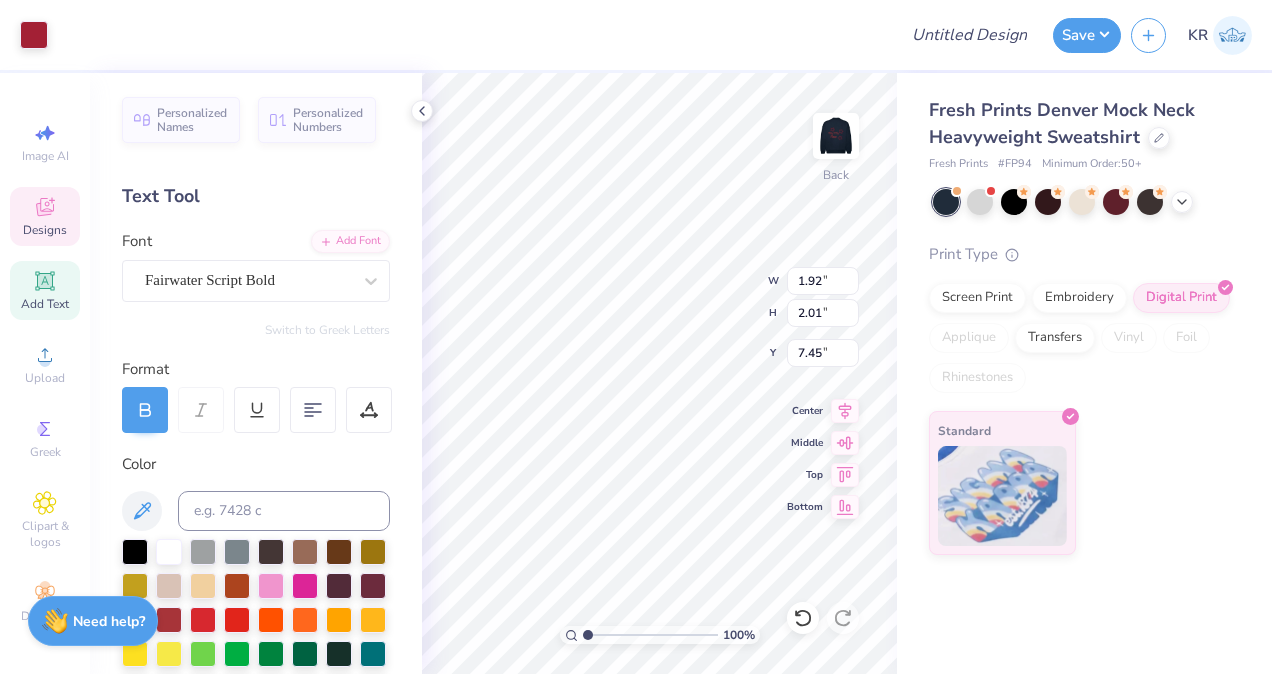 type on "7.45" 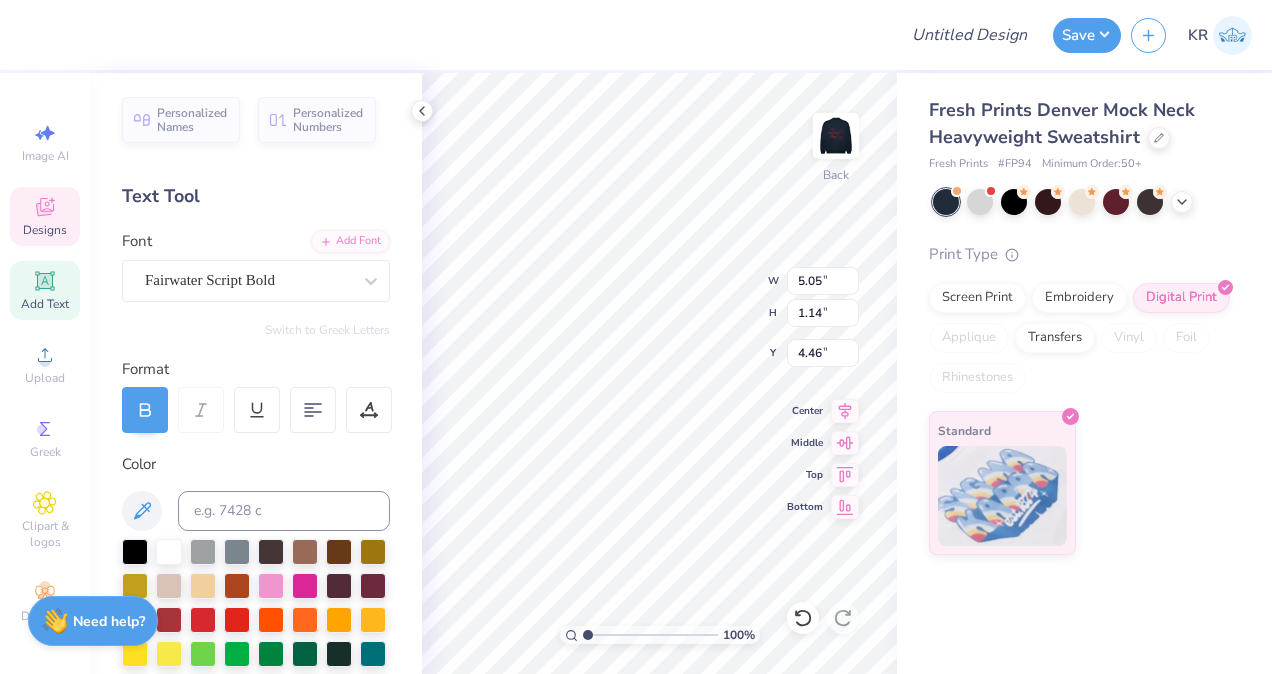 type on "3.00" 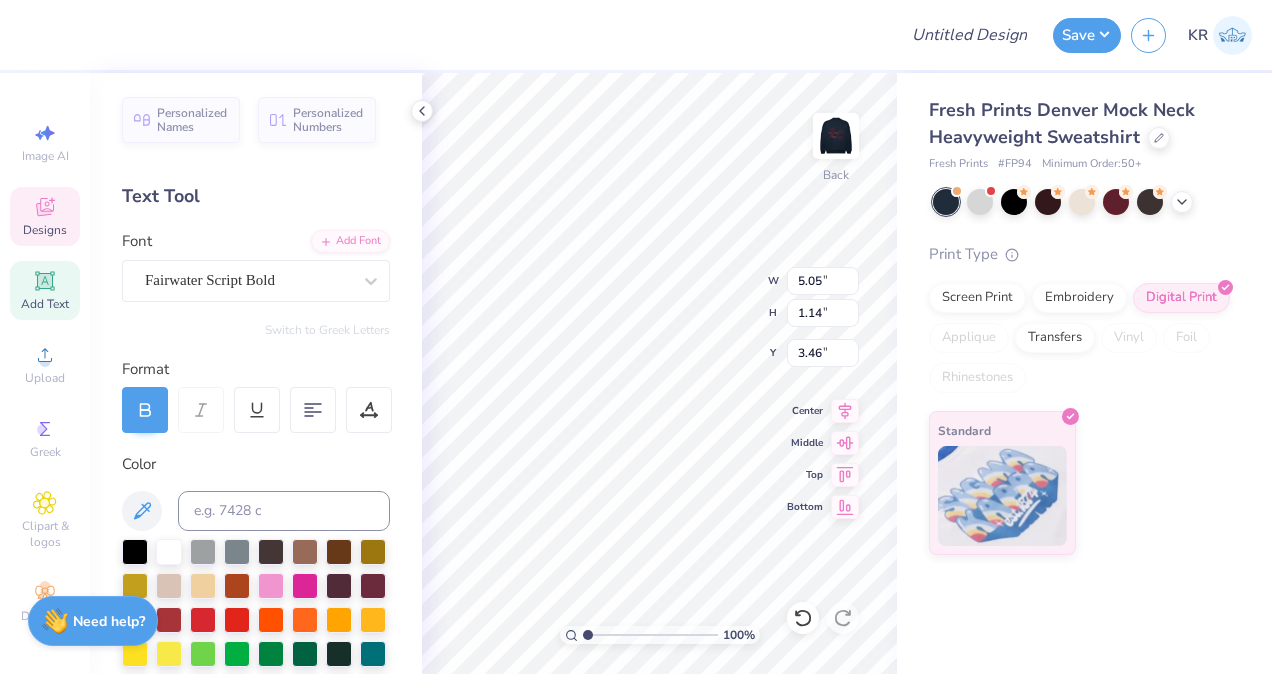 type on "3.46" 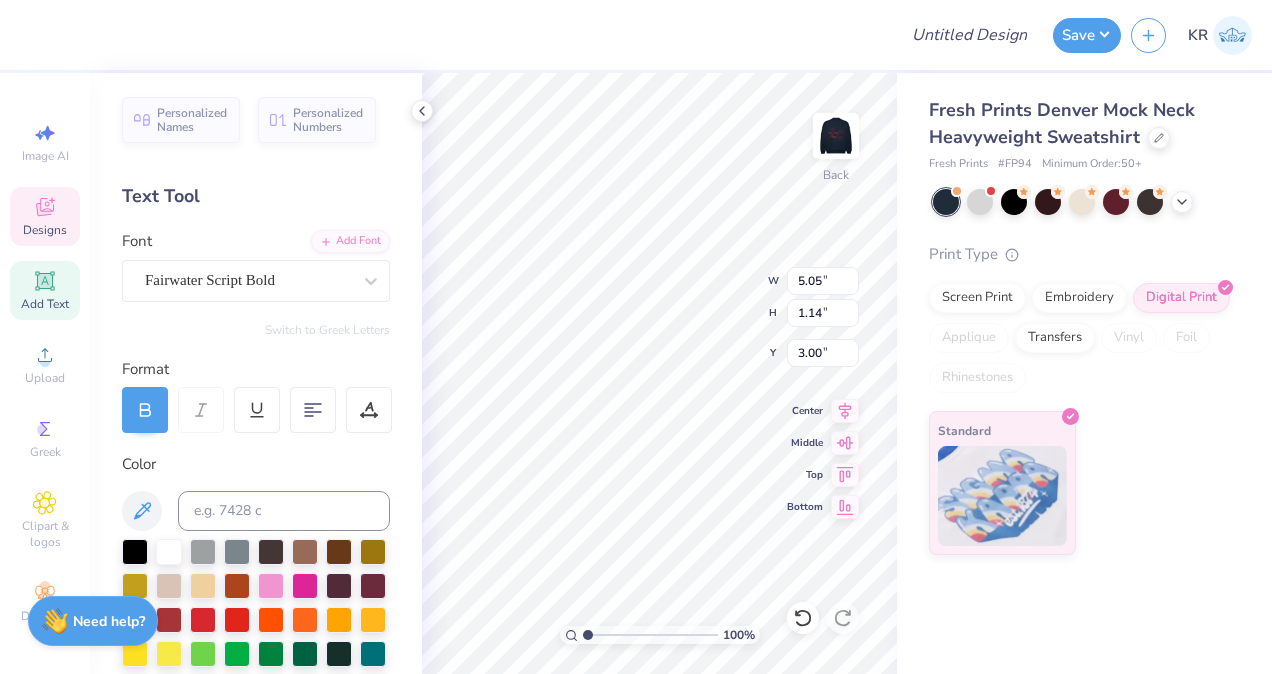 type on "3.00" 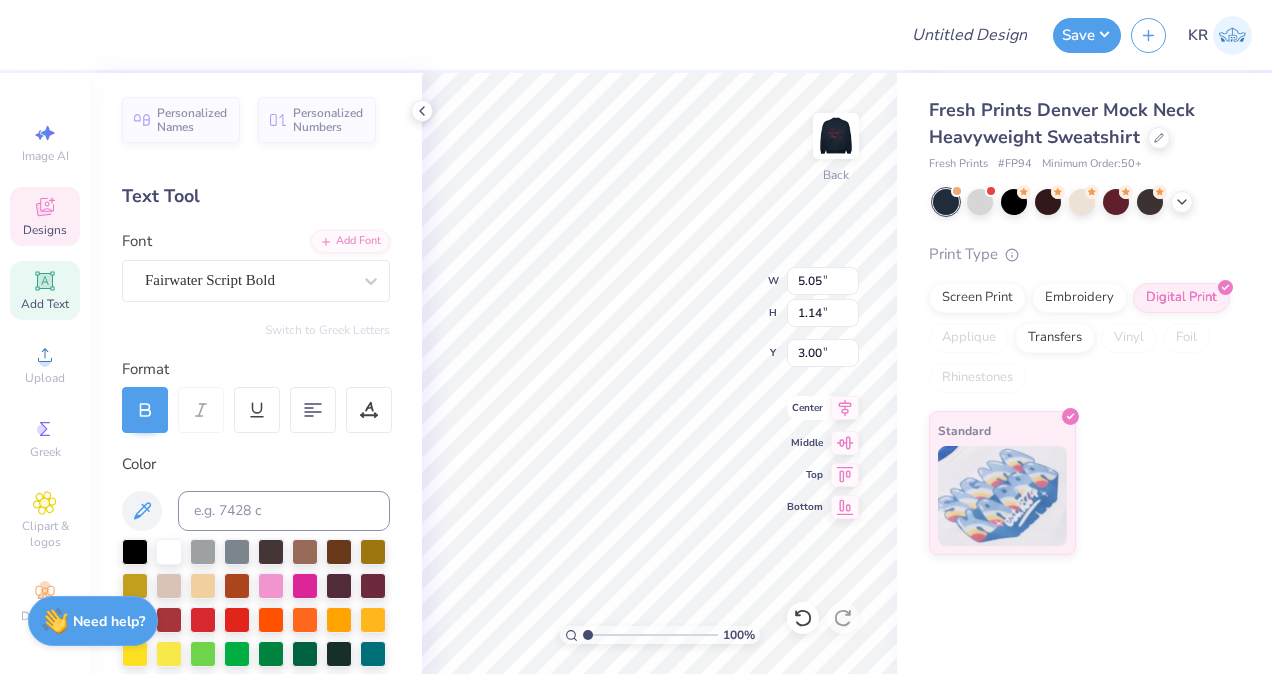 click 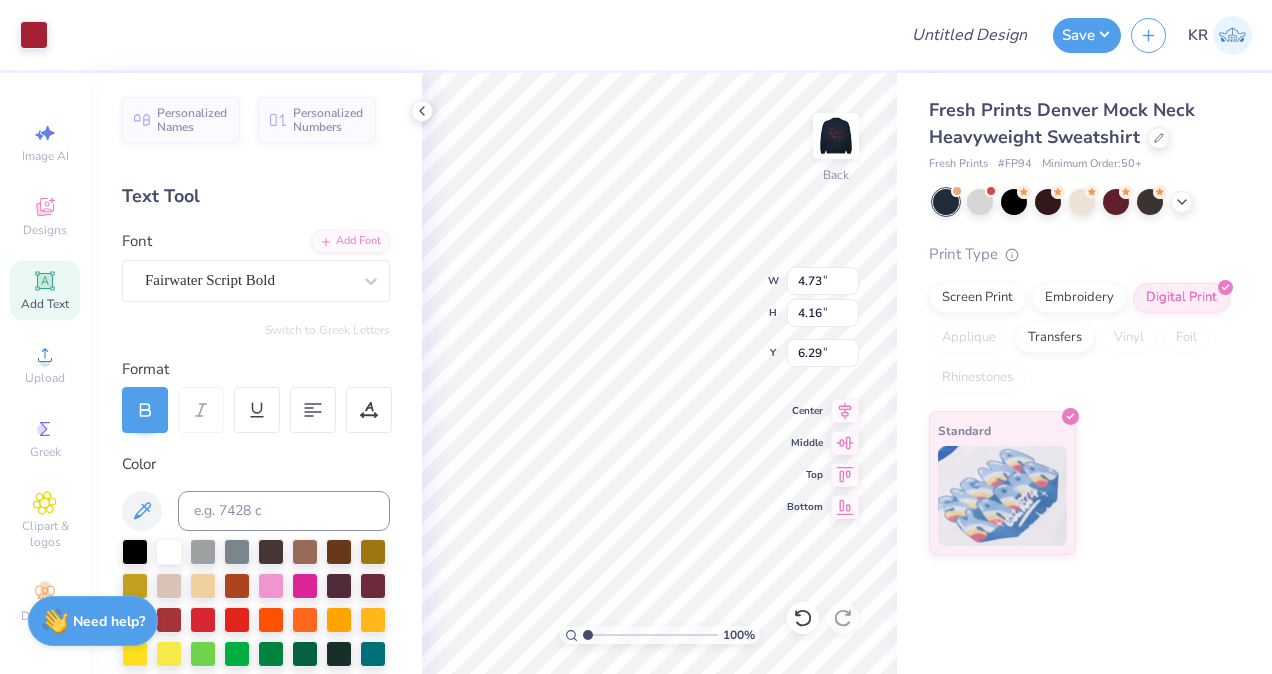type on "6.29" 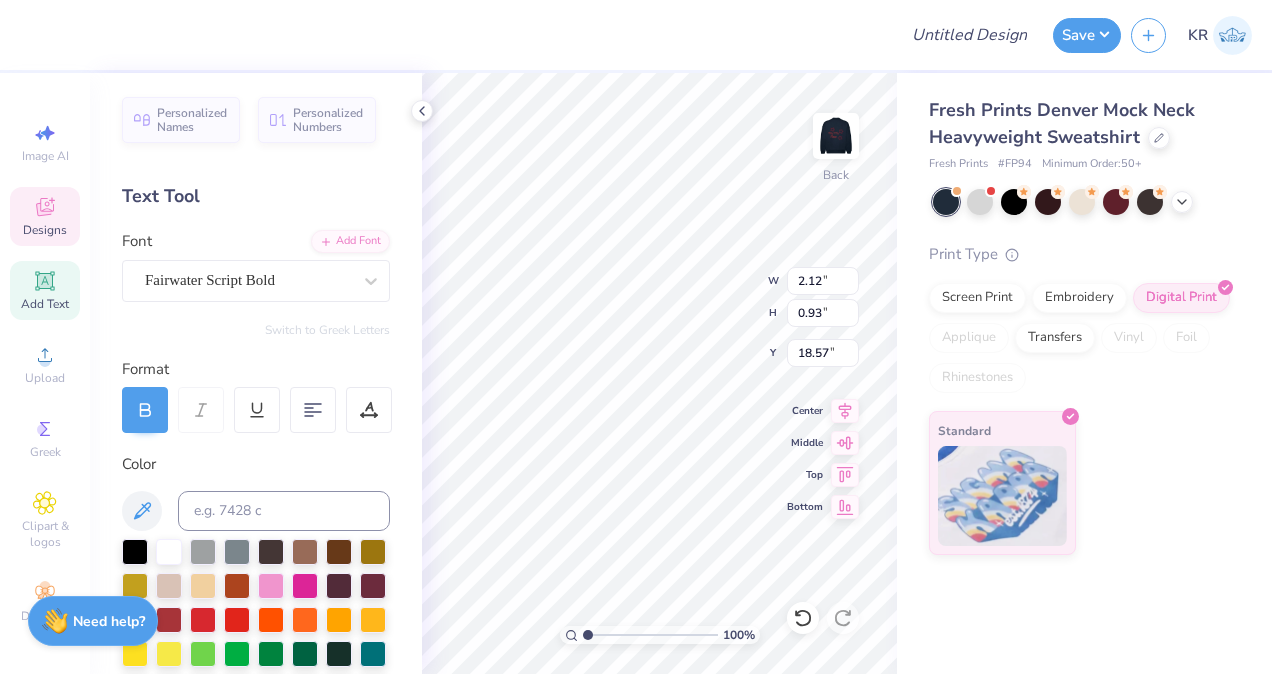 type on "2.12" 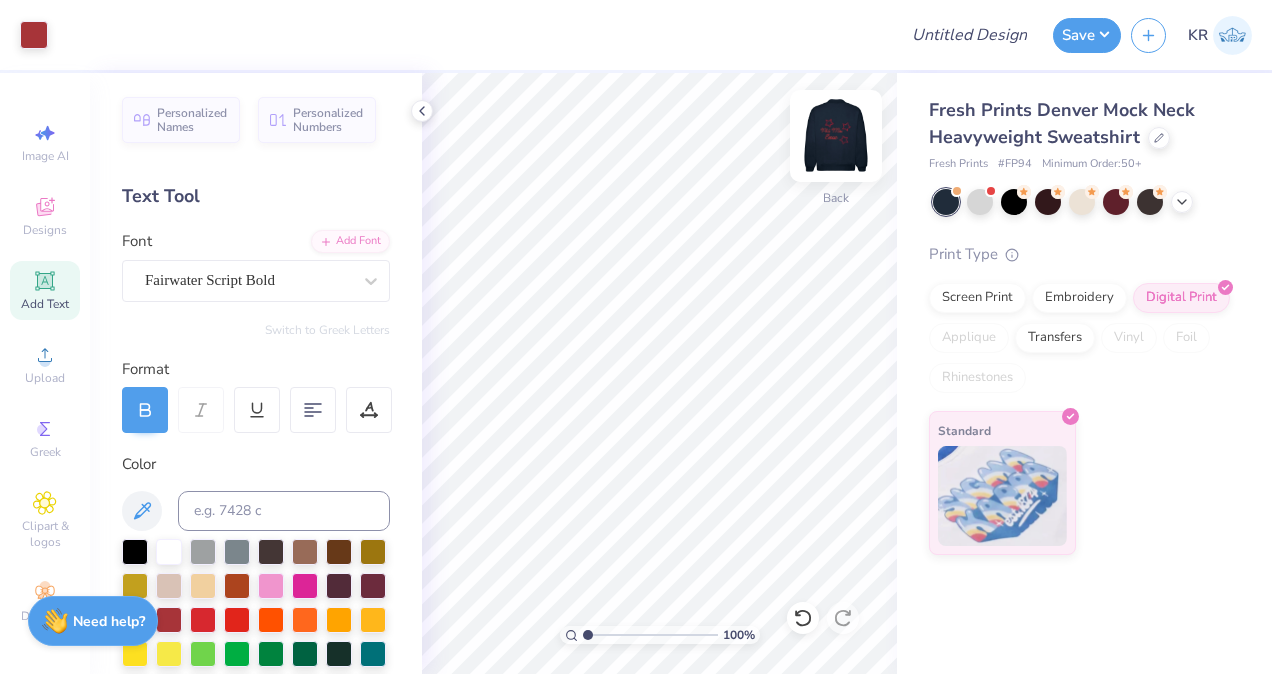 click at bounding box center (836, 136) 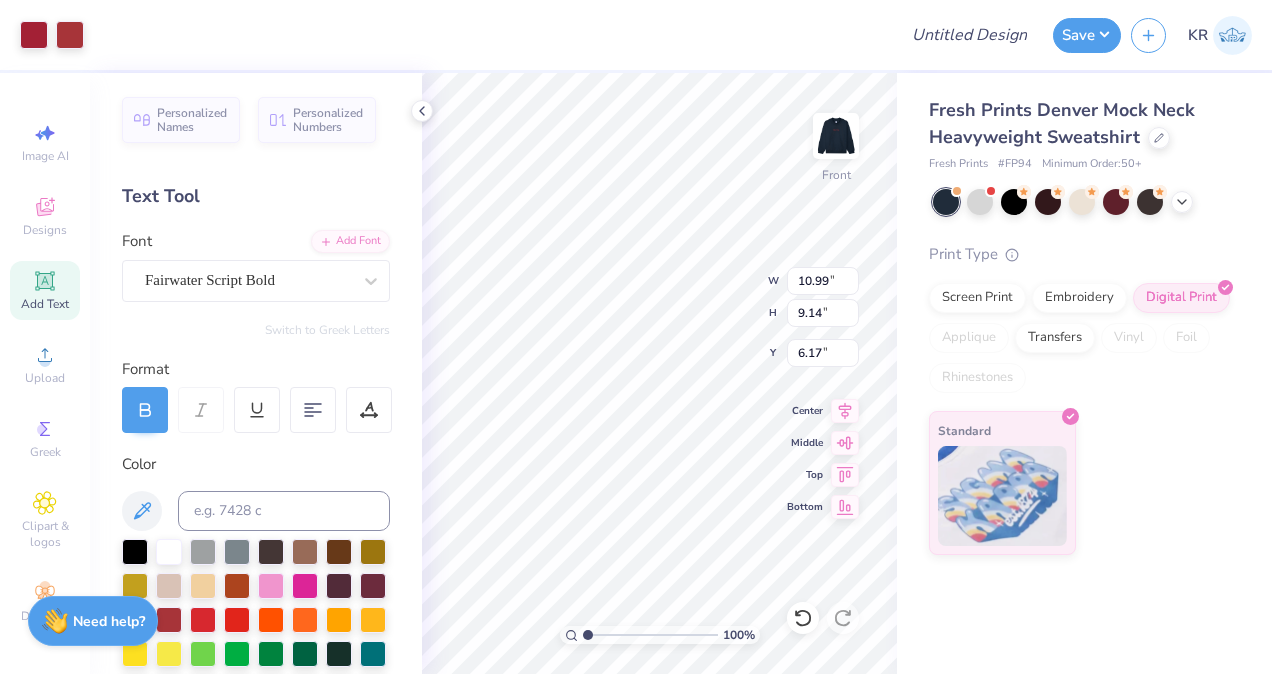 type on "10.99" 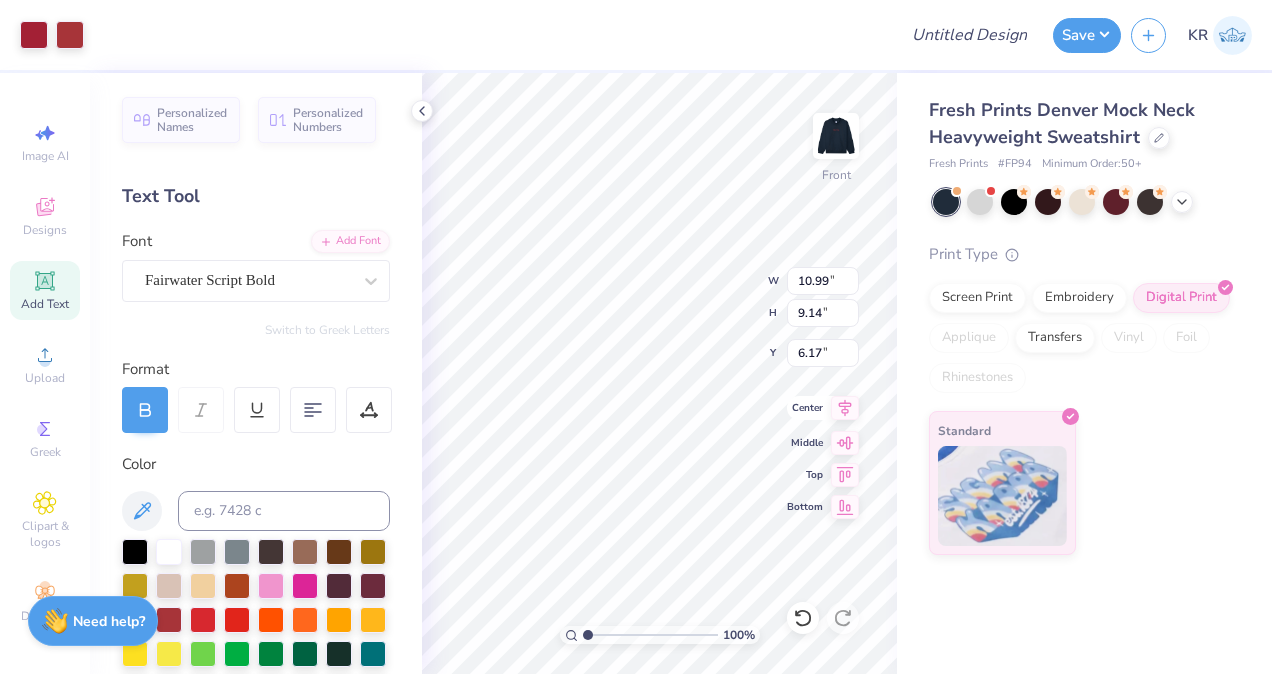 click 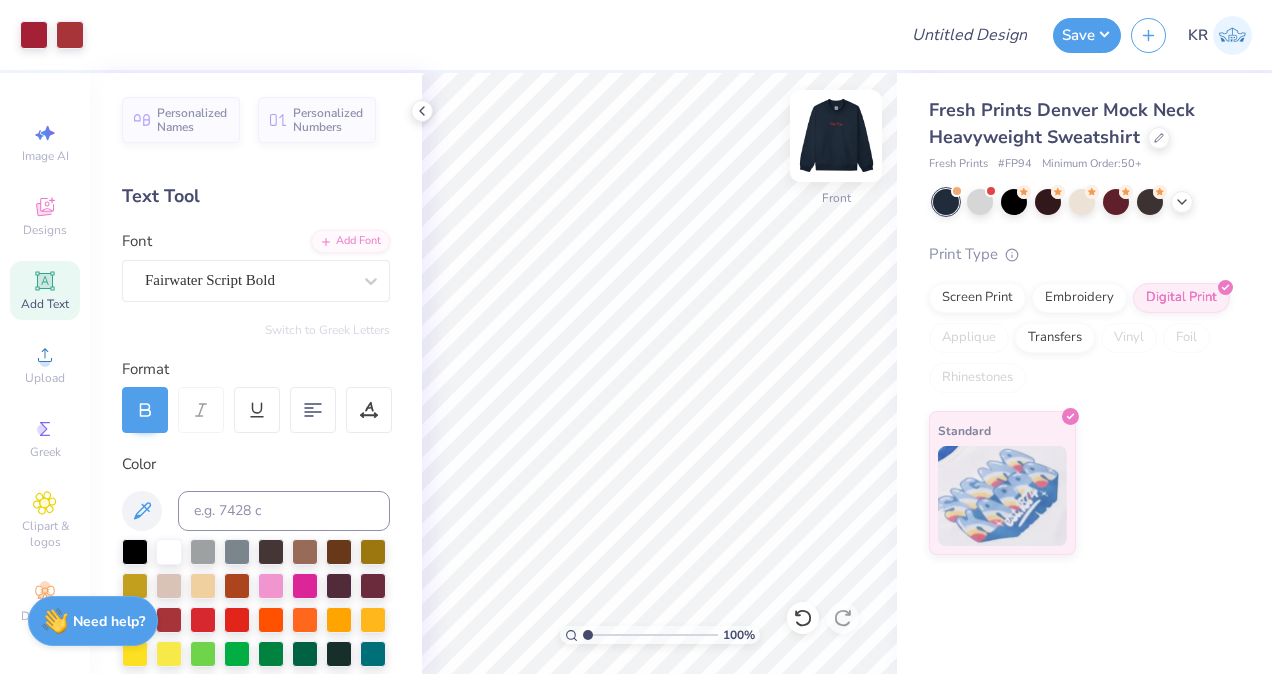click at bounding box center (836, 136) 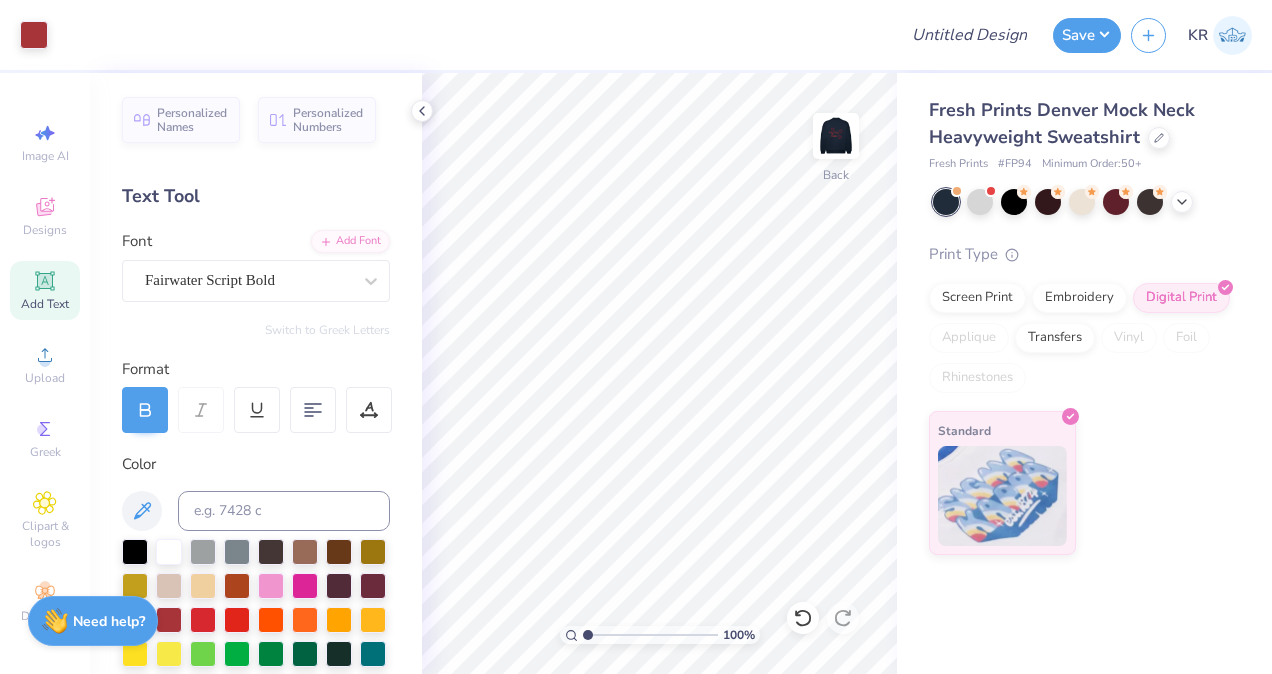 click at bounding box center (836, 136) 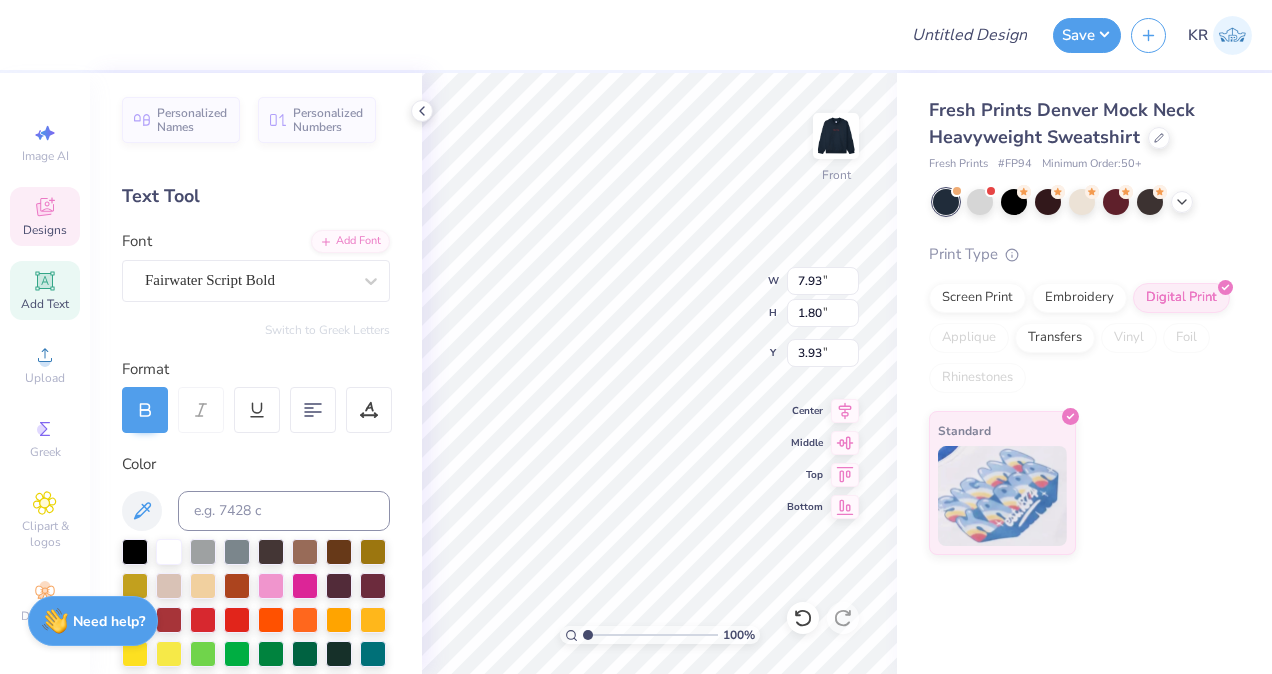 type on "3.93" 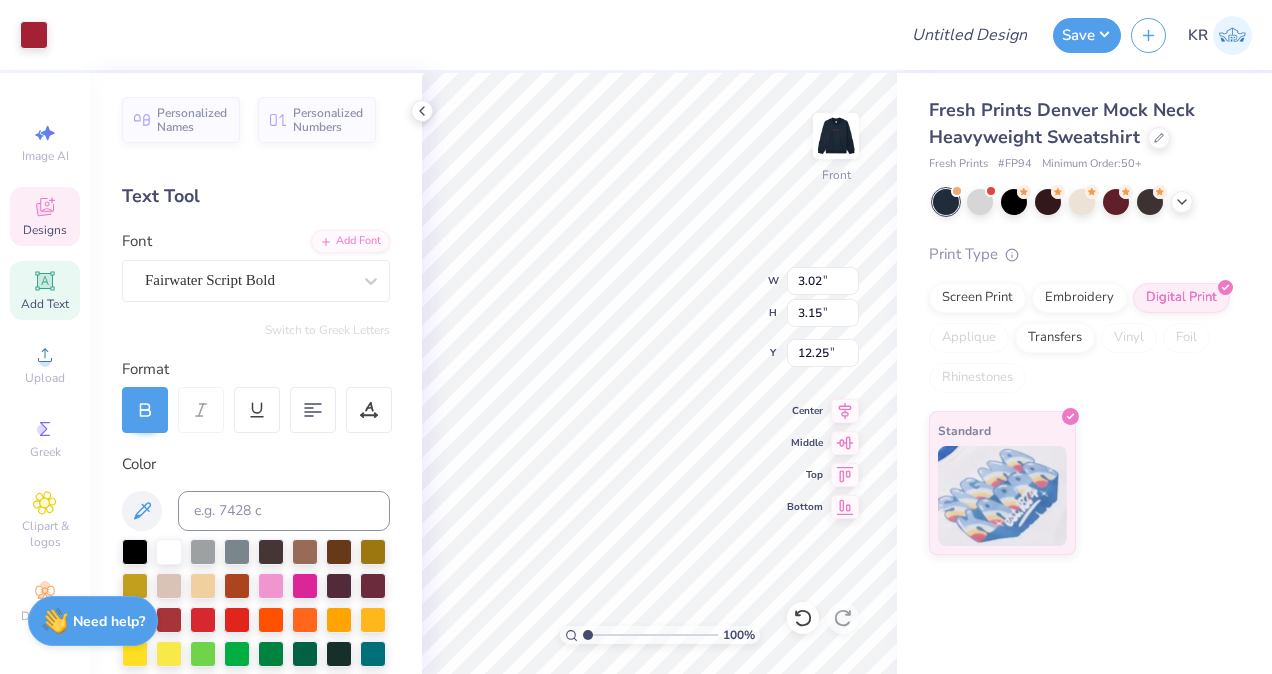 type on "12.25" 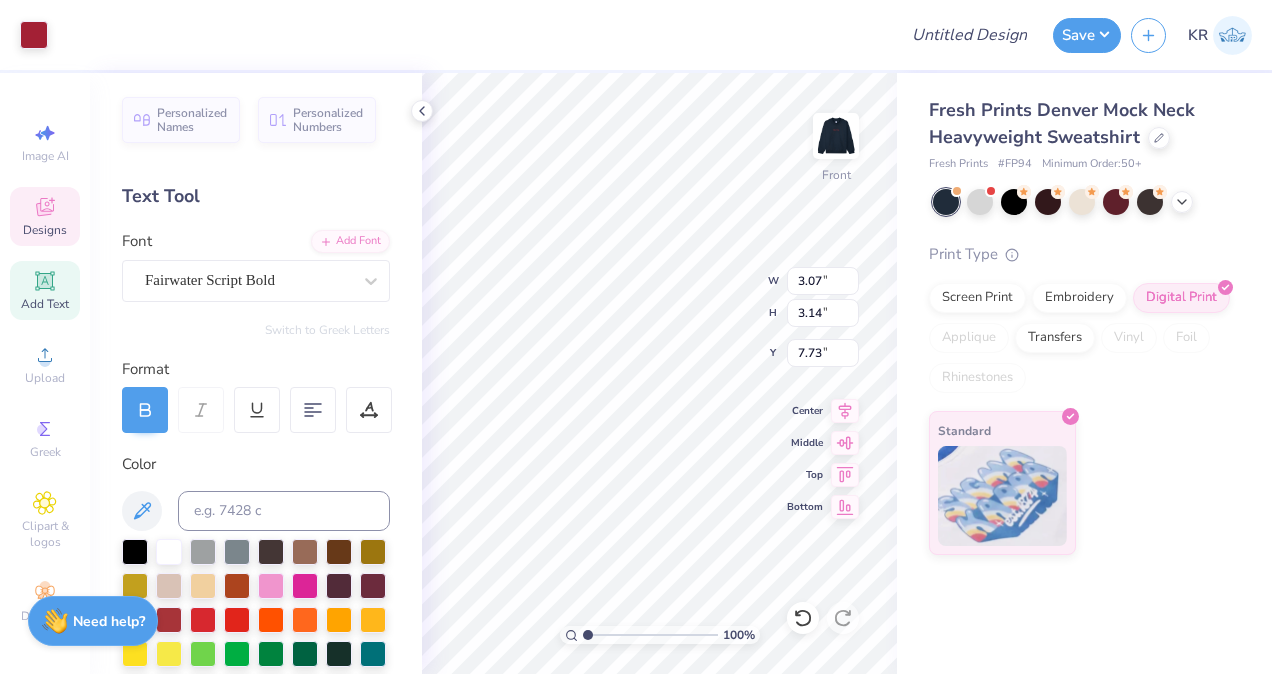 type on "7.73" 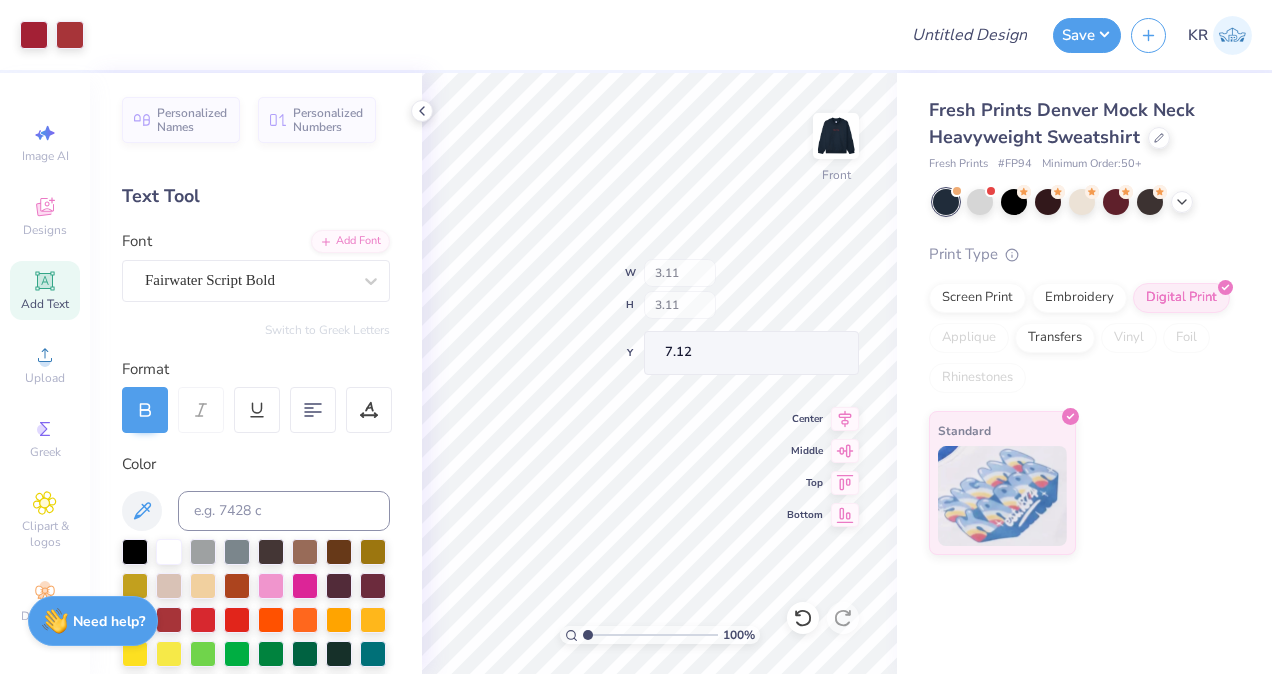 type on "7.12" 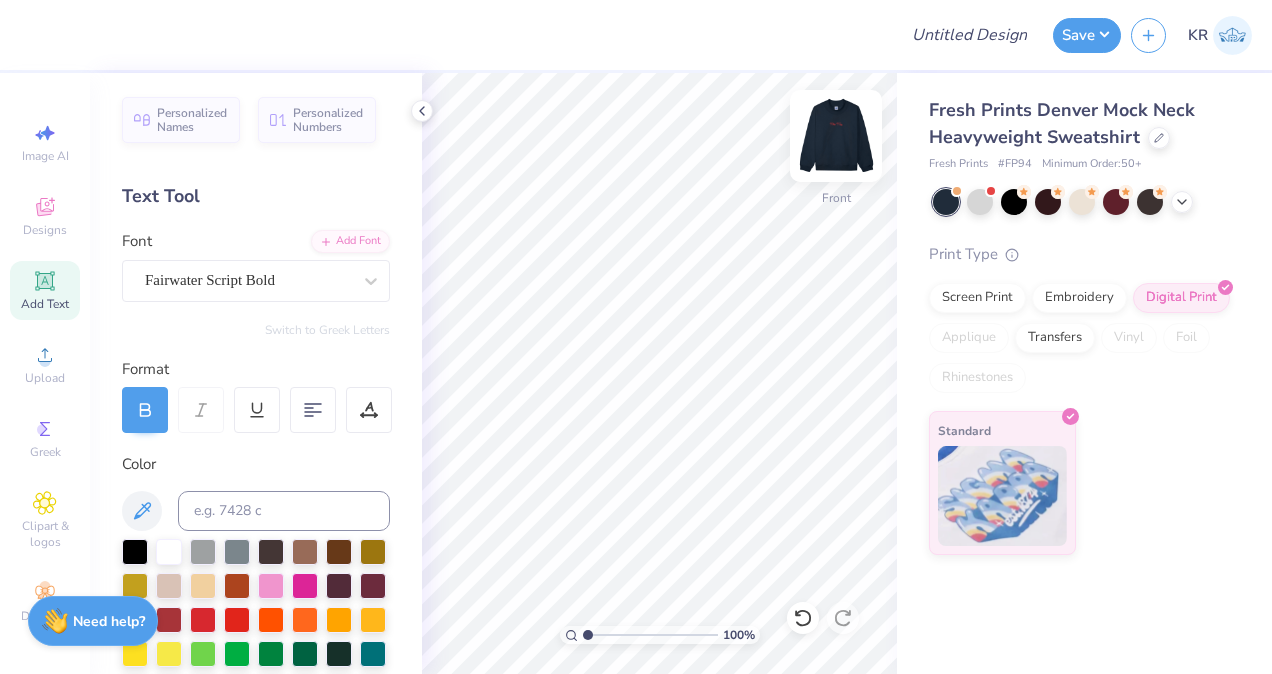 click at bounding box center (836, 136) 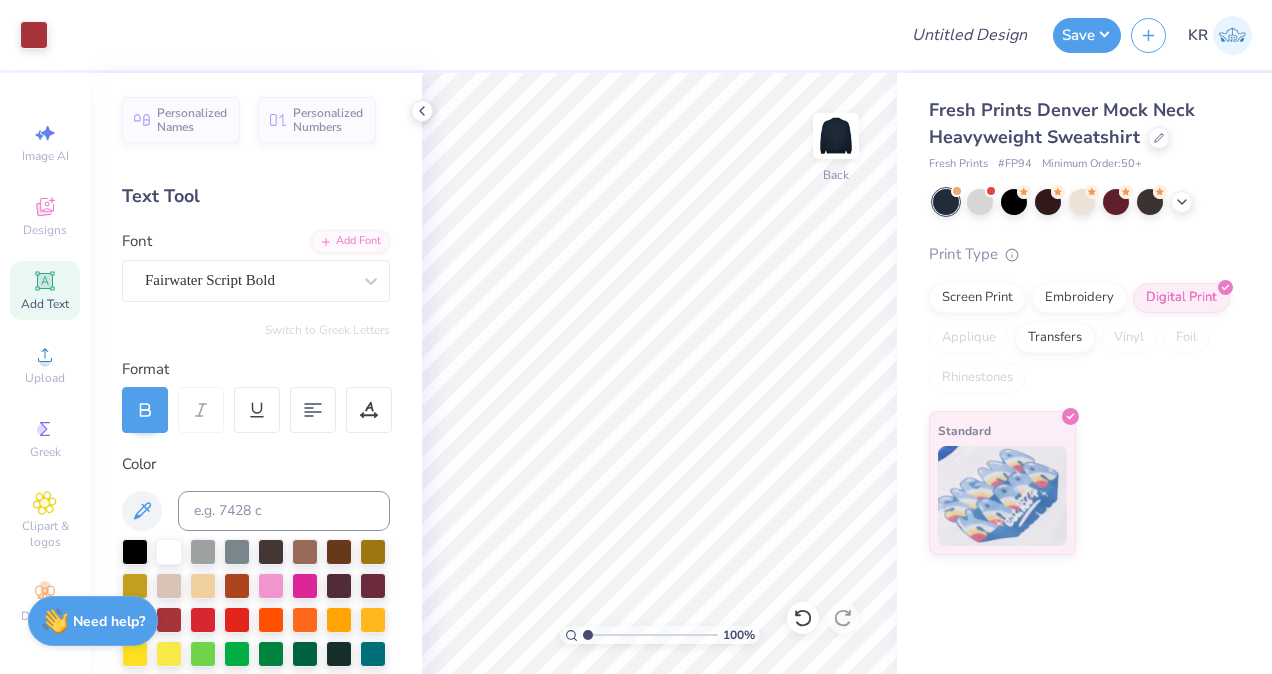 click at bounding box center [836, 136] 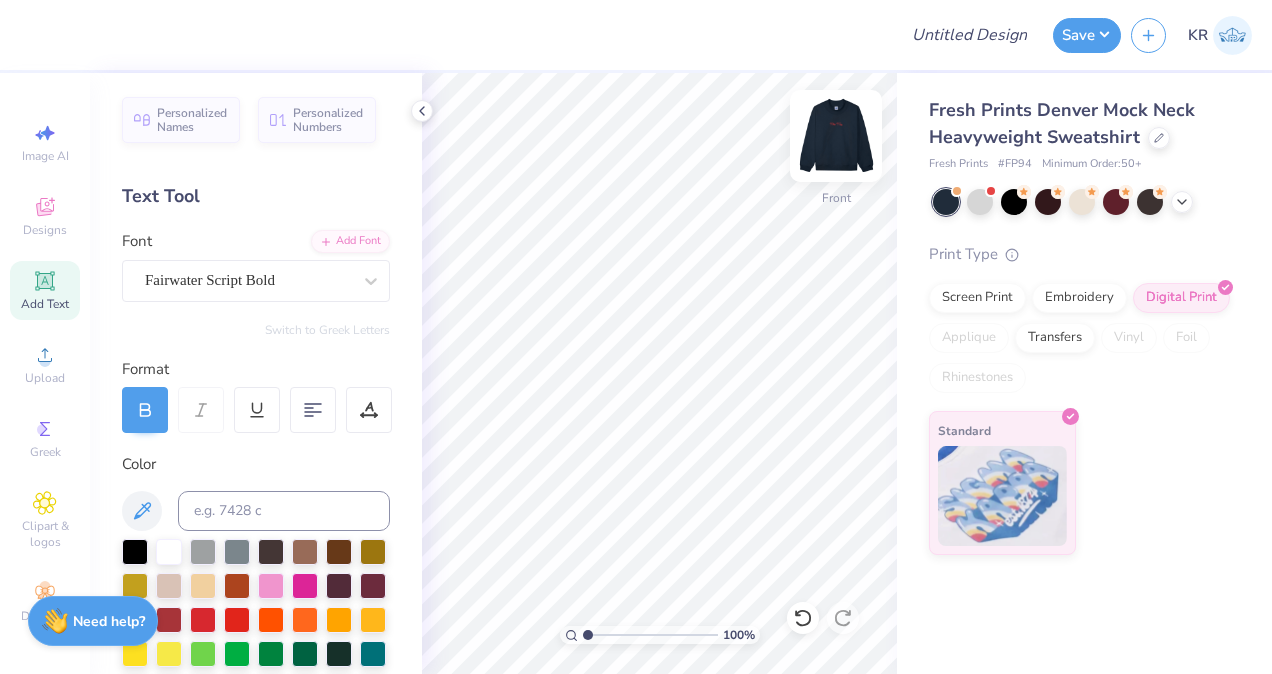 click at bounding box center (836, 136) 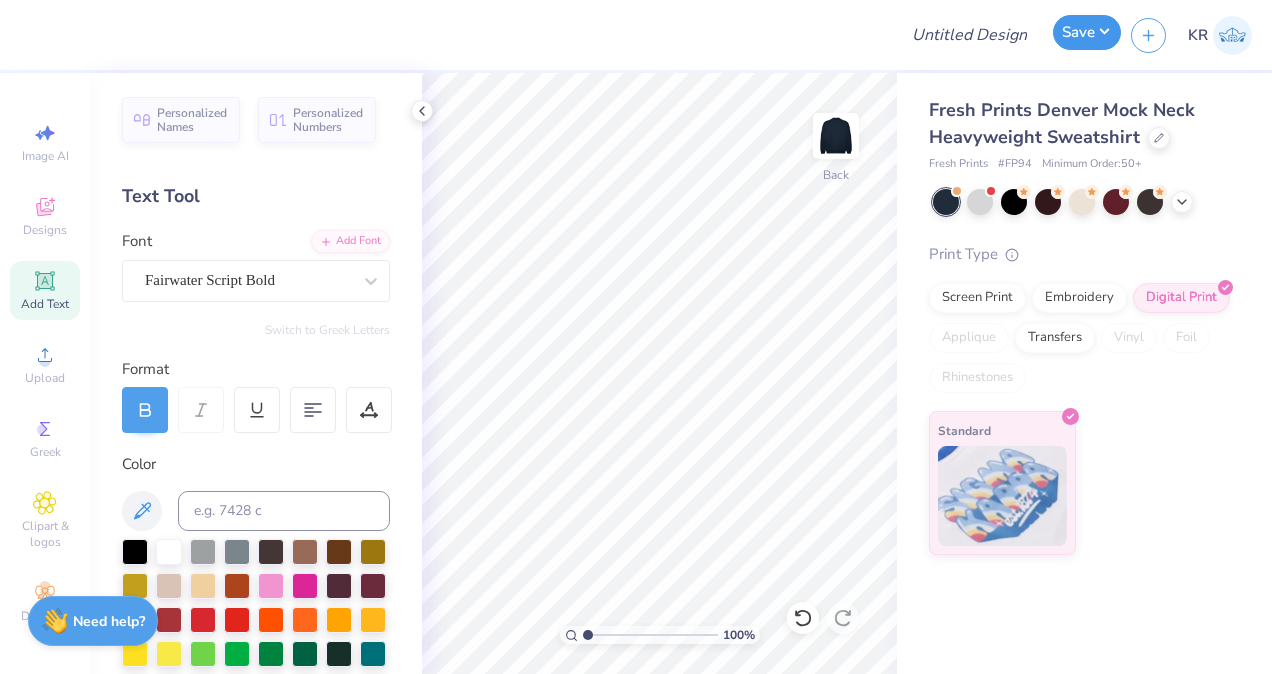 click on "Save" at bounding box center [1087, 32] 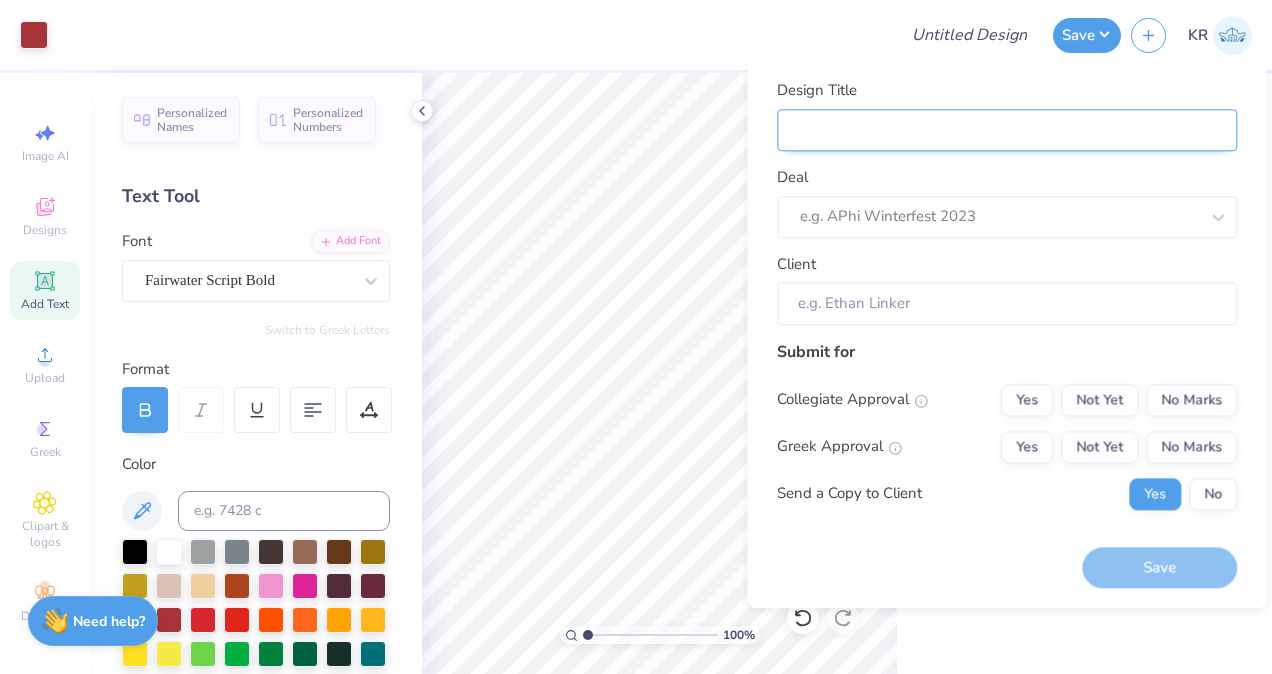 click on "Design Title" at bounding box center (1007, 130) 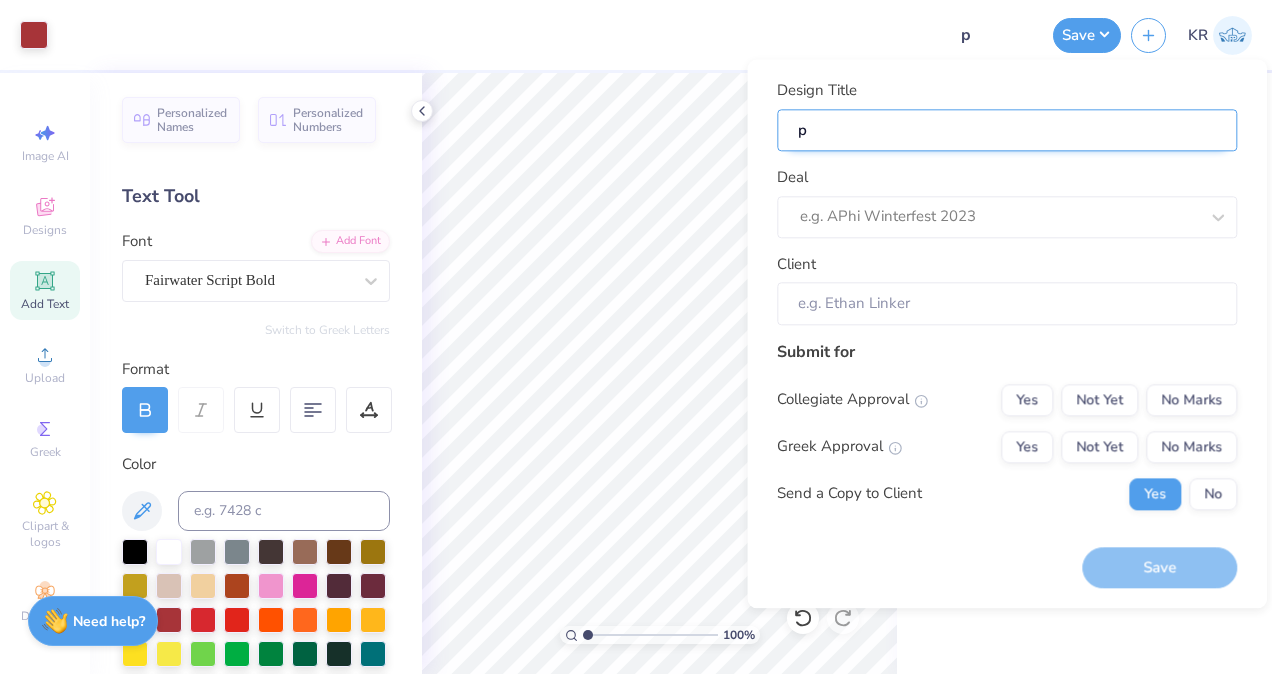 type on "ph" 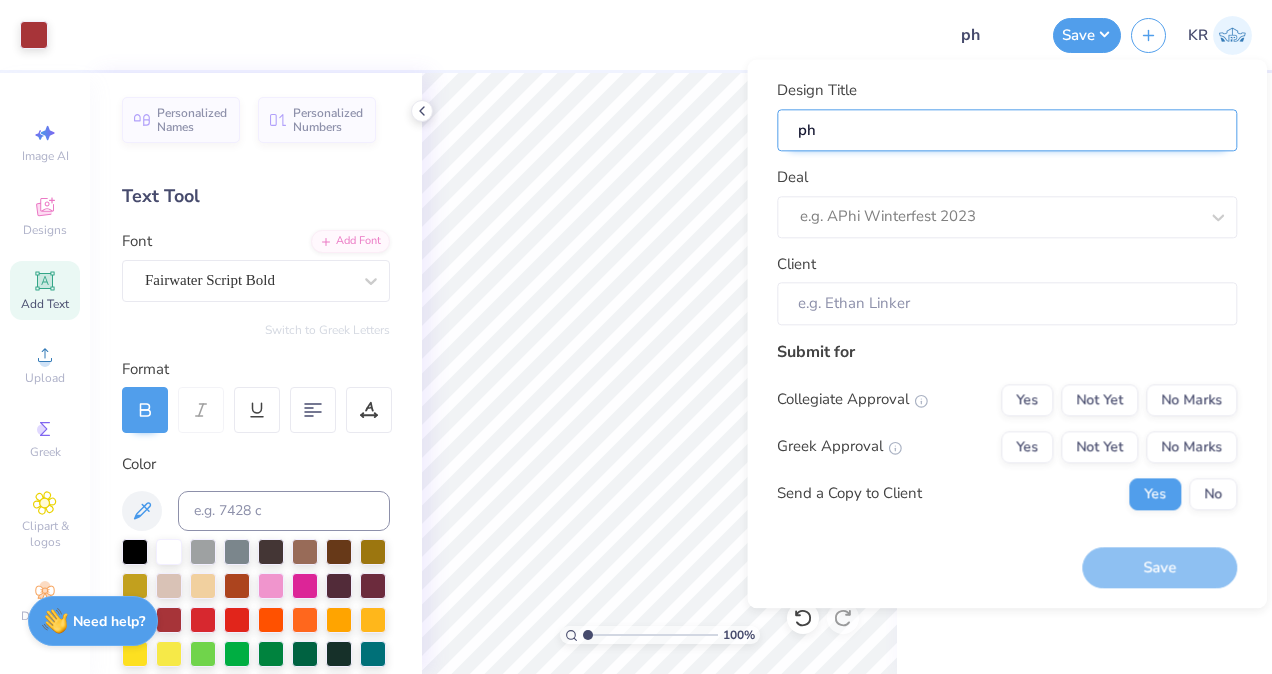 type on "phi" 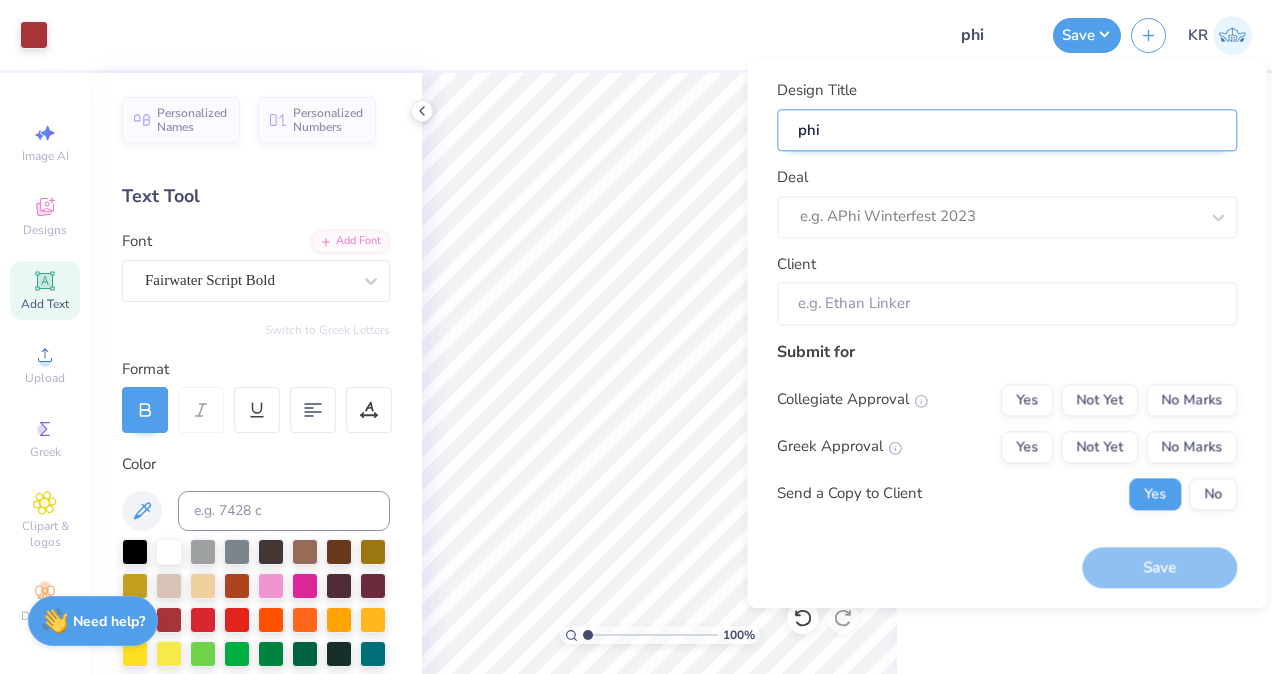 type on "phi" 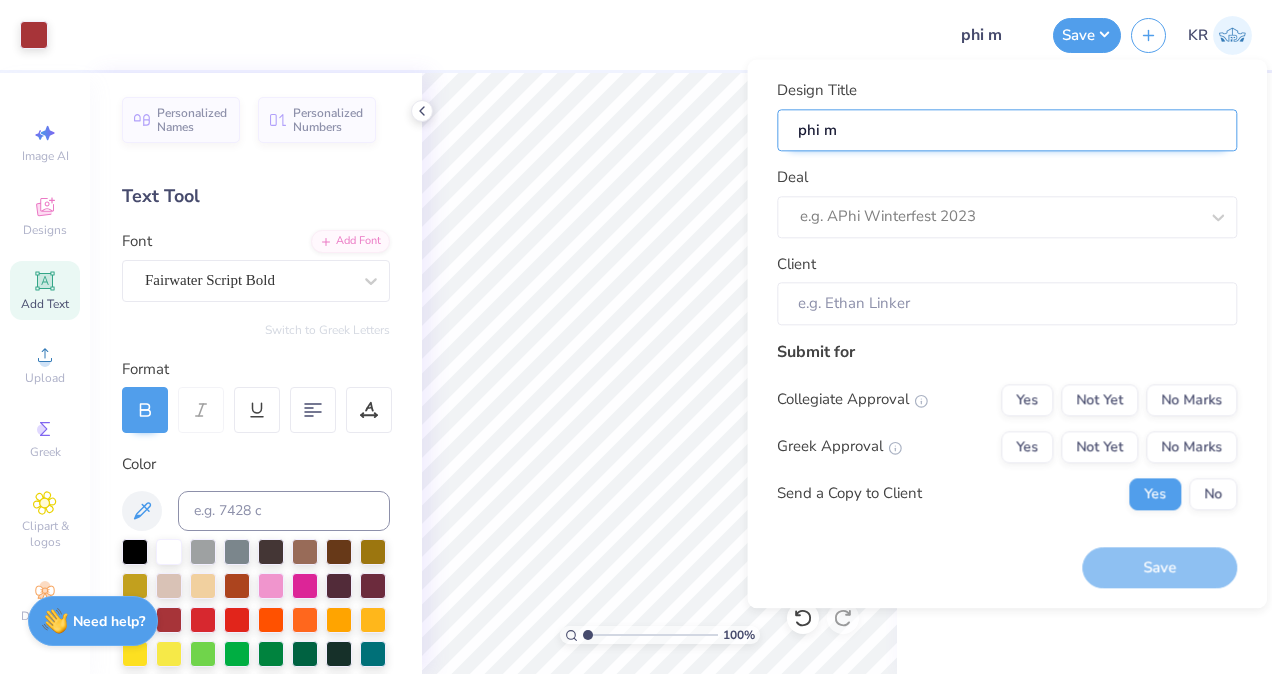 type on "phi mu" 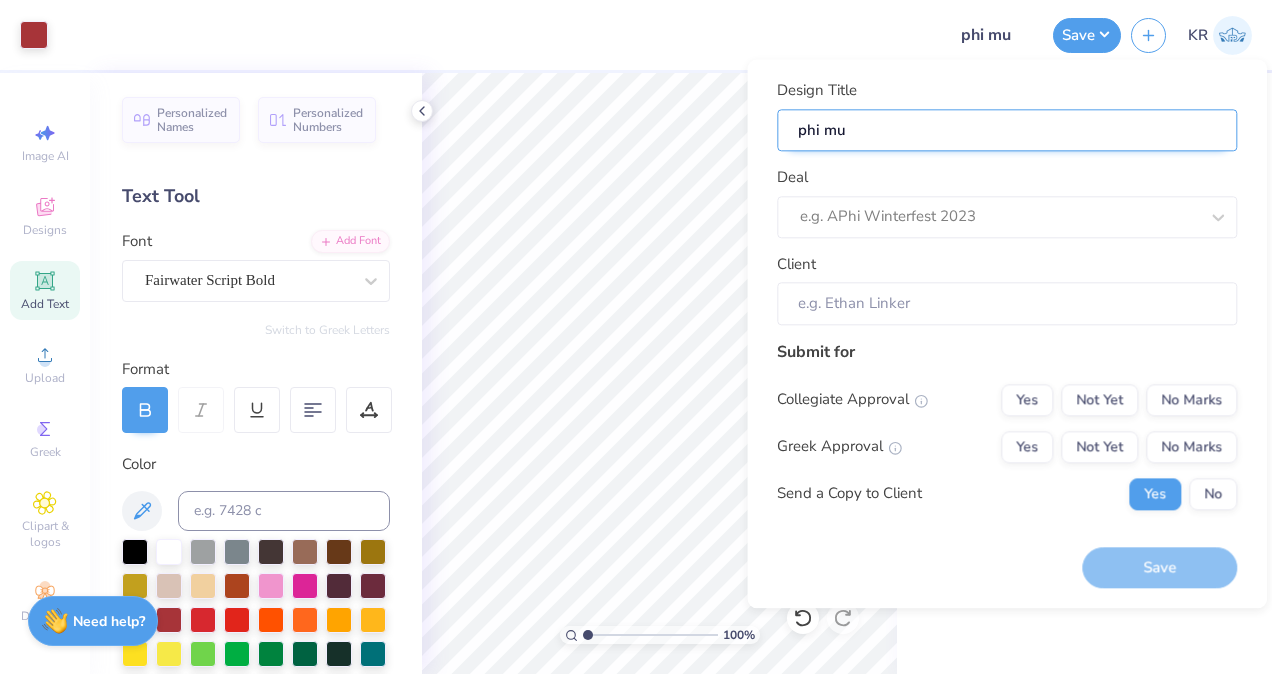 type on "phi mu" 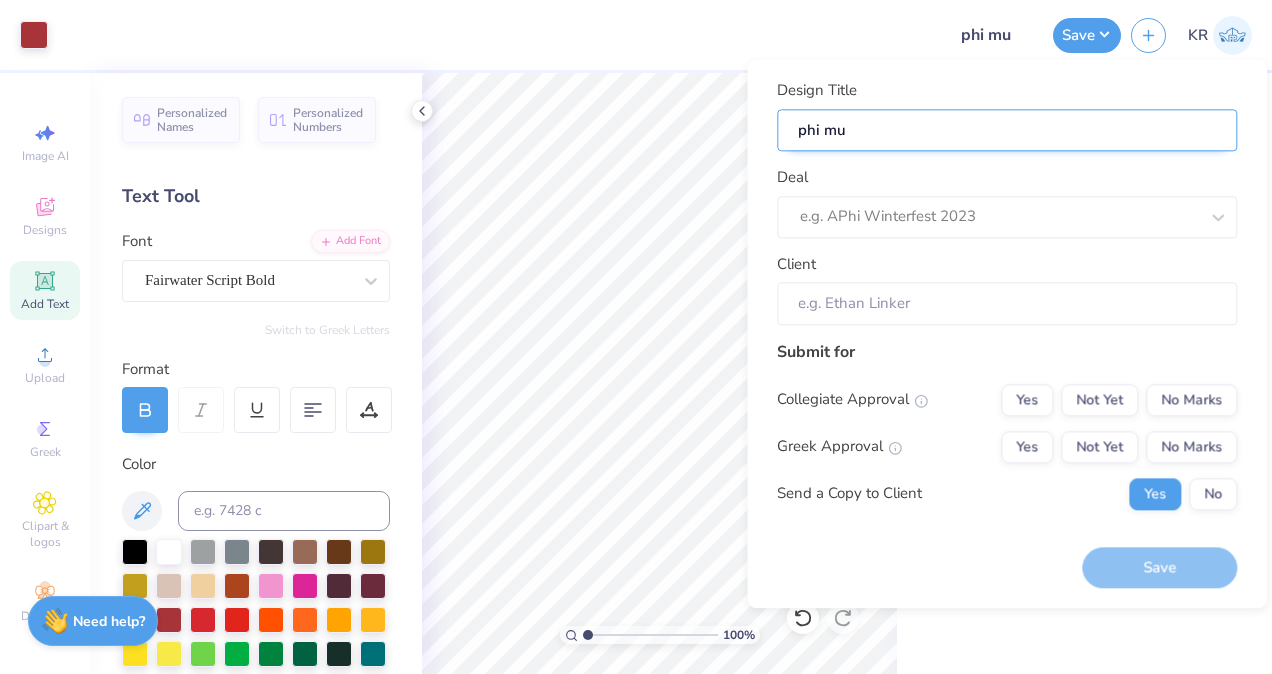 type on "phi mu p" 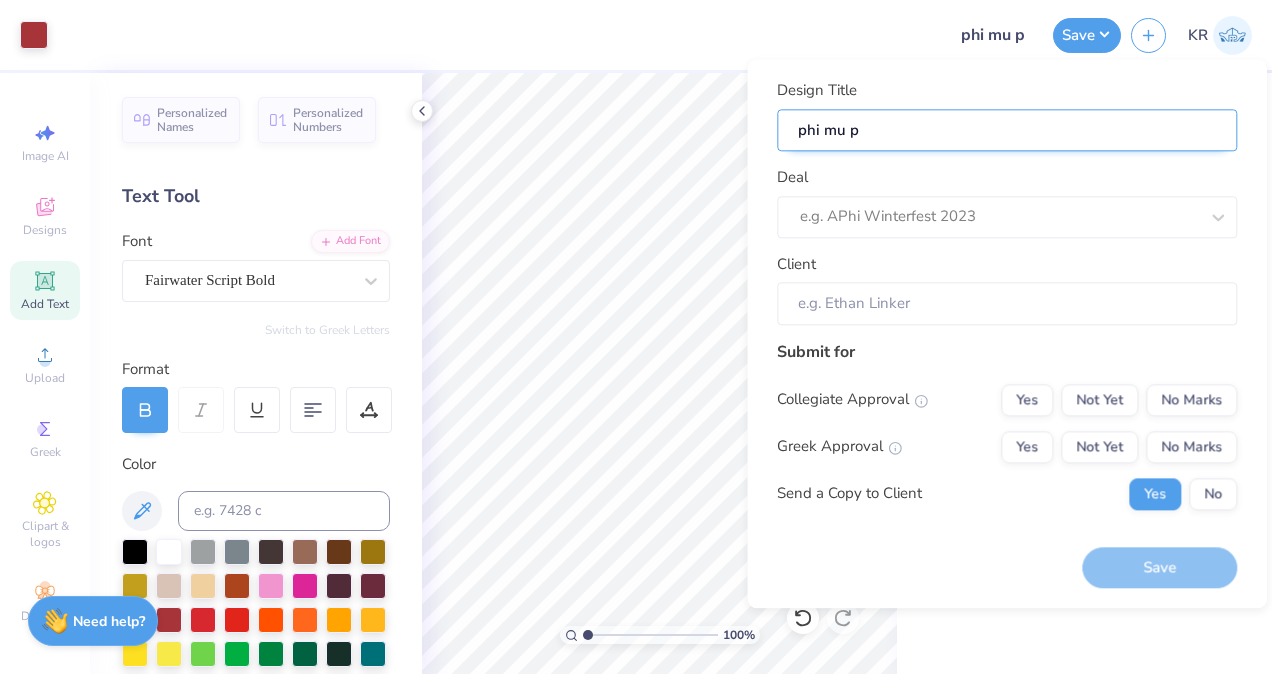 type on "phi mu pr" 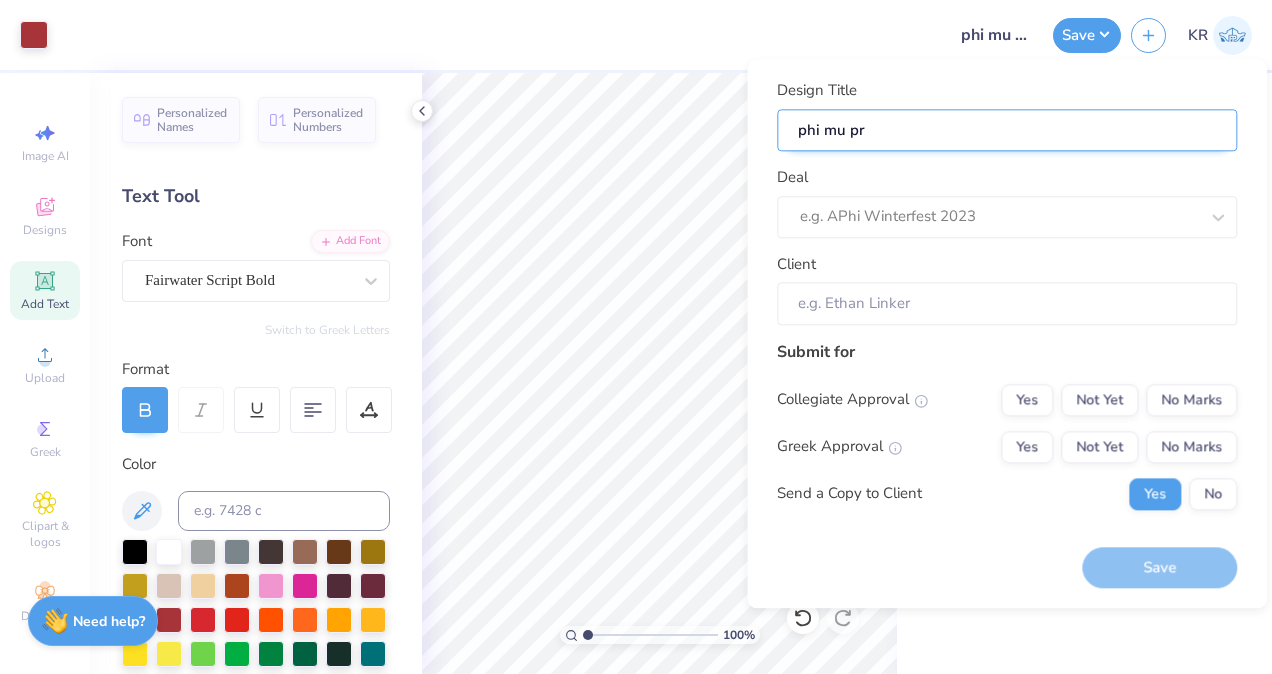 type on "phi mu pr" 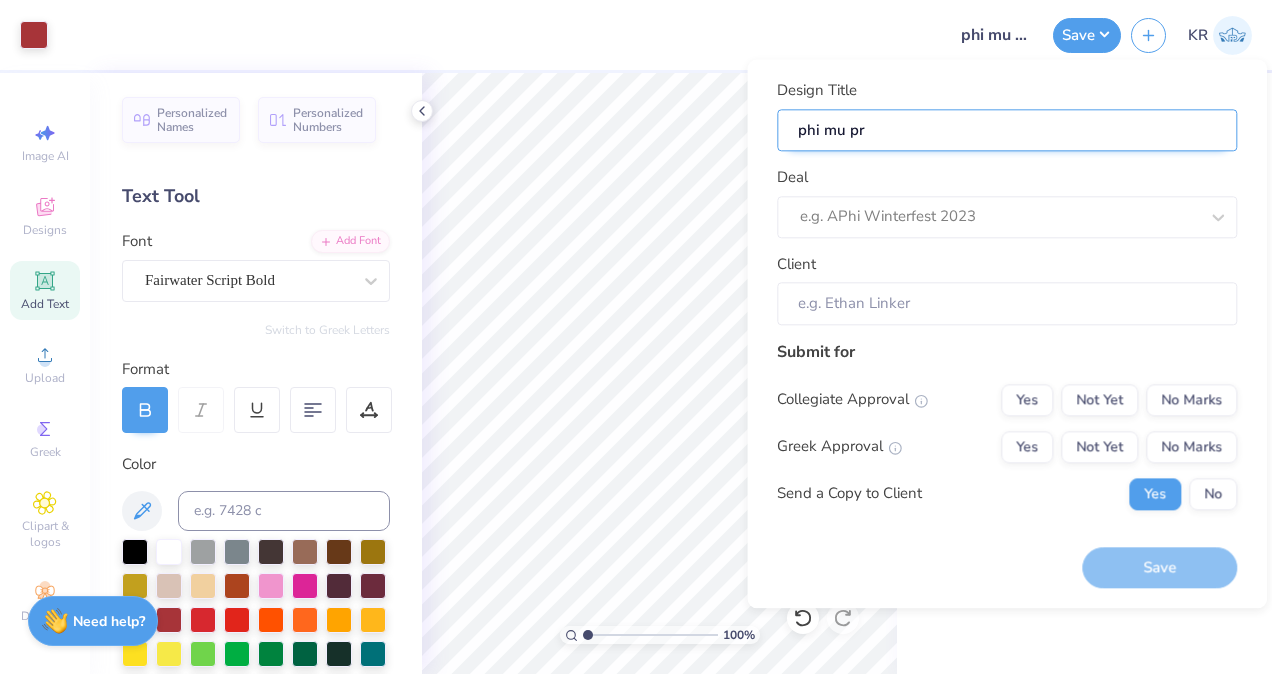 type on "phi mu pr m" 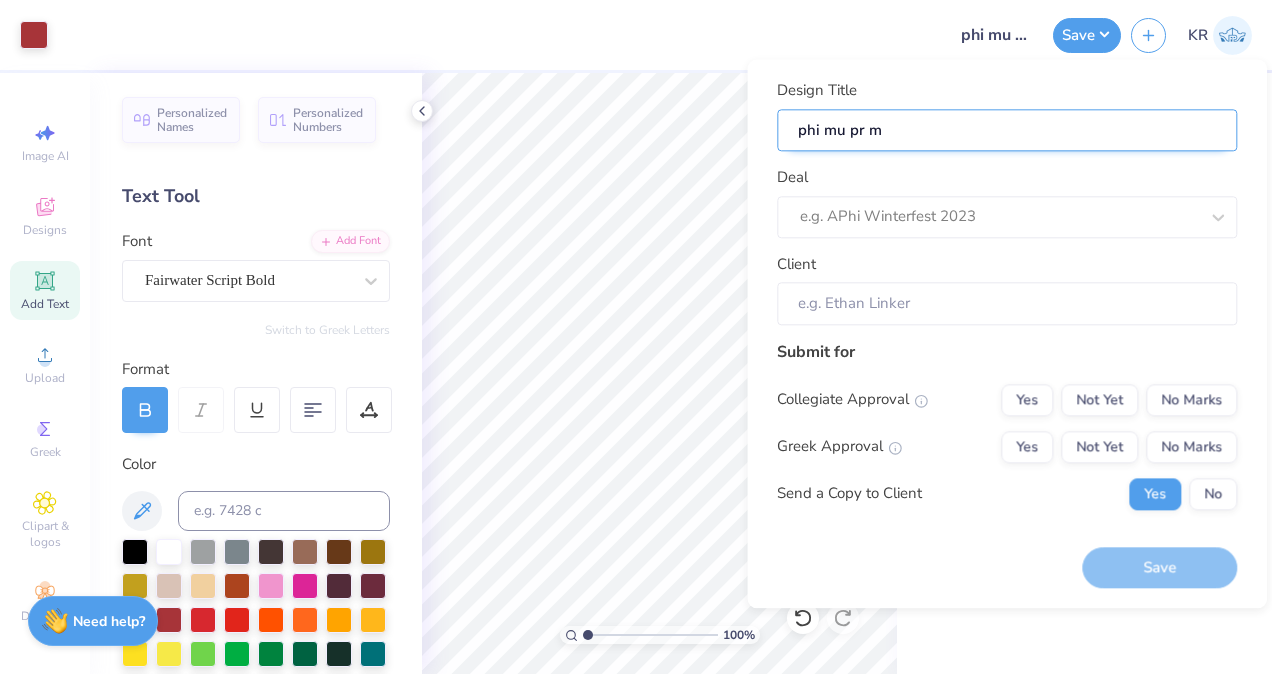 type on "phi mu pr mo" 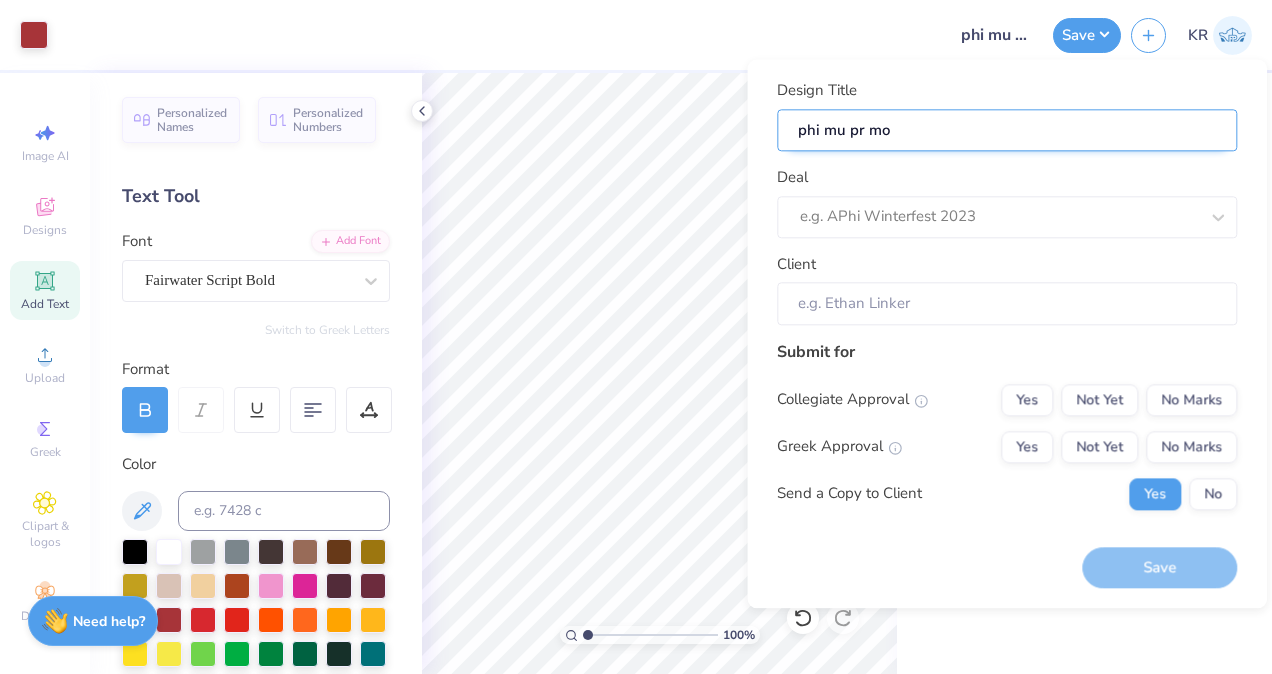 type on "phi mu pr moc" 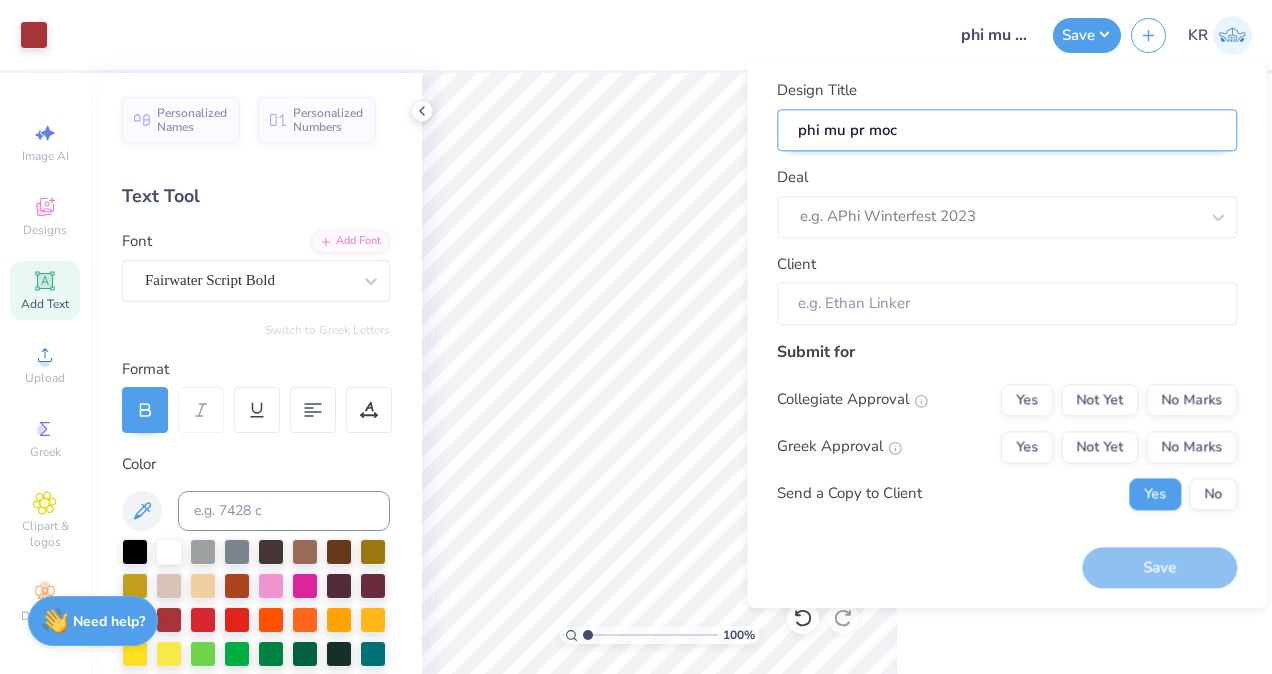 type on "phi mu pr mock" 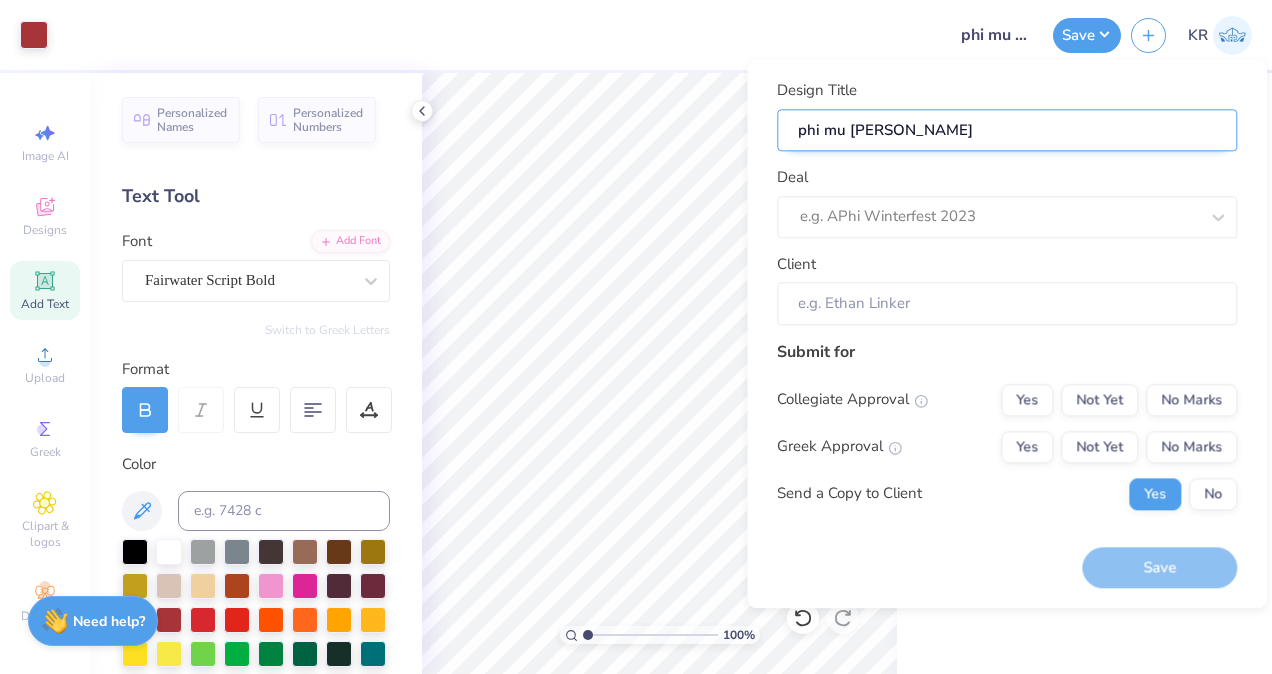 type on "phi mu pr mock" 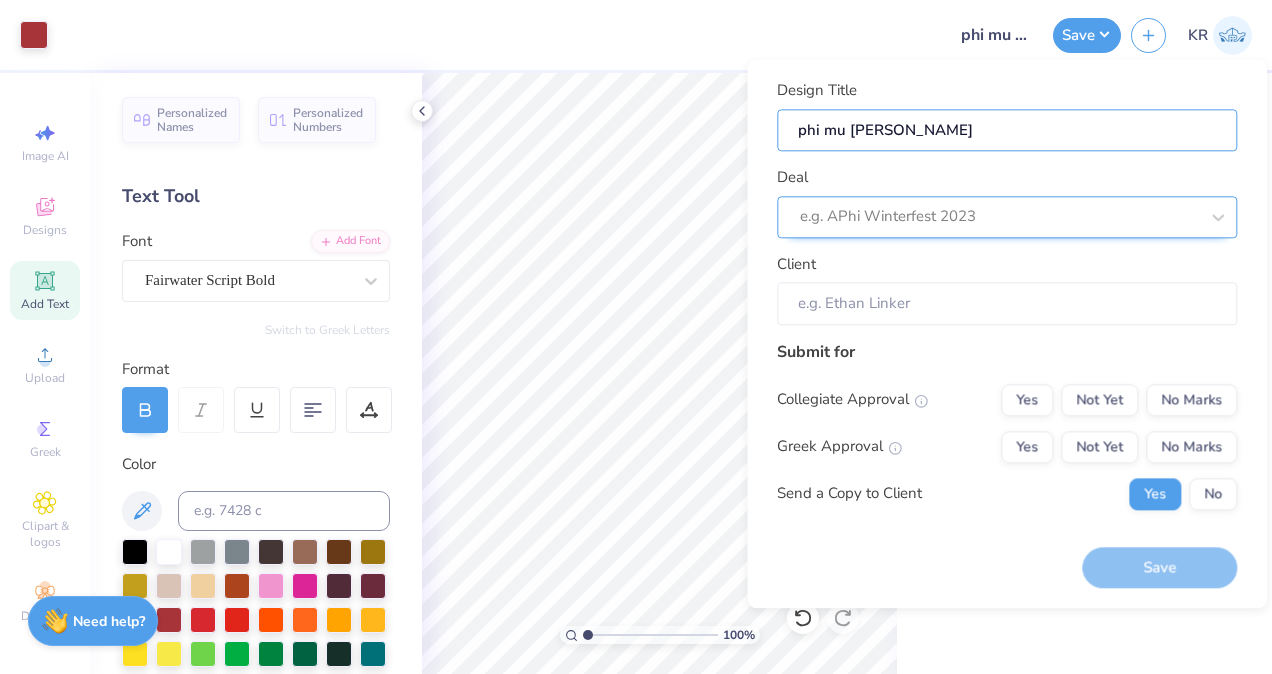 type on "phi mu pr mock" 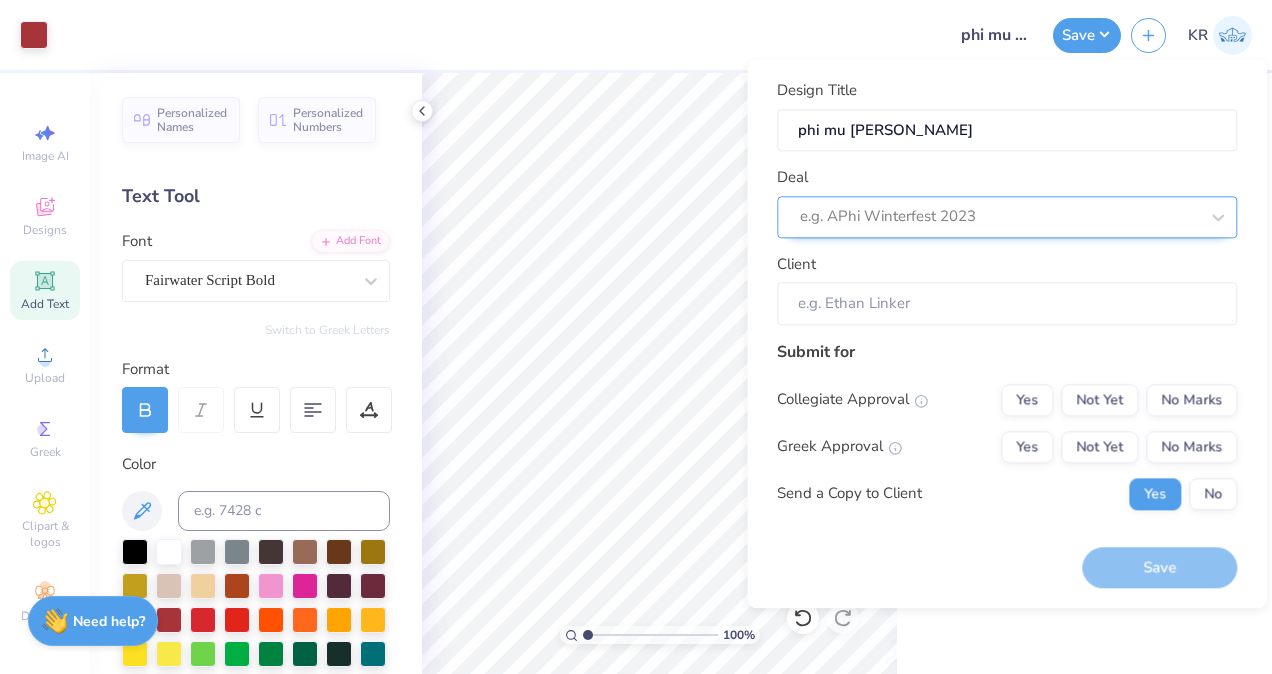 click at bounding box center [999, 217] 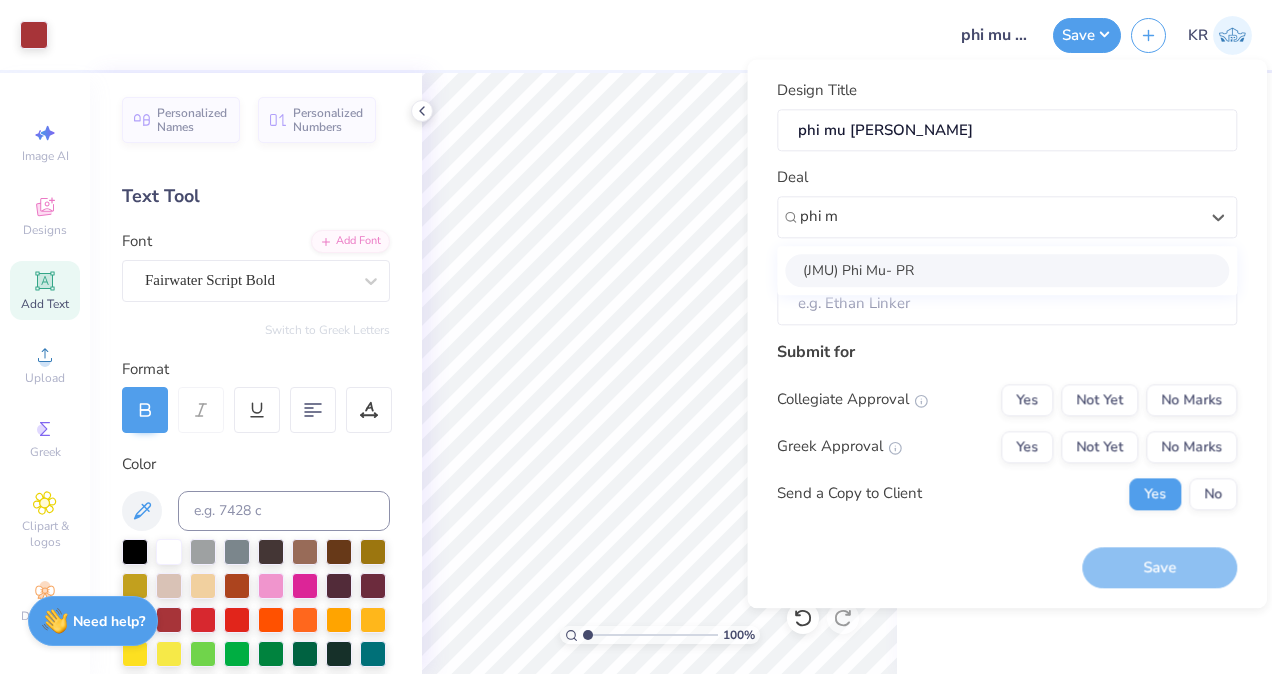 click on "(JMU) Phi Mu- PR" at bounding box center (1007, 270) 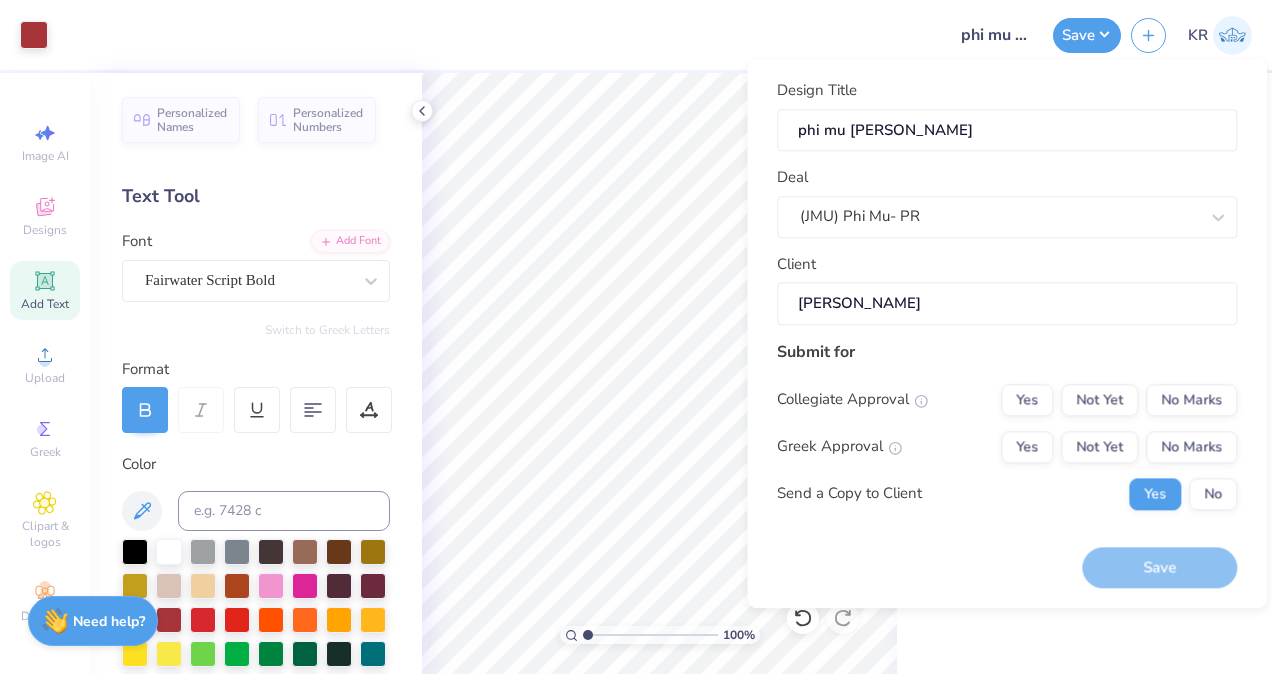 click on "Submit for Collegiate Approval Yes Not Yet No Marks Greek Approval Yes Not Yet No Marks Send a Copy to Client Yes No" at bounding box center [1007, 432] 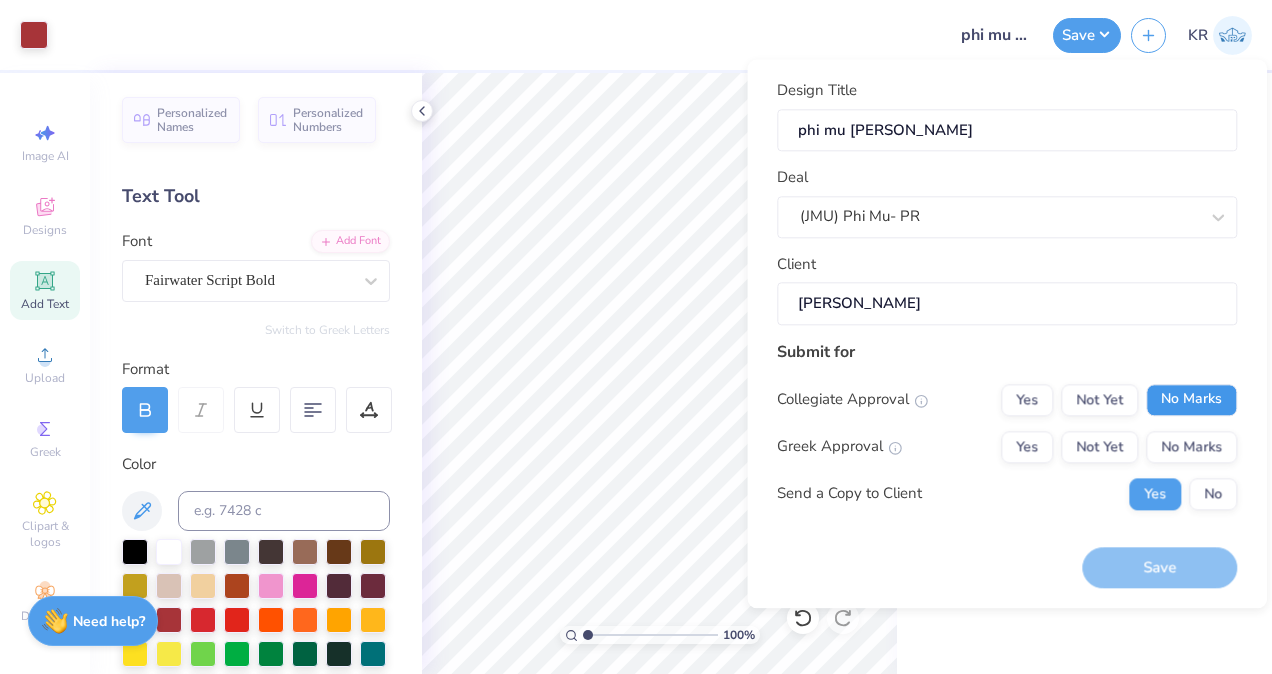 click on "No Marks" at bounding box center (1191, 400) 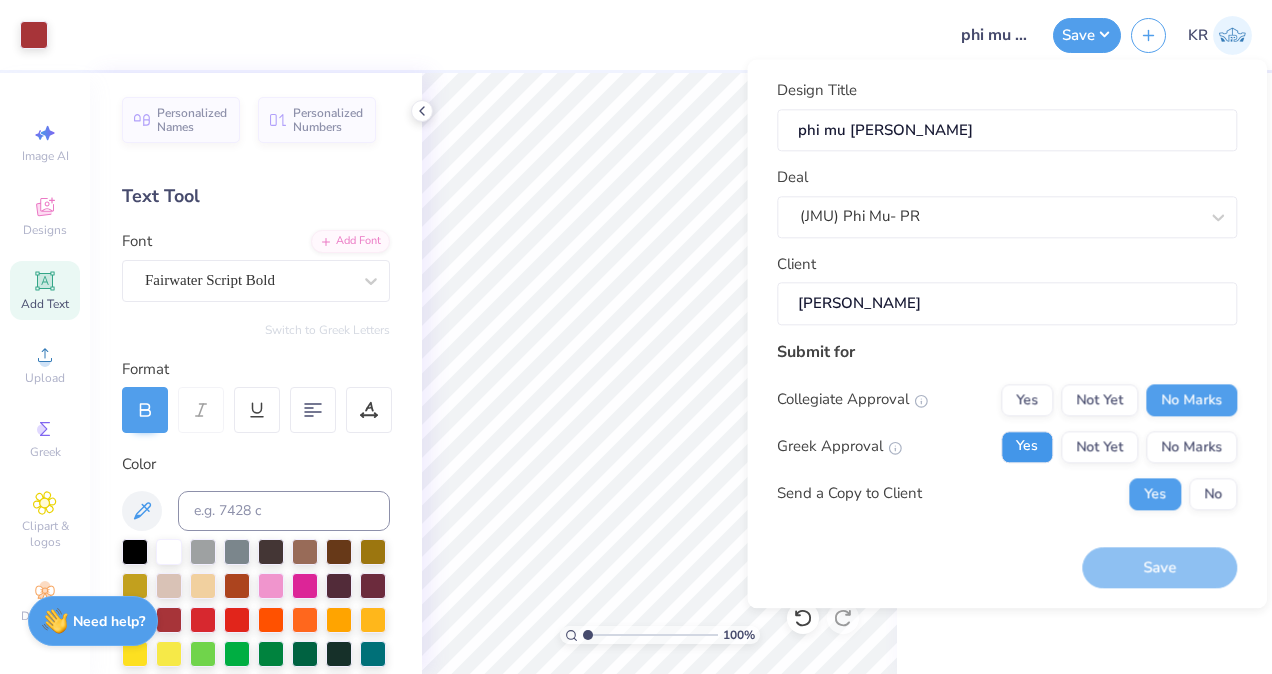 click on "Yes" at bounding box center [1027, 447] 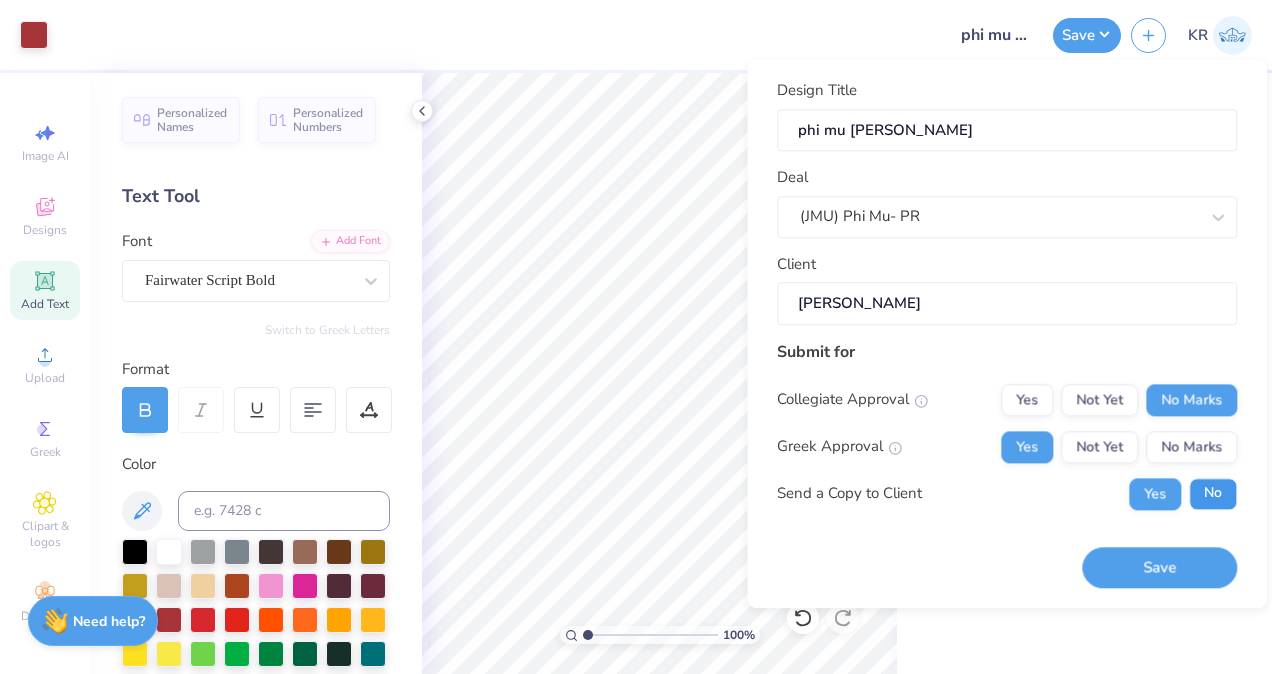 click on "No" at bounding box center (1213, 494) 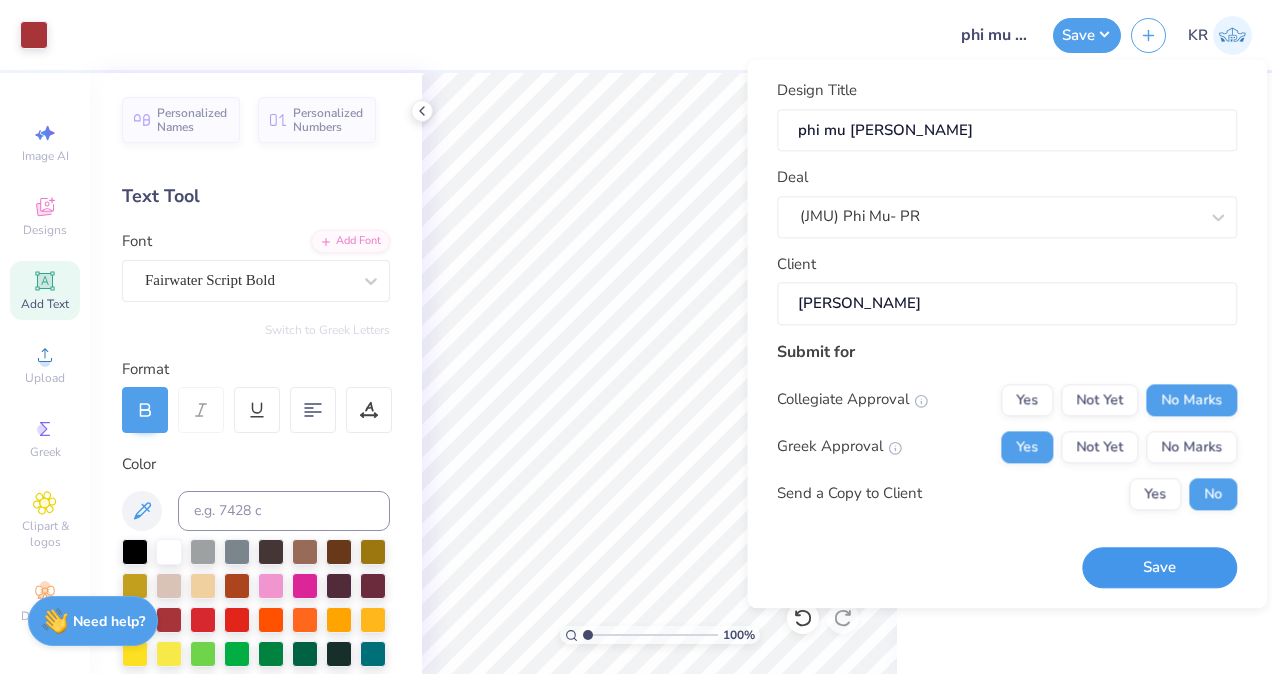 click on "Save" at bounding box center (1159, 567) 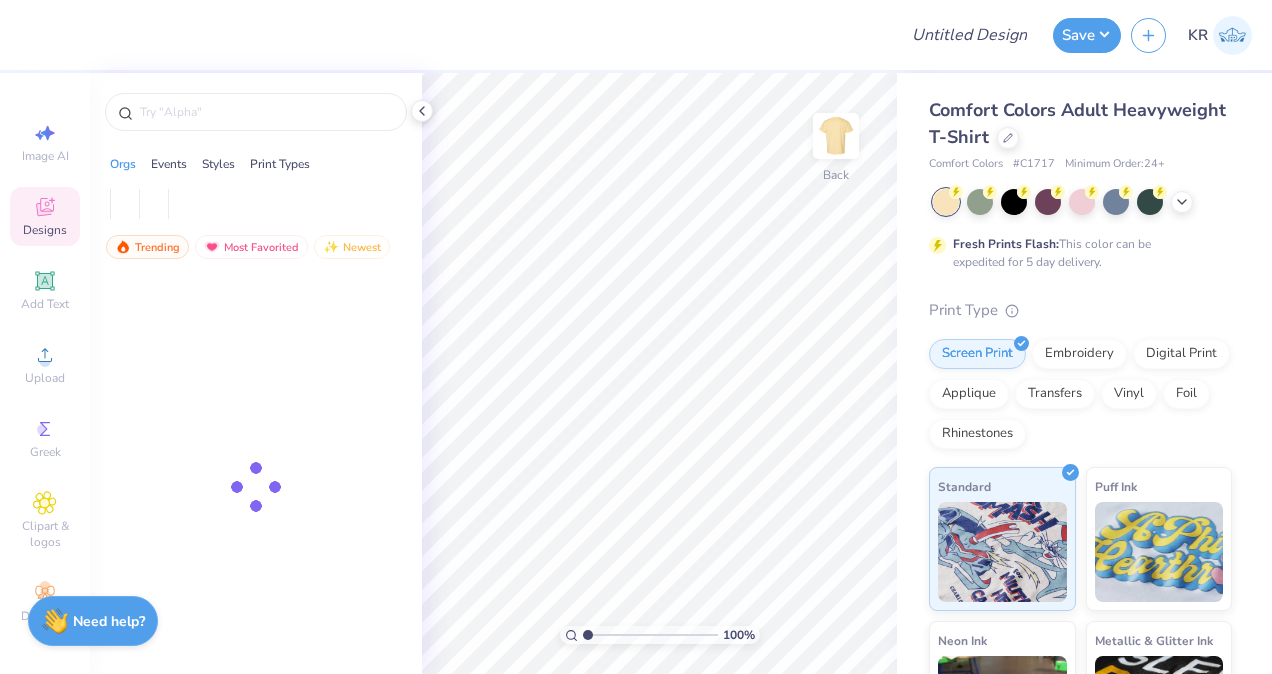 scroll, scrollTop: 0, scrollLeft: 0, axis: both 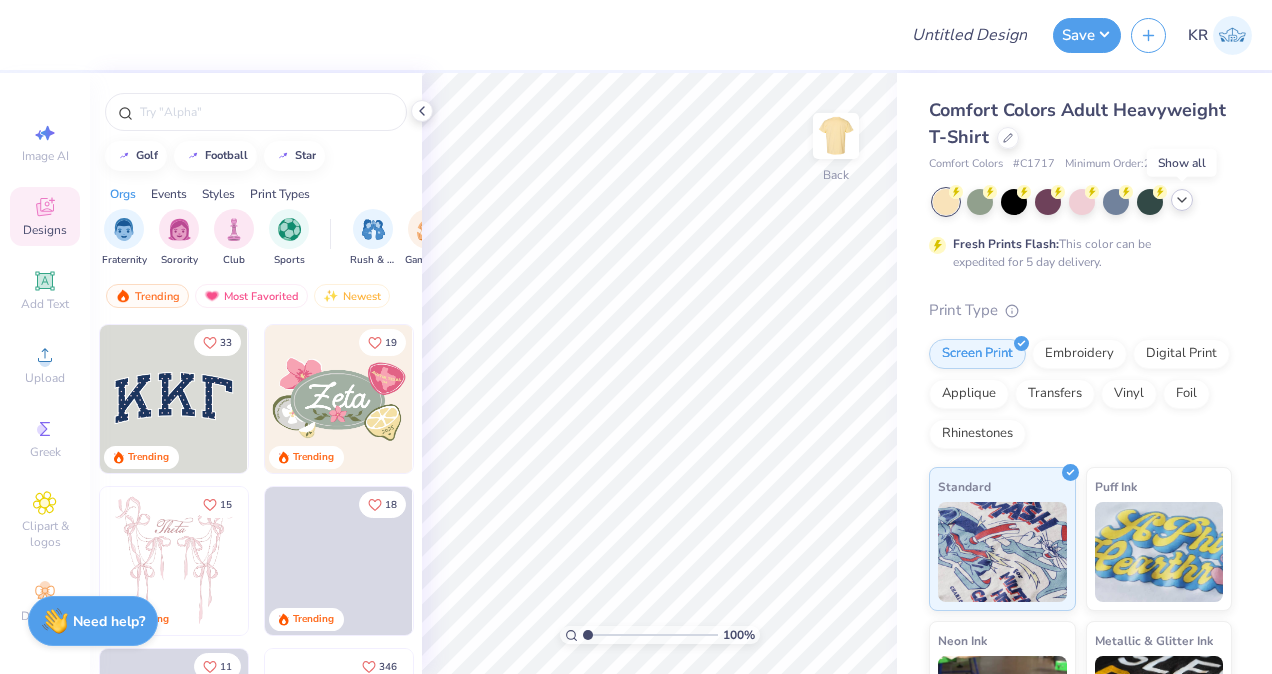 click 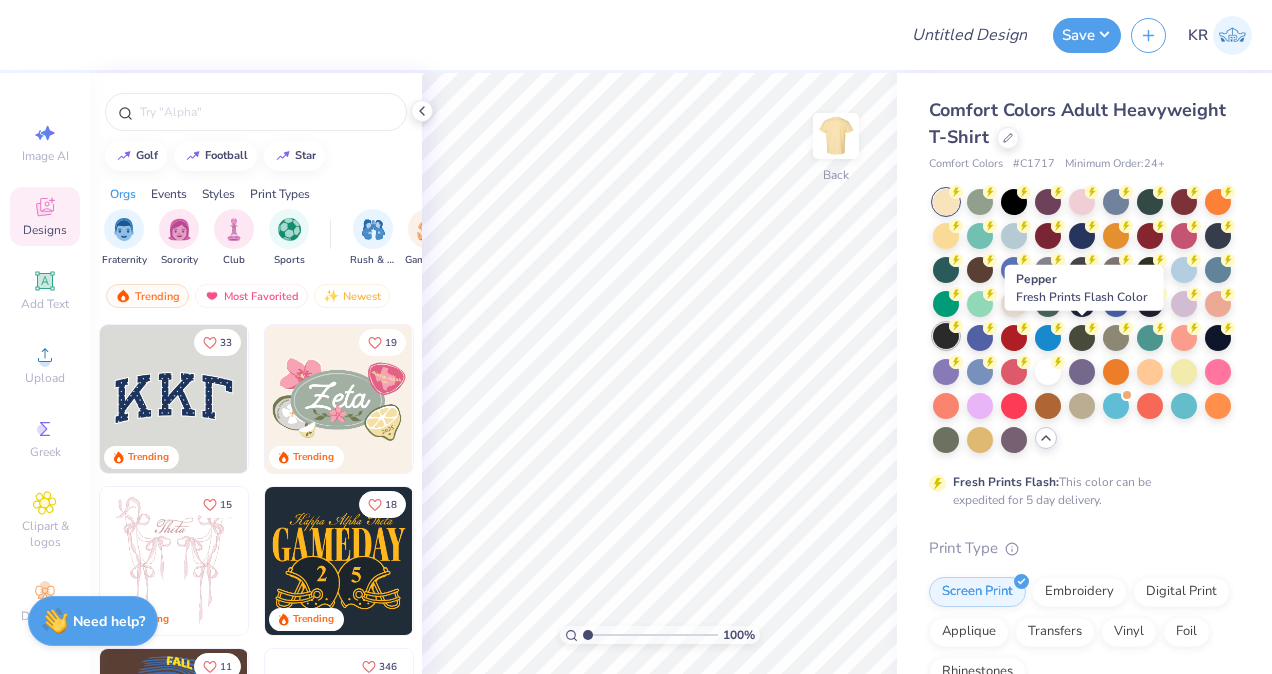 click at bounding box center (946, 336) 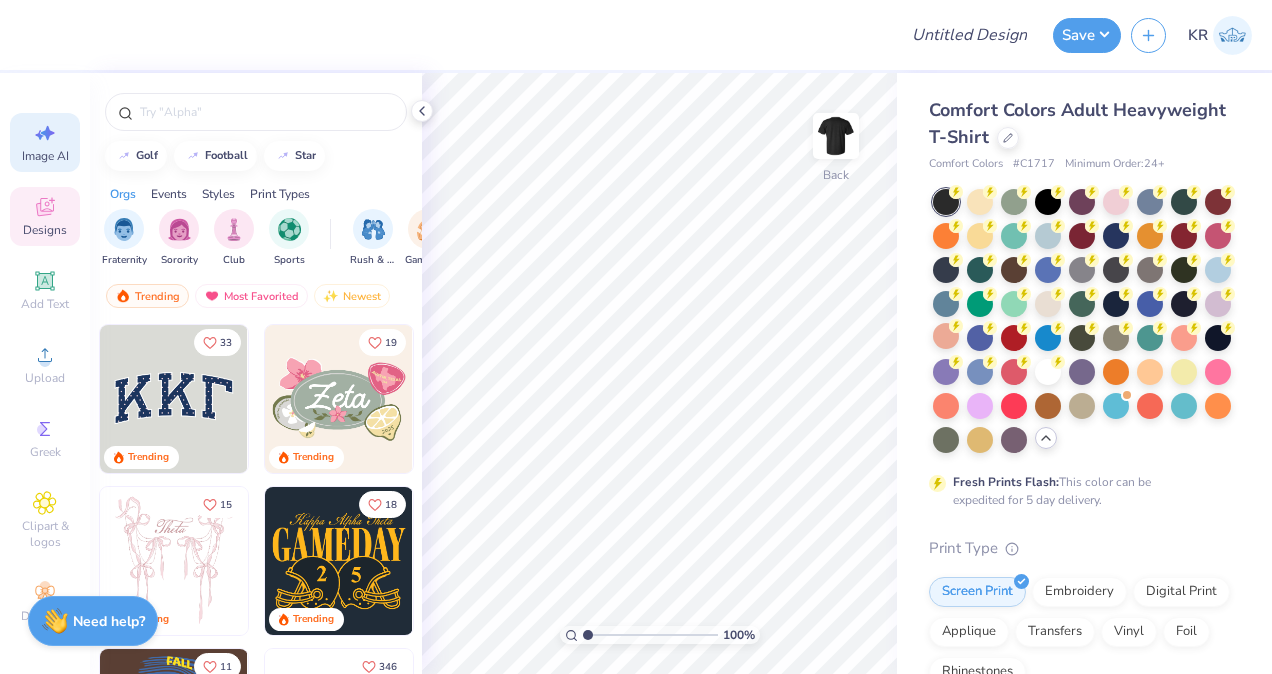 click 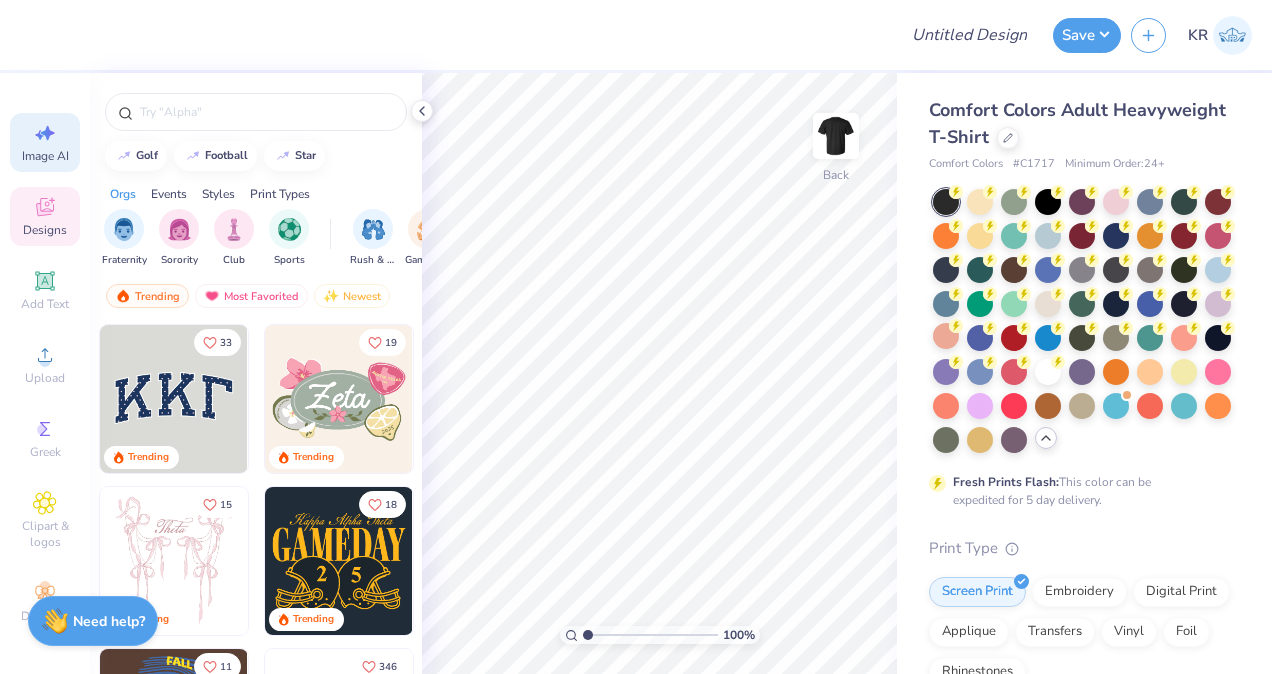 select on "4" 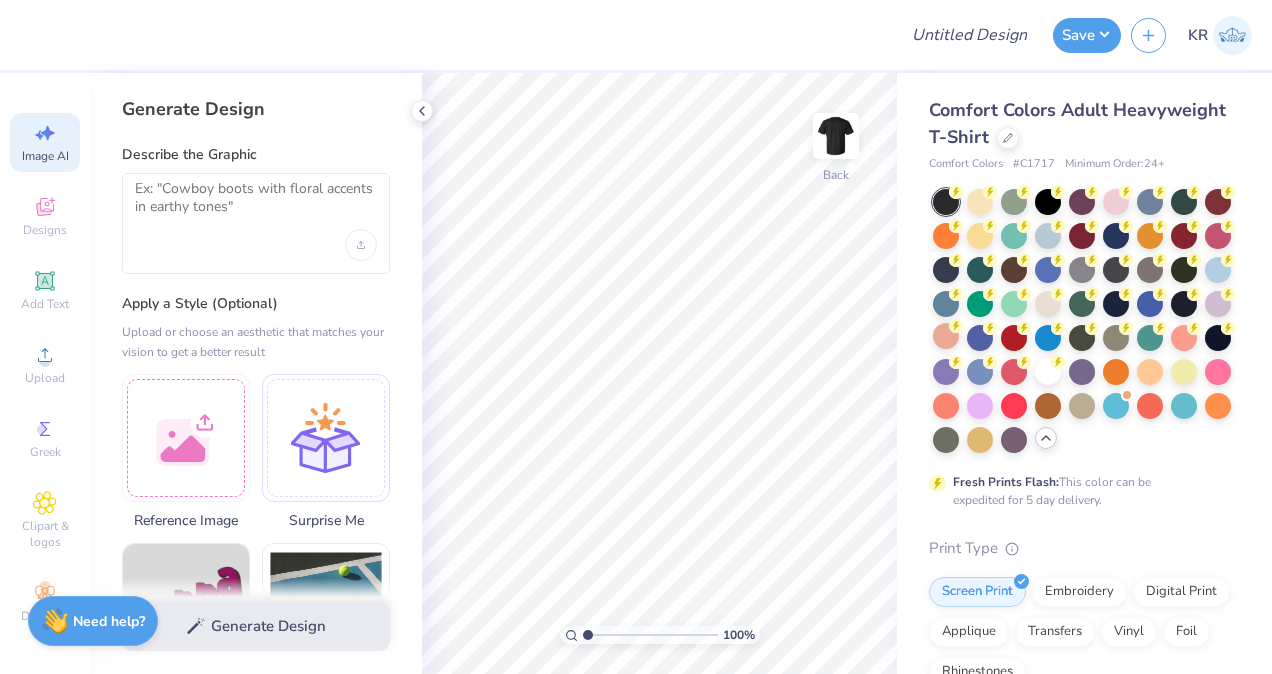 click at bounding box center (256, 223) 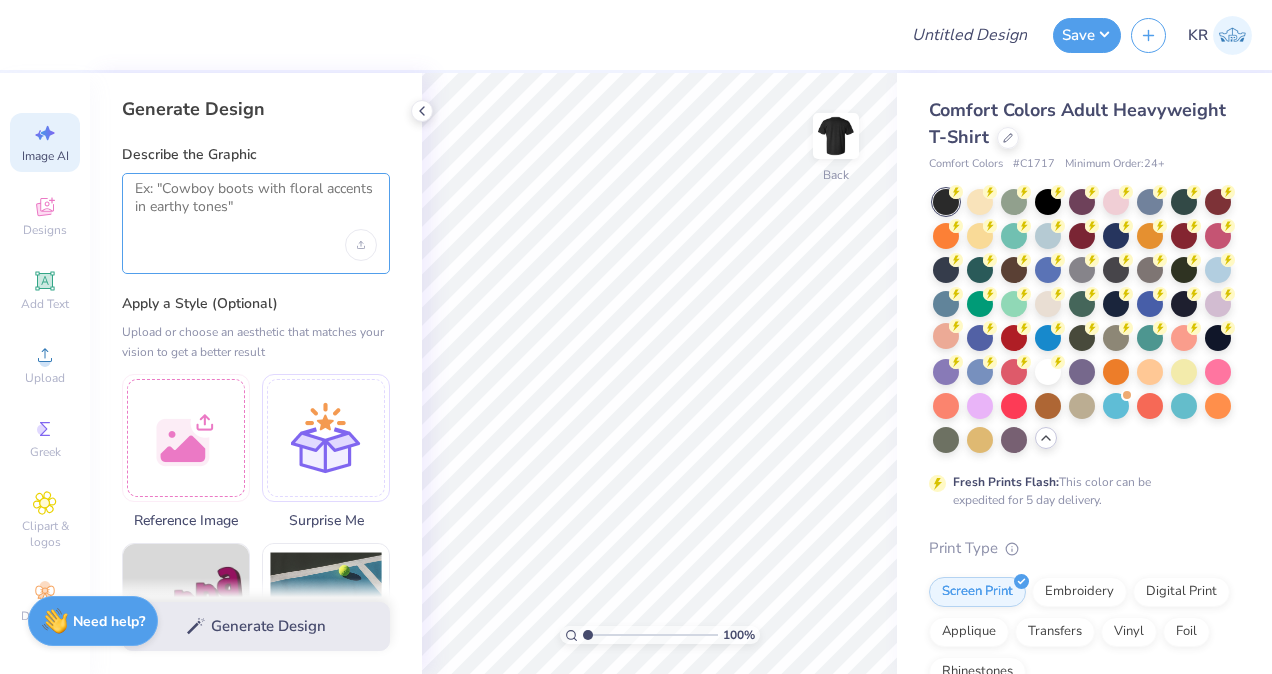click at bounding box center [256, 205] 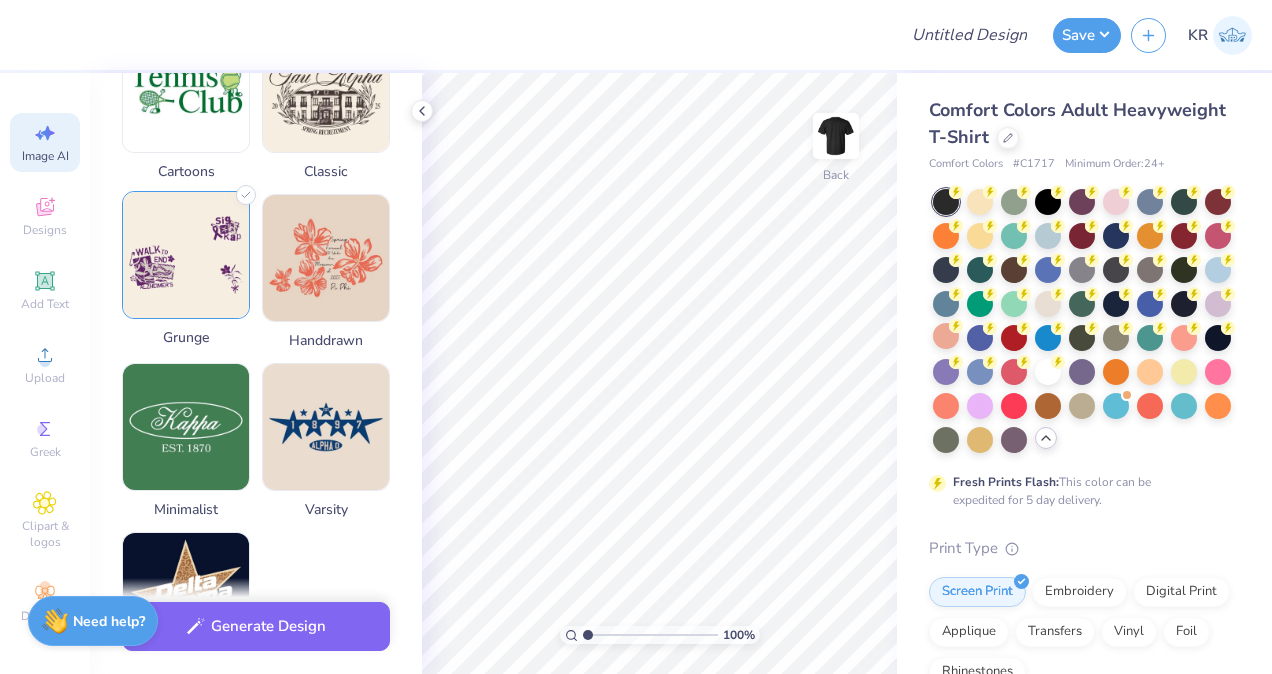 scroll, scrollTop: 804, scrollLeft: 0, axis: vertical 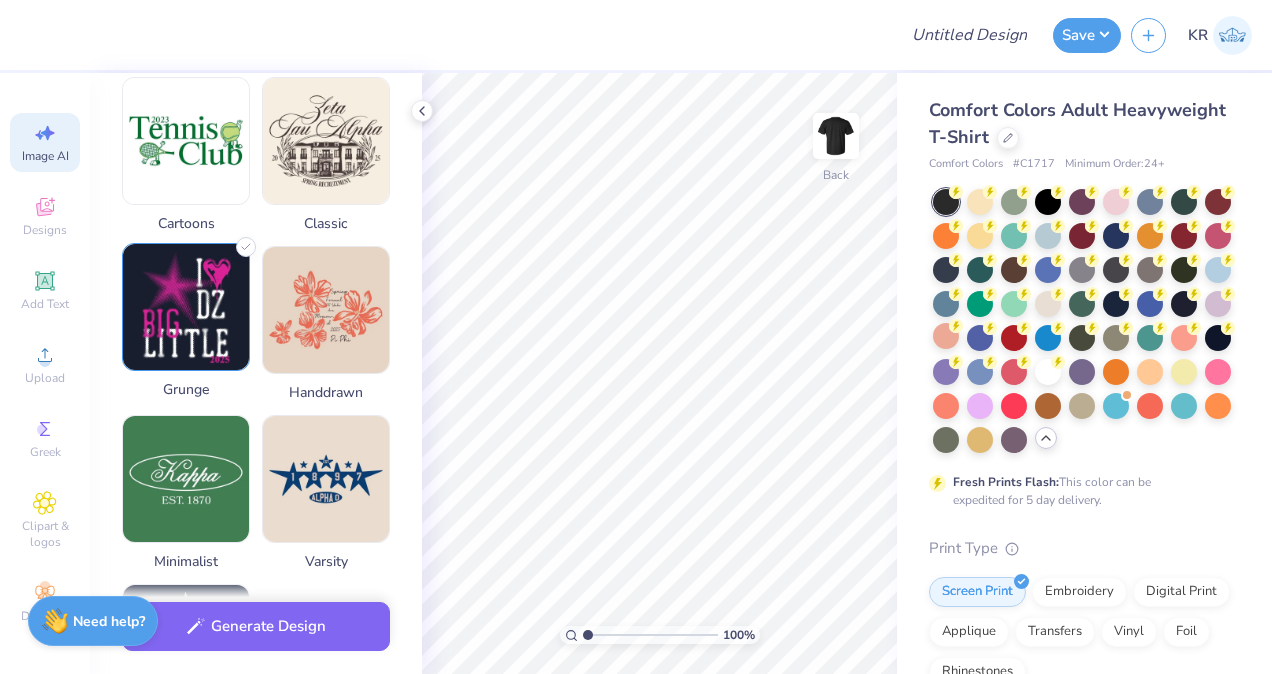 type on "Theta Chi Octoberfest" 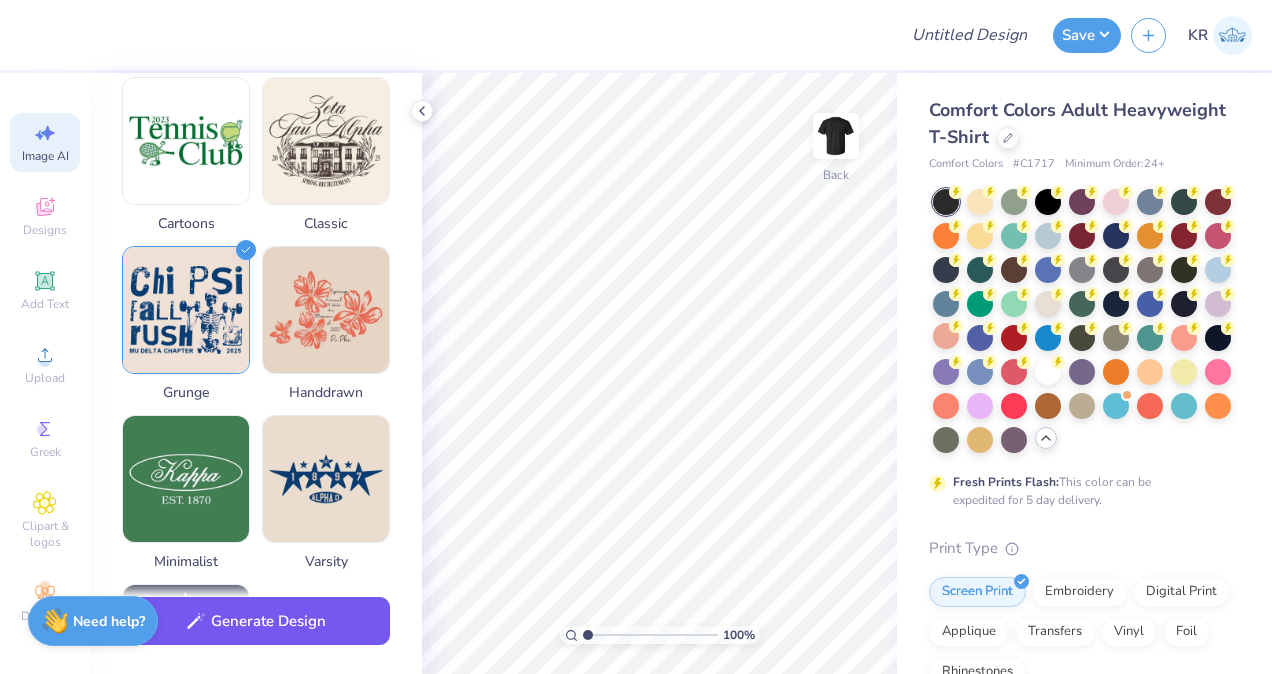 click on "Generate Design" at bounding box center [256, 621] 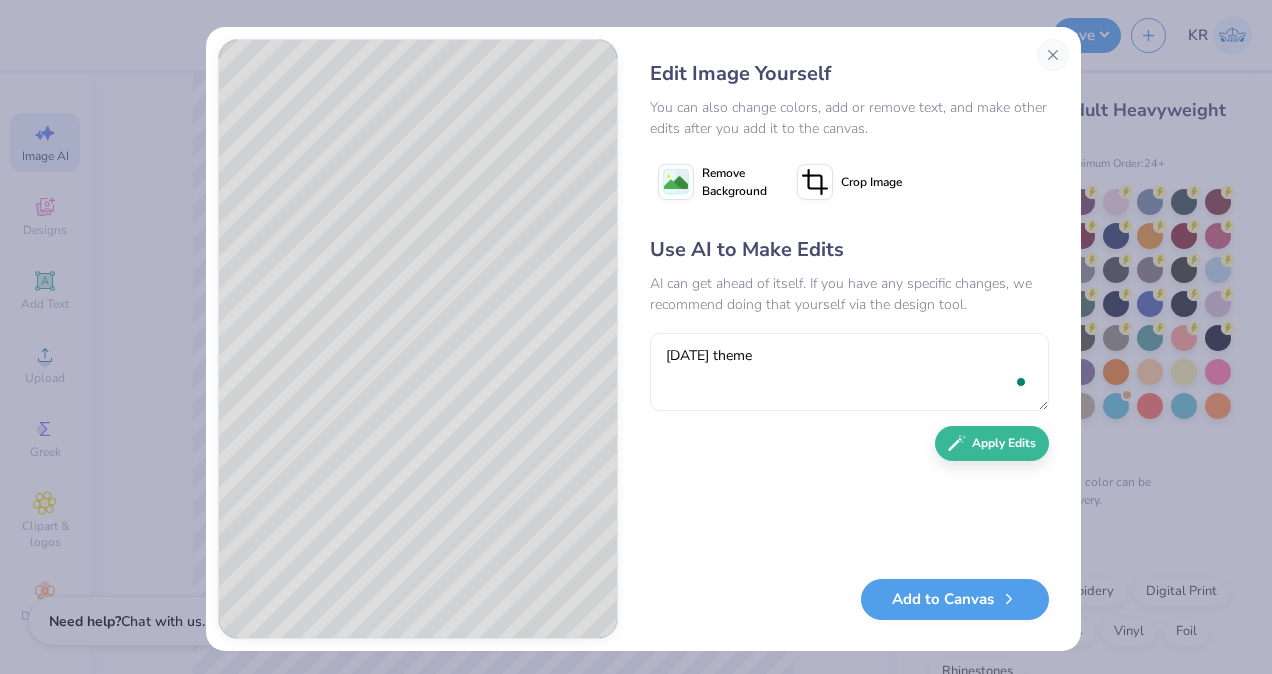 scroll, scrollTop: 0, scrollLeft: 0, axis: both 